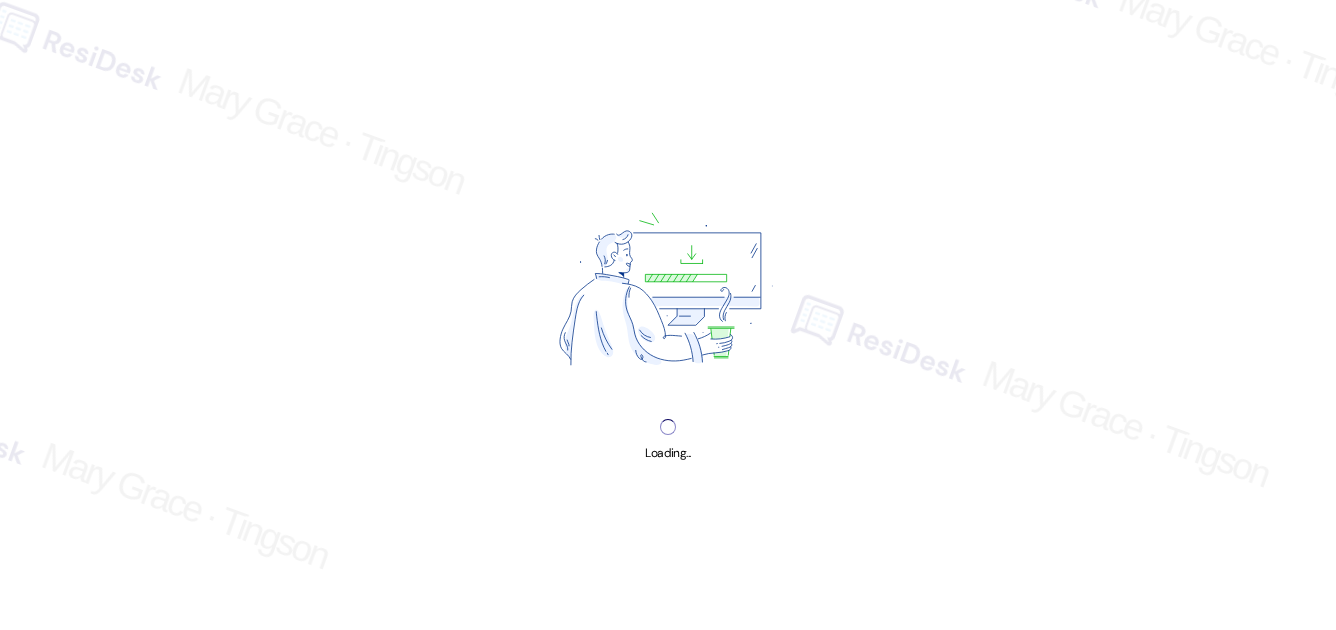 scroll, scrollTop: 0, scrollLeft: 0, axis: both 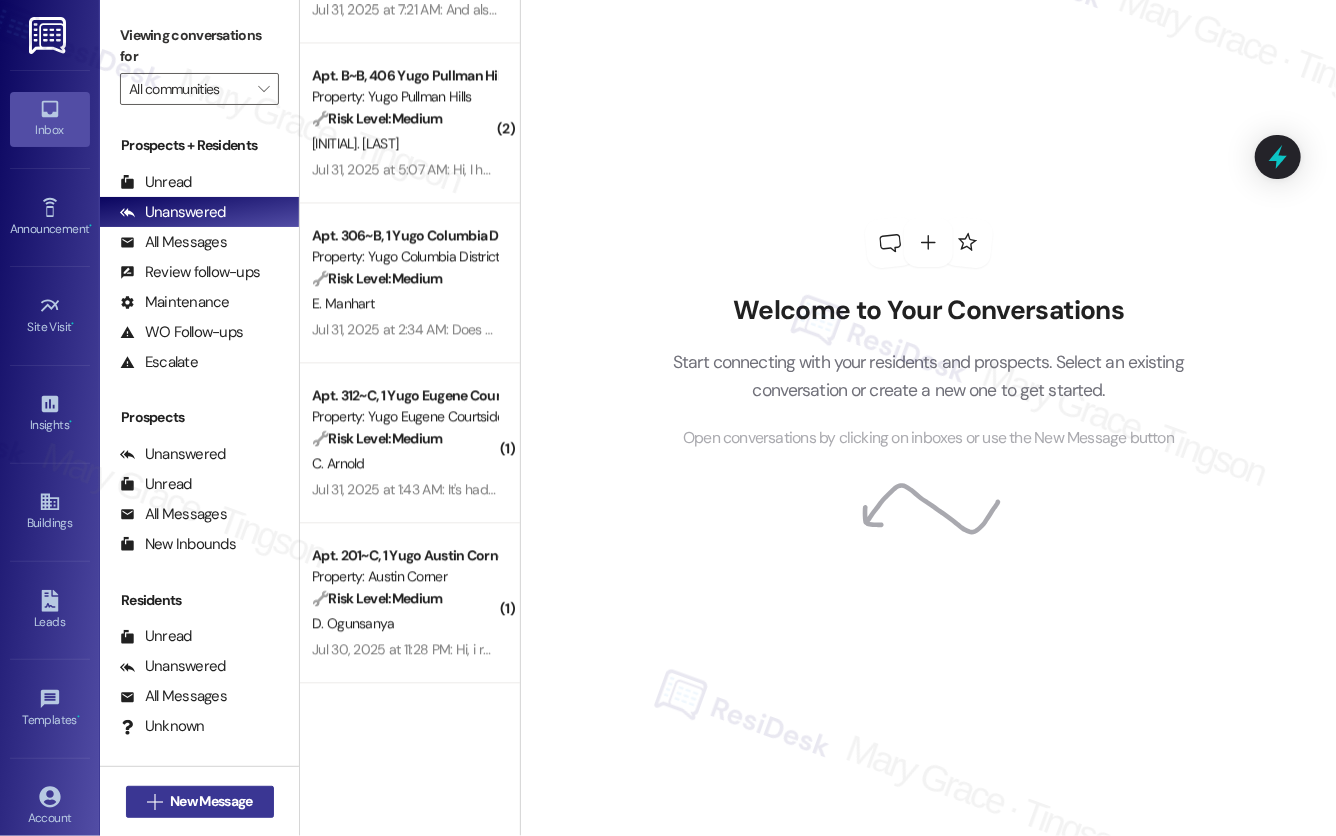 click on "New Message" at bounding box center (211, 801) 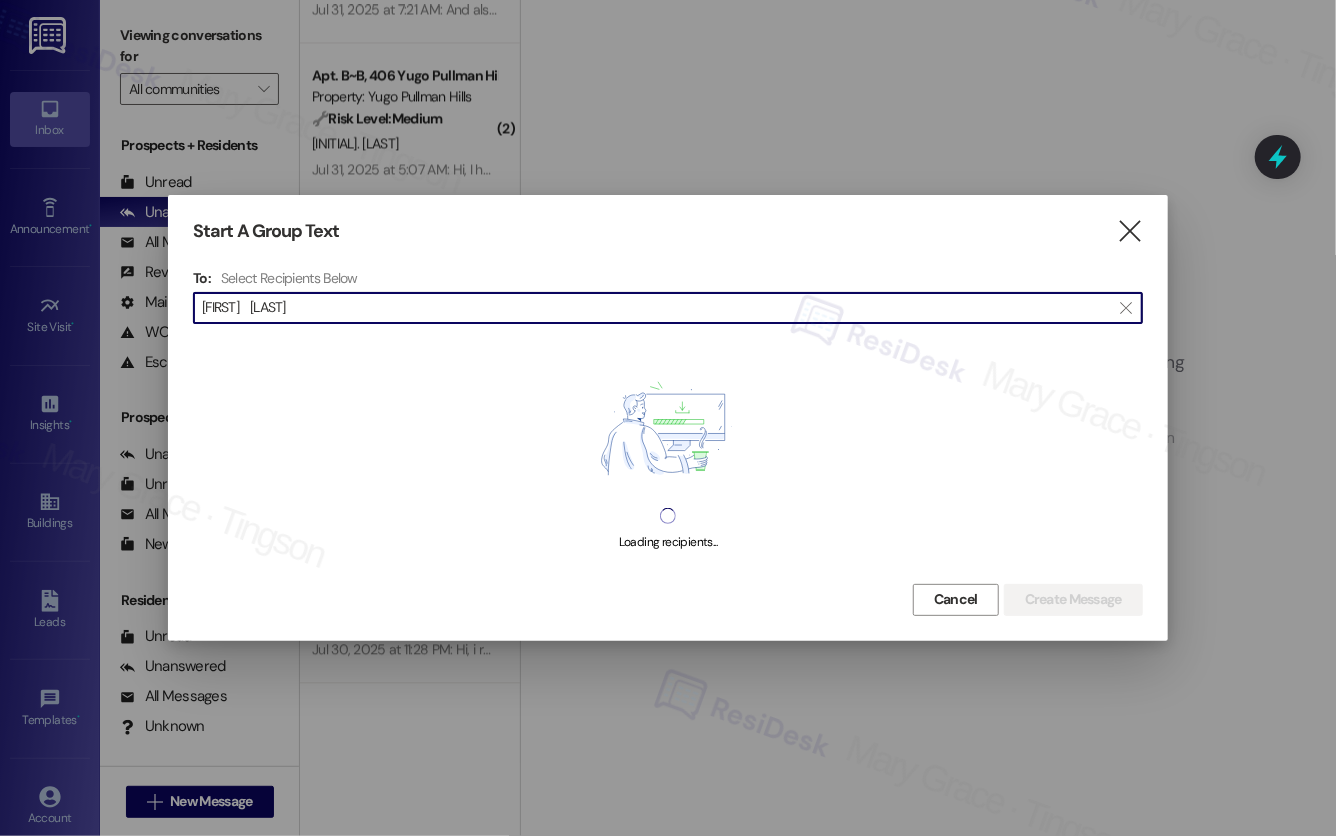 click on "[FIRST]	[LAST]" at bounding box center (656, 308) 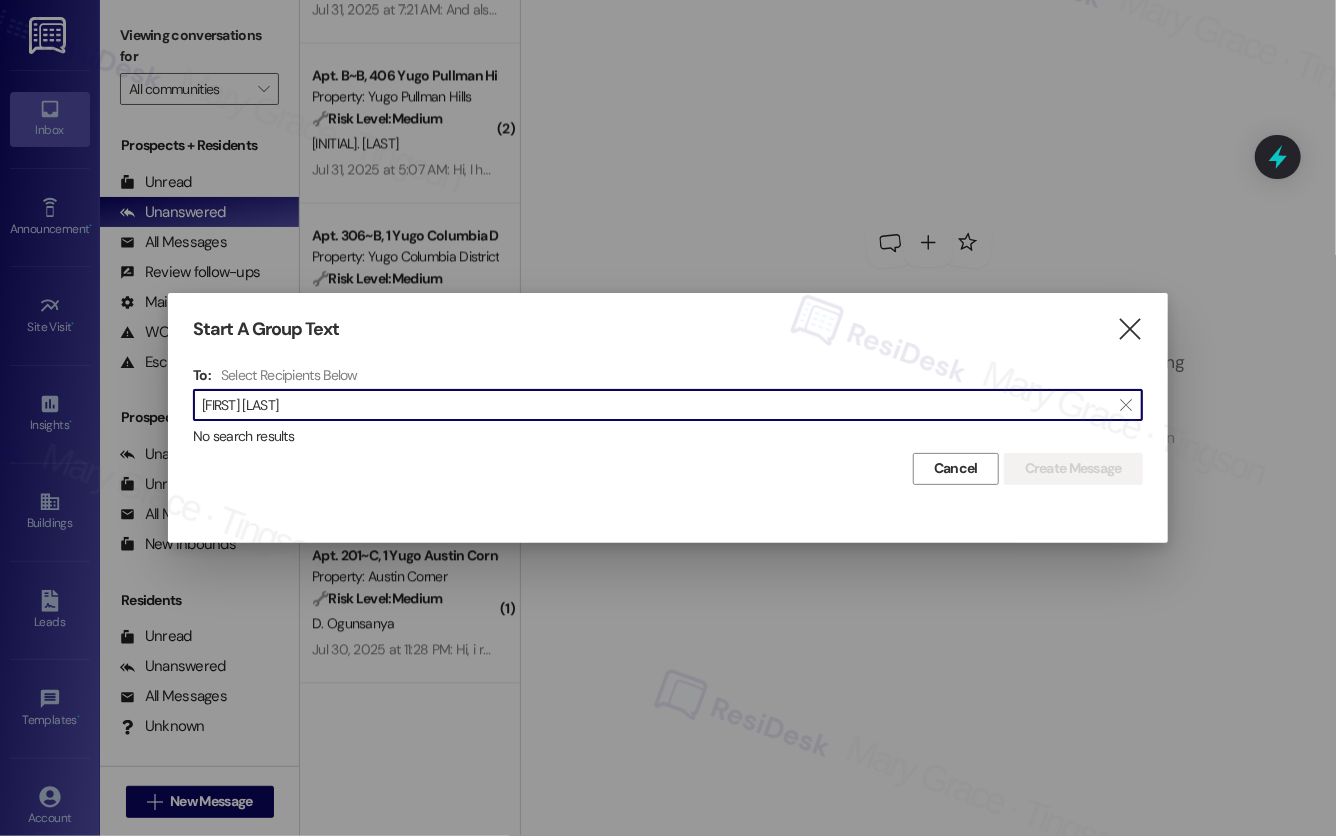 click on "[FIRST] [LAST]" at bounding box center [656, 405] 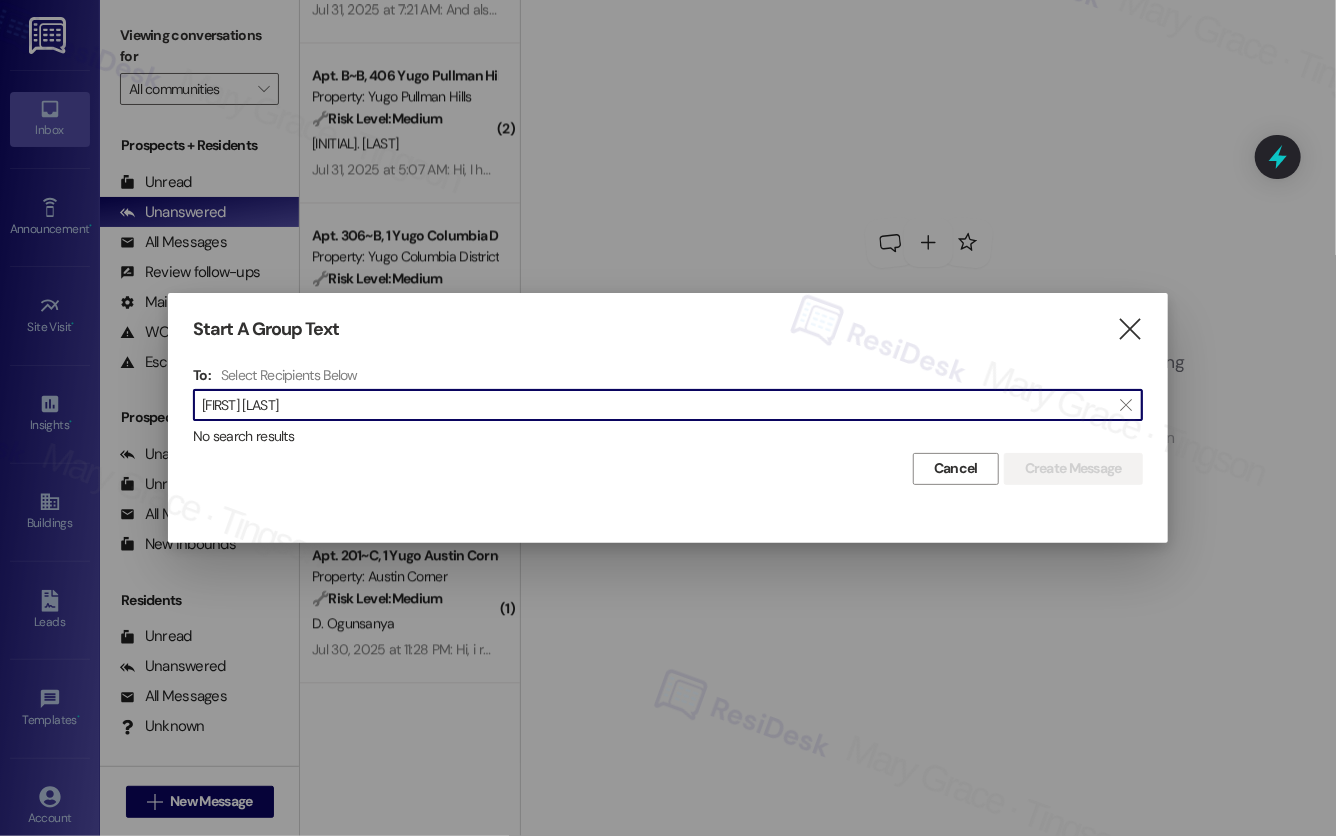 type on "[FIRST] [LAST]" 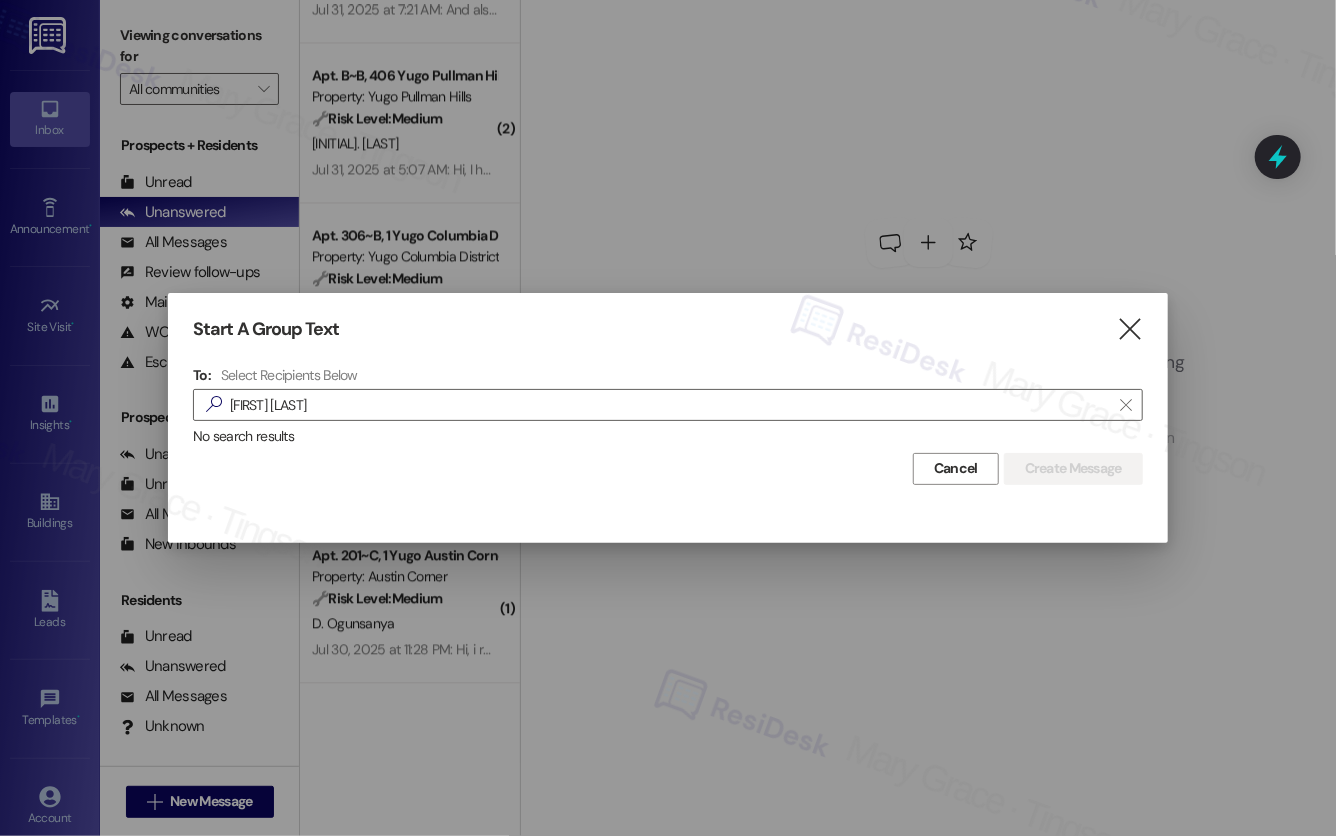 click on "Cancel" at bounding box center [956, 468] 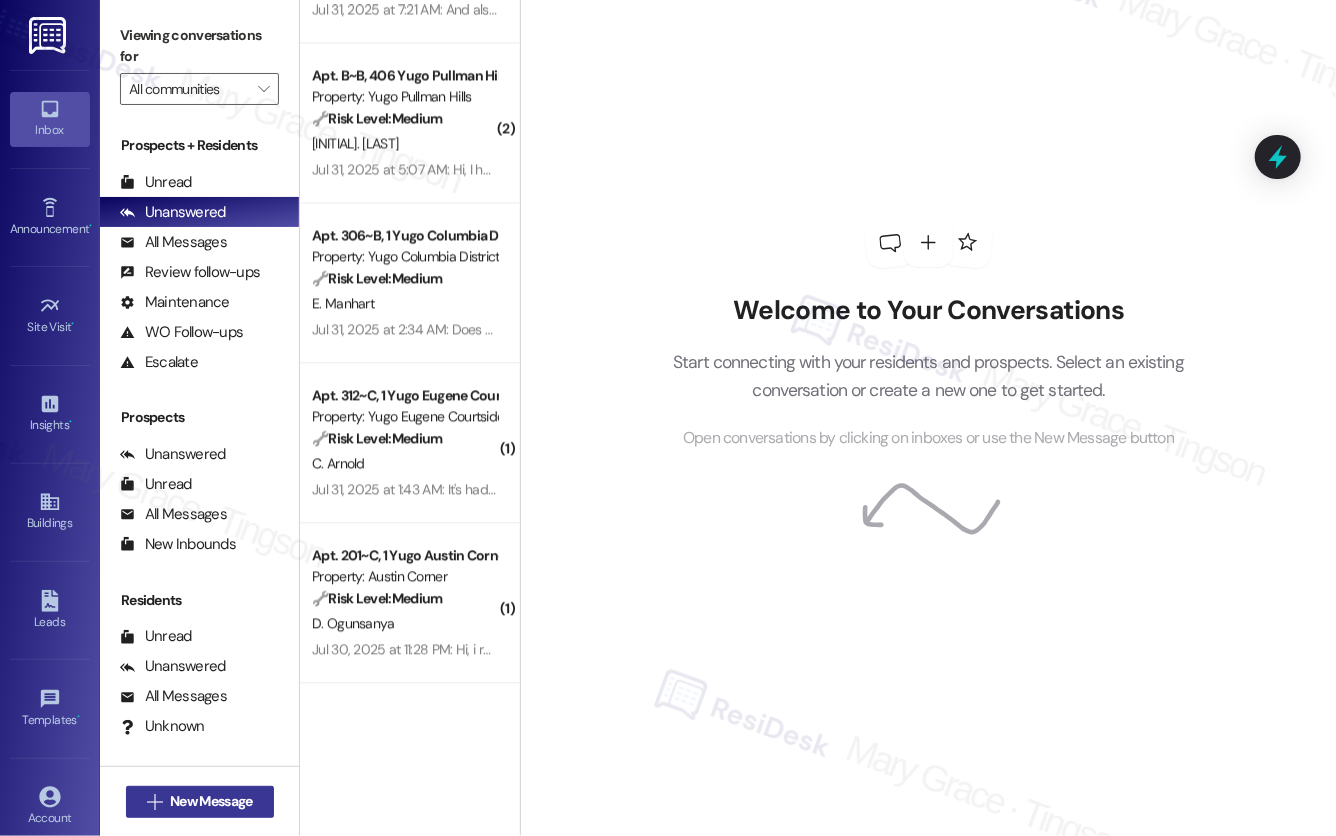 click on "New Message" at bounding box center (211, 801) 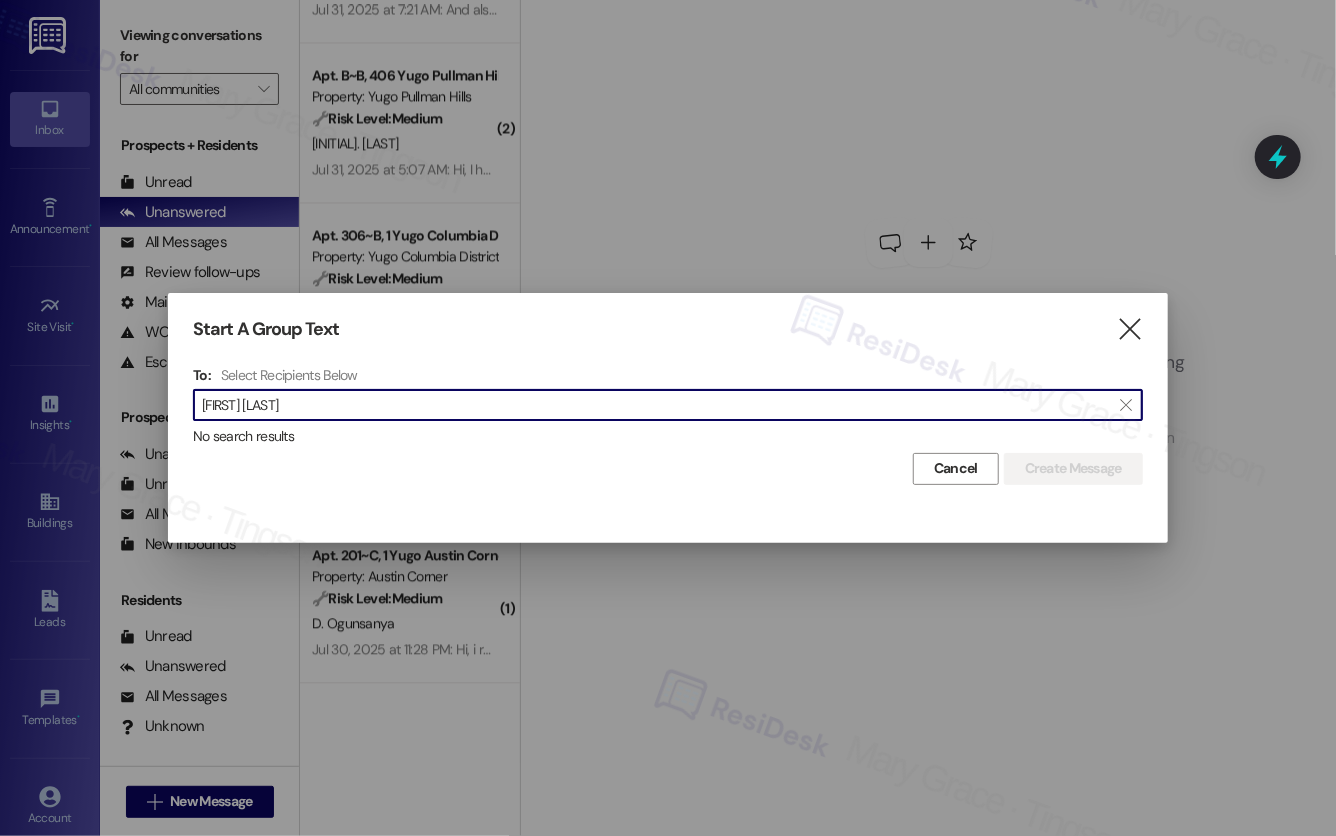 type on "[FIRST]  [LAST]" 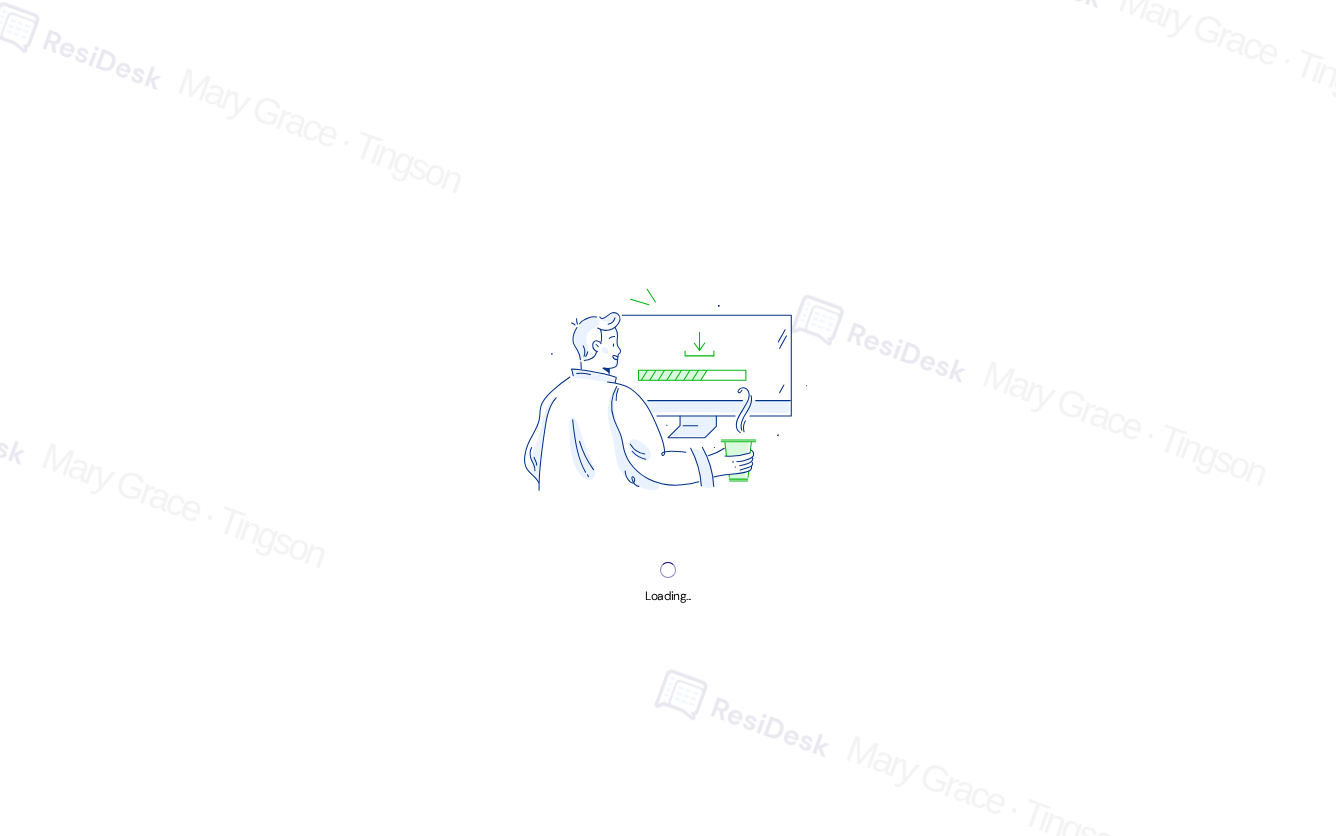 scroll, scrollTop: 0, scrollLeft: 0, axis: both 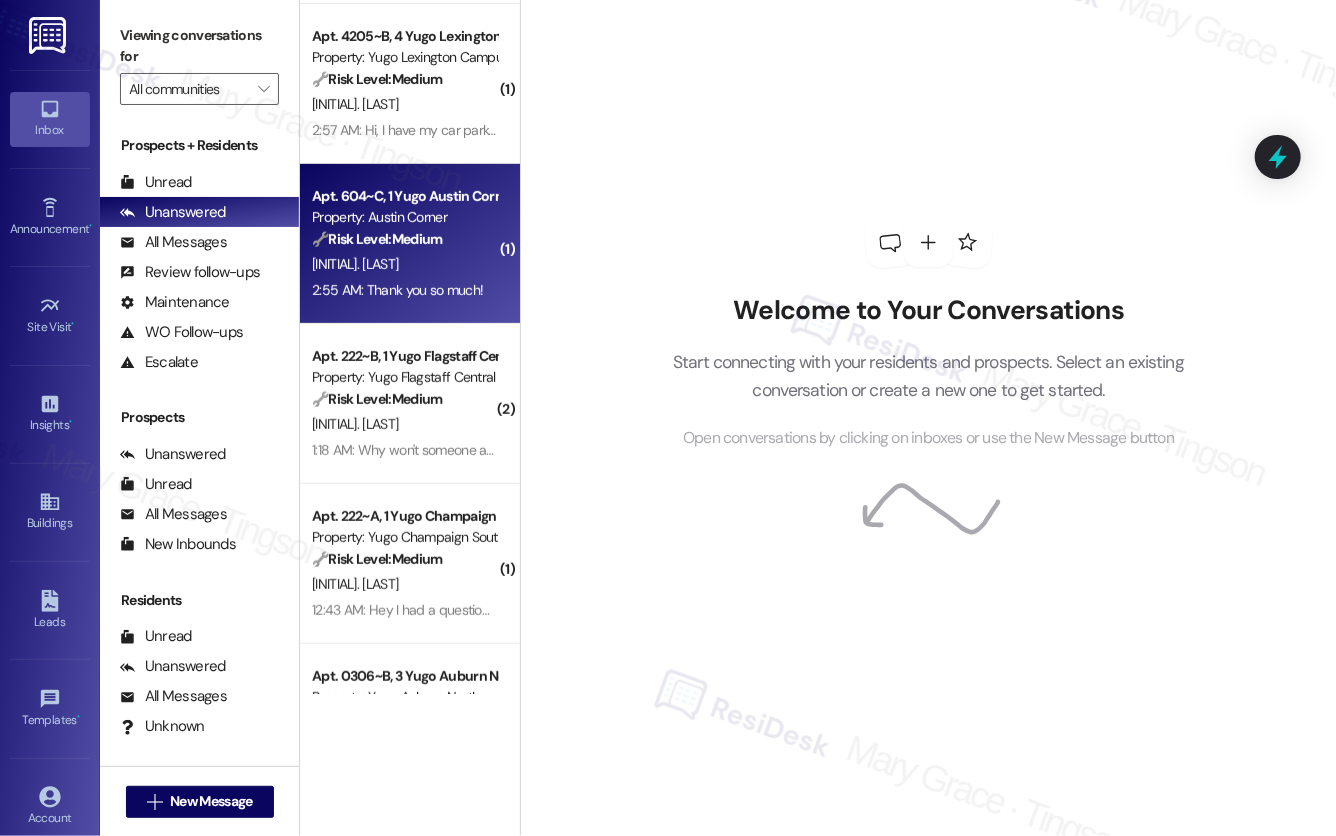 click on "[INITIAL]. [LAST]" at bounding box center (404, 264) 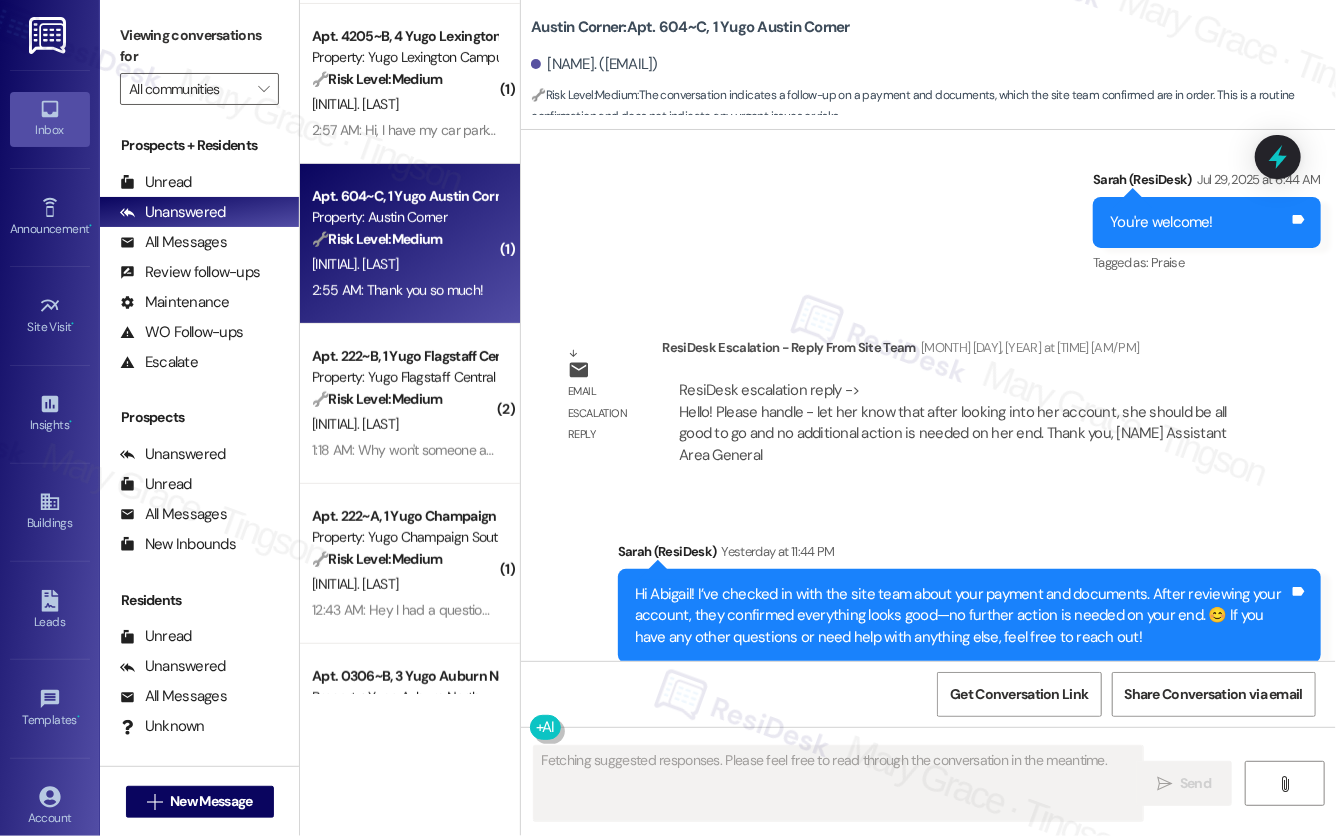 scroll, scrollTop: 2619, scrollLeft: 0, axis: vertical 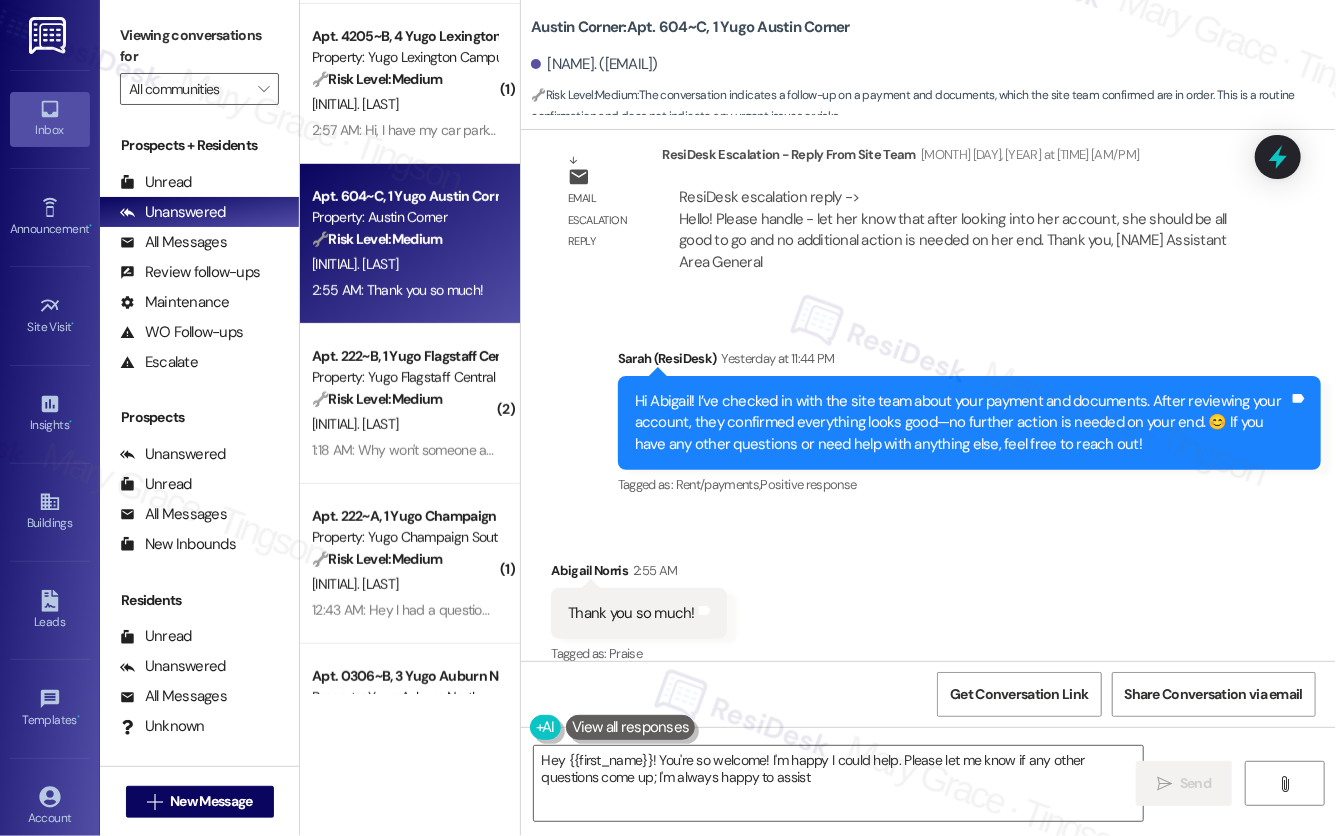 type on "Hey {{first_name}}! You're so welcome! I'm happy I could help. Please let me know if any other questions come up; I'm always happy to assist!" 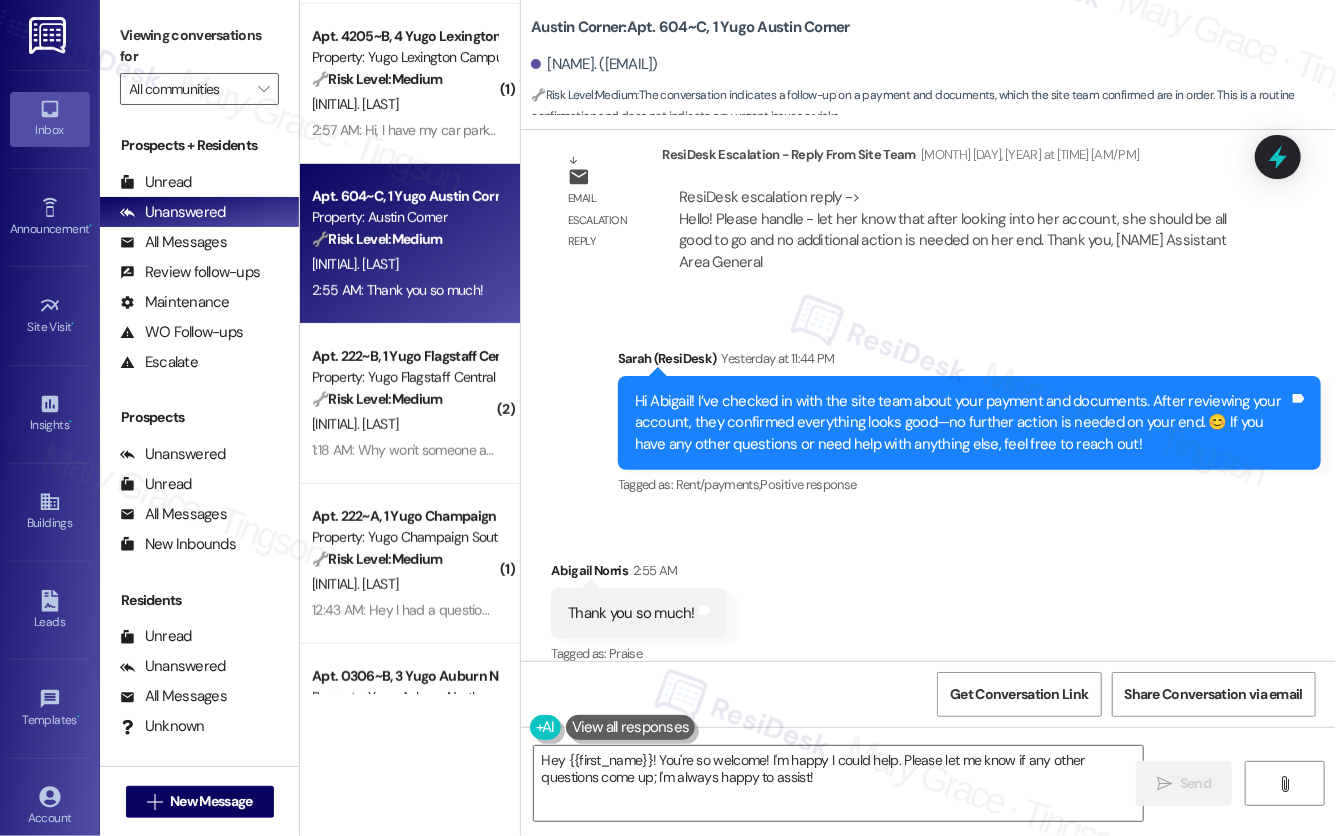 click on "Apt. 604~C, 1 Yugo Austin Corner Property: Austin Corner 🔧 Risk Level: Medium The conversation indicates a follow-up on a payment and documents, which the site team confirmed are in order. This is a routine confirmation and does not indicate any urgent issues or risks. [INITIAL]. [LAST] [TIME] [AM/PM]: Thank you so much! [TIME] [AM/PM]: Thank you so much!" at bounding box center (410, 244) 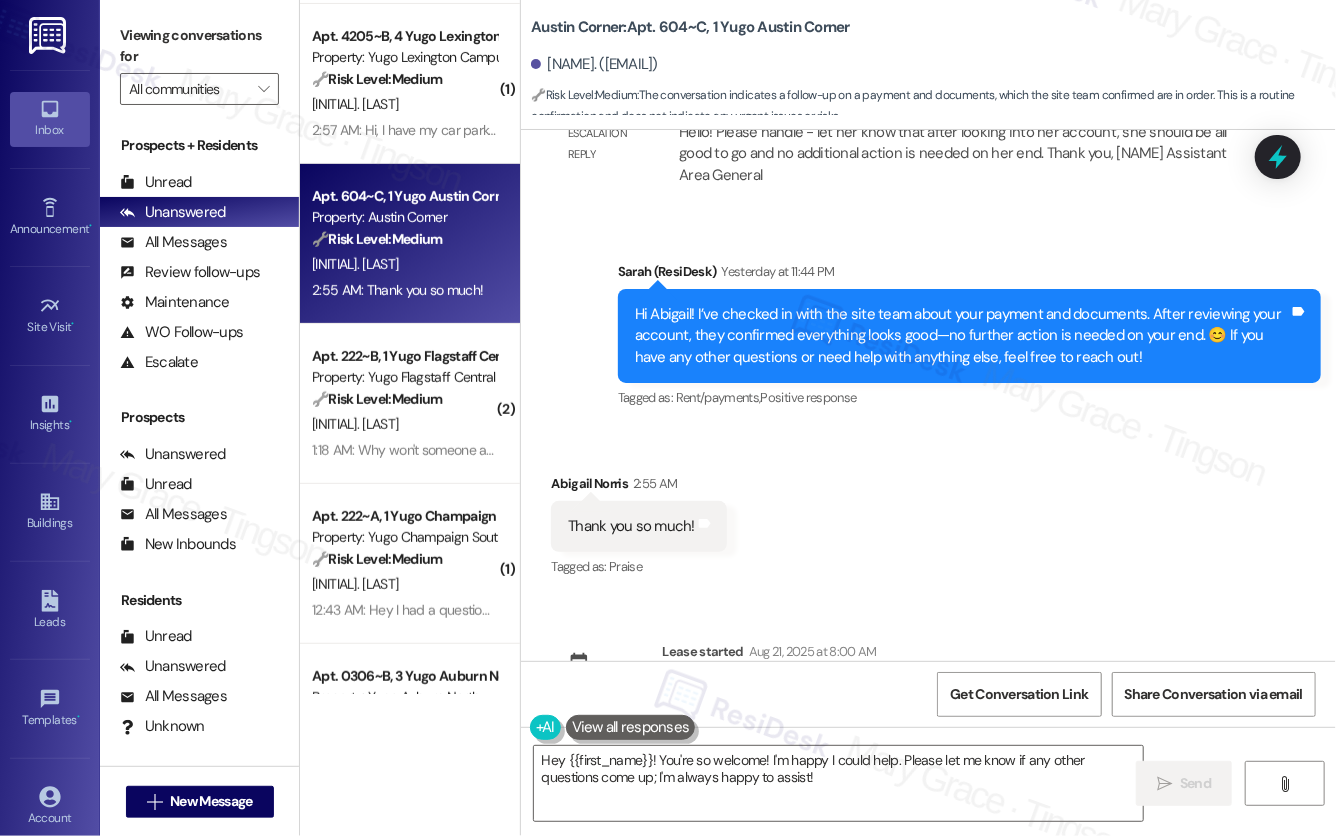 scroll, scrollTop: 2738, scrollLeft: 0, axis: vertical 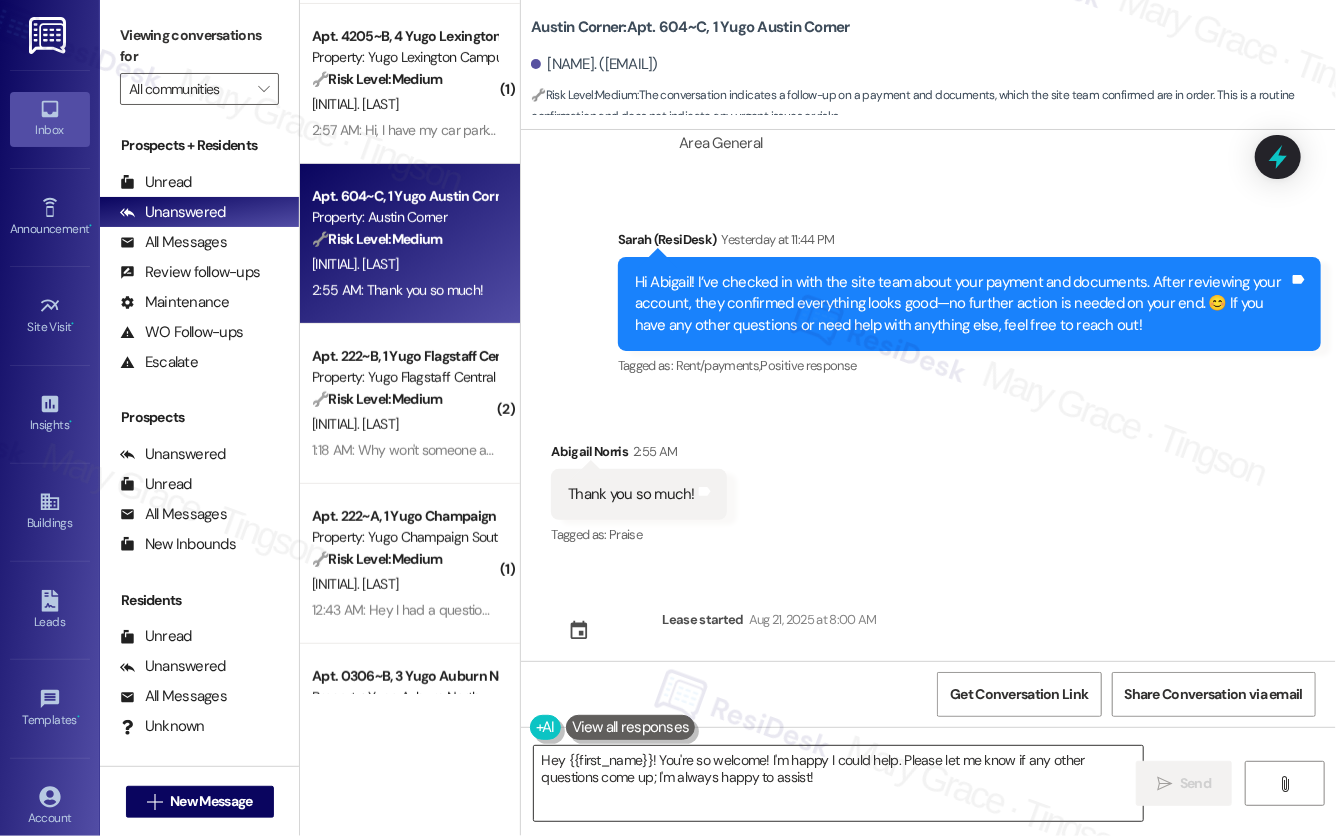 click on "Hey {{first_name}}! You're so welcome! I'm happy I could help. Please let me know if any other questions come up; I'm always happy to assist!" at bounding box center (838, 783) 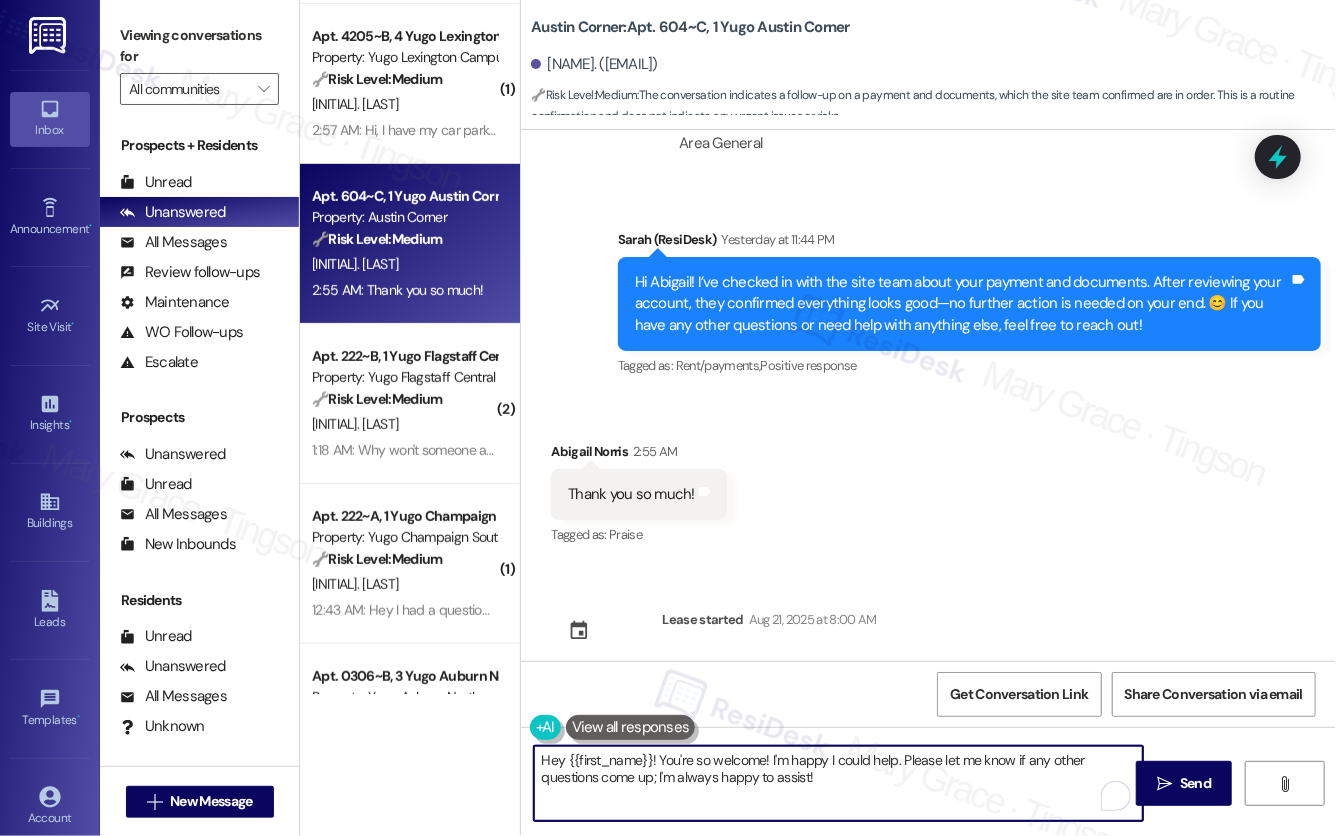 click on "Hey {{first_name}}! You're so welcome! I'm happy I could help. Please let me know if any other questions come up; I'm always happy to assist!" at bounding box center (838, 783) 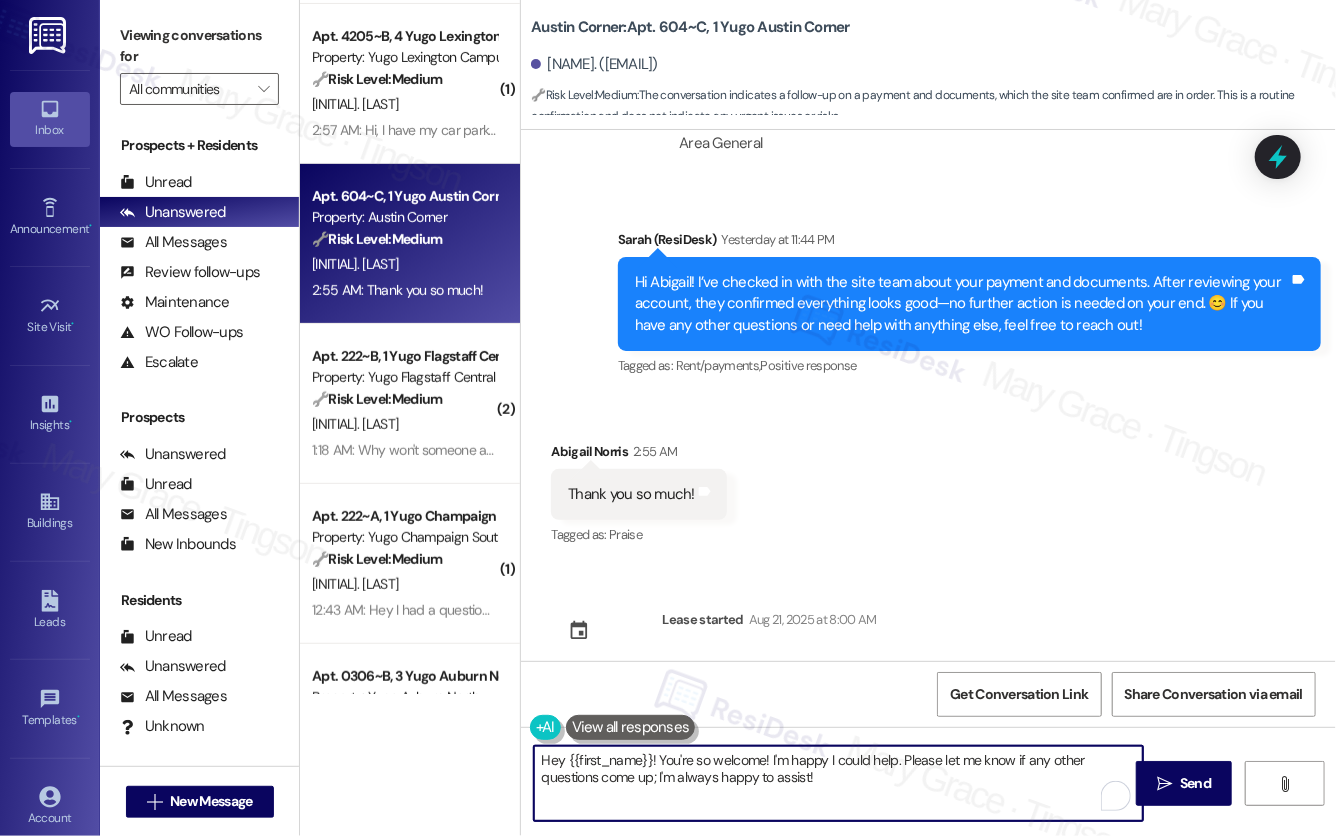click on "Hey {{first_name}}! You're so welcome! I'm happy I could help. Please let me know if any other questions come up; I'm always happy to assist!" at bounding box center [838, 783] 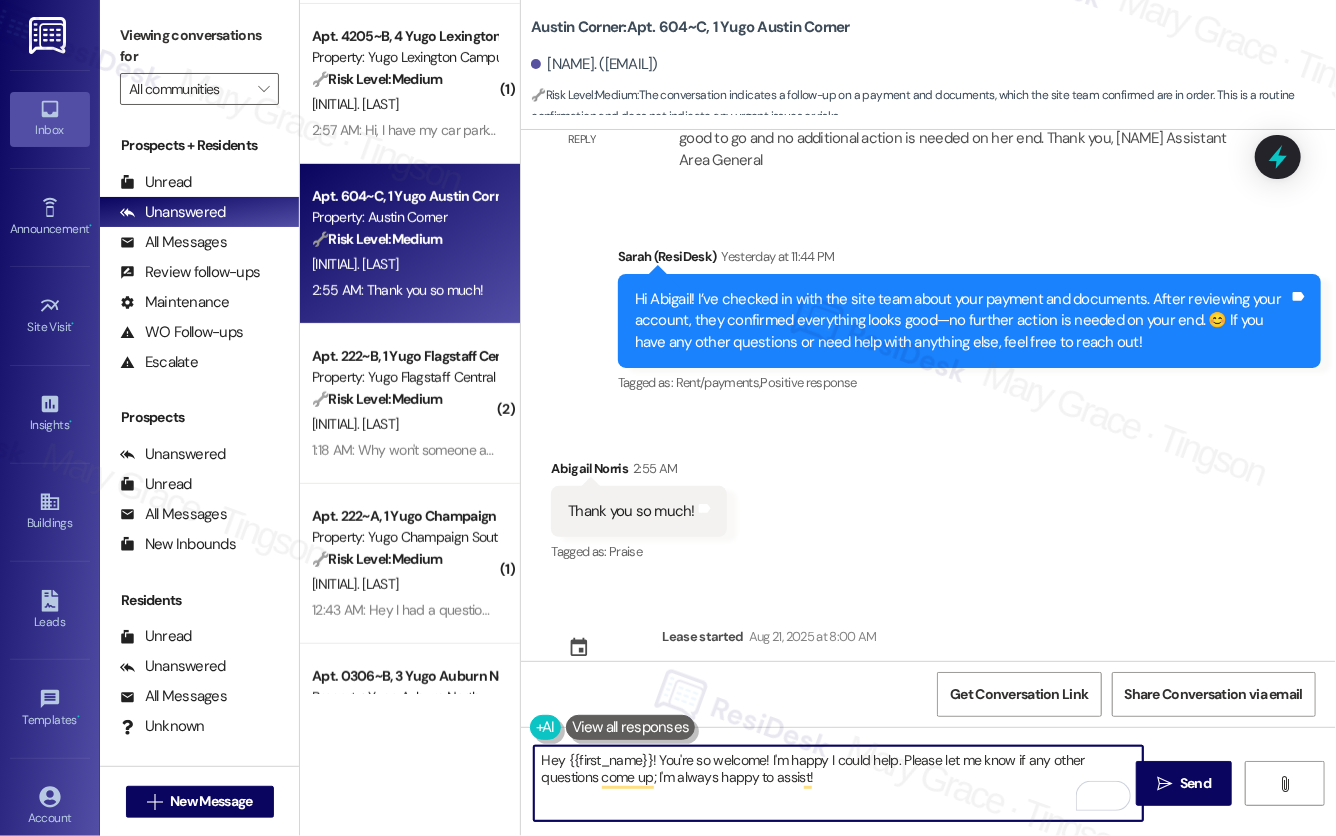scroll, scrollTop: 2719, scrollLeft: 0, axis: vertical 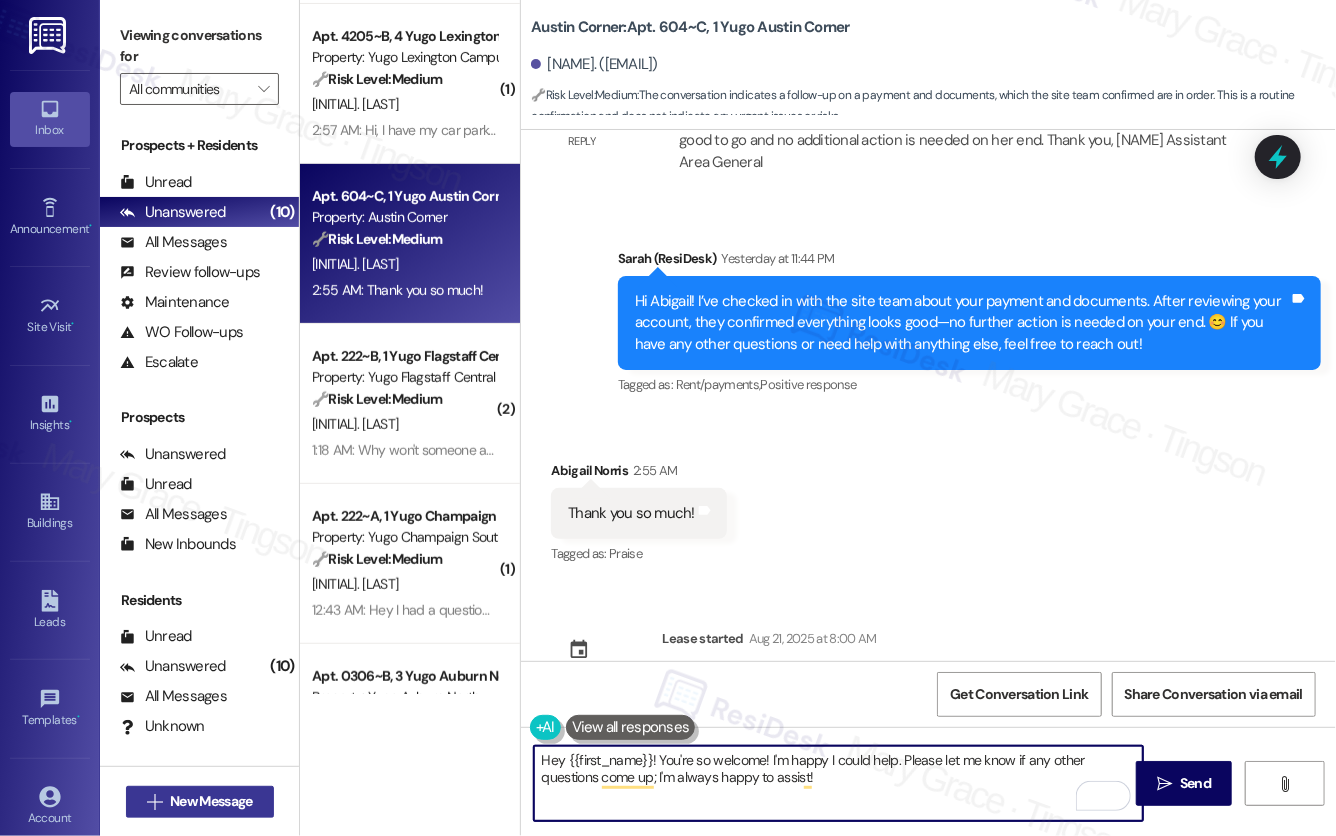 click on " New Message" at bounding box center [200, 802] 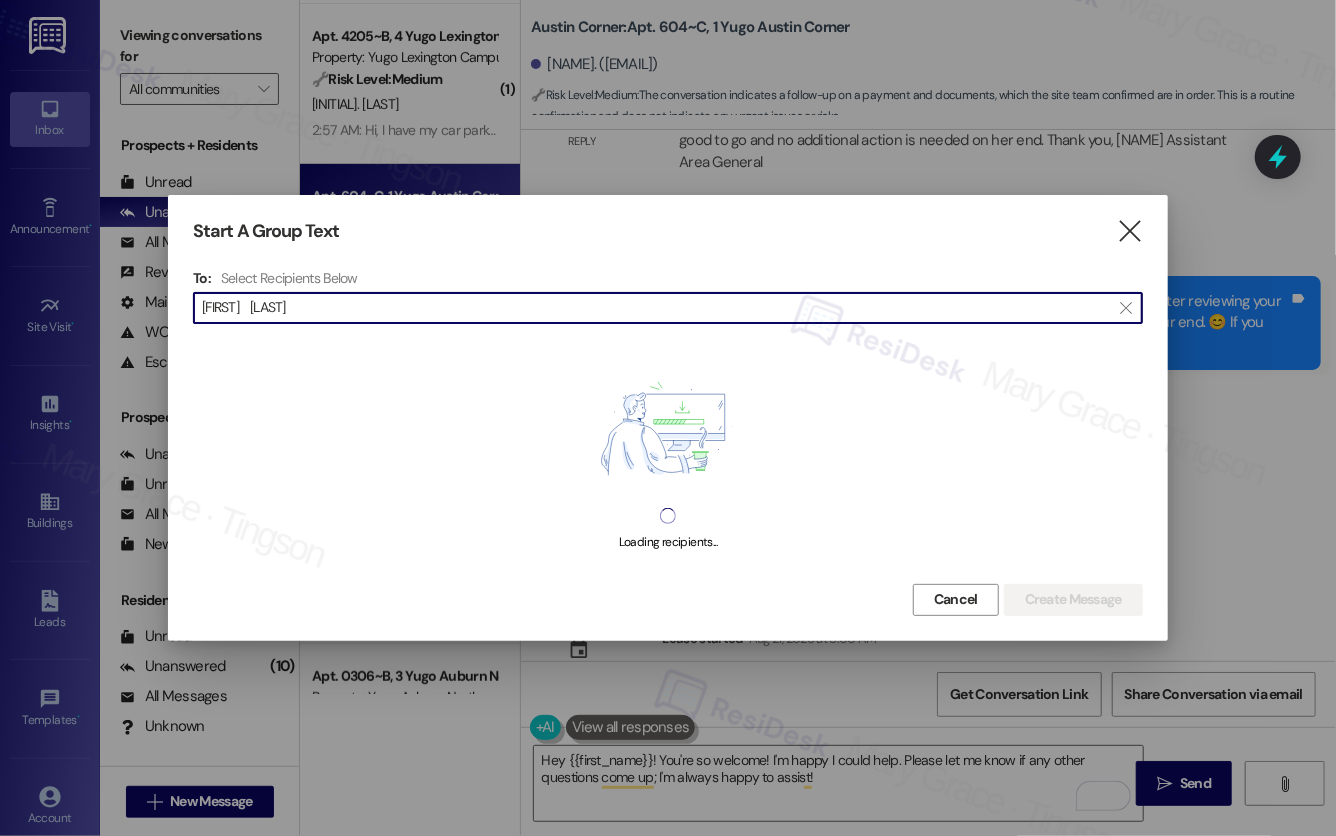 click on "Vivian	Mulkins" at bounding box center (656, 308) 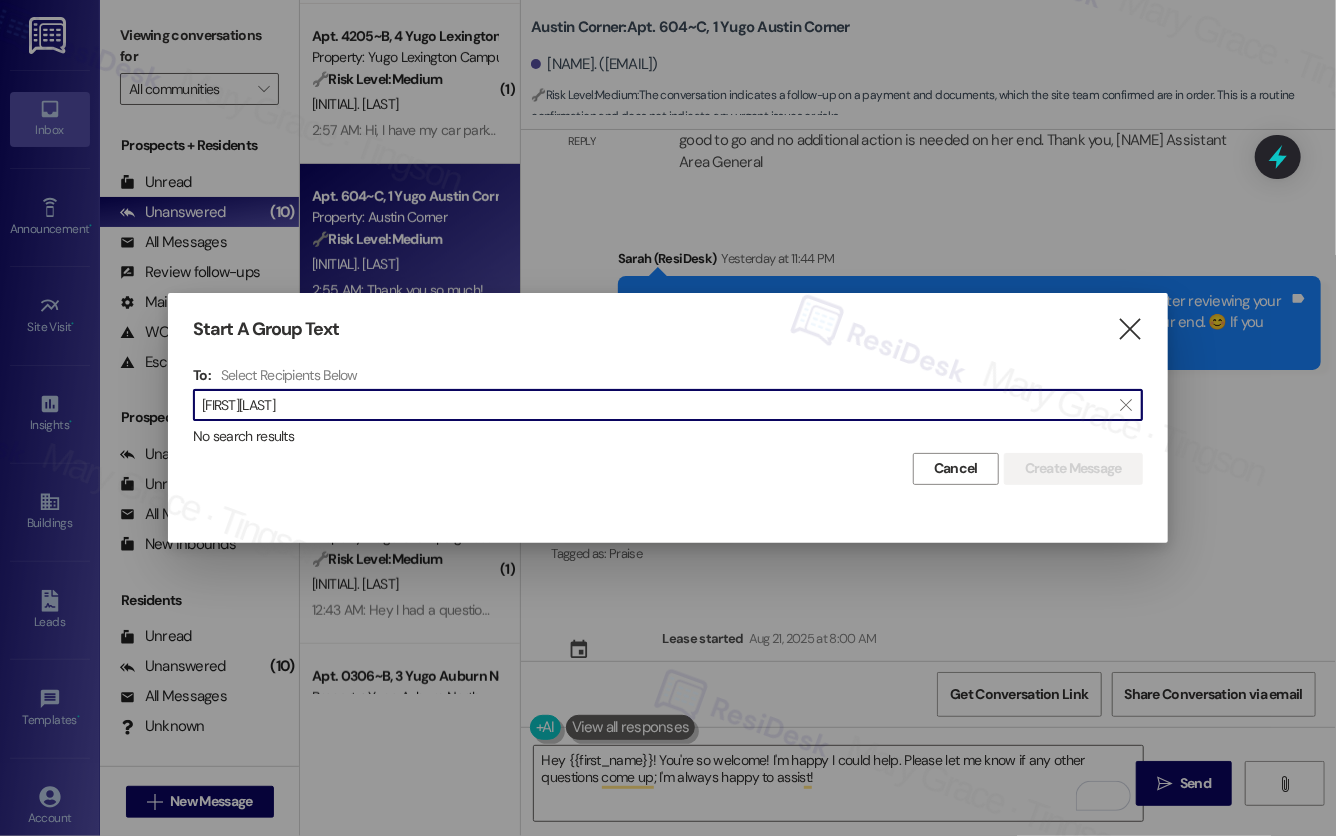 type on "Vivian Mulkins" 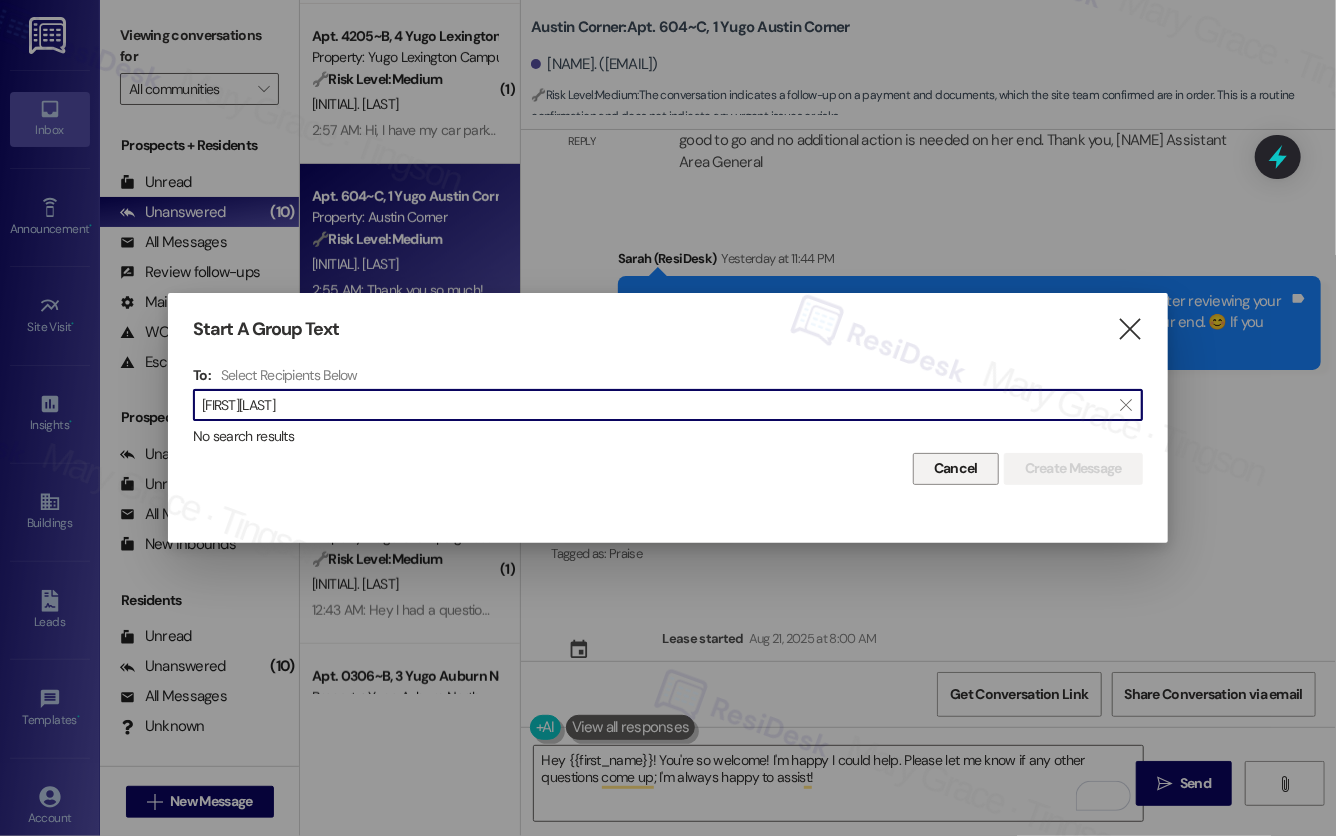 click on "Cancel" at bounding box center (956, 468) 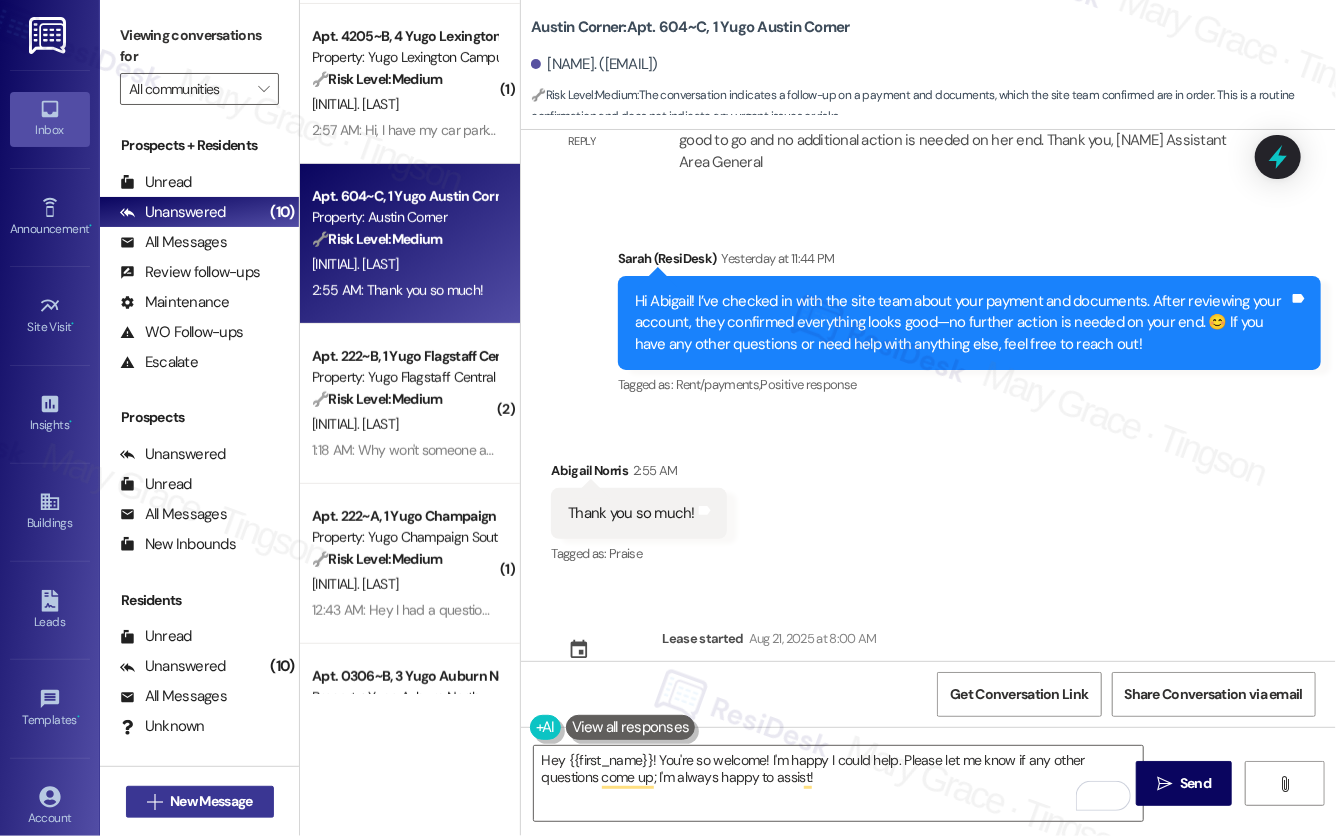 click on "New Message" at bounding box center (211, 801) 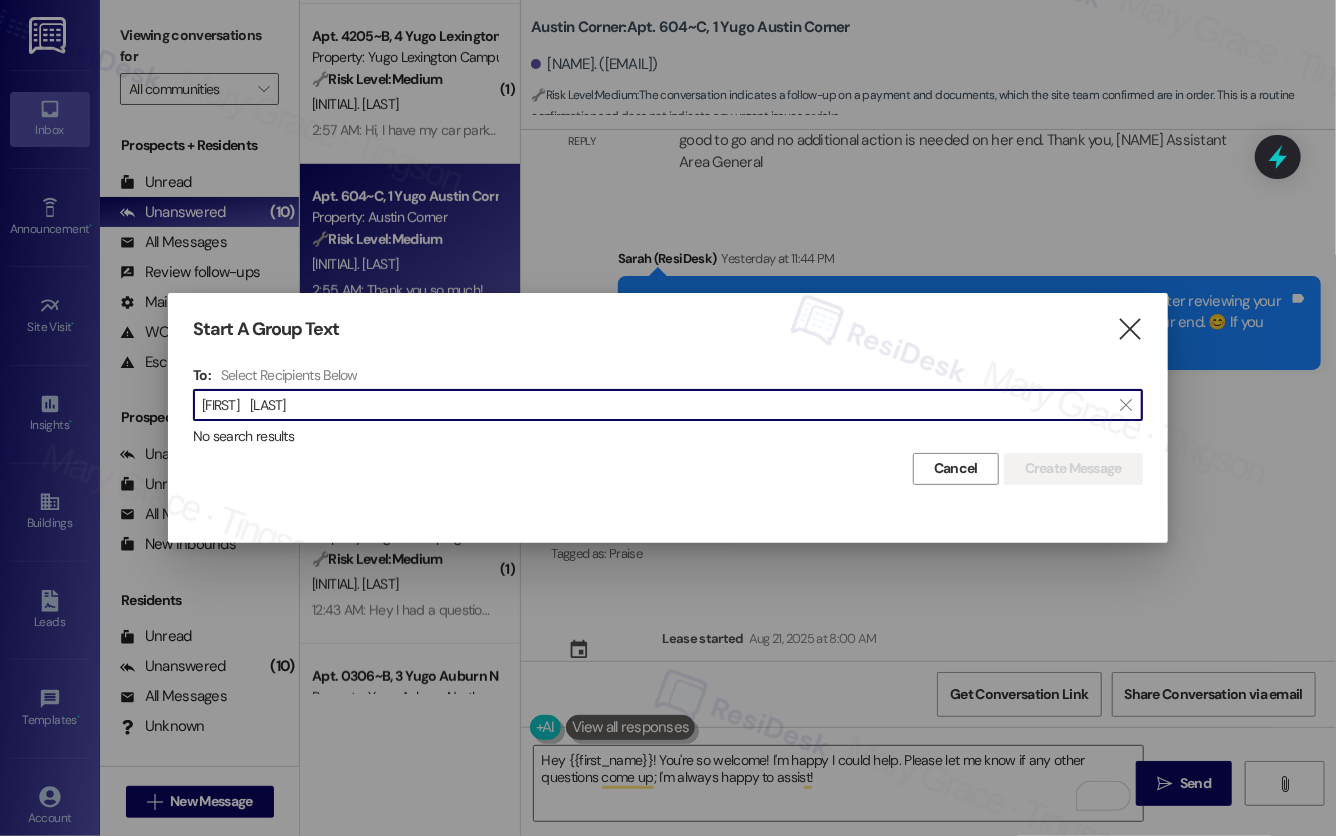 click on "Vivian	Mulkins" at bounding box center [656, 405] 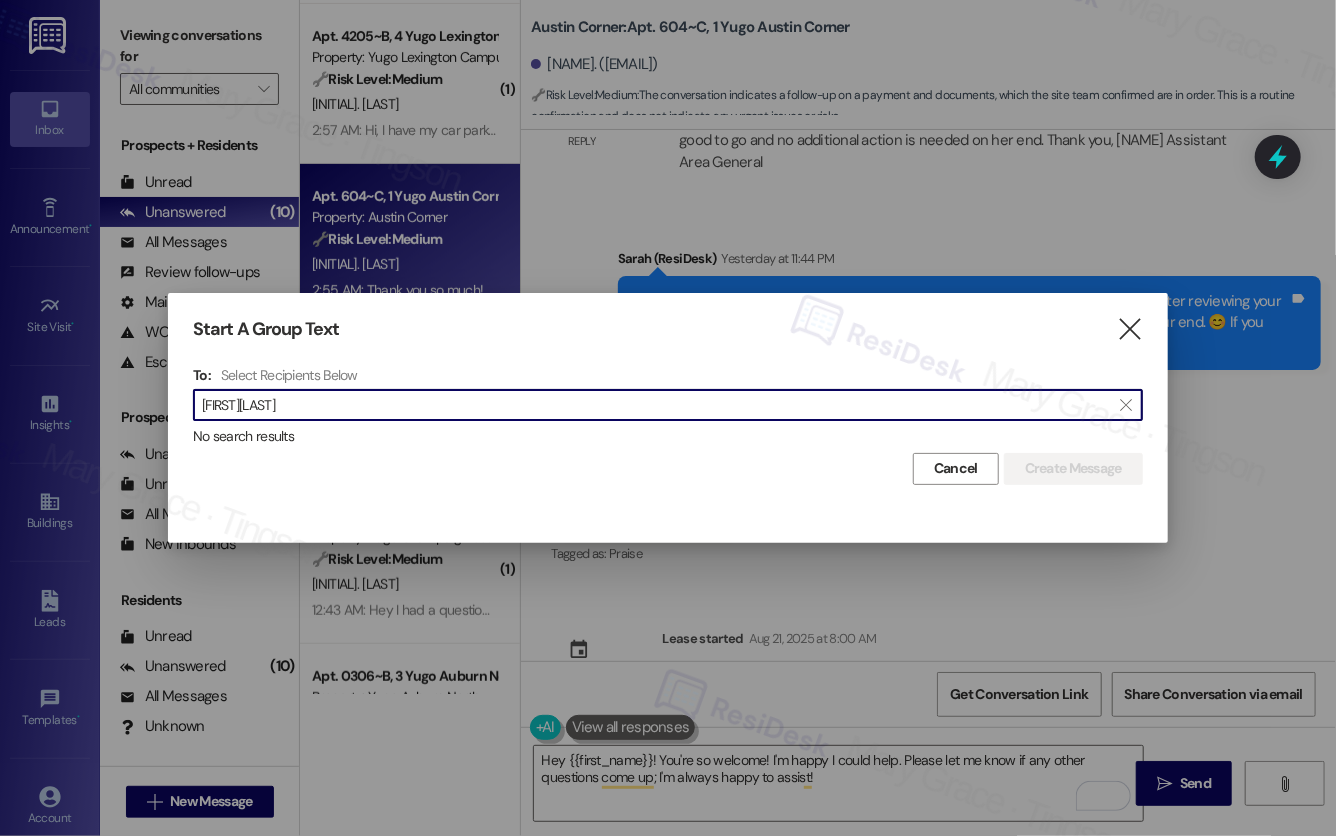 type on "VivianMulkins" 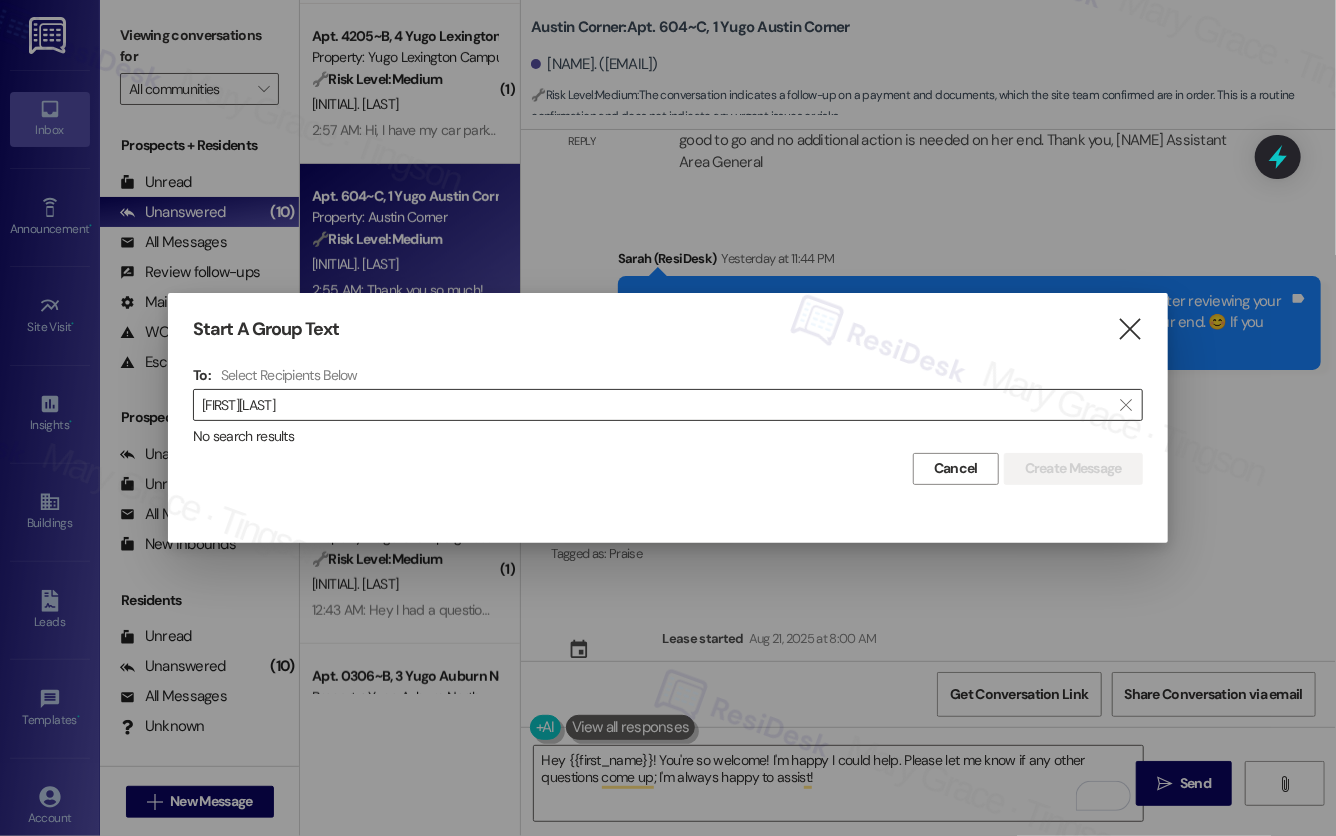 click on " VivianMulkins " at bounding box center (668, 405) 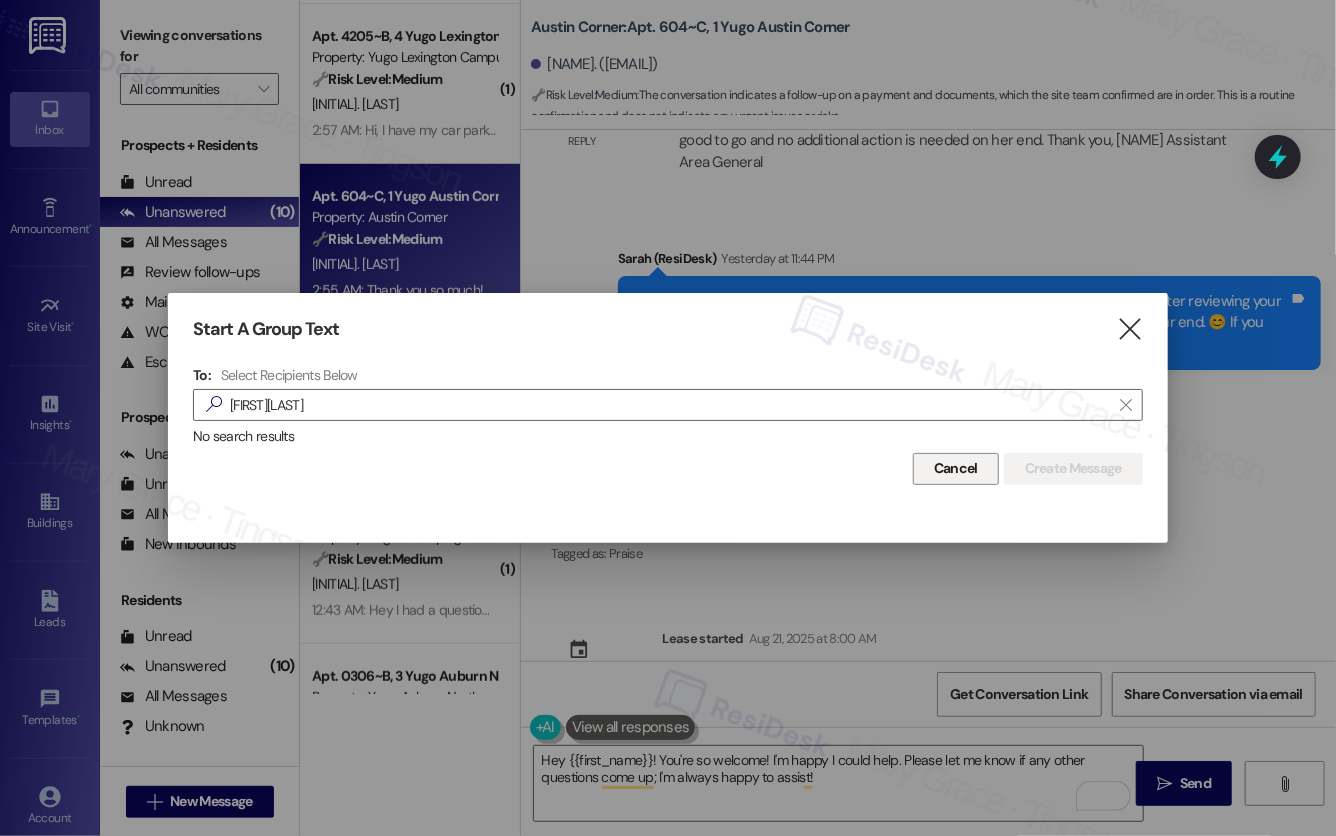click on "Cancel" at bounding box center (956, 468) 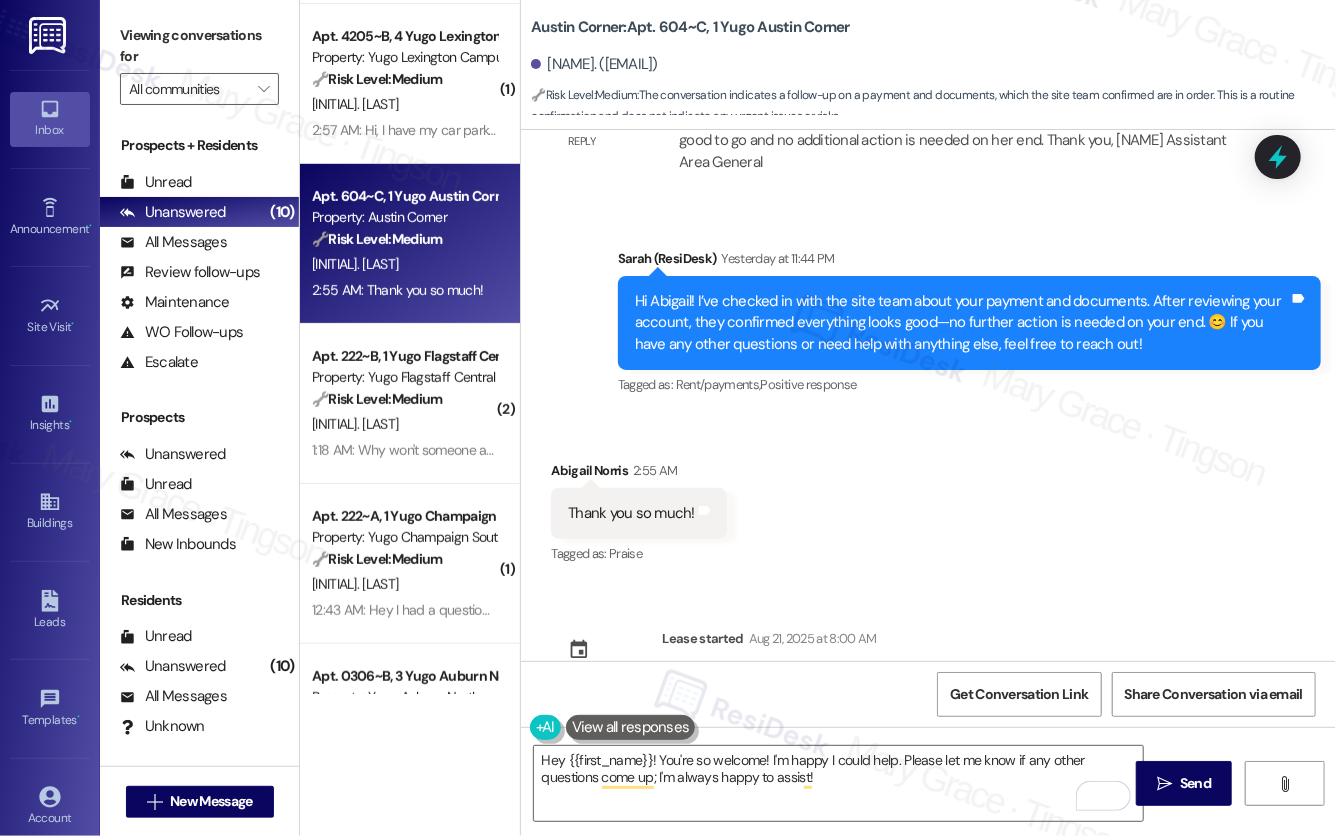 scroll, scrollTop: 2738, scrollLeft: 0, axis: vertical 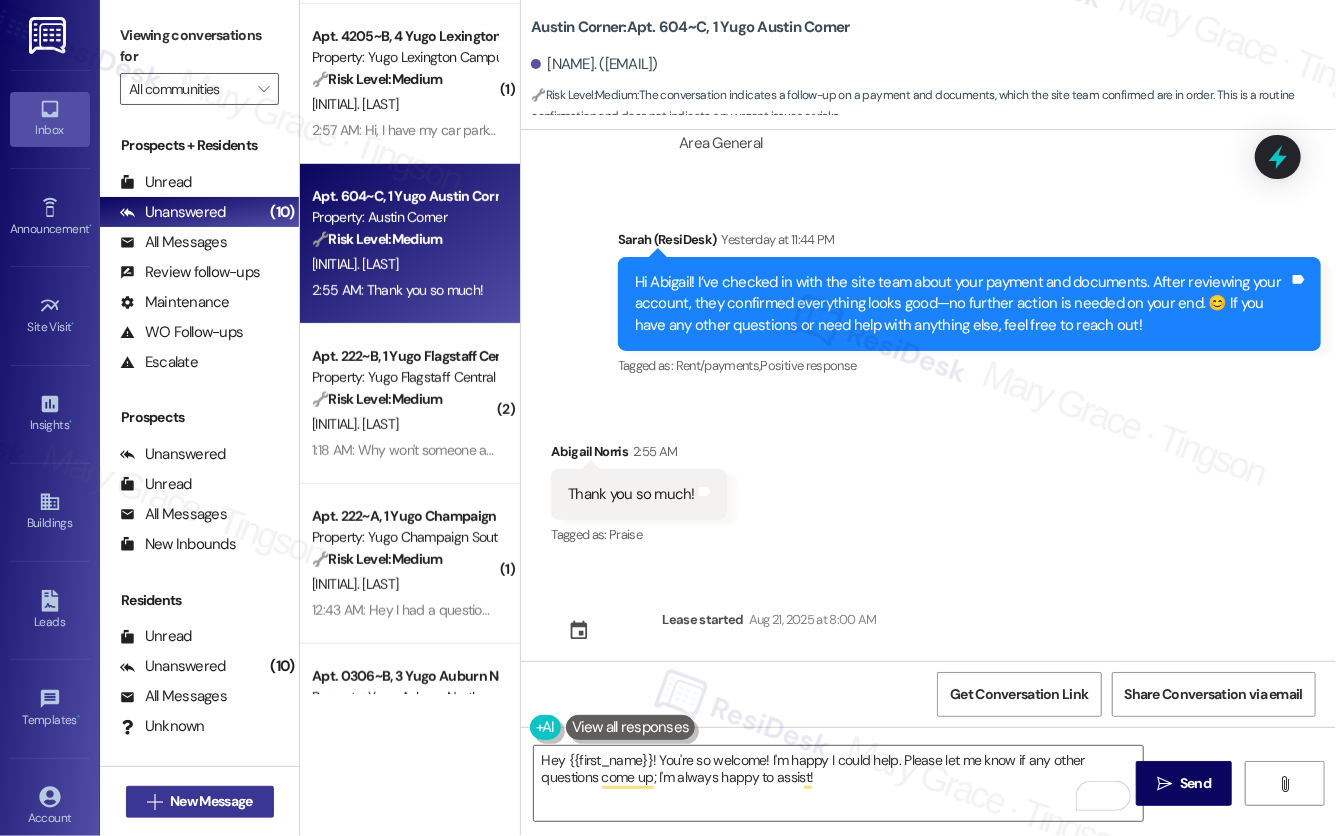 click on "New Message" at bounding box center [211, 801] 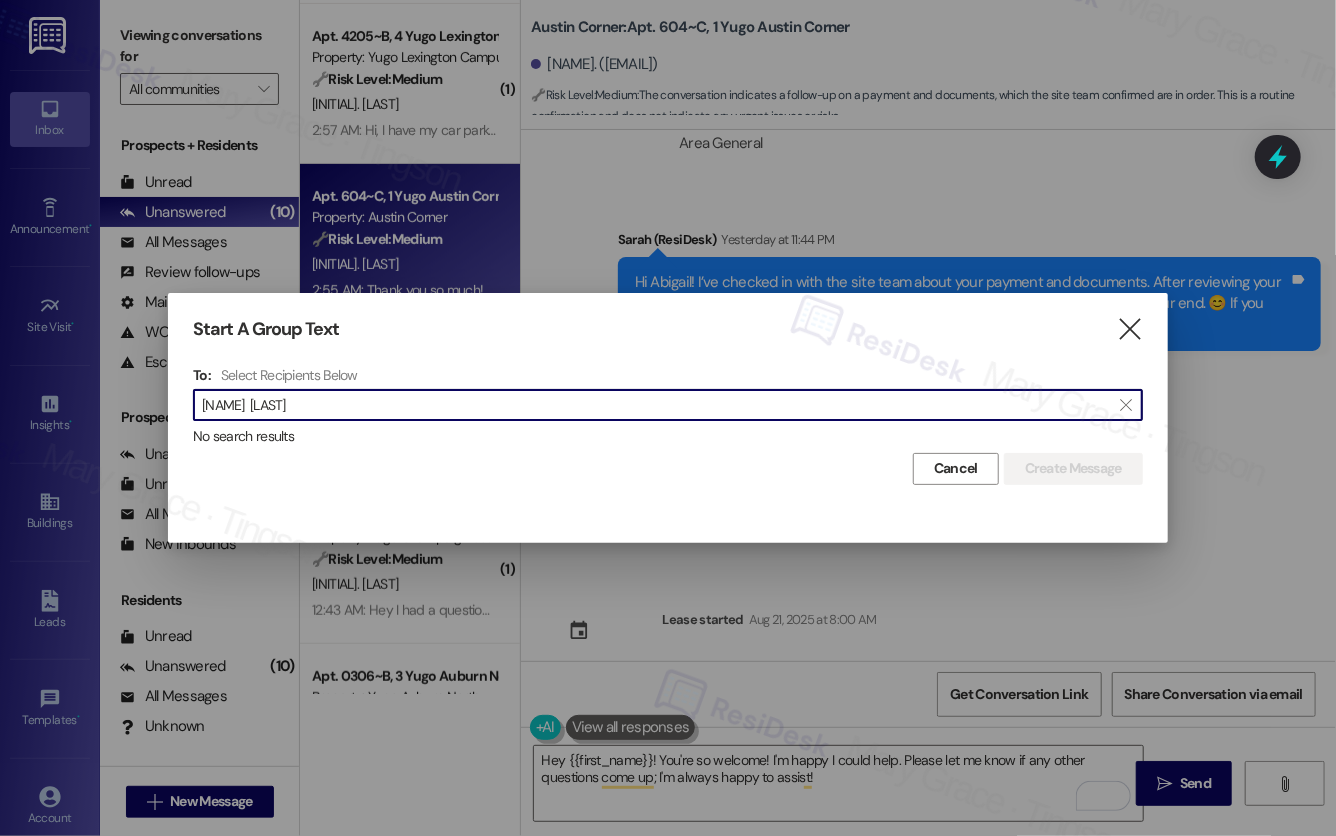 click on "Cindy	Mai" at bounding box center (656, 405) 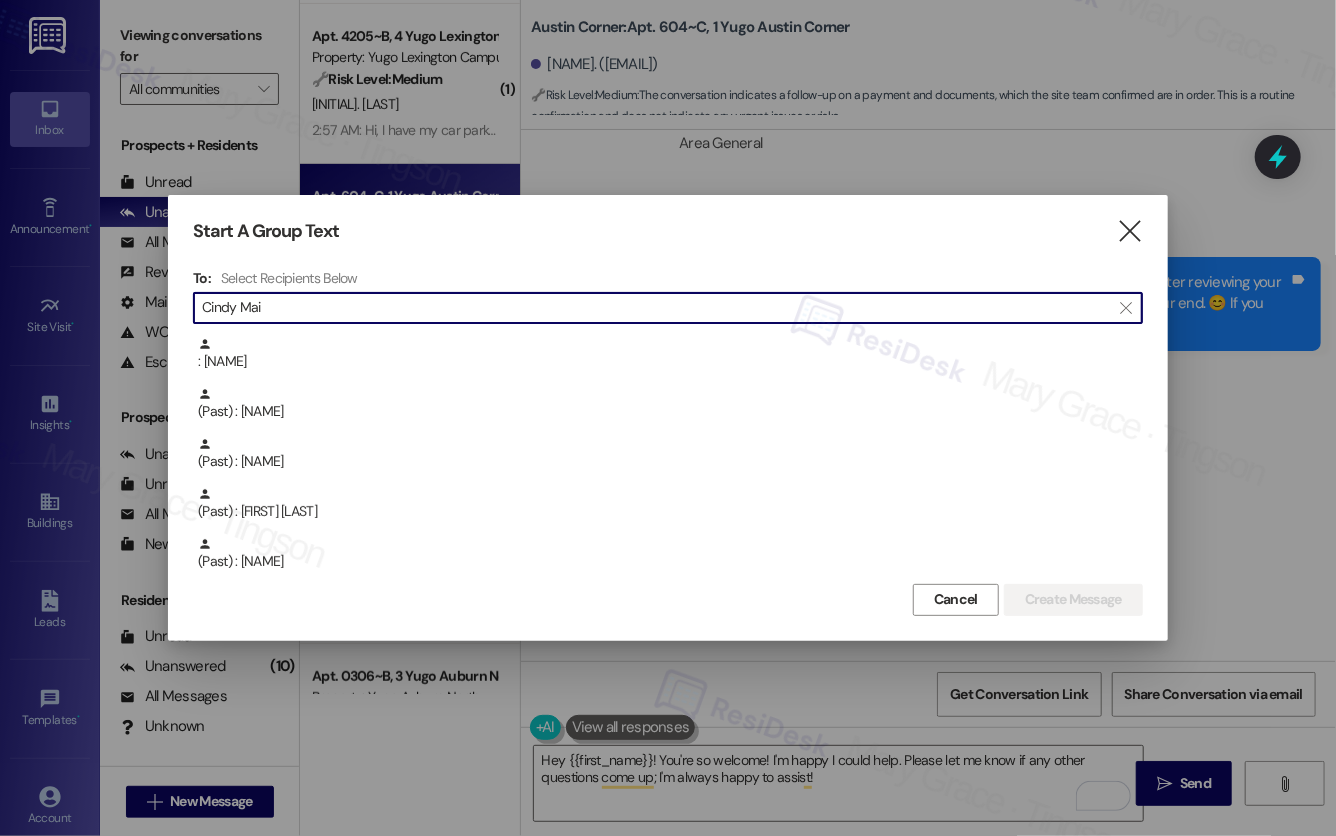 scroll, scrollTop: 150, scrollLeft: 0, axis: vertical 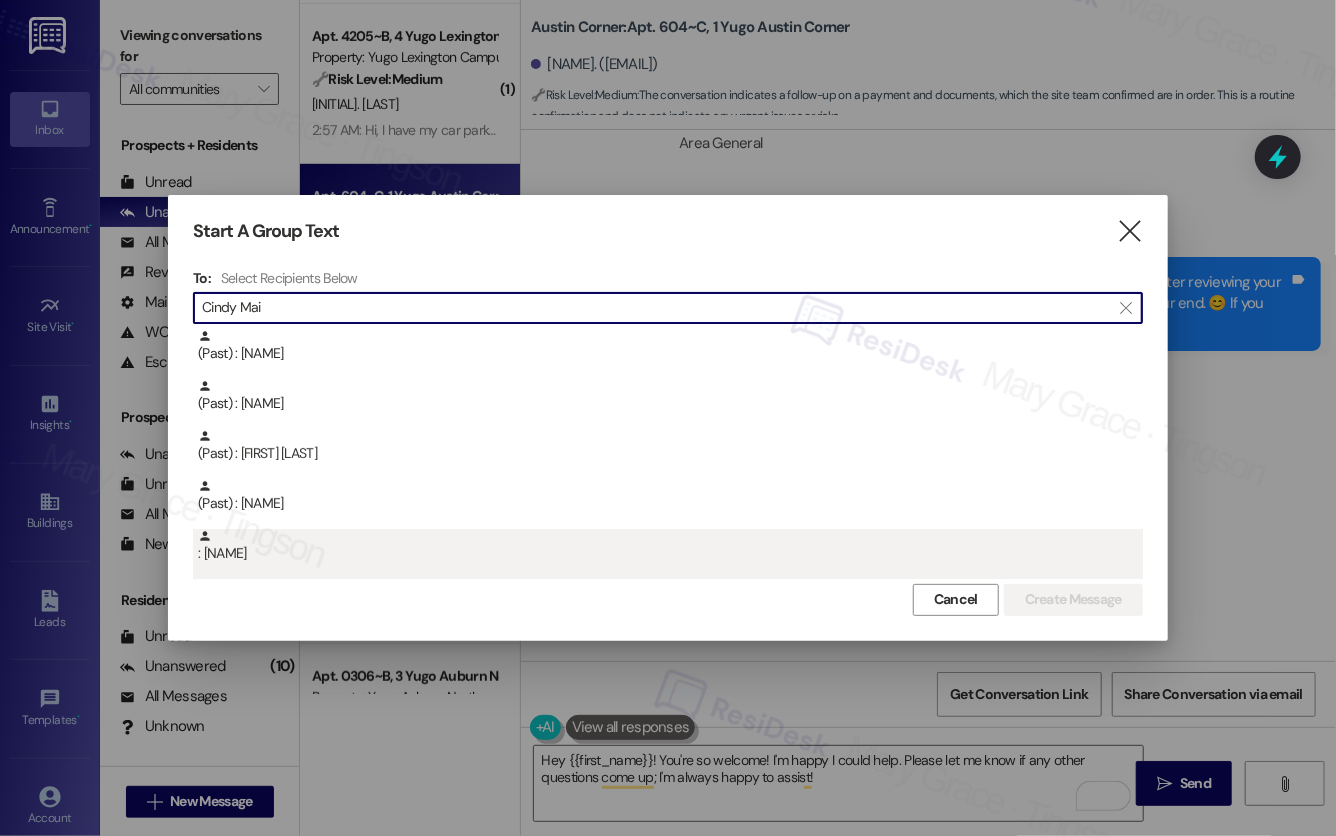 type on "Cindy Mai" 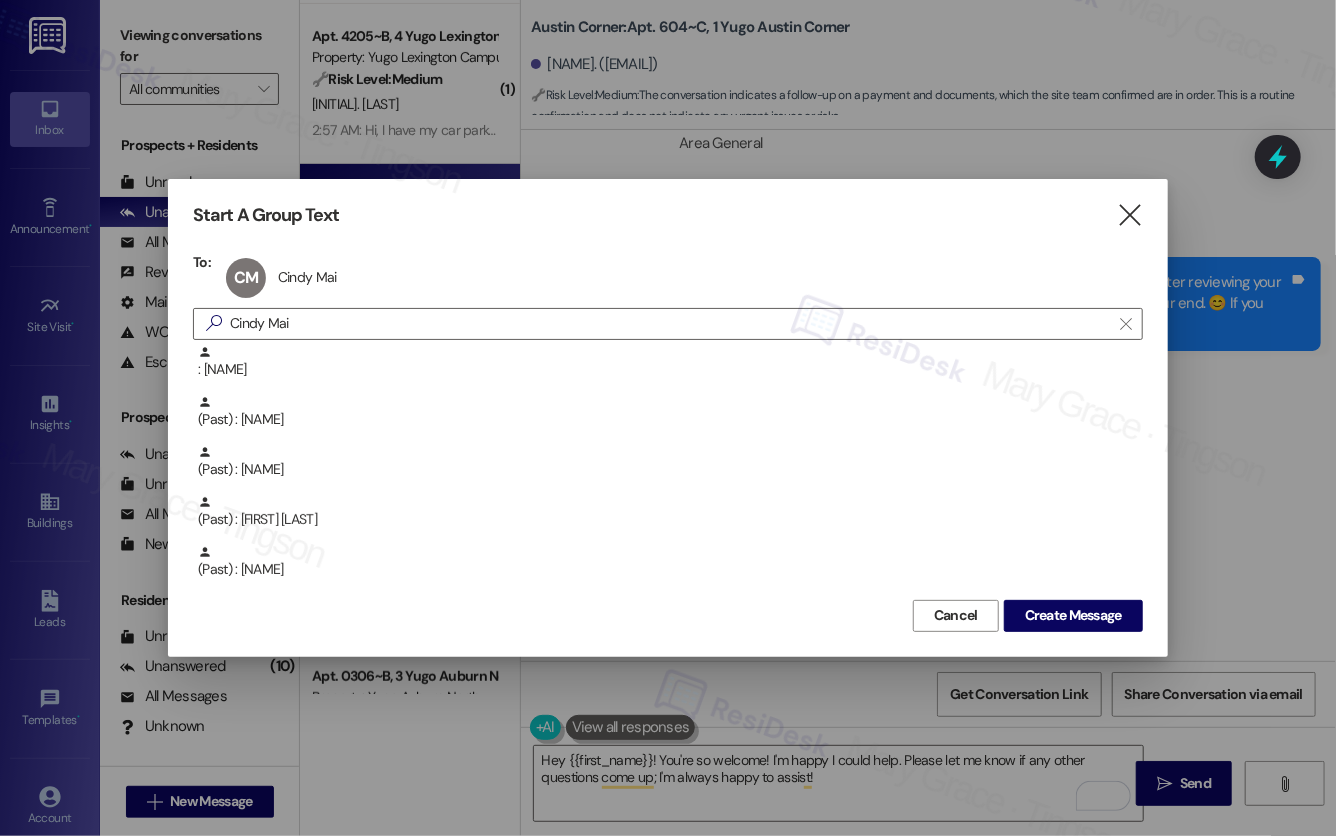 scroll, scrollTop: 100, scrollLeft: 0, axis: vertical 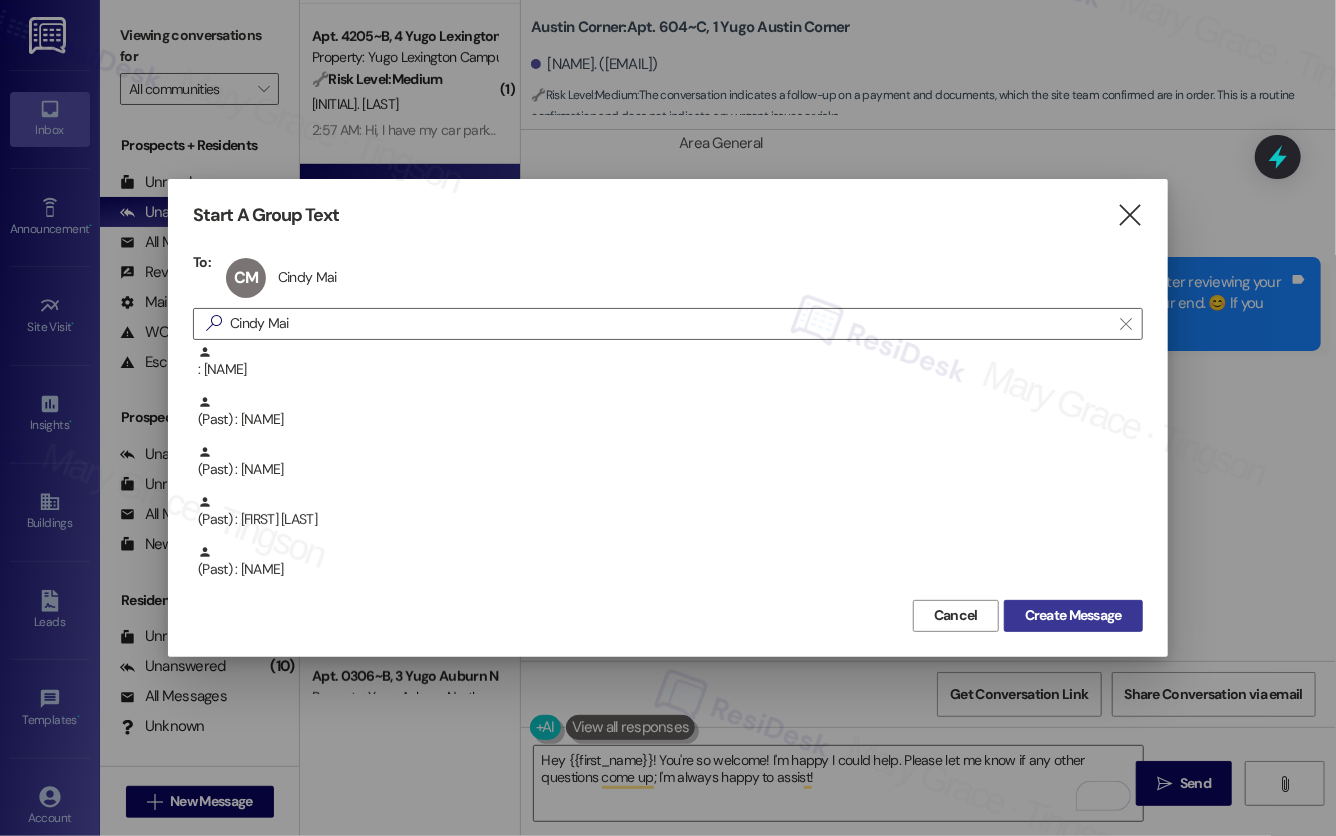 click on "Create Message" at bounding box center (1073, 615) 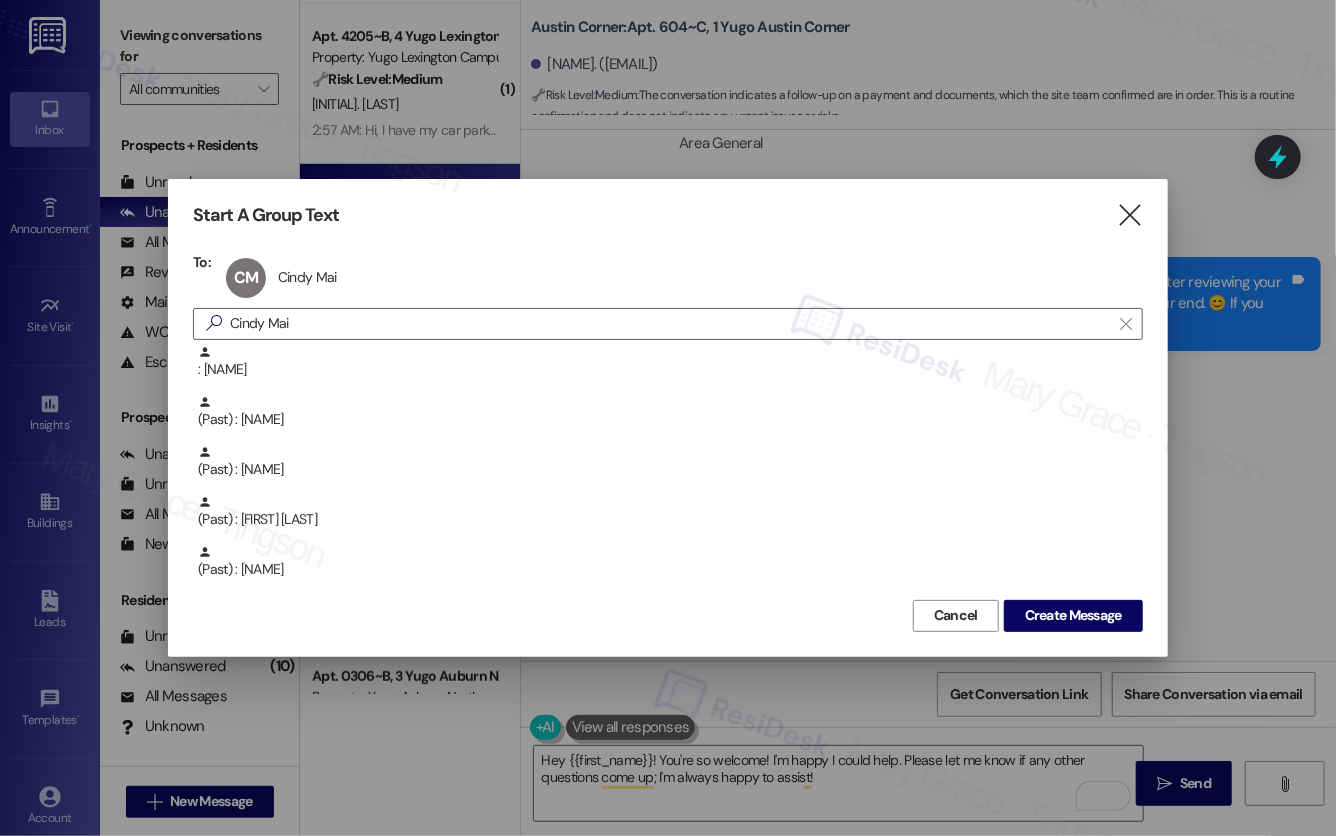 click on "Sent via SMS Sarah   (ResiDesk) Jul 23, 2025 at 6:01 AM Hi Abigail! We’re so excited you’ve chosen Yugo Austin Corner as your future home! Moving is an exciting time, and I want to make sure you feel confident and ready. (You can always reply STOP to opt out of future messages) Tags and notes Tagged as:   Praise Click to highlight conversations about Praise Sent via SMS 6:01 AM Sarah   (ResiDesk) Jul 23, 2025 at 6:01 AM I’m Sarah from the off-site Resident Support Team. I work with your property’s team to help once you’ve moved in, whether it’s answering questions or assisting with maintenance. I’ll be in touch as your move-in date gets closer! Tags and notes Tagged as:   Maintenance ,  Click to highlight conversations about Maintenance Maintenance request ,  Click to highlight conversations about Maintenance request Praise Click to highlight conversations about Praise Sent via SMS 6:02 AM Sarah   (ResiDesk) Jul 23, 2025 at 6:02 AM Tags and notes Tagged as:   Amenities Received via SMS Question" at bounding box center (928, 395) 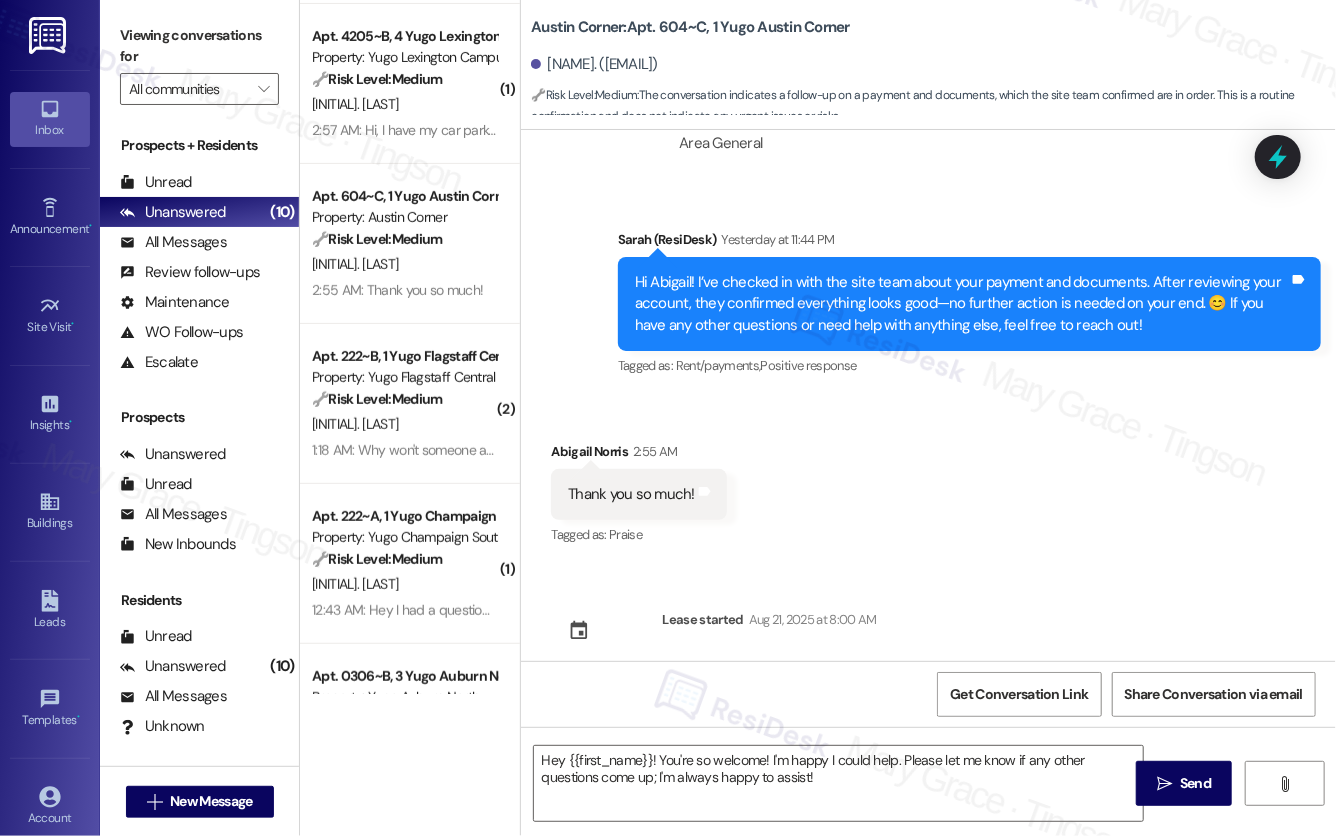 type on "Fetching suggested responses. Please feel free to read through the conversation in the meantime." 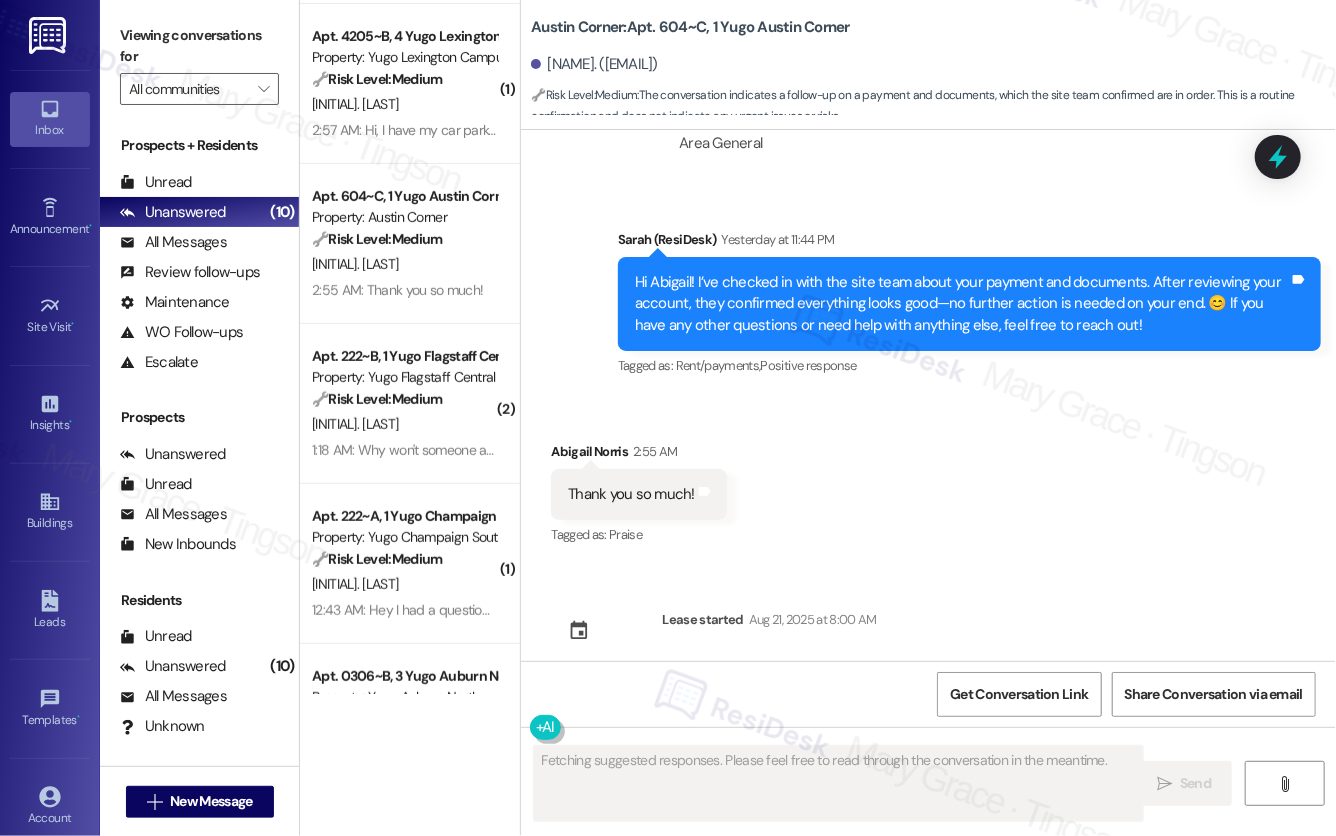 scroll, scrollTop: 0, scrollLeft: 0, axis: both 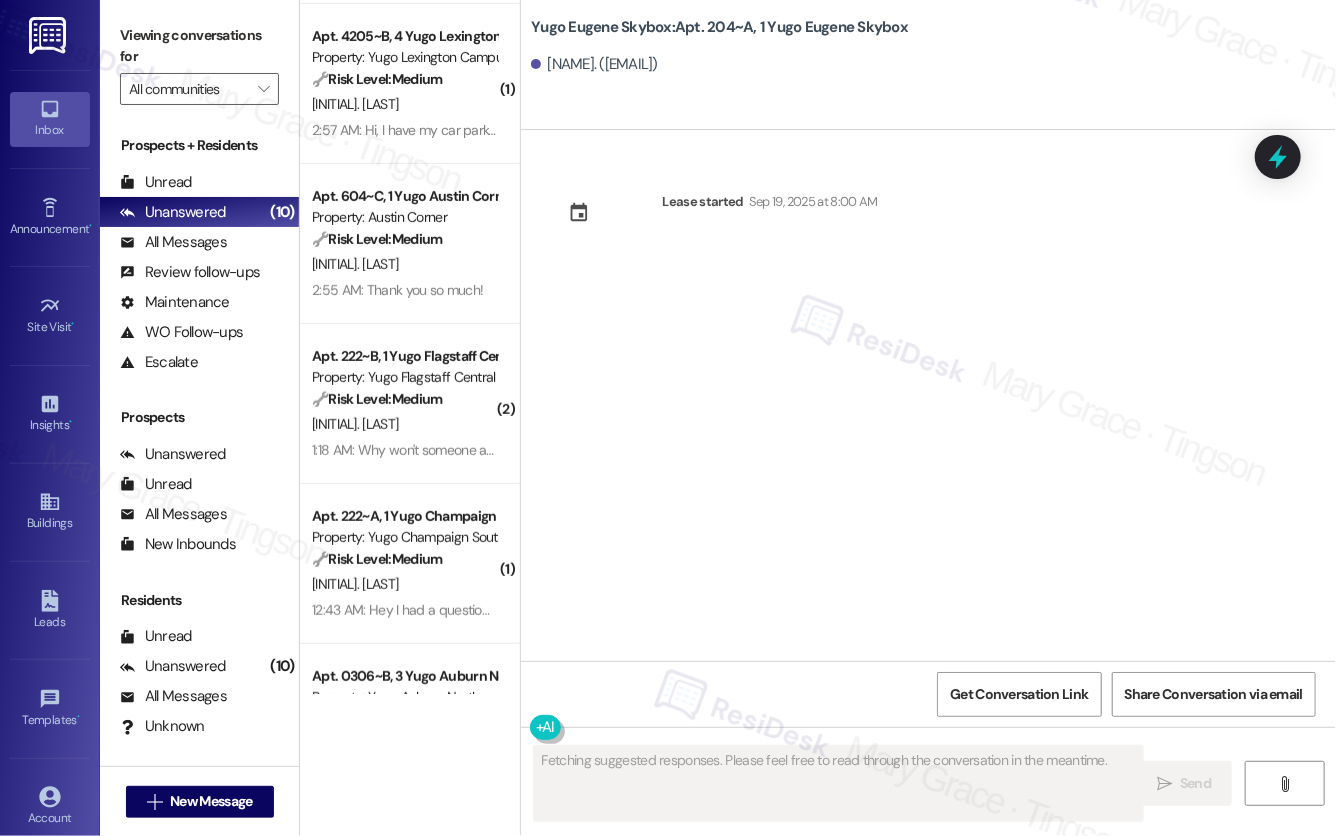 type 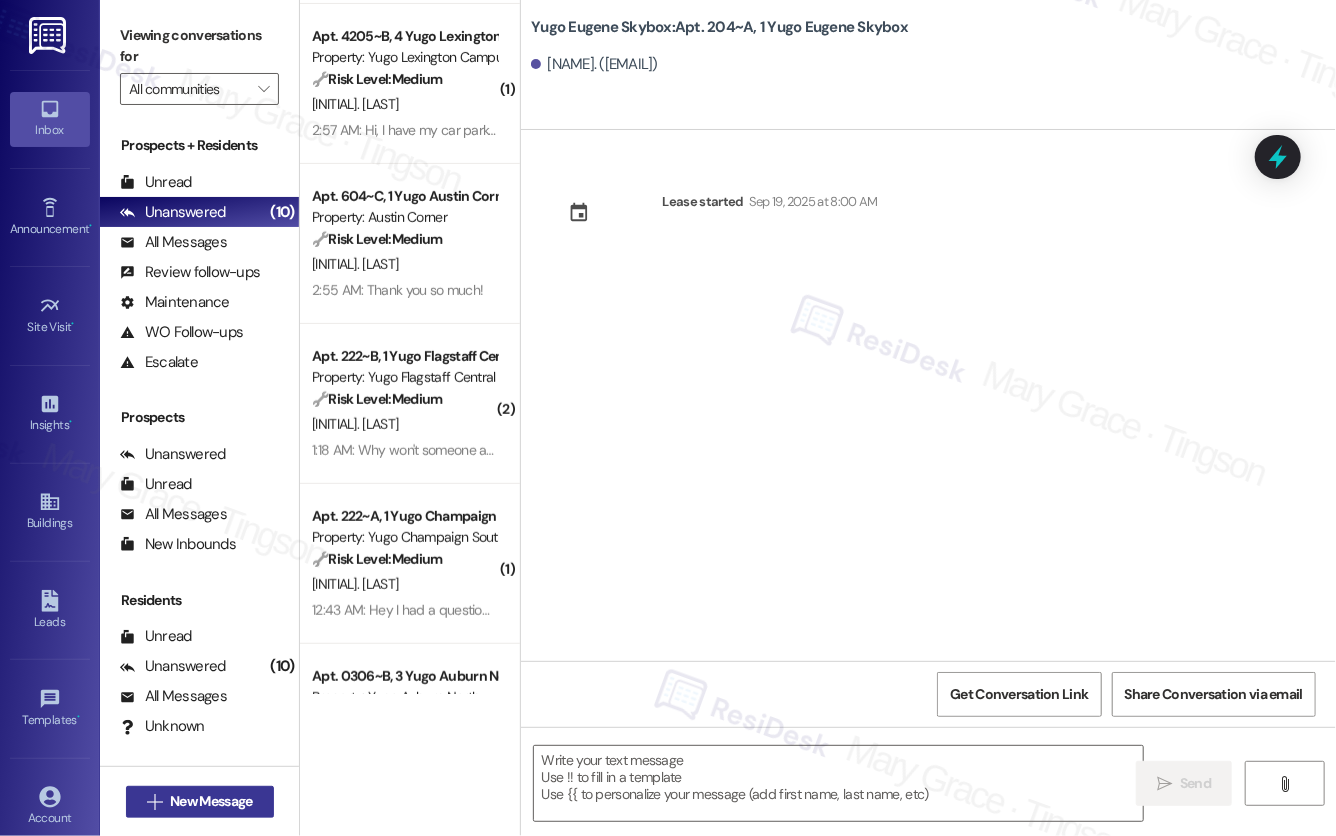 click on " New Message" at bounding box center (200, 802) 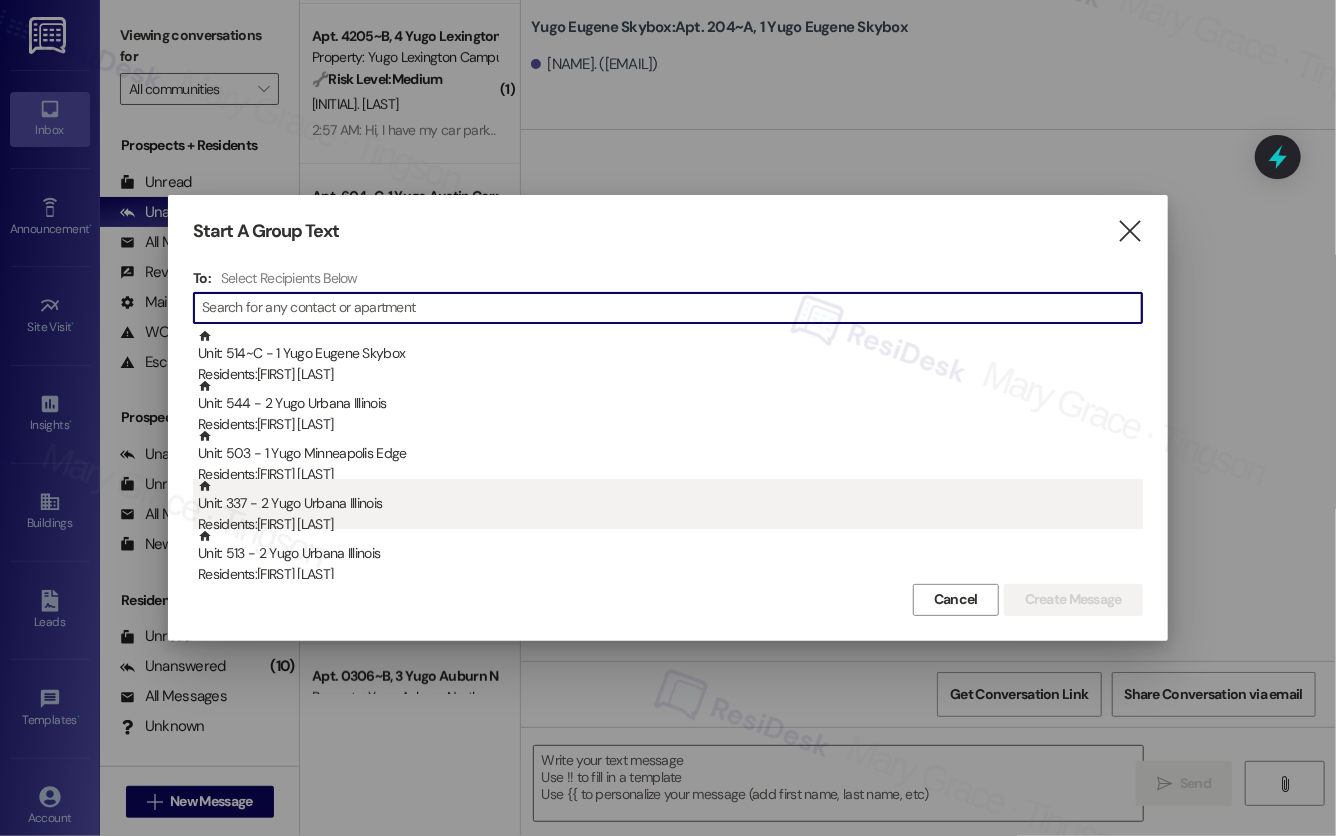 type on "3" 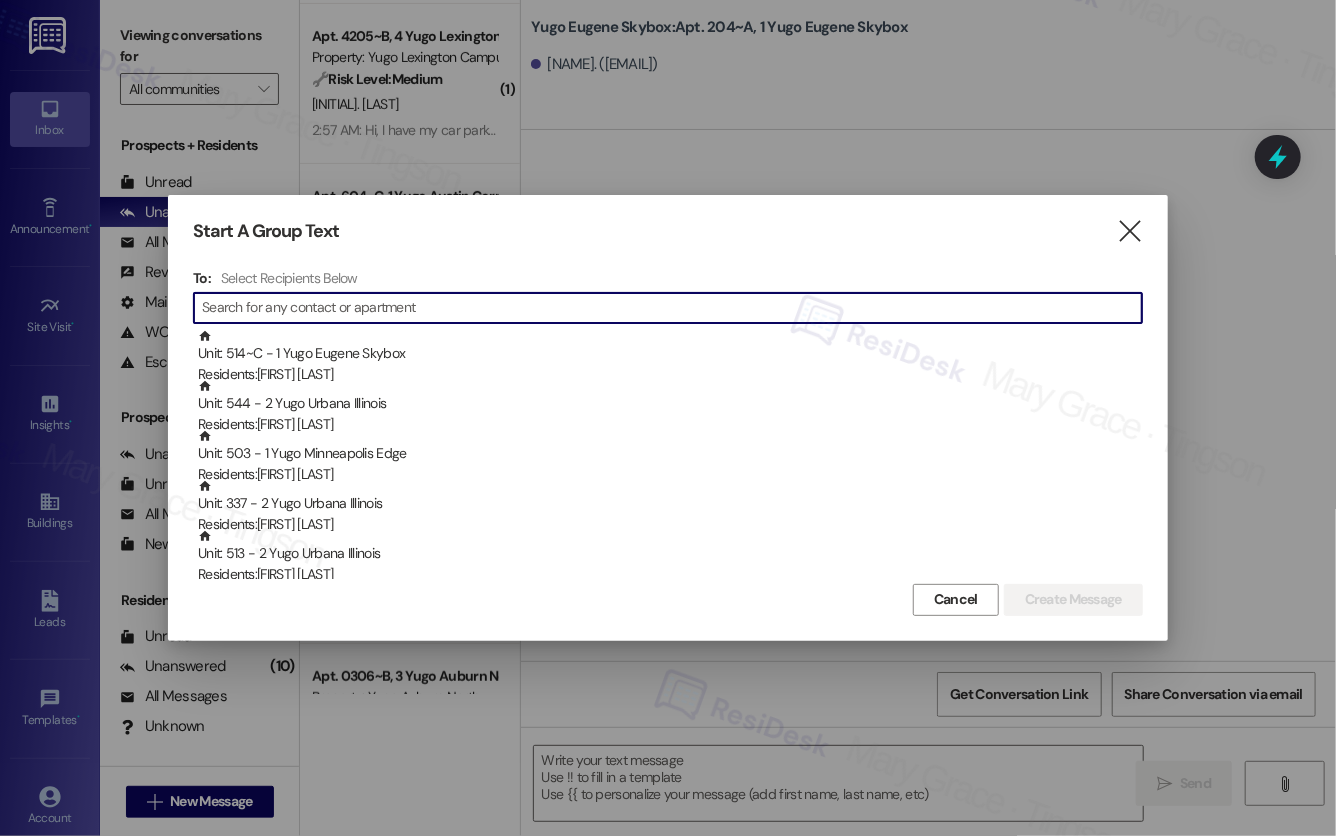 type on "Hi {{first_name}}! We’re so excited you’ve chosen {{property}} as your future home! Moving is an exciting time, and I want to make sure you feel confident and ready." 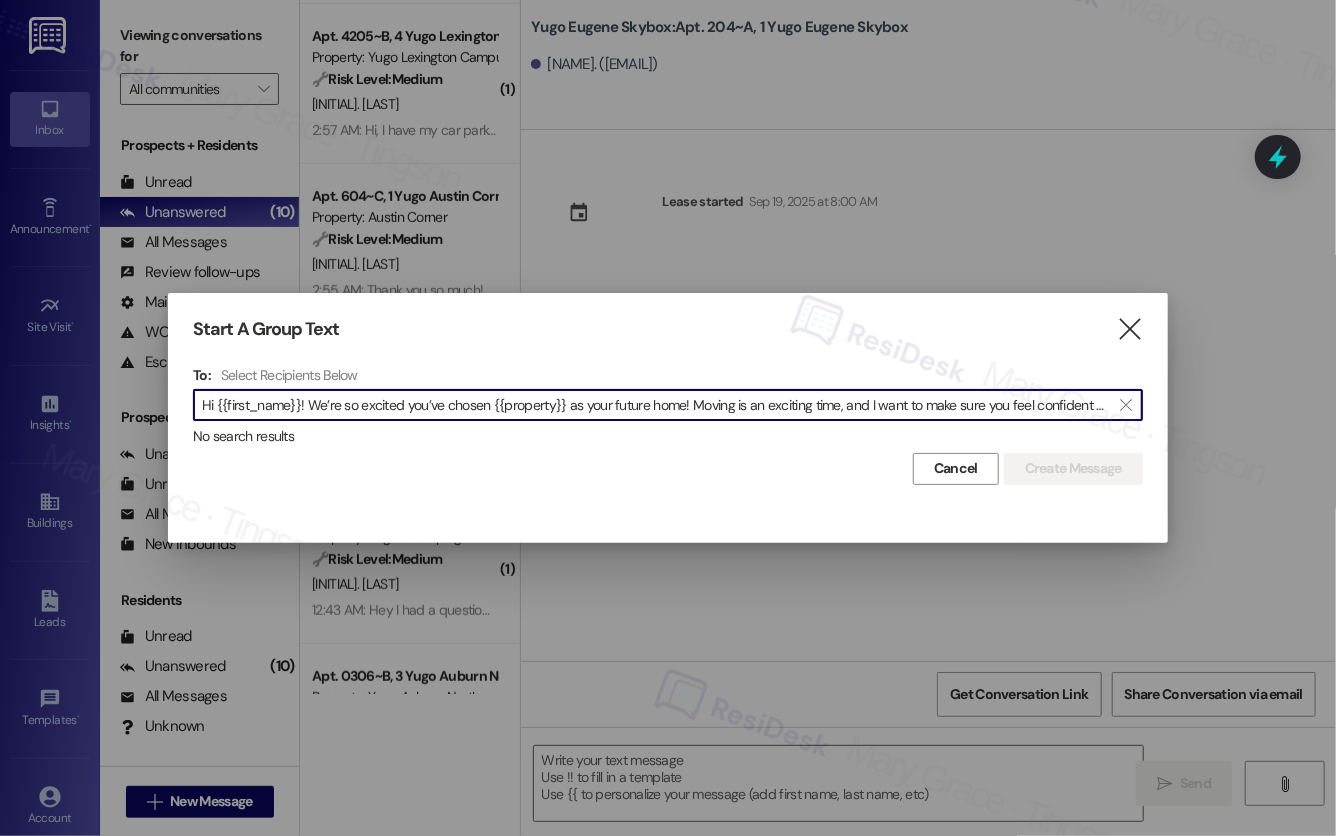 scroll, scrollTop: 0, scrollLeft: 42, axis: horizontal 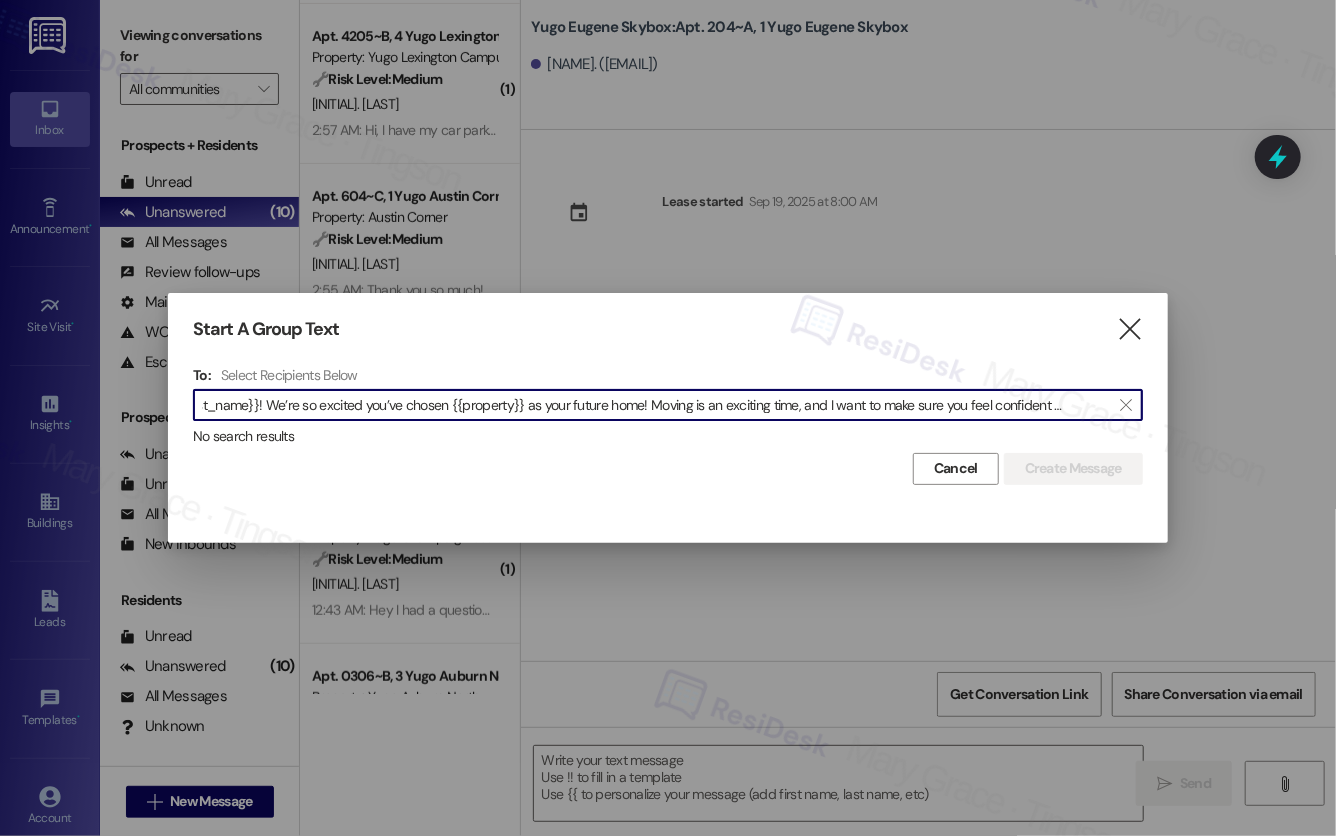 type 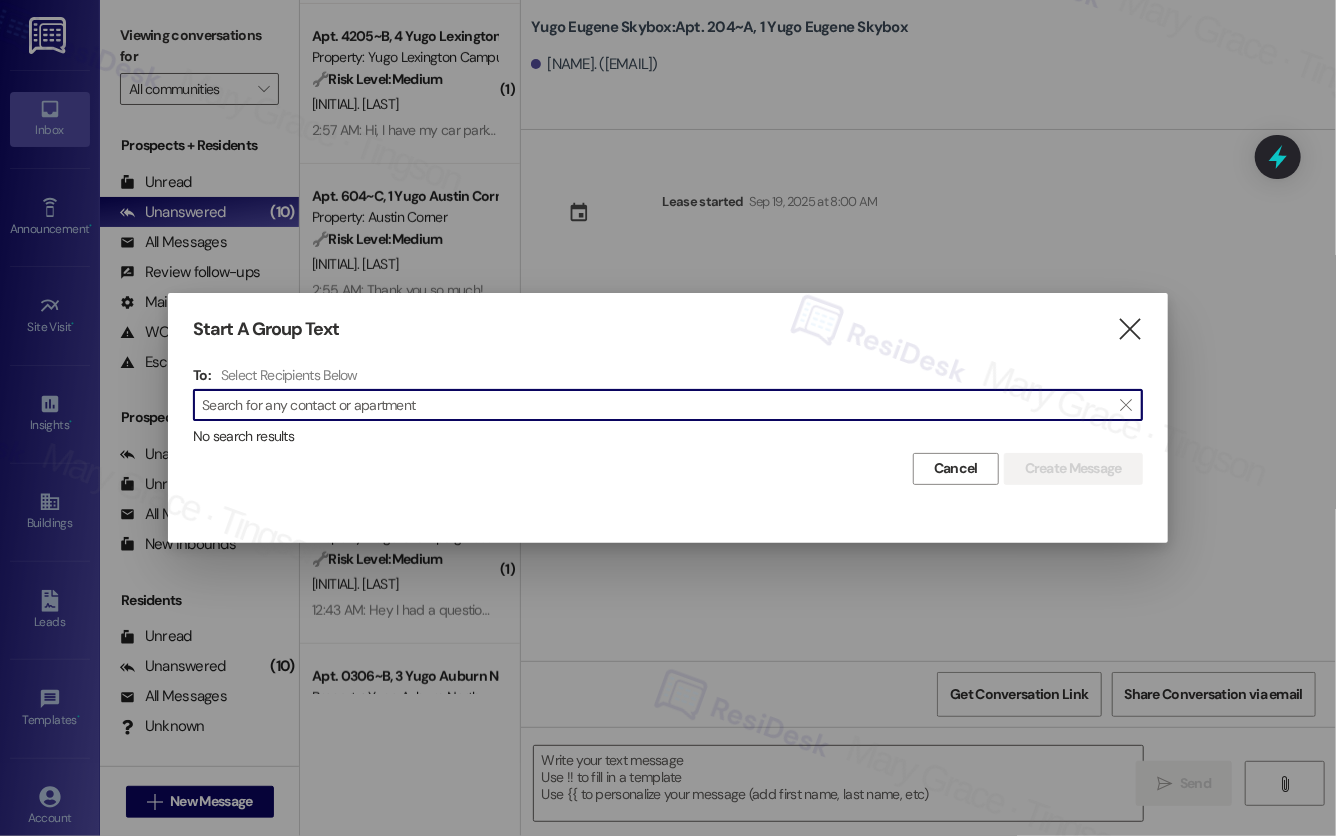 scroll, scrollTop: 0, scrollLeft: 0, axis: both 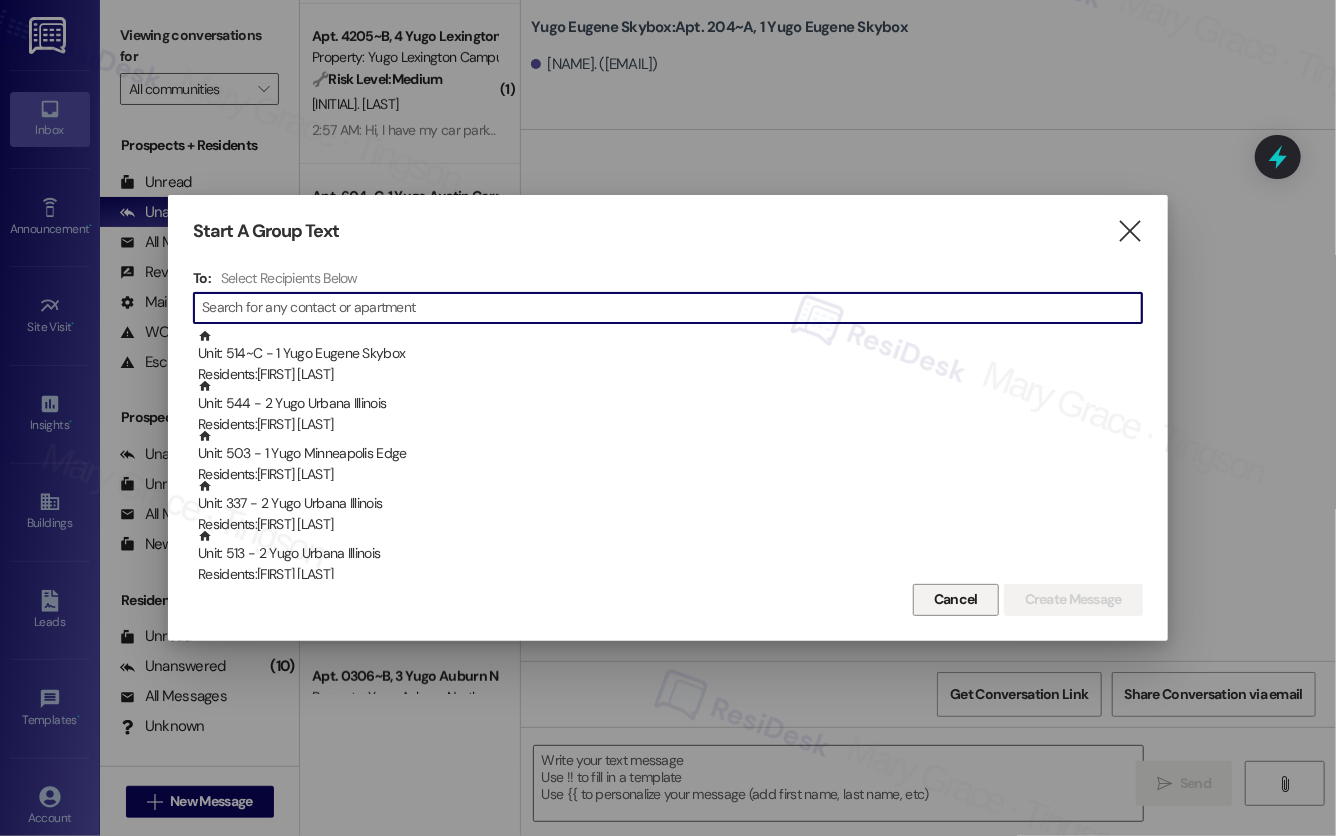 click on "Cancel" at bounding box center [956, 599] 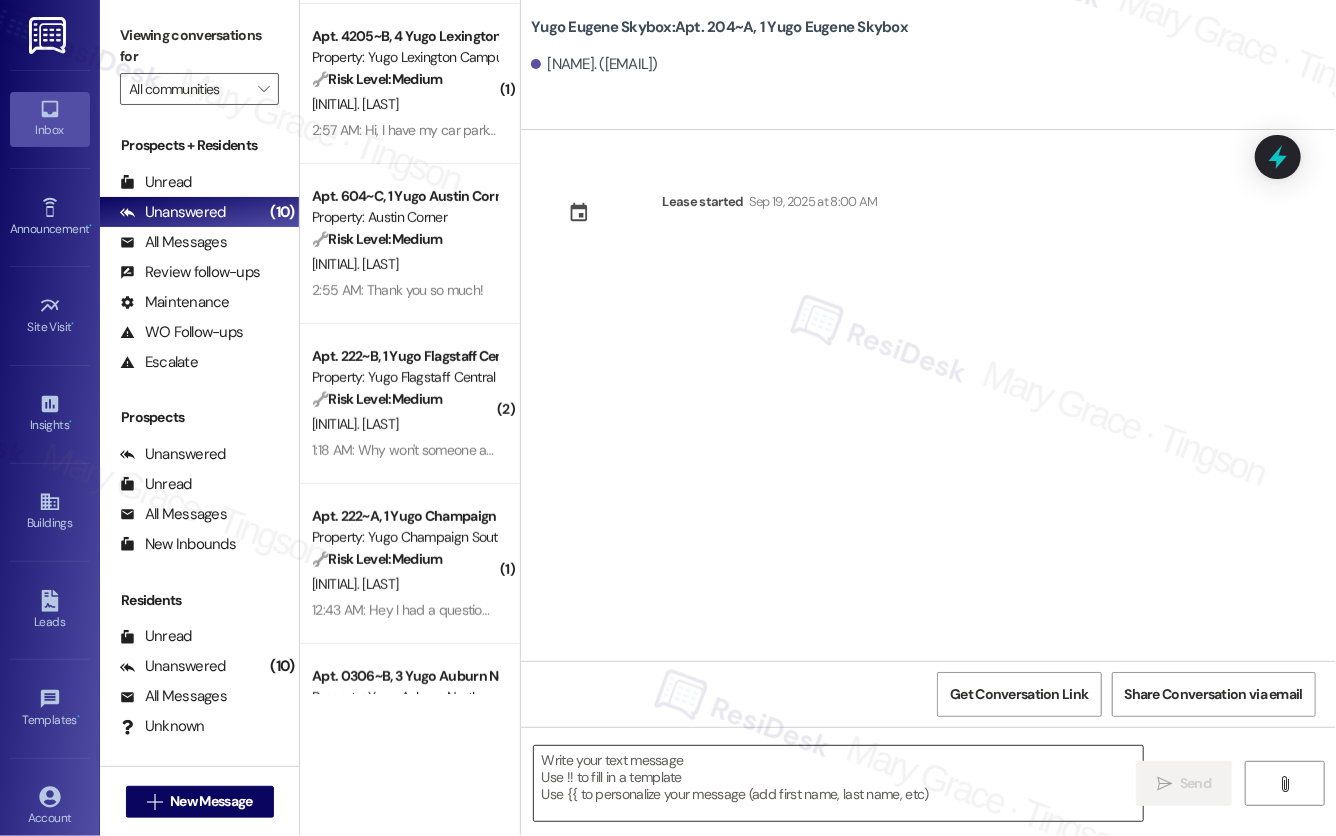type 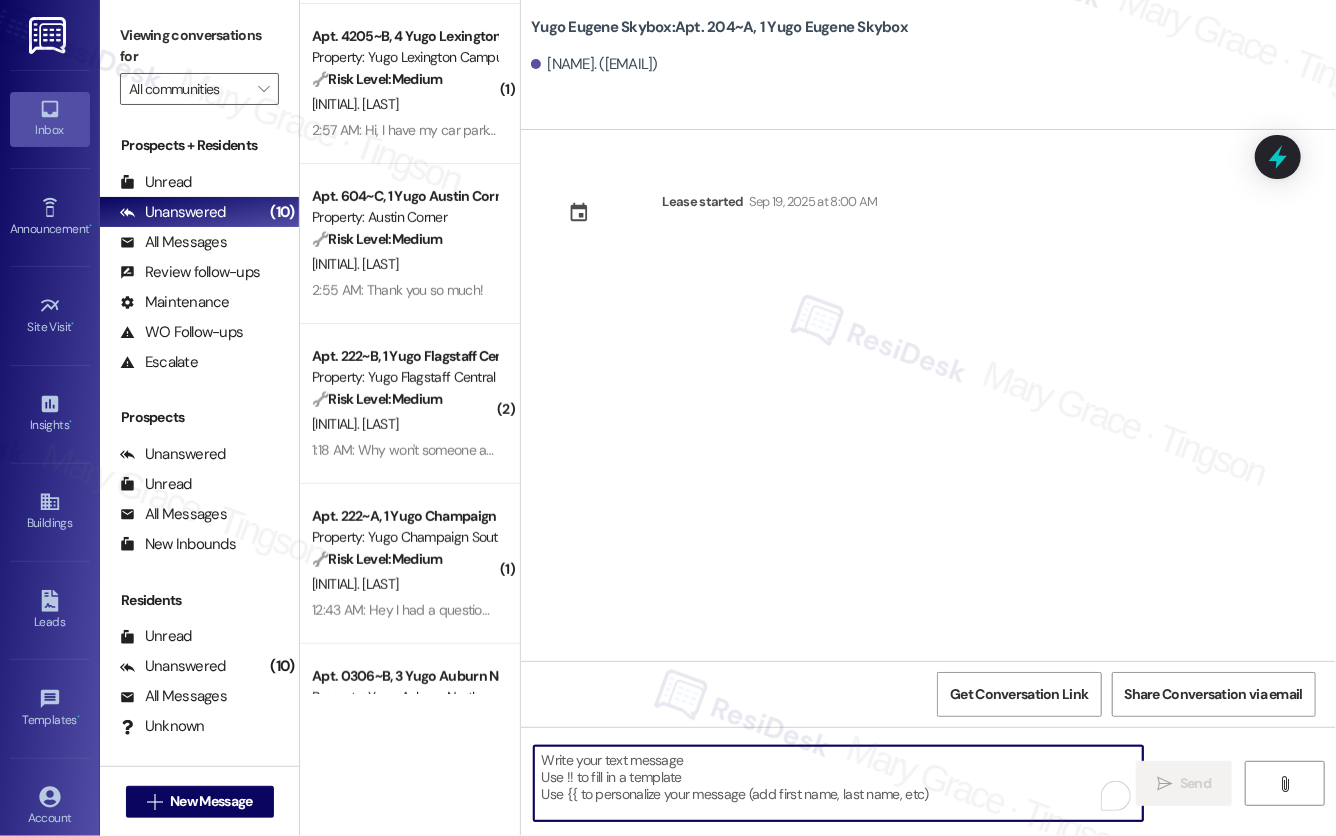 paste on "Hi {{first_name}}! We’re so excited you’ve chosen {{property}} as your future home! Moving is an exciting time, and I want to make sure you feel confident and ready." 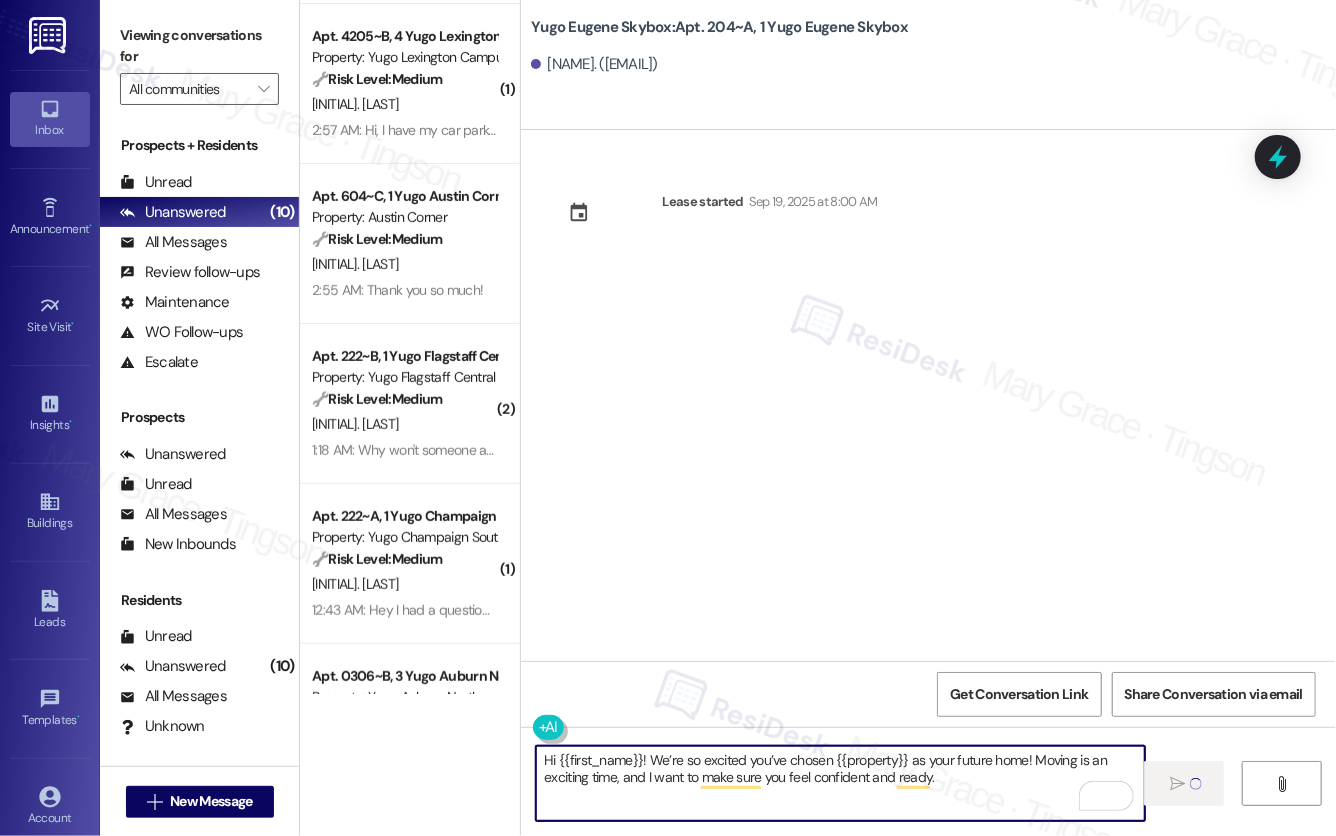 type on "Hi {{first_name}}! We’re so excited you’ve chosen {{property}} as your future home! Moving is an exciting time, and I want to make sure you feel confident and ready." 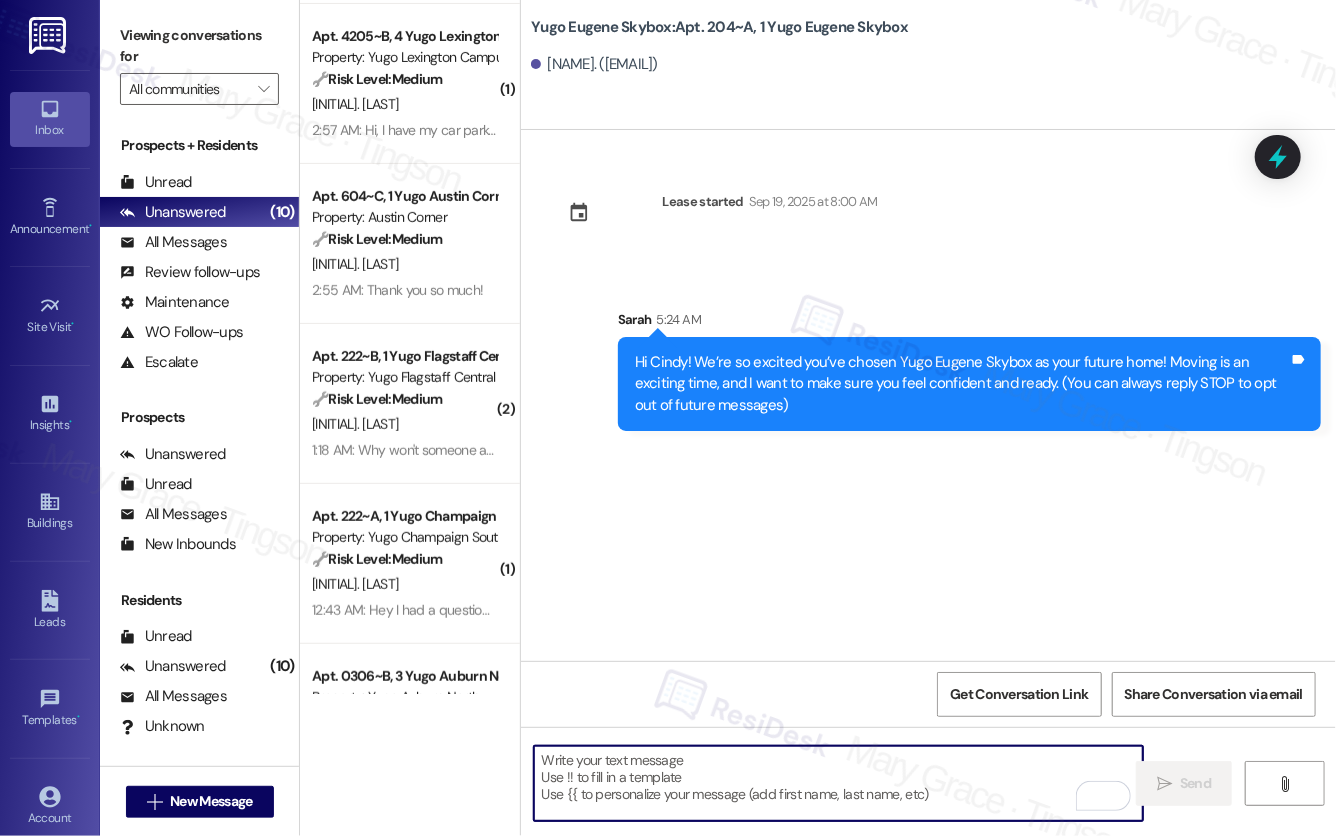 click at bounding box center [838, 783] 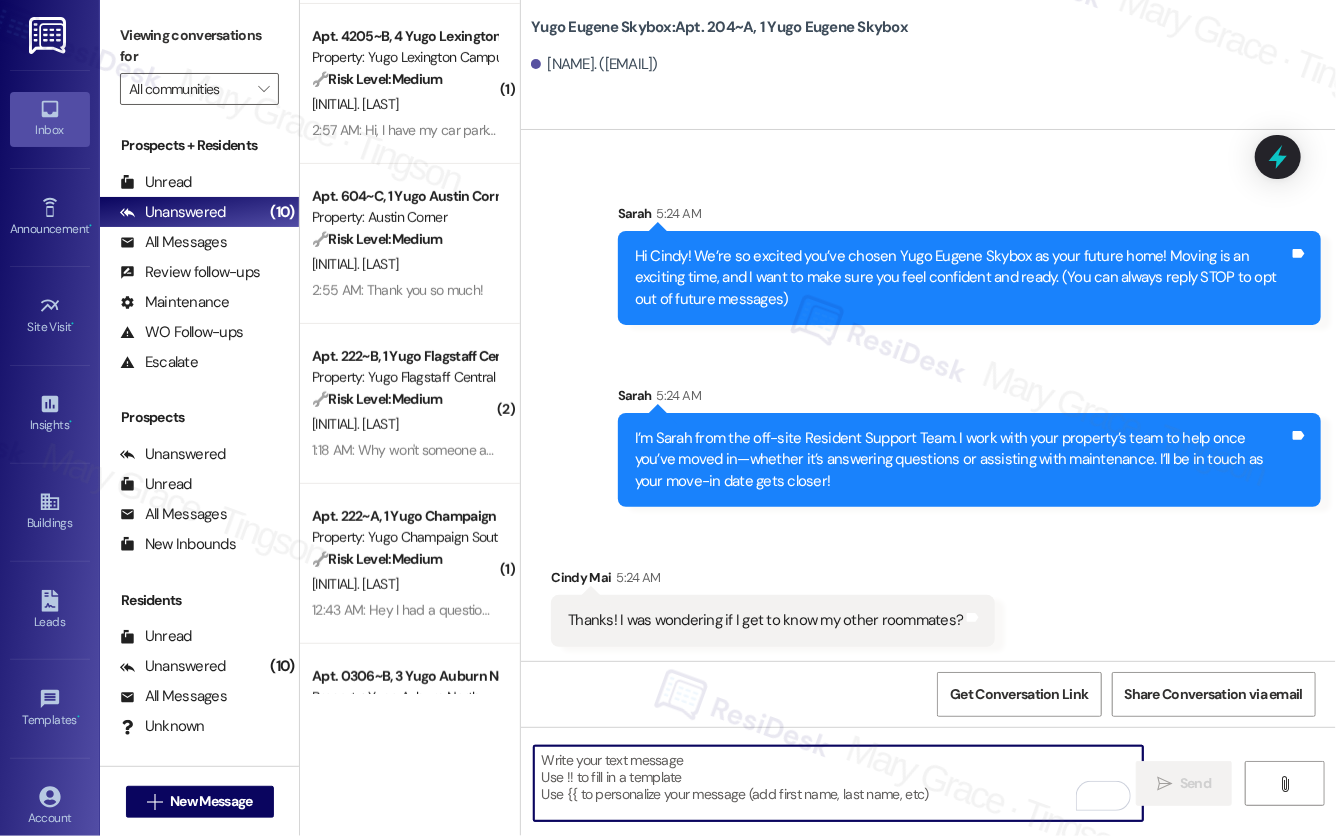 scroll, scrollTop: 107, scrollLeft: 0, axis: vertical 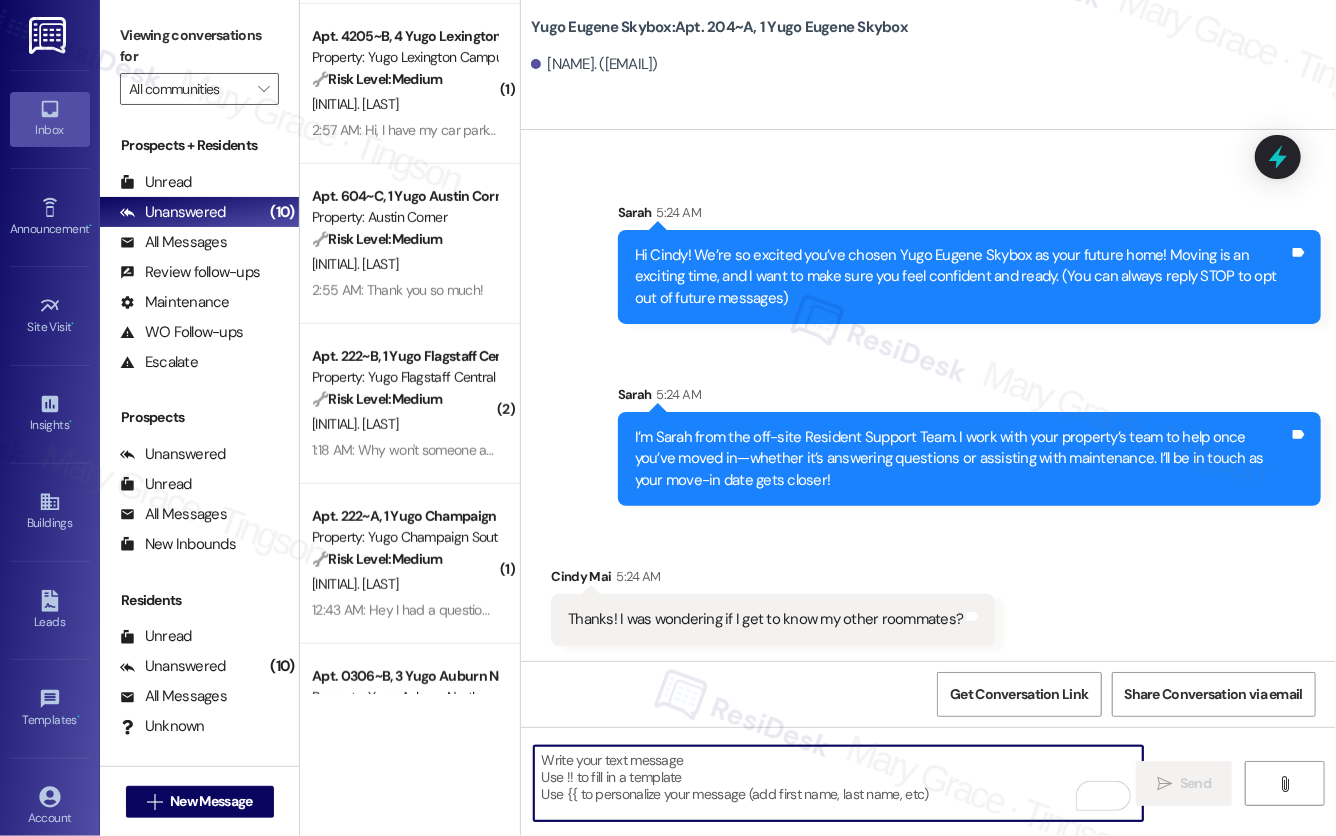 click at bounding box center [838, 783] 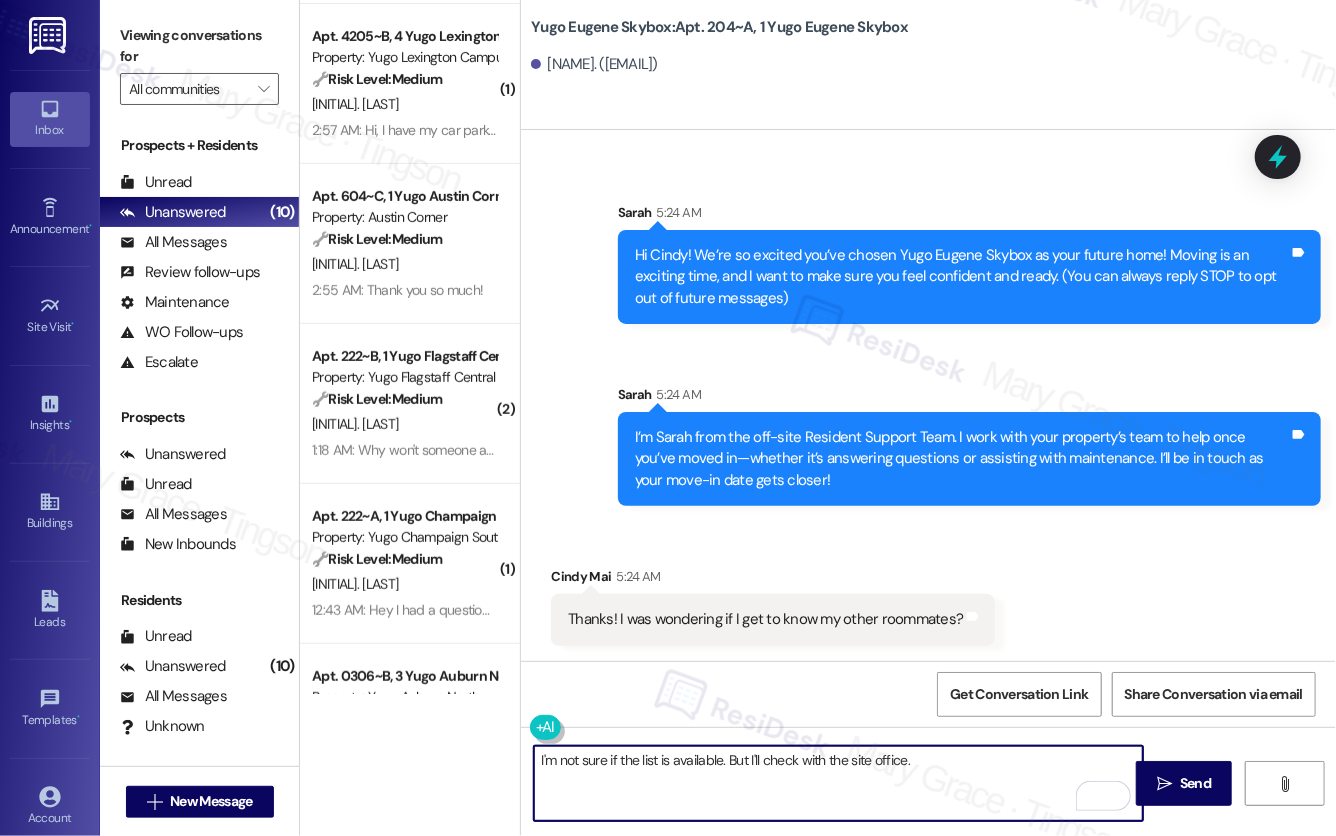 click on "Thanks! I was wondering if I get to know my other roommates?" at bounding box center [765, 619] 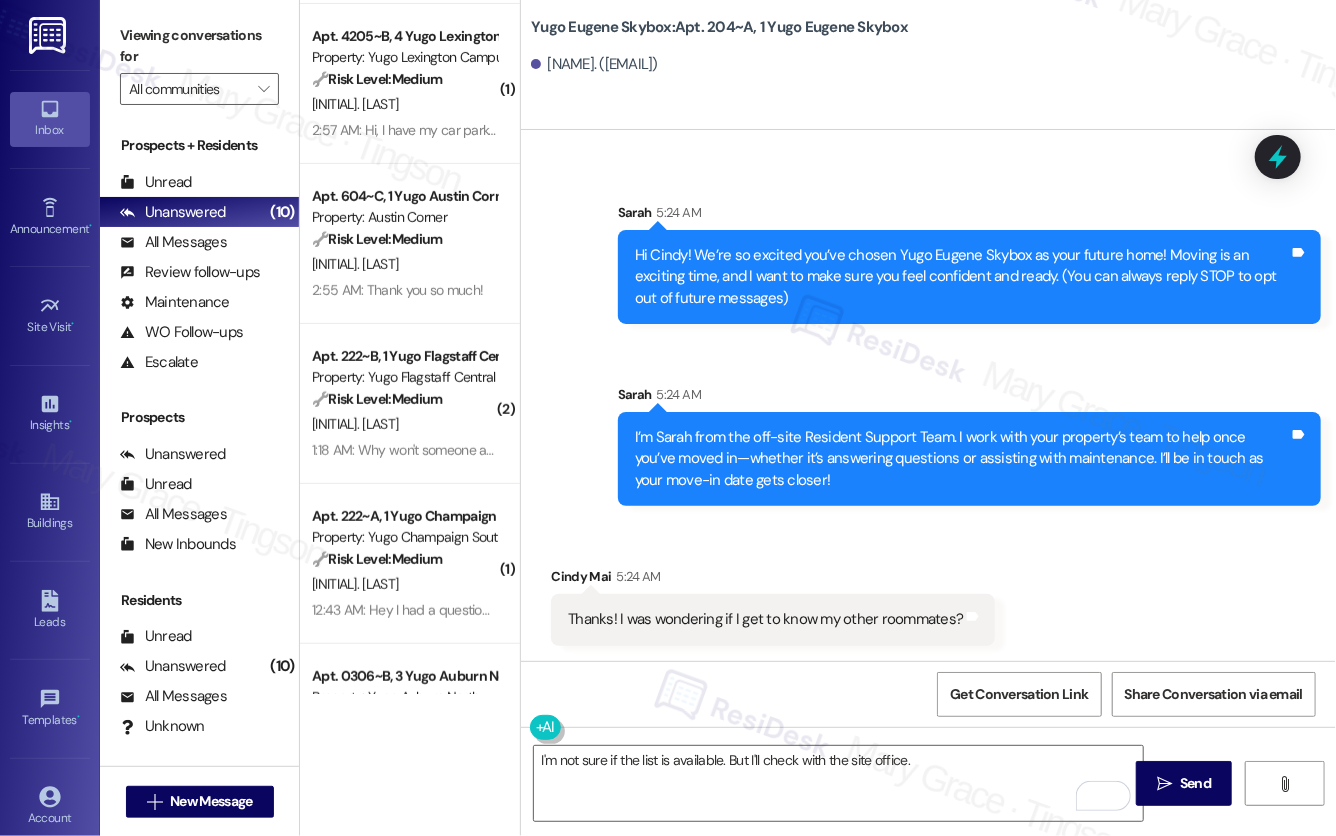 click on "Thanks! I was wondering if I get to know my other roommates?" at bounding box center [765, 619] 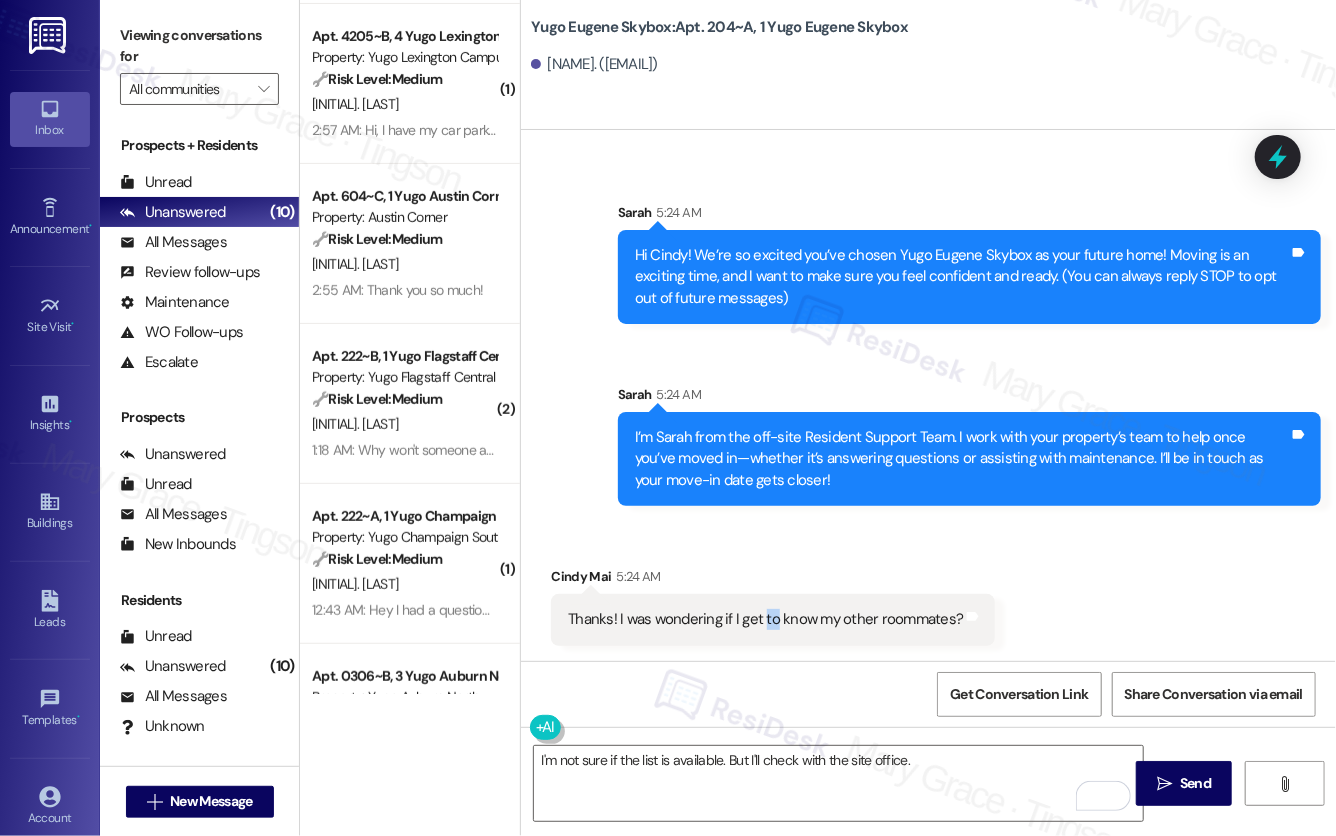 click on "Thanks! I was wondering if I get to know my other roommates?" at bounding box center [765, 619] 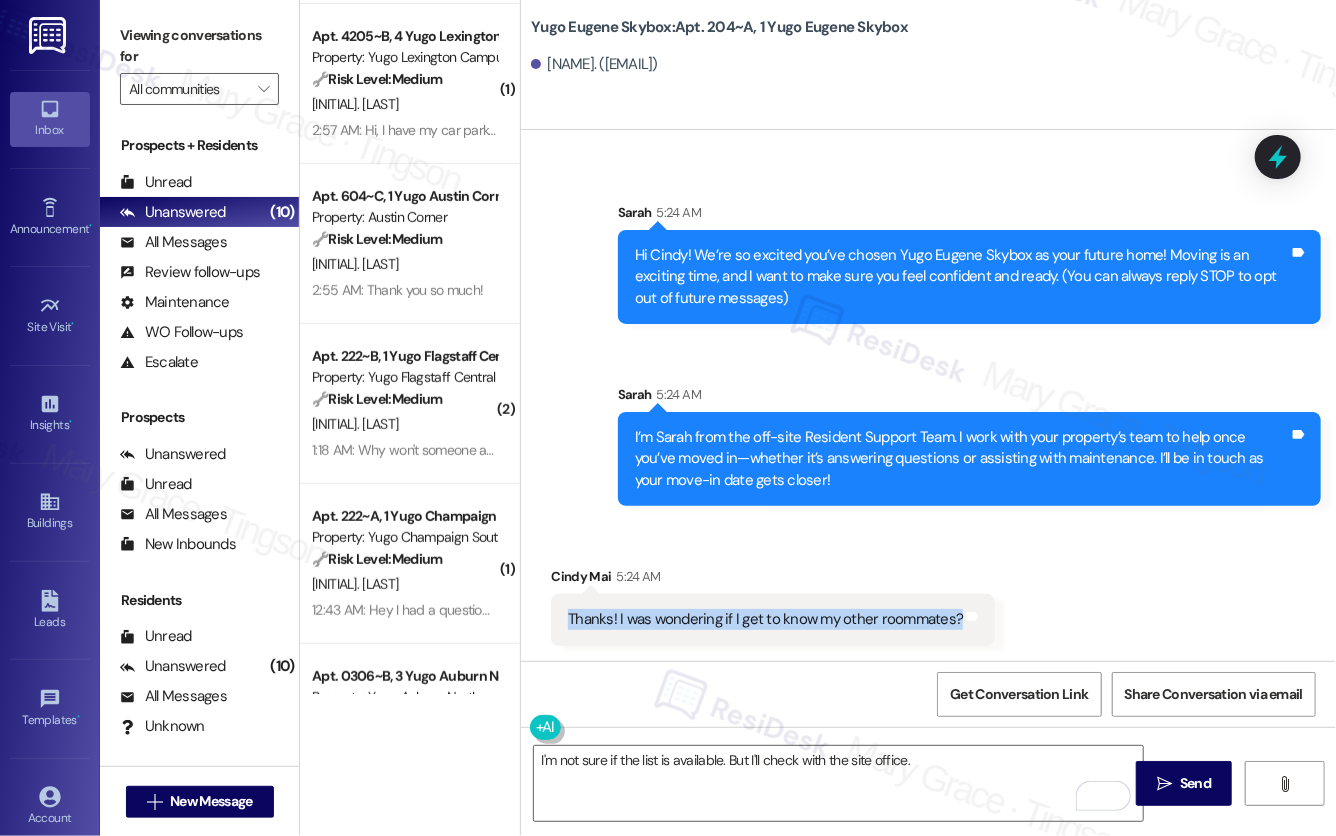 copy on "Thanks! I was wondering if I get to know my other roommates?  Tags and notes" 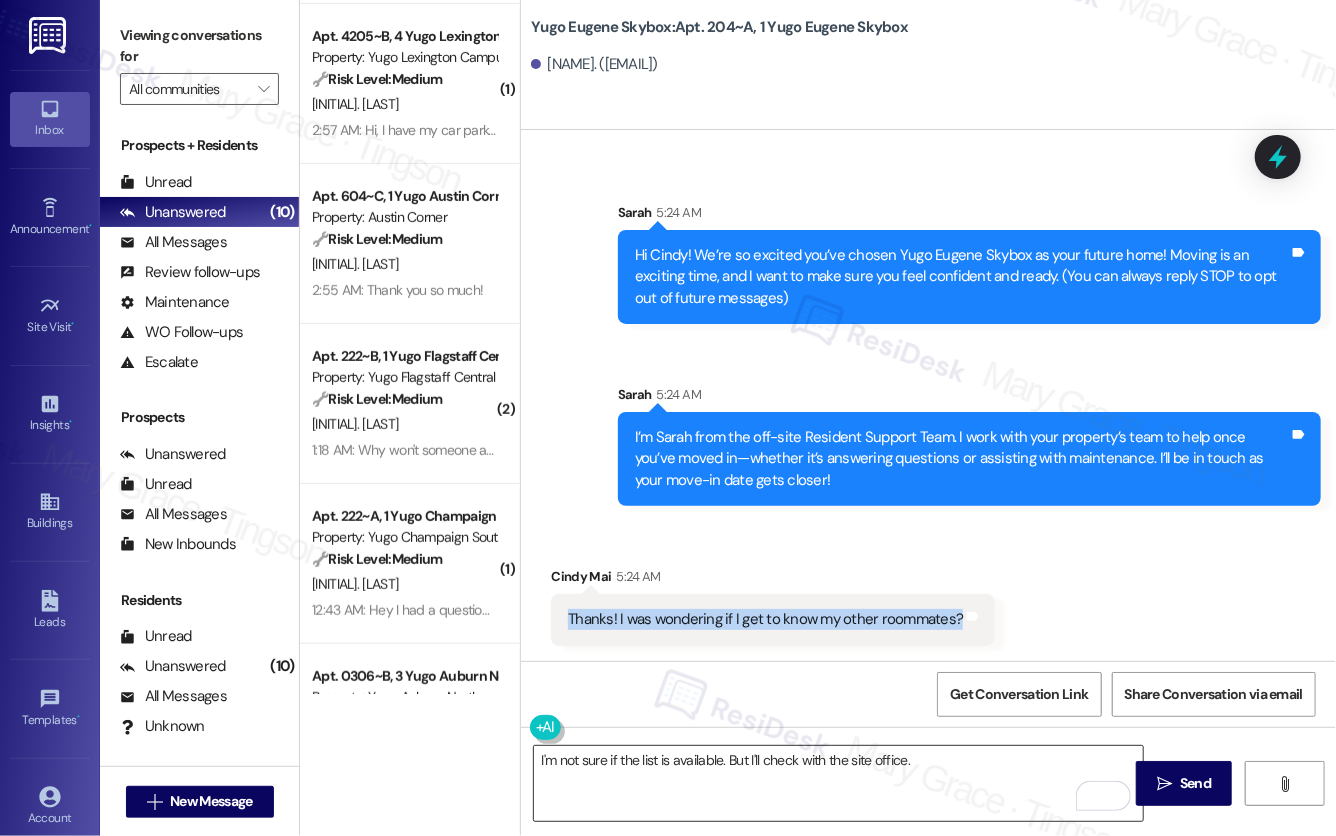 click on "I'm not sure if the list is available. But I'll check with the site office." at bounding box center (838, 783) 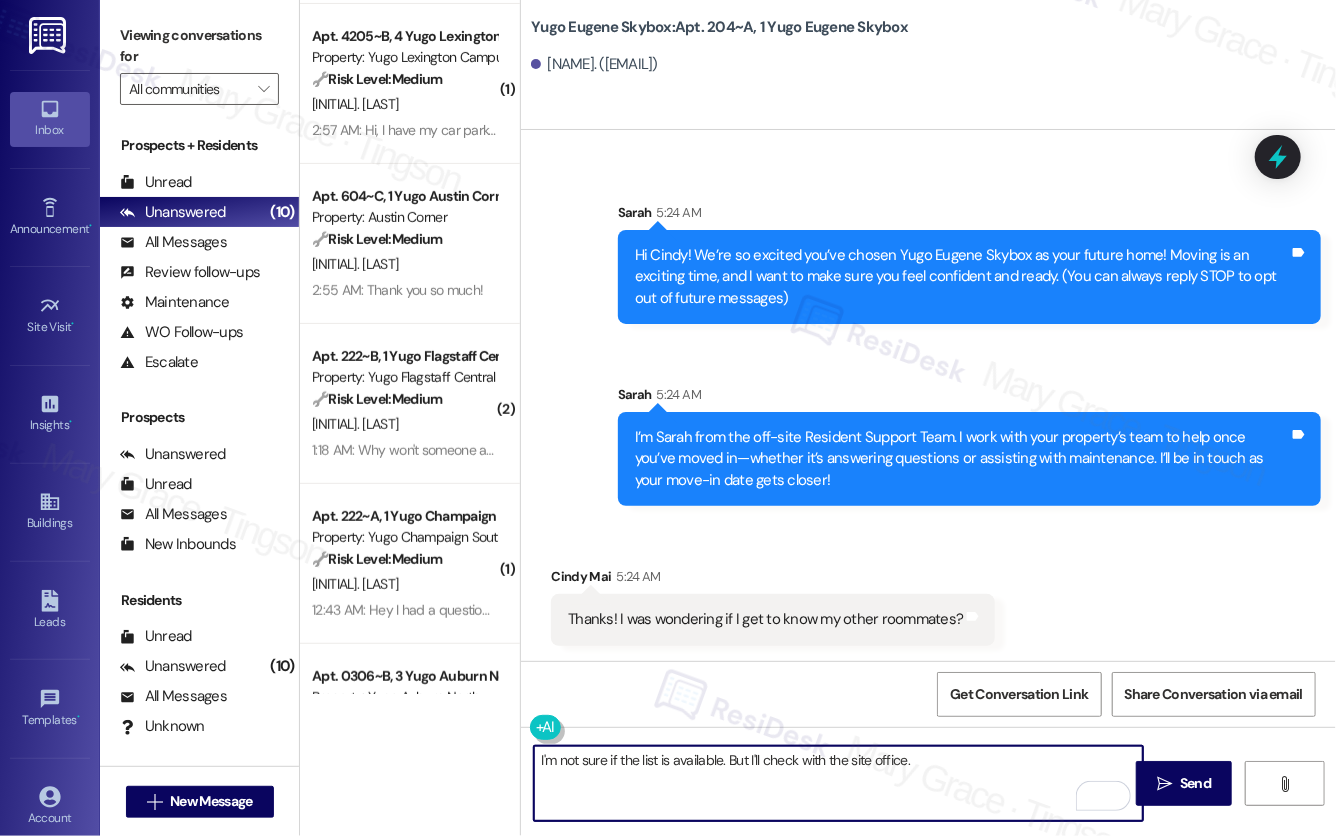 click on "I'm not sure if the list is available. But I'll check with the site office." at bounding box center (838, 783) 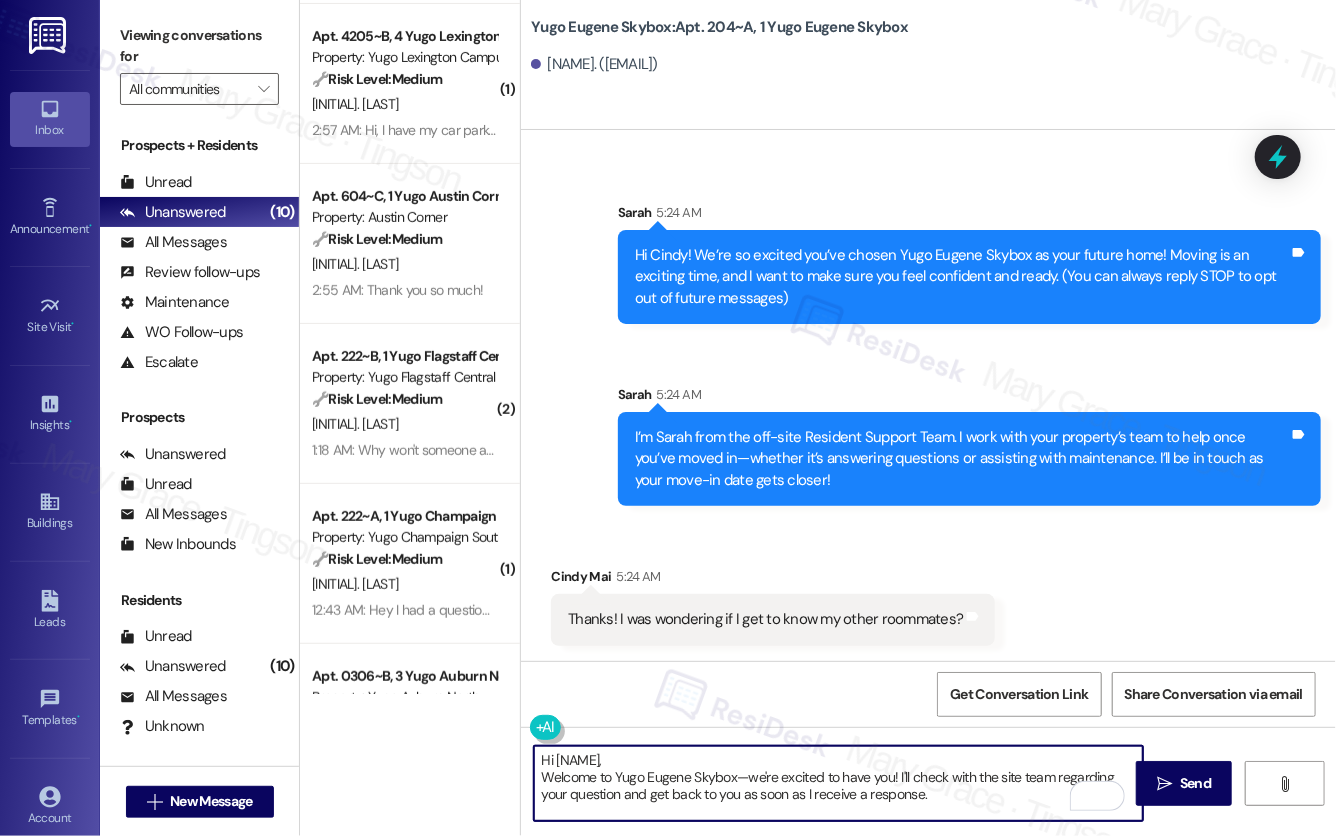 scroll, scrollTop: 17, scrollLeft: 0, axis: vertical 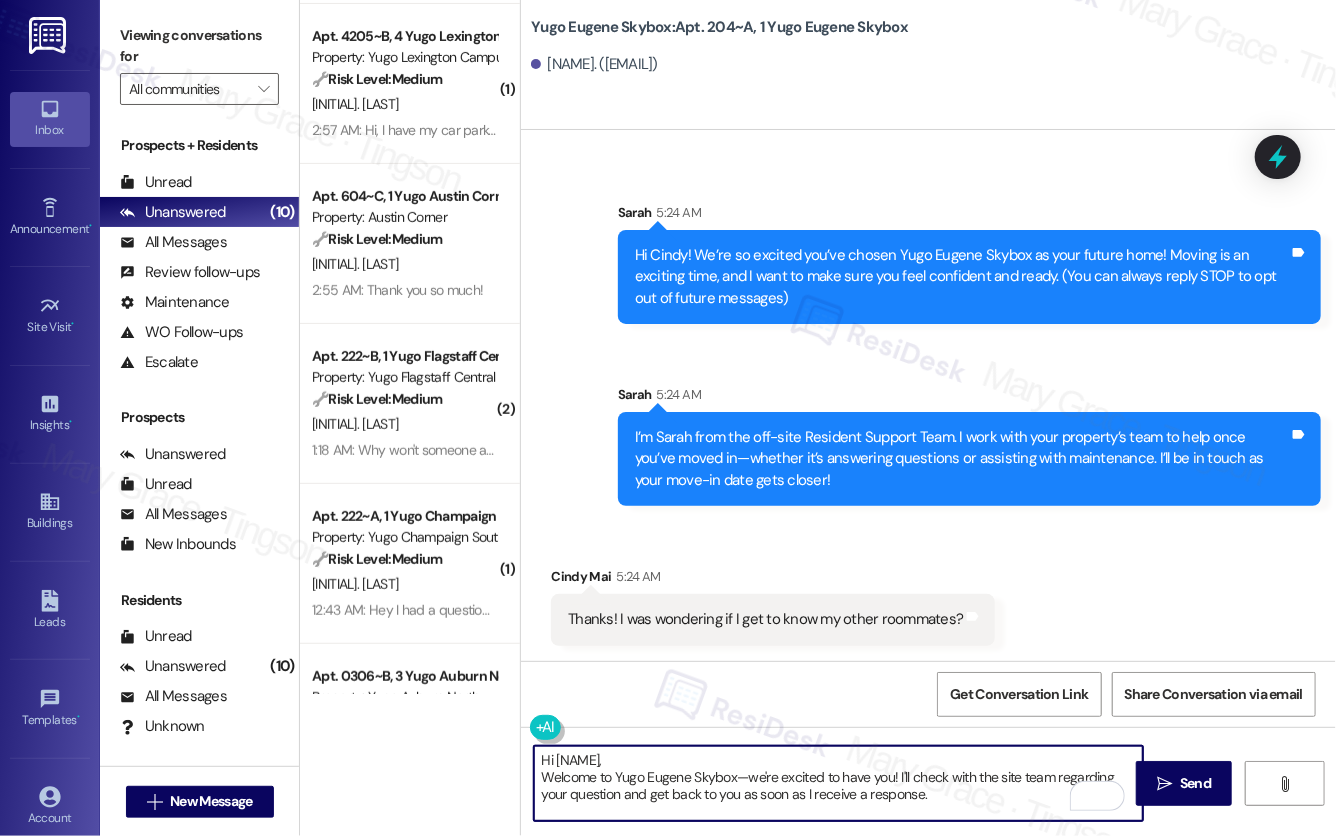 click on "Hi Cindy,
Welcome to Yugo Eugene Skybox—we're excited to have you! I'll check with the site team regarding your question and get back to you as soon as I receive a response." at bounding box center [838, 783] 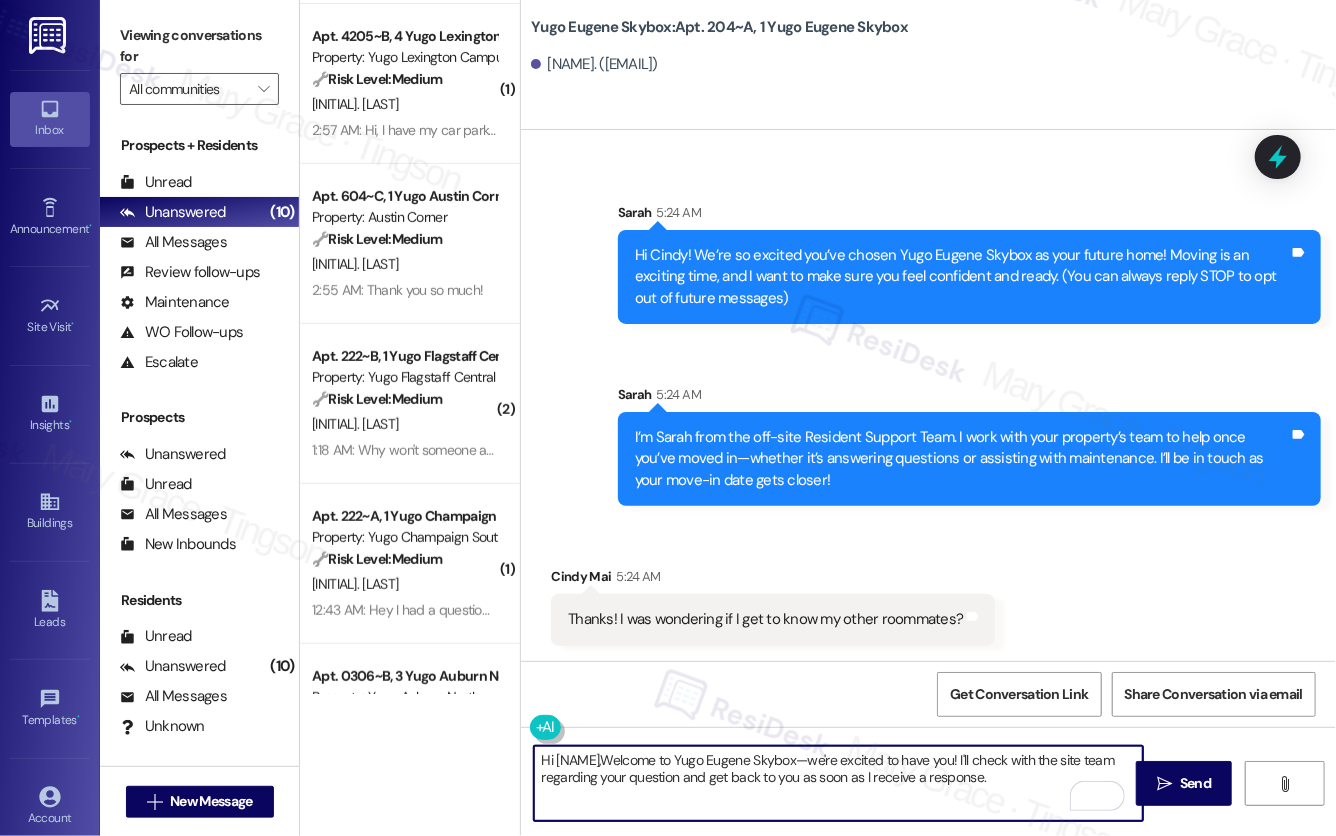 scroll, scrollTop: 0, scrollLeft: 0, axis: both 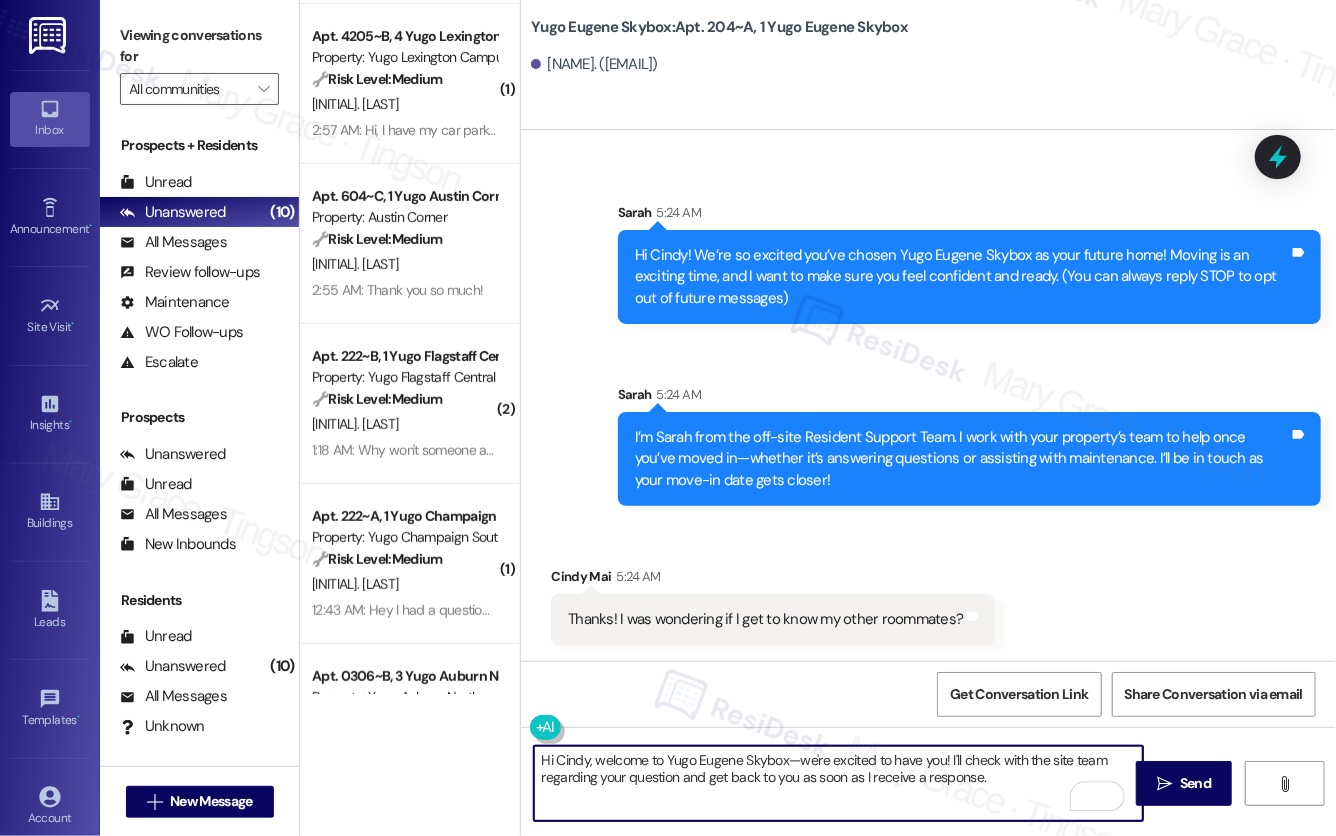 click on "Hi Cindy, welcome to Yugo Eugene Skybox—we're excited to have you! I'll check with the site team regarding your question and get back to you as soon as I receive a response." at bounding box center (838, 783) 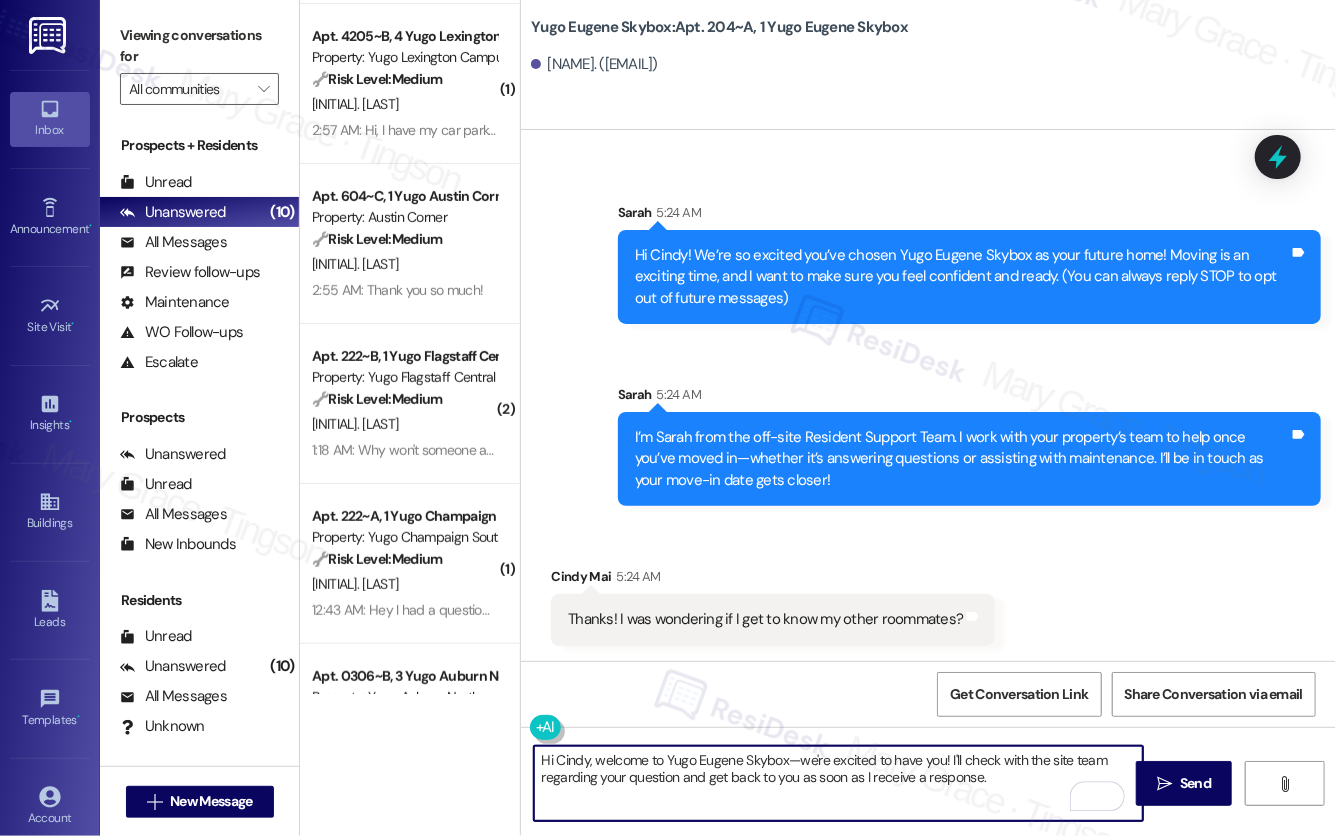click on "Hi Cindy, welcome to Yugo Eugene Skybox—we're excited to have you! I'll check with the site team regarding your question and get back to you as soon as I receive a response." at bounding box center (838, 783) 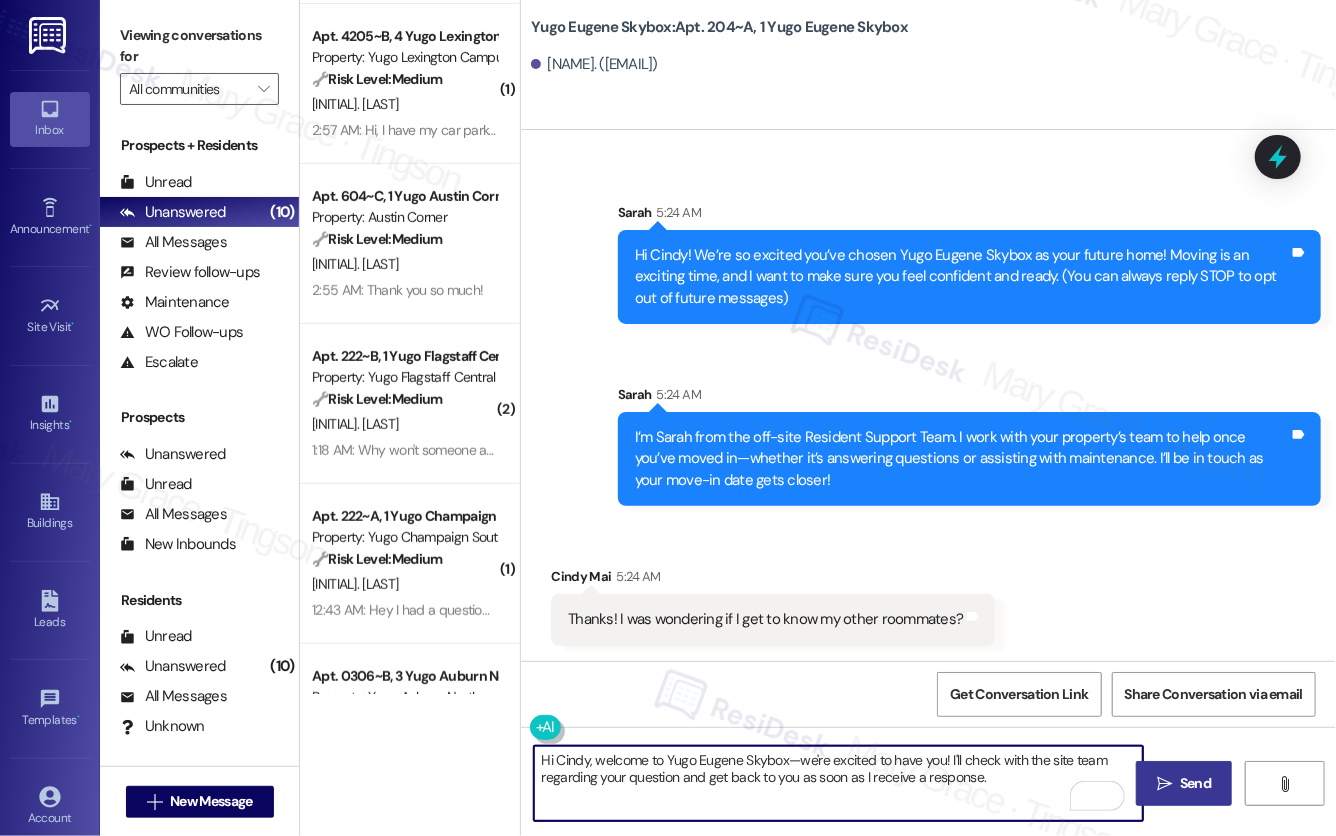 type on "Hi Cindy, welcome to Yugo Eugene Skybox—we're excited to have you! I'll check with the site team regarding your question and get back to you as soon as I receive a response." 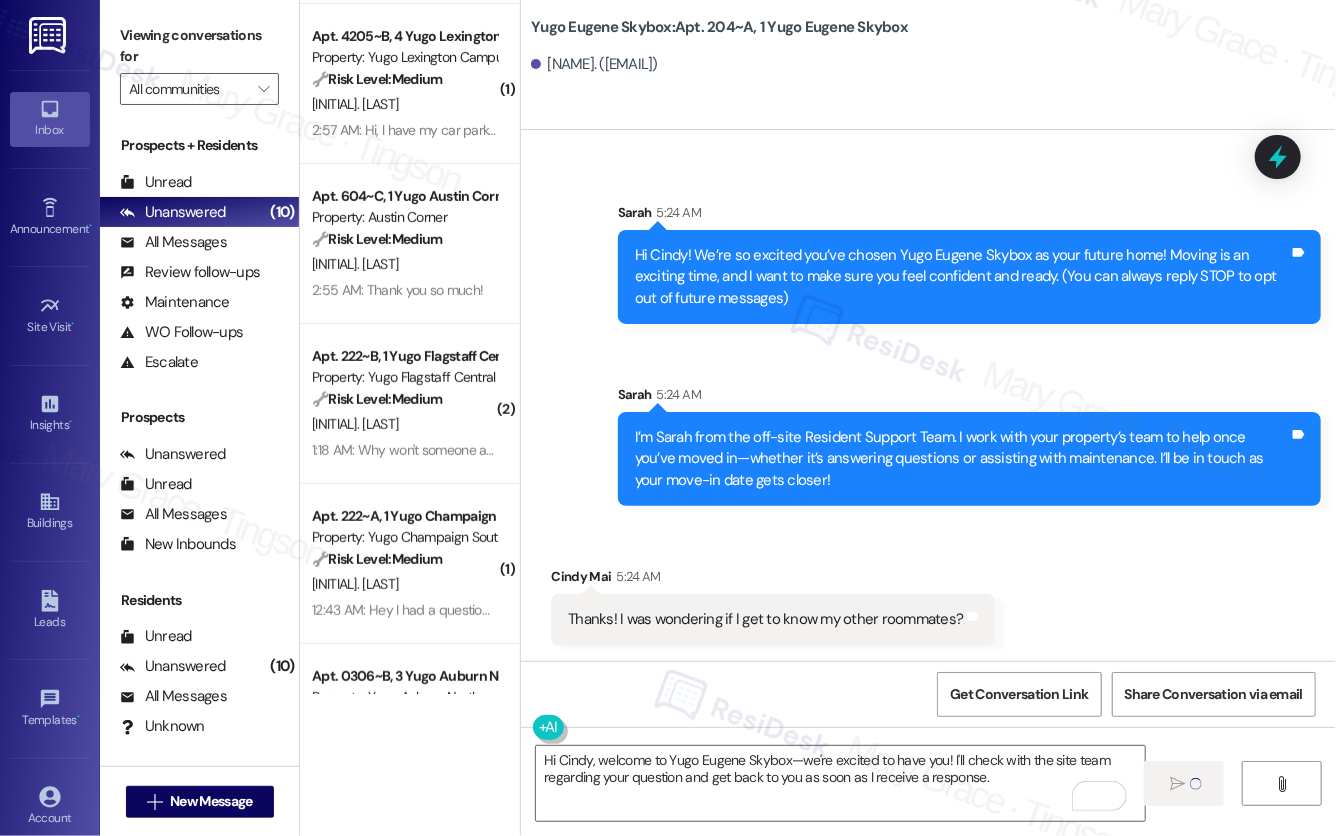 type 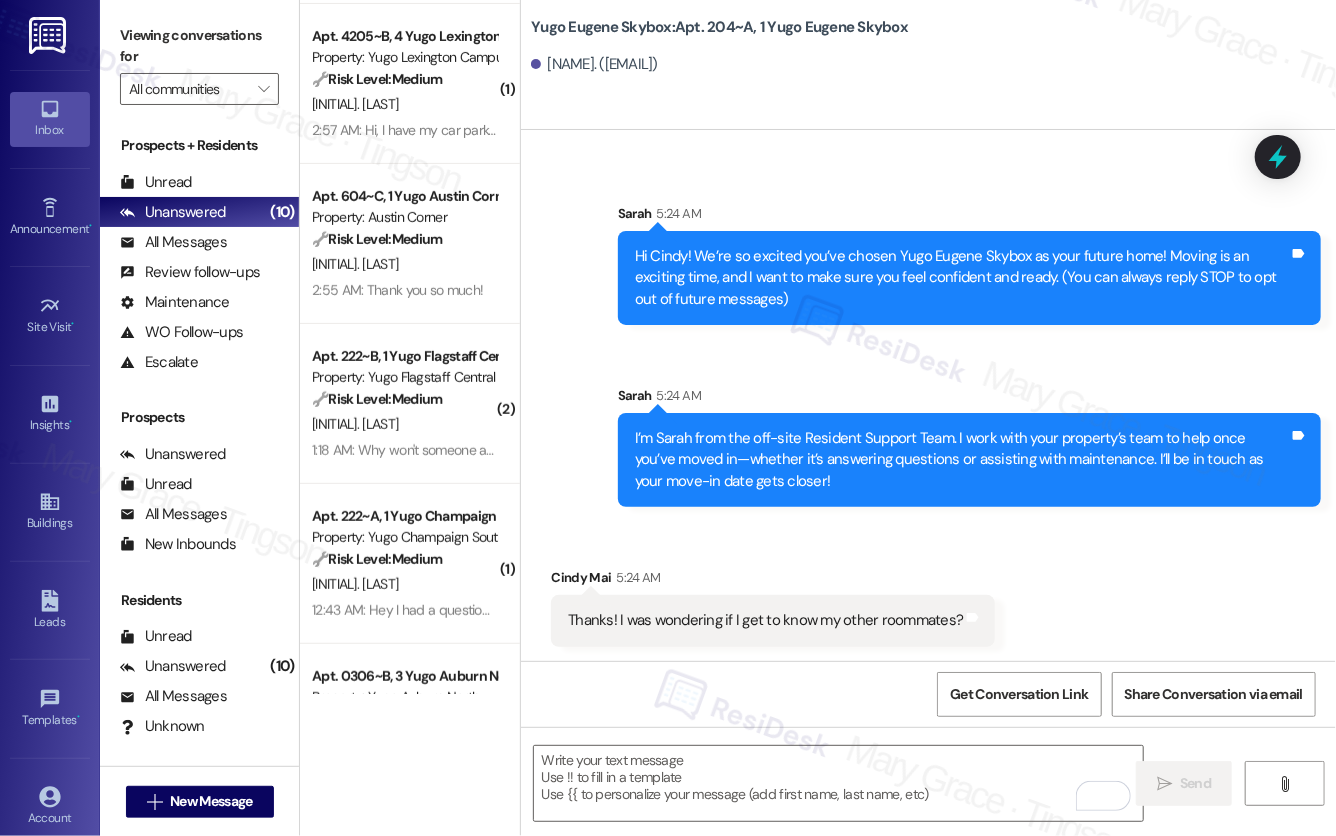 scroll, scrollTop: 268, scrollLeft: 0, axis: vertical 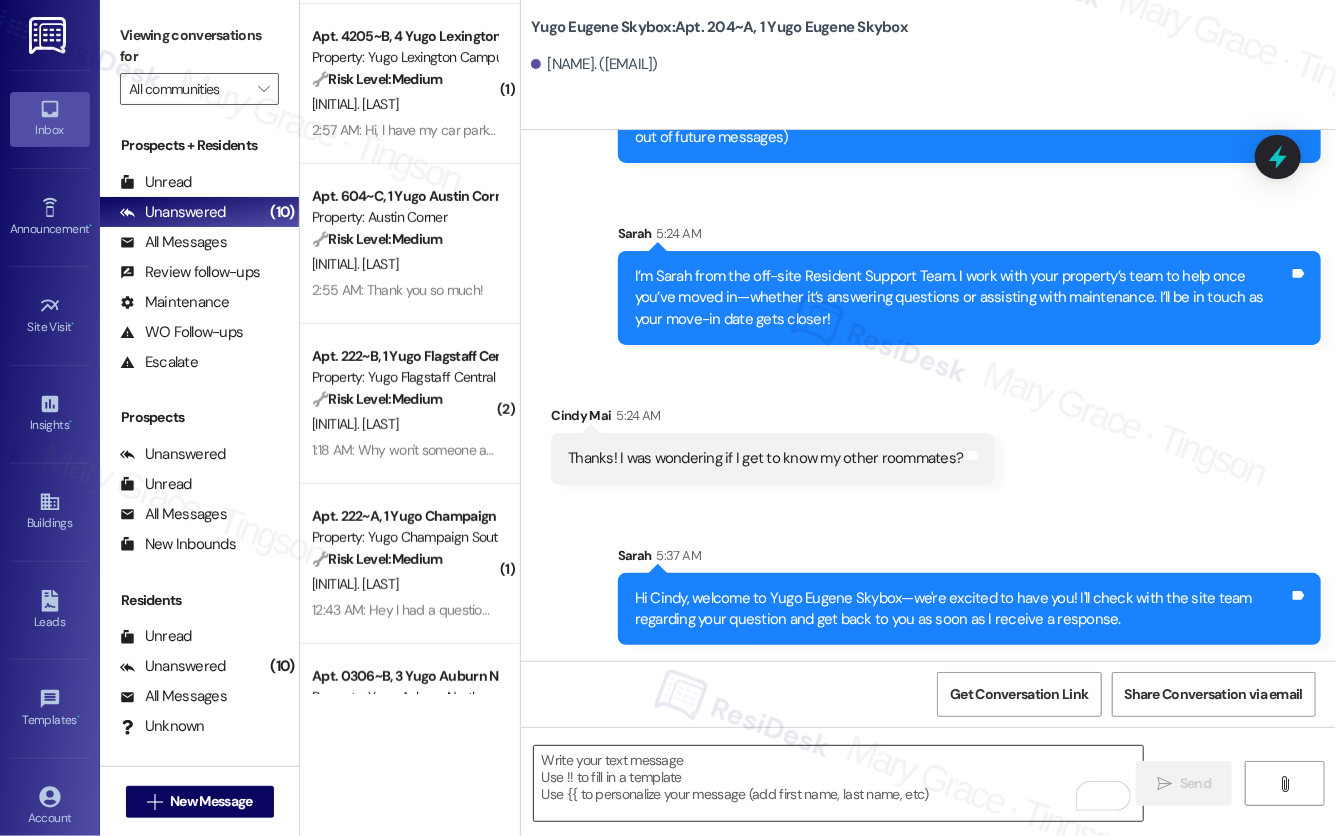 click at bounding box center [838, 783] 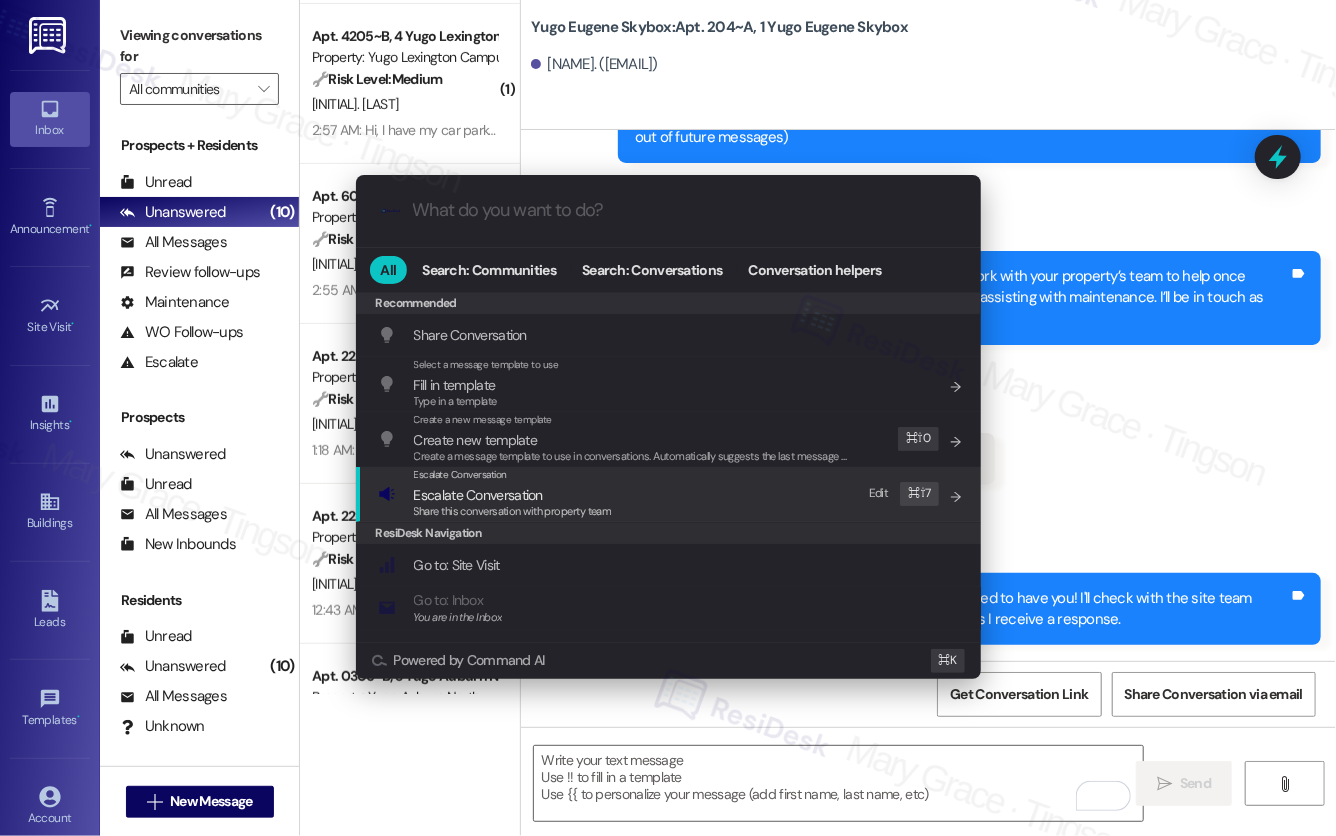 click on "Escalate Conversation" at bounding box center (513, 495) 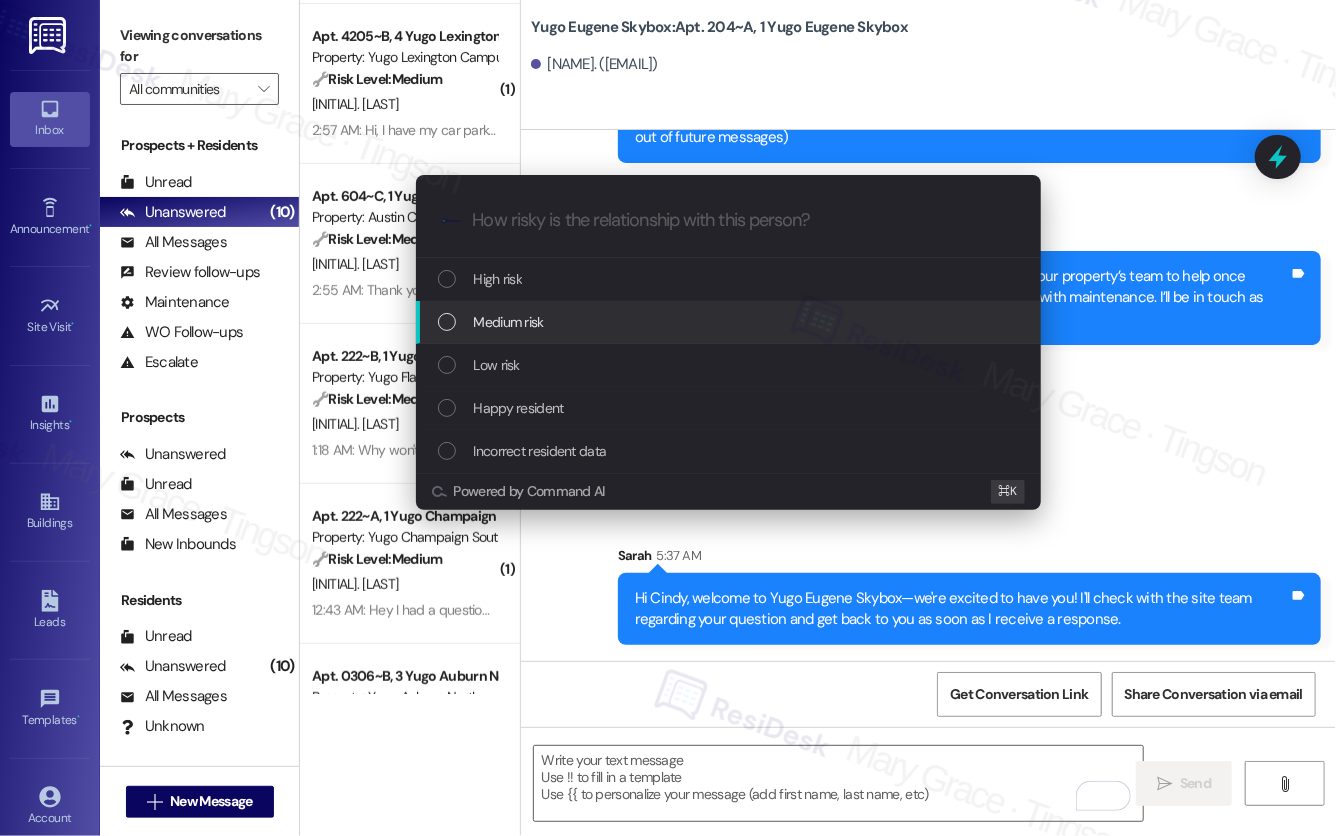 click on "Medium risk" at bounding box center (730, 322) 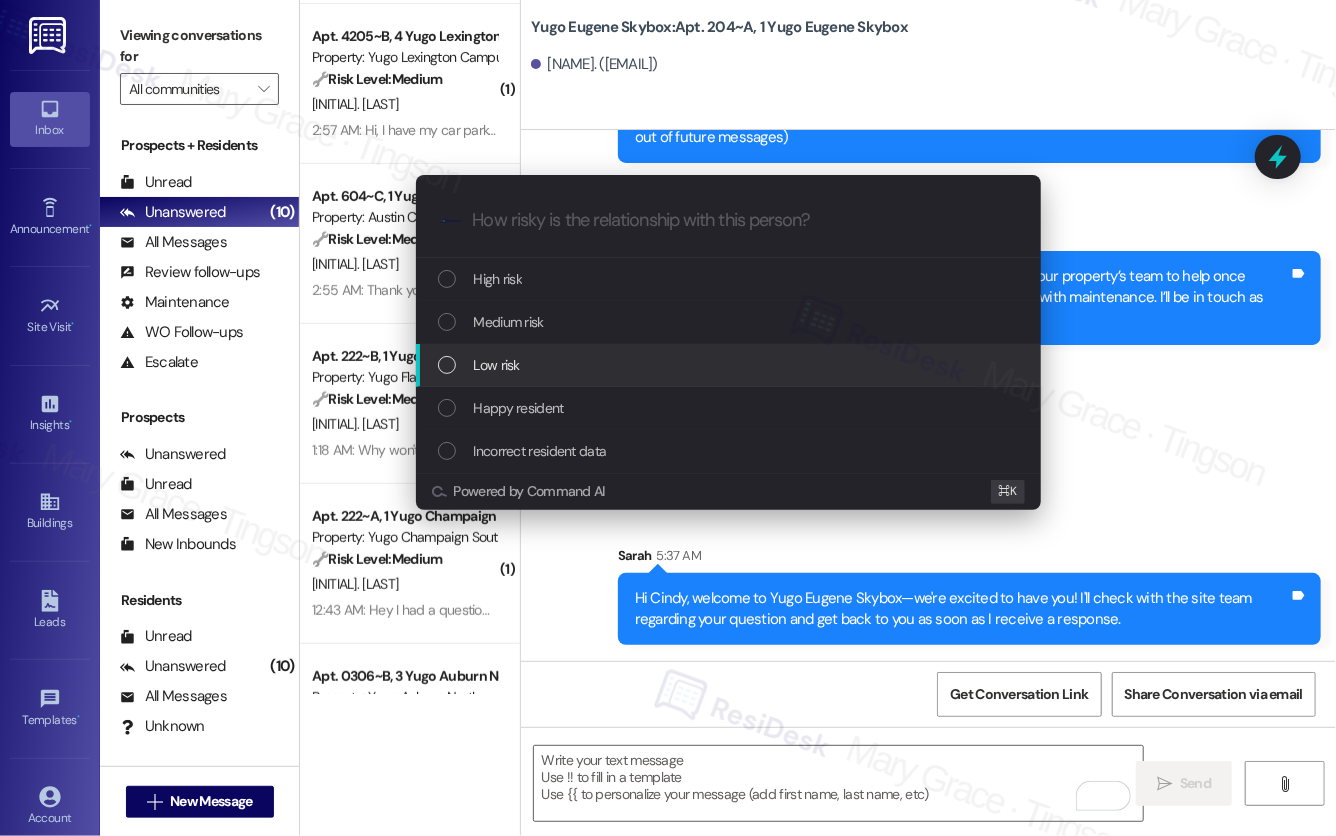 click on "Low risk" at bounding box center [730, 365] 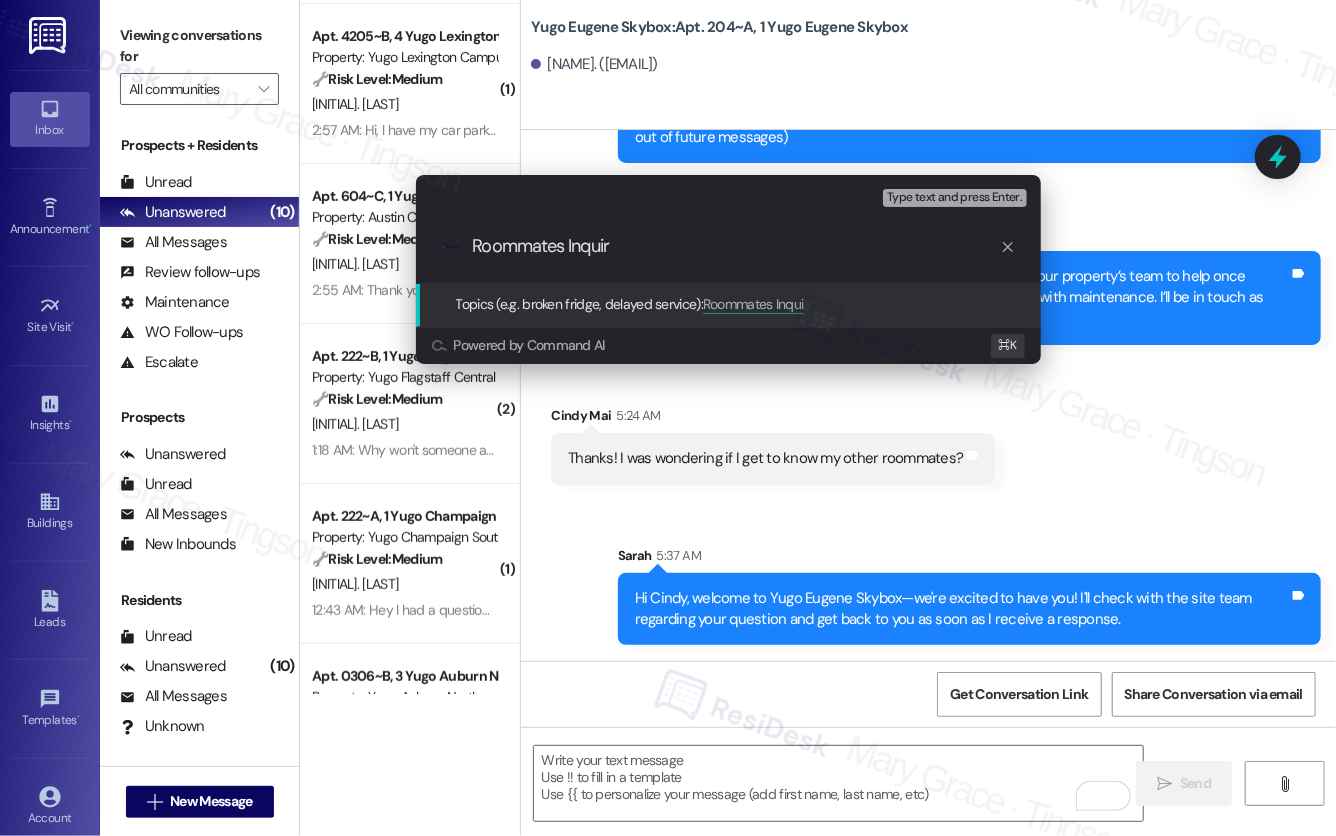type on "Roommates Inquiry" 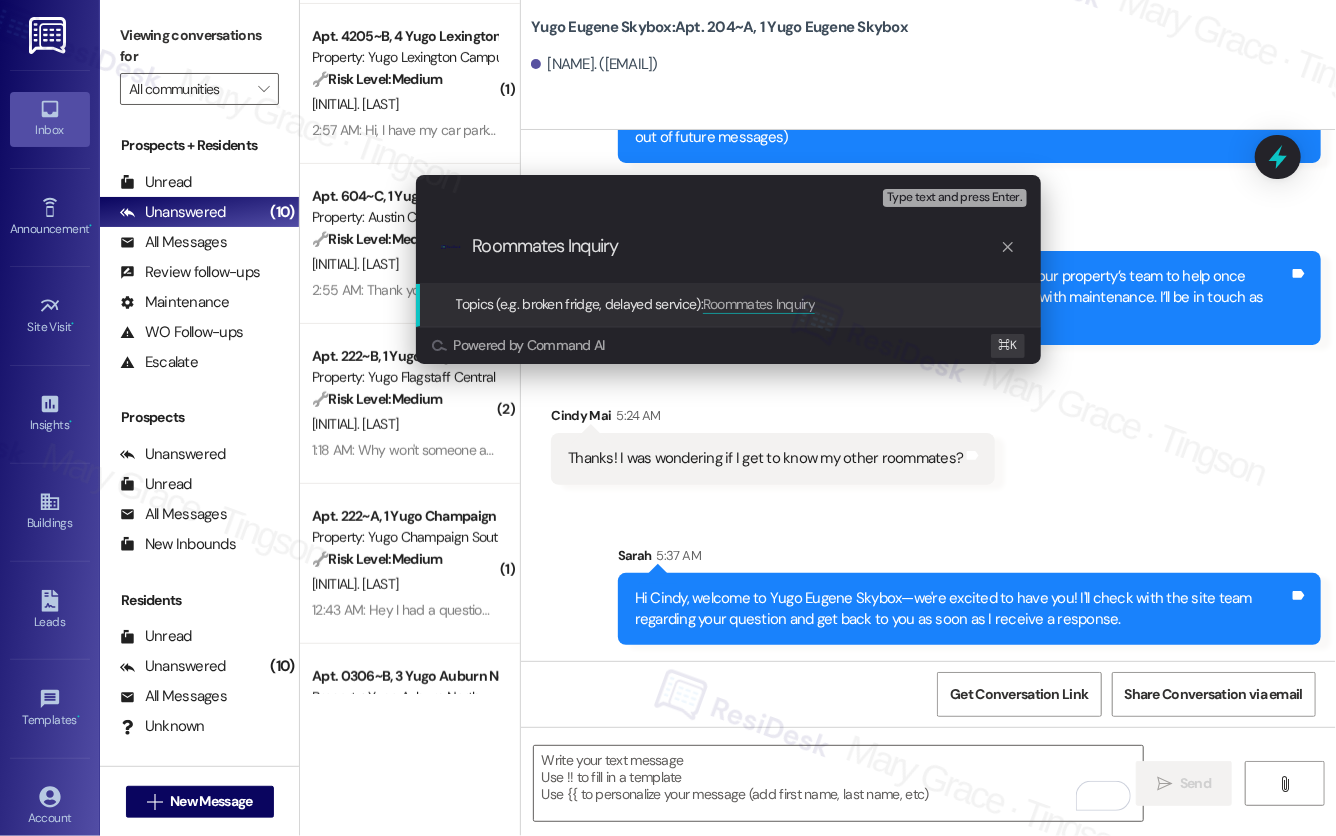 type 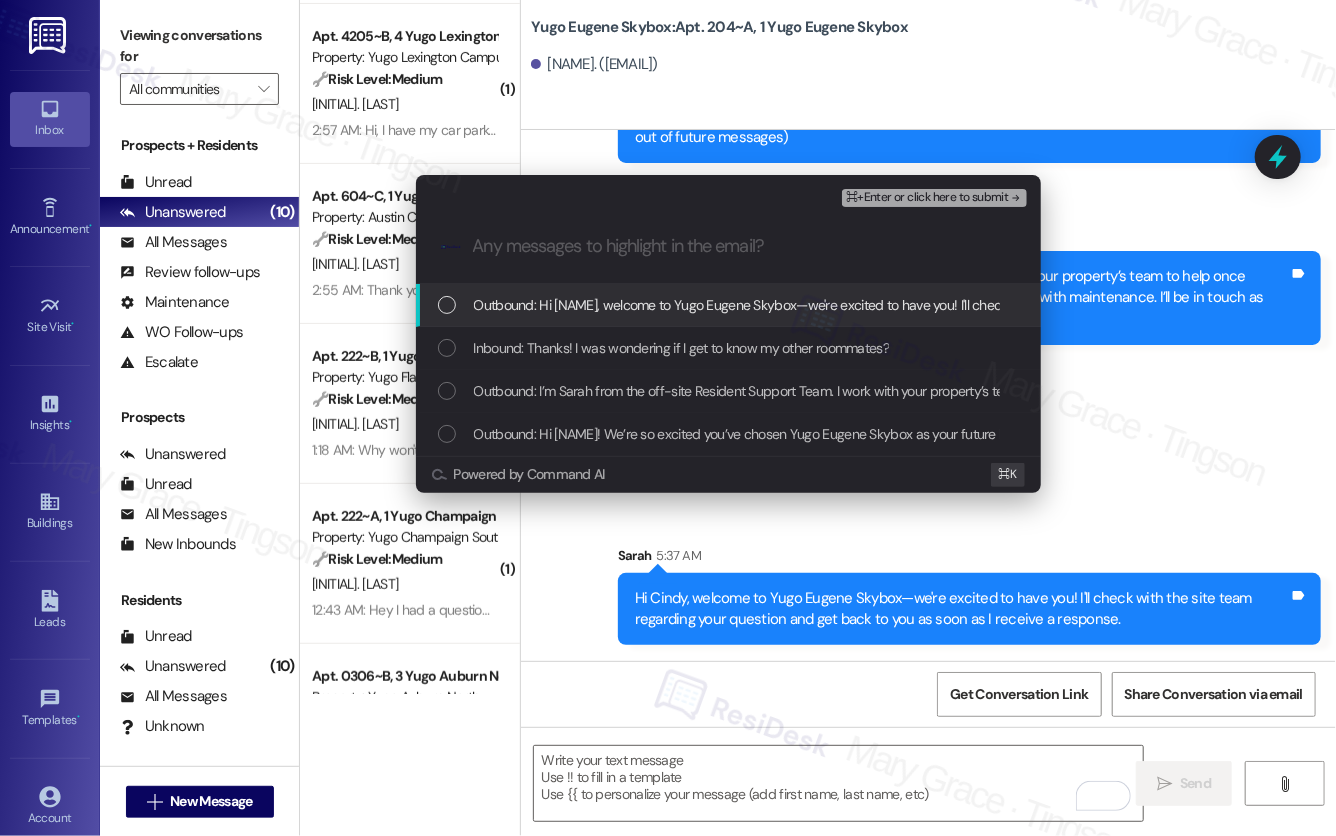 click on "Outbound: Hi Cindy, welcome to Yugo Eugene Skybox—we're excited to have you! I'll check with the site team regarding your question and get back to you as soon as I receive a response." at bounding box center (1018, 305) 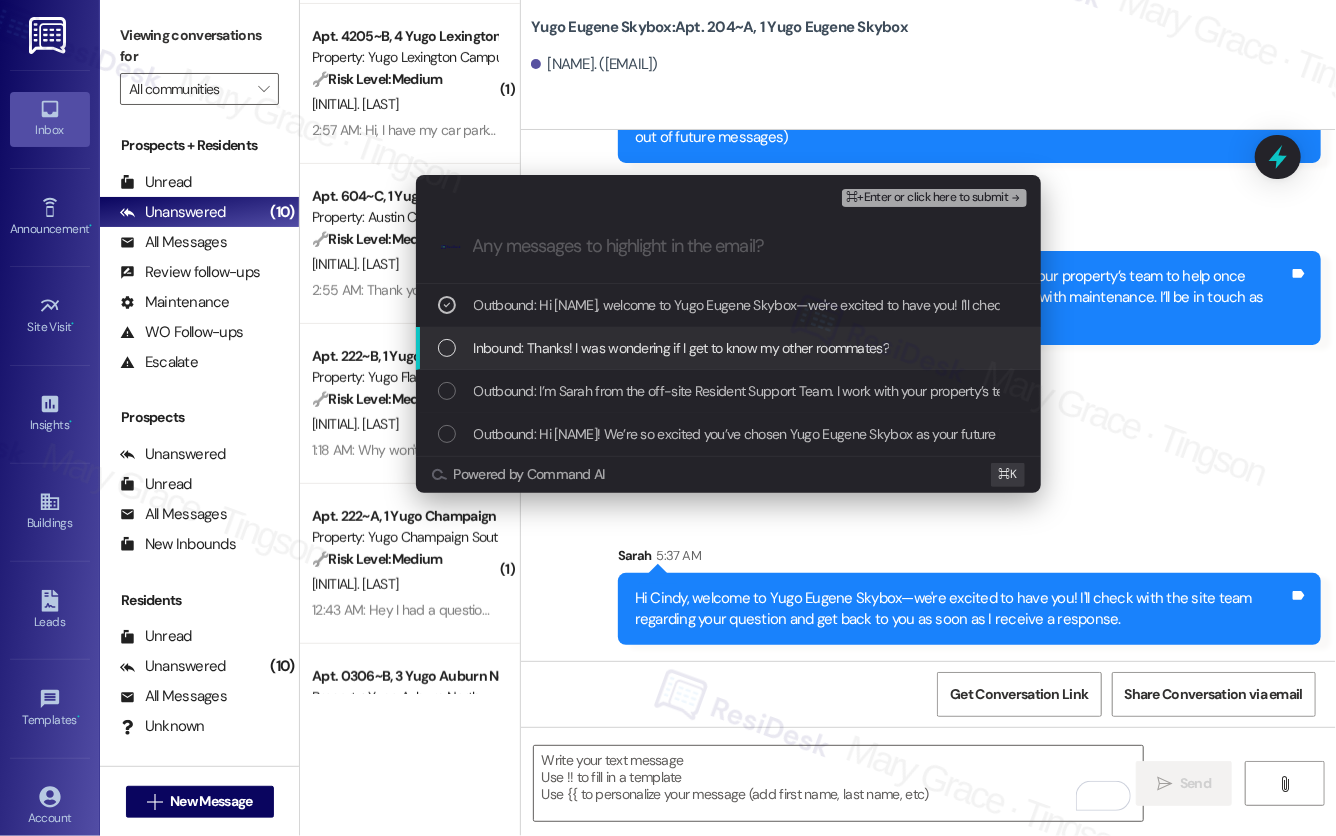 click on "Inbound: Thanks! I was wondering if I get to know my other roommates?" at bounding box center (682, 348) 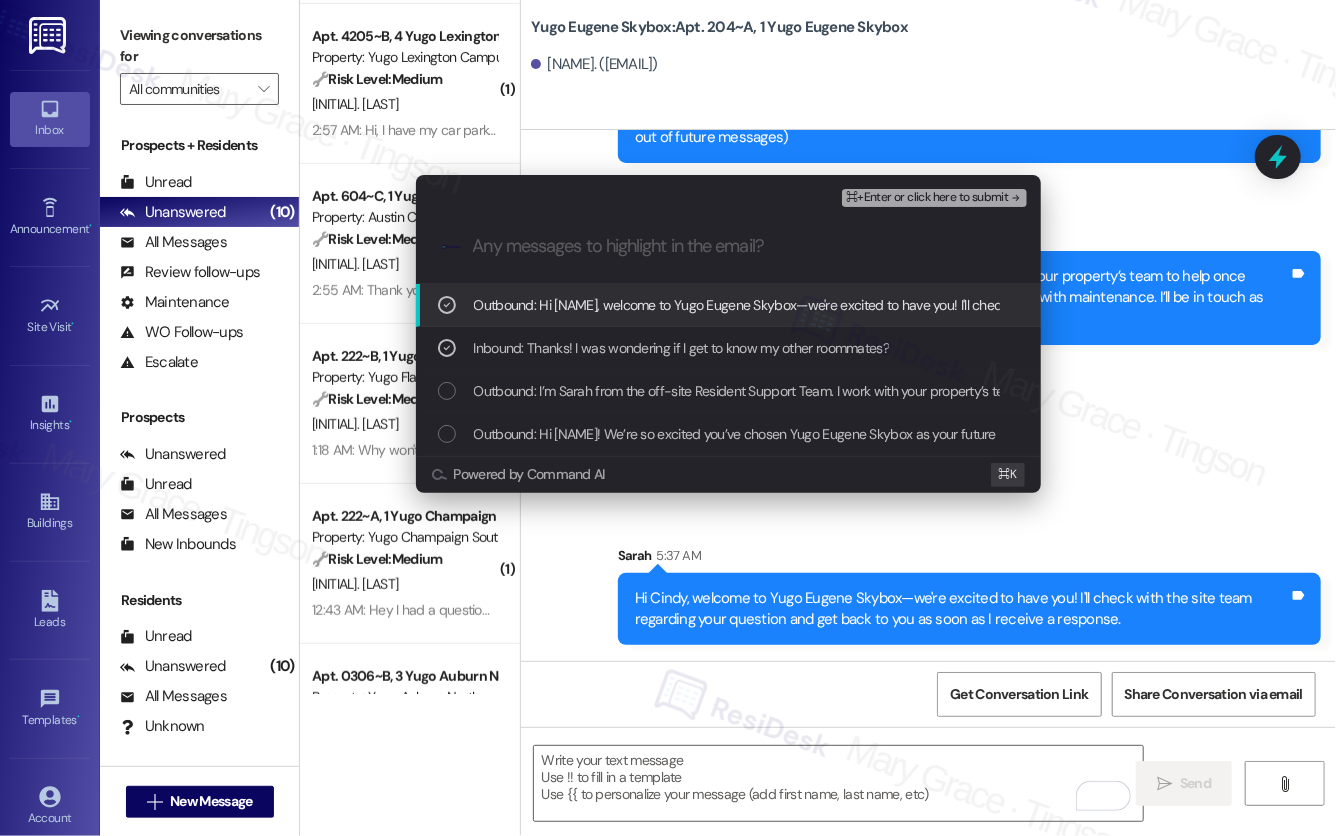 click on "⌘+Enter or click here to submit" at bounding box center (927, 198) 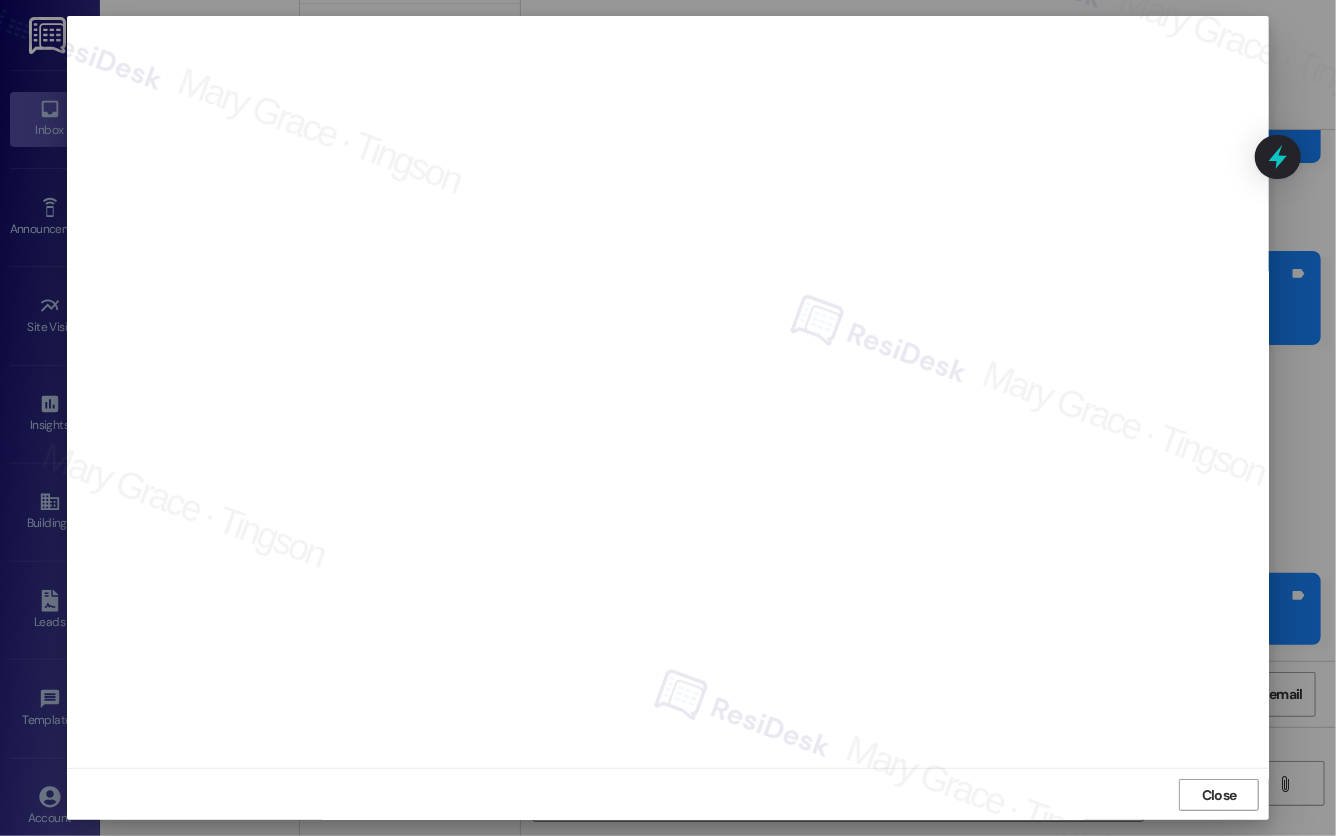 scroll, scrollTop: 0, scrollLeft: 0, axis: both 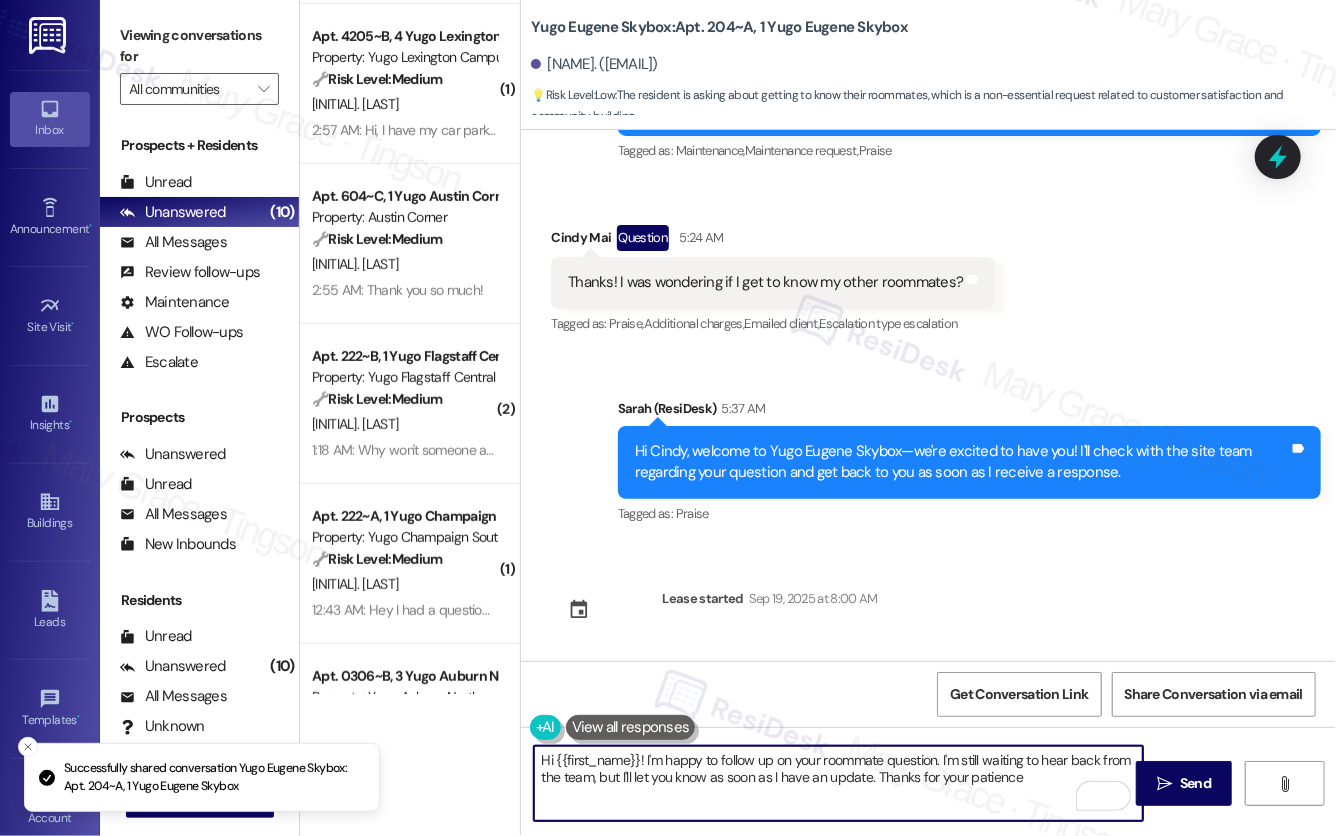 type on "Hi {{first_name}}! I'm happy to follow up on your roommate question. I'm still waiting to hear back from the team, but I'll let you know as soon as I have an update. Thanks for your patience!" 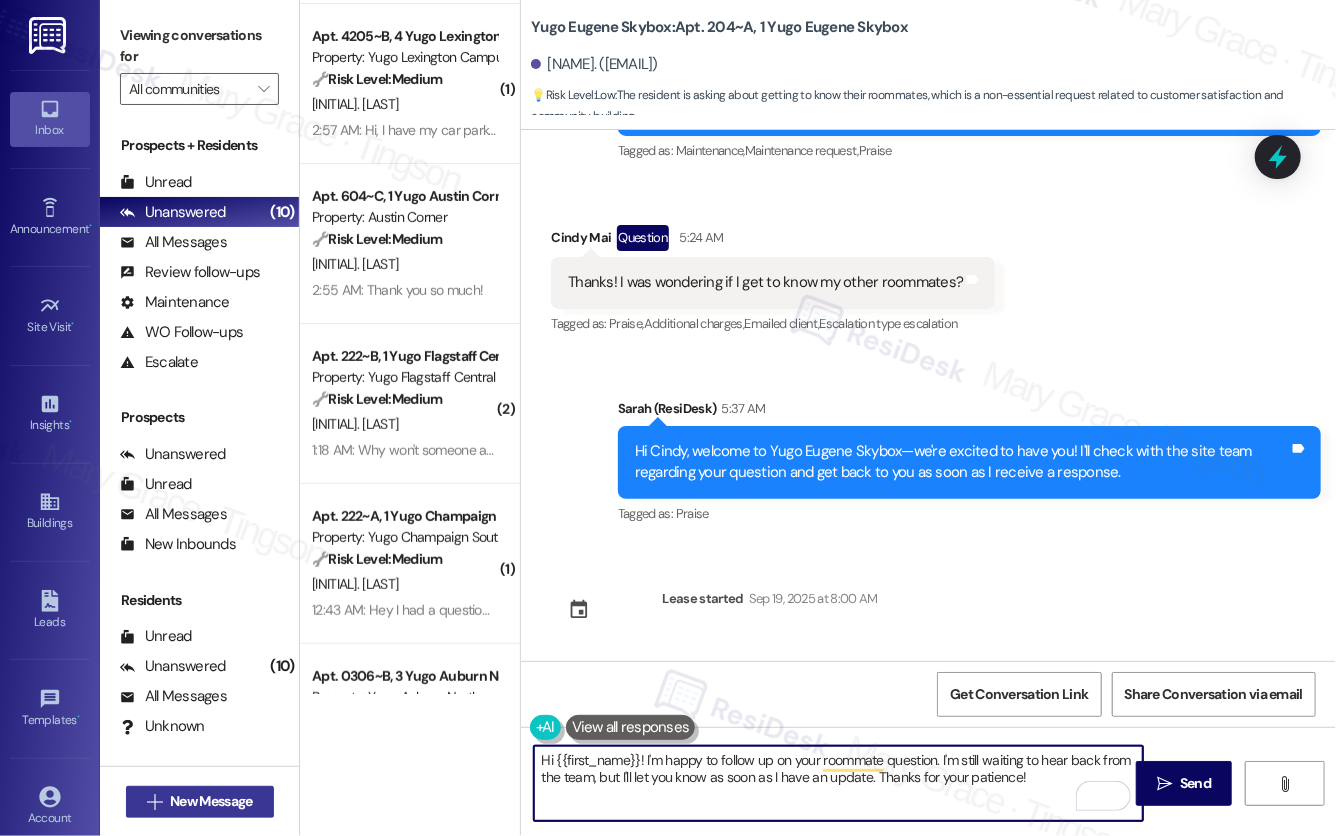 click on "New Message" at bounding box center [211, 801] 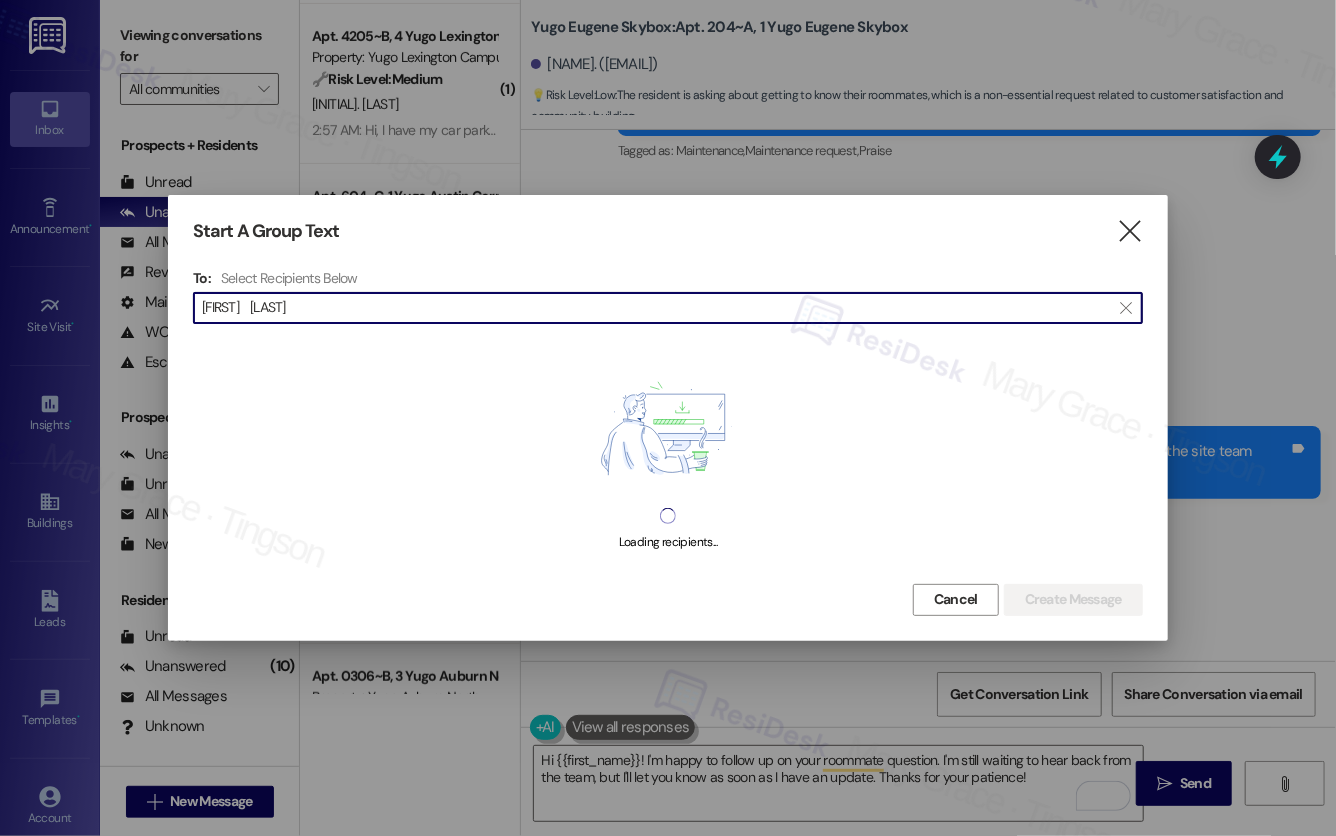 click on "Grecia	Gutierrez" at bounding box center [656, 308] 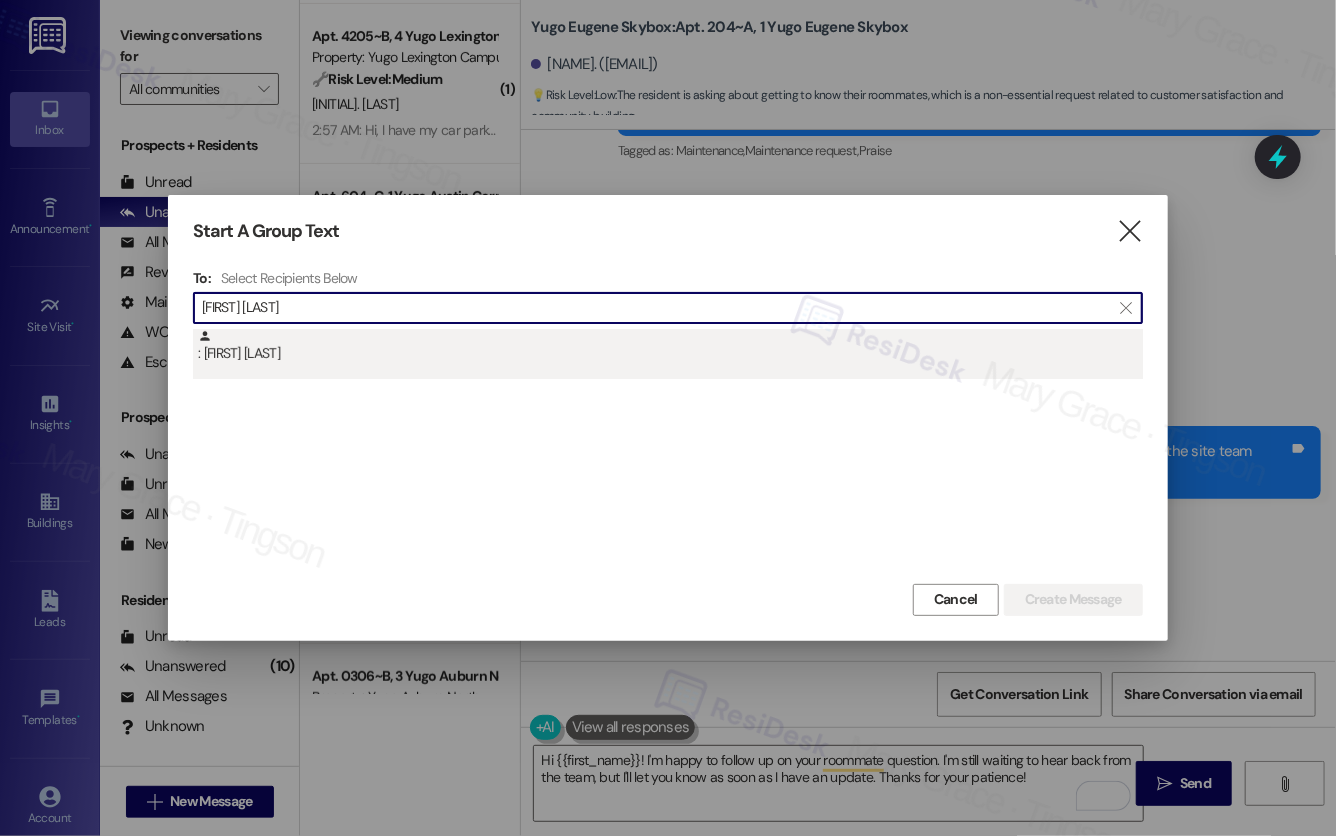type on "Grecia Gutierrez" 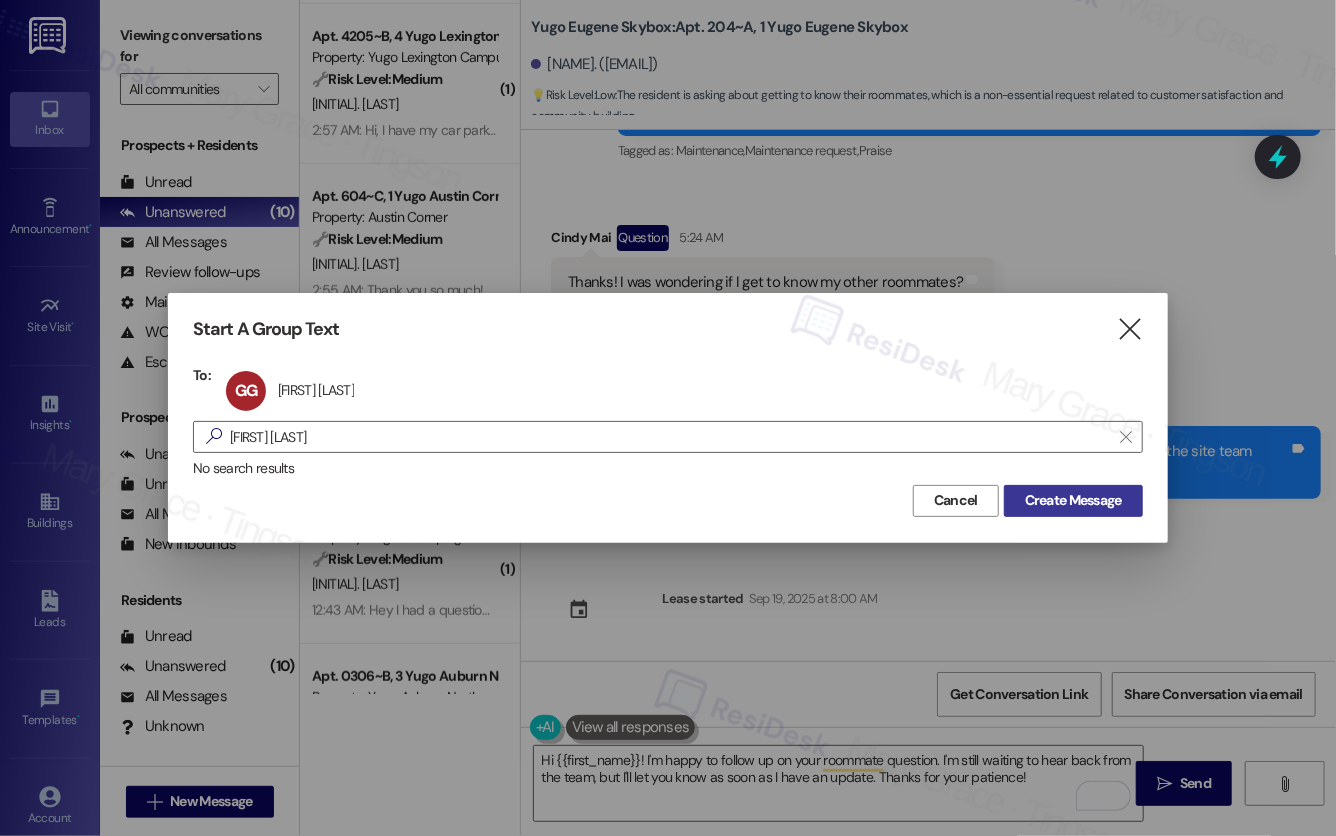 click on "Create Message" at bounding box center [1073, 500] 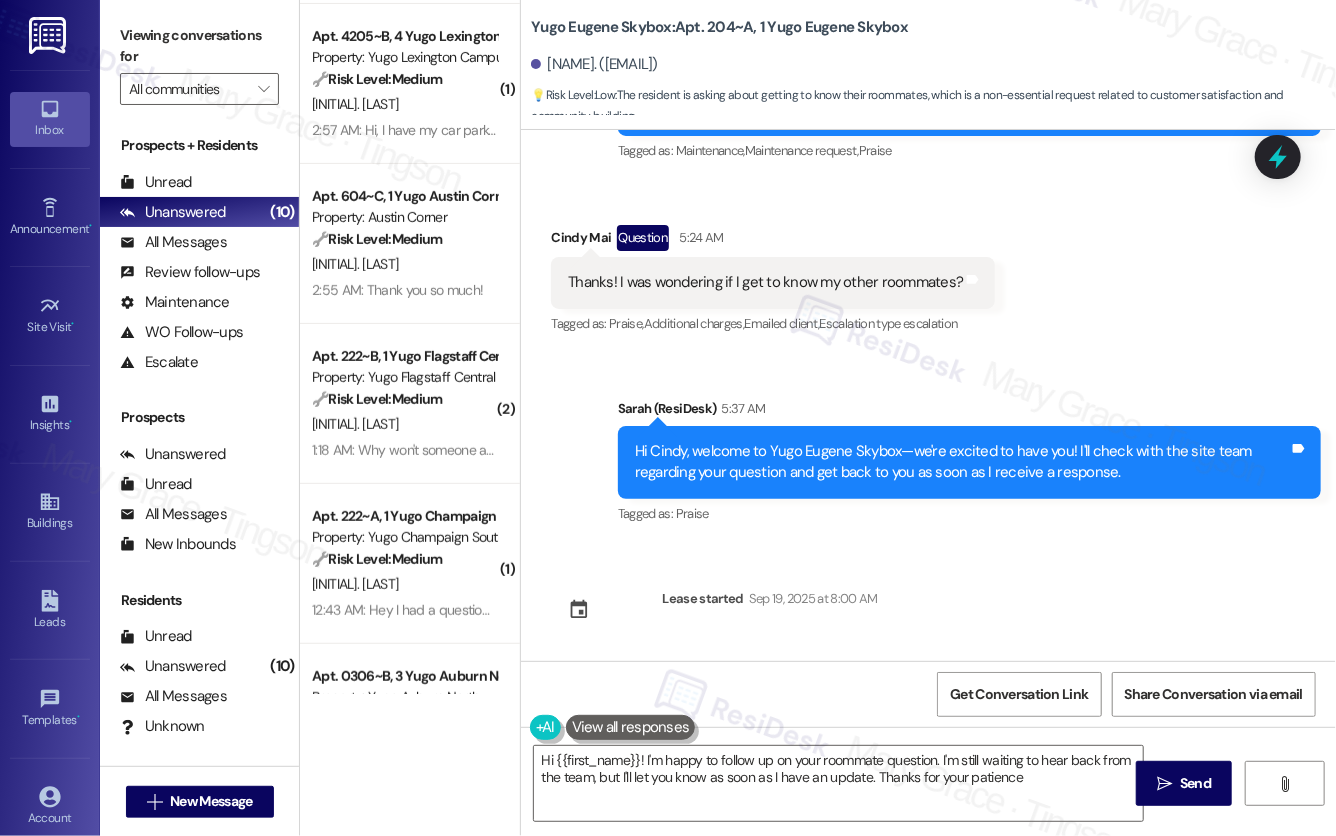 type on "Hi {{first_name}}! I'm happy to follow up on your roommate question. I'm still waiting to hear back from the team, but I'll let you know as soon as I have an update. Thanks for your patience!" 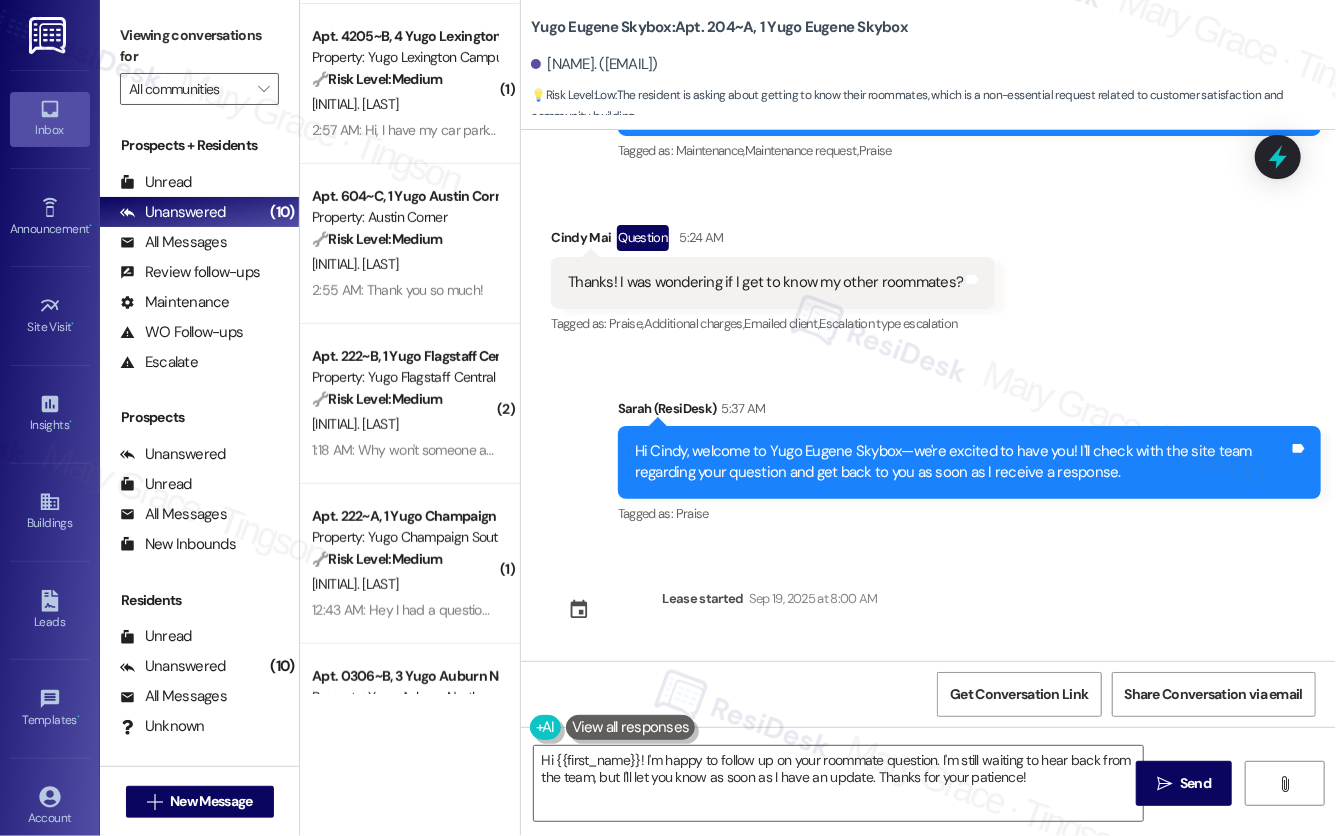 scroll, scrollTop: 0, scrollLeft: 0, axis: both 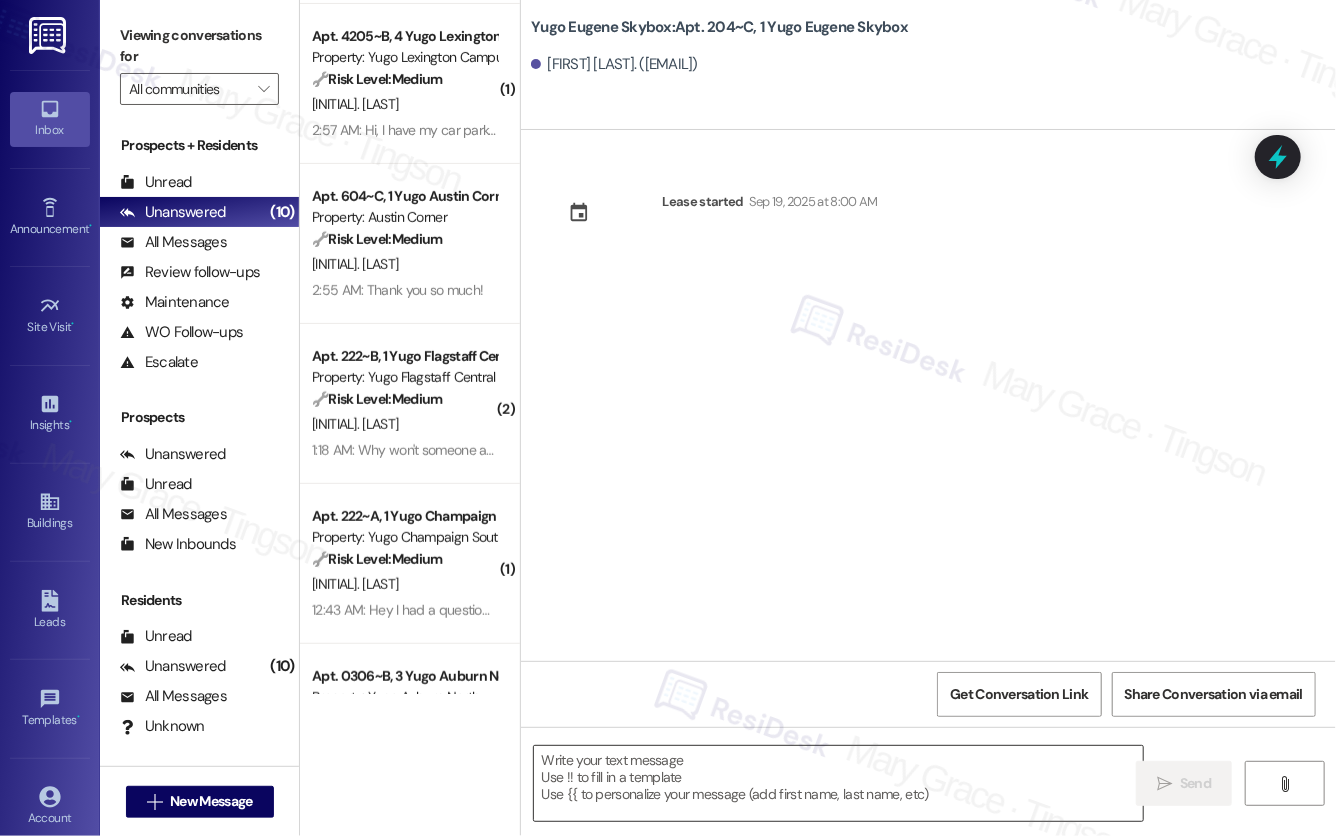 click at bounding box center [838, 783] 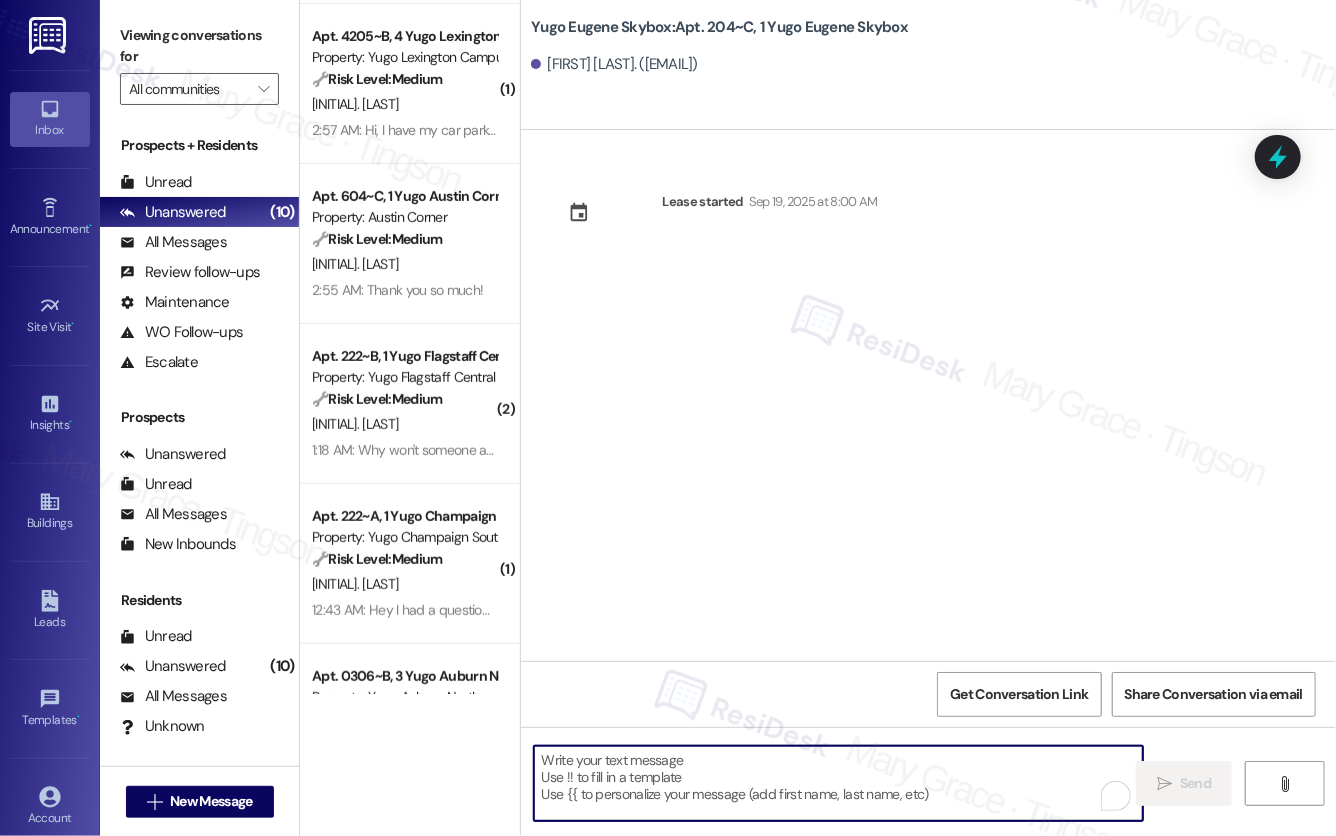 paste on "Hi {{first_name}}! We’re so excited you’ve chosen {{property}} as your future home! Moving is an exciting time, and I want to make sure you feel confident and ready." 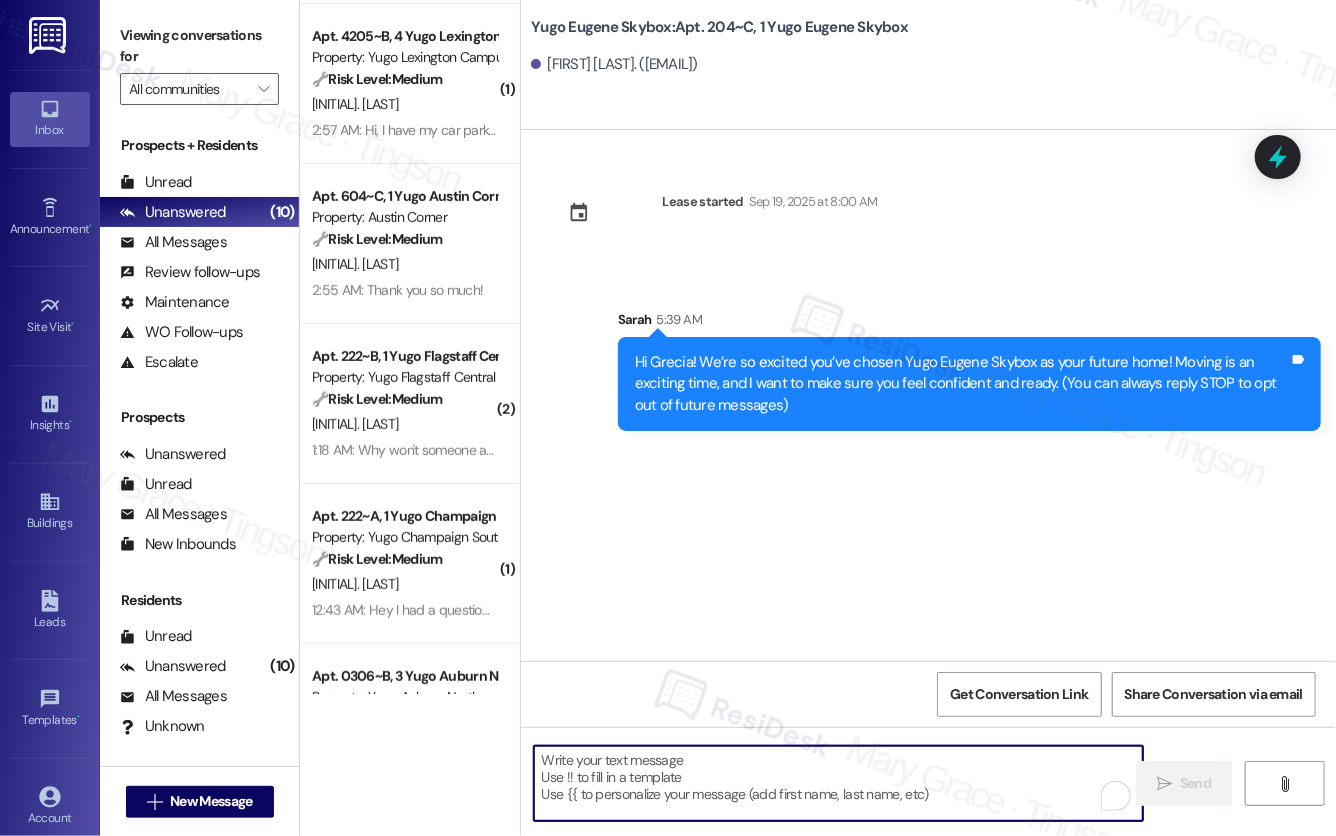 click at bounding box center (838, 783) 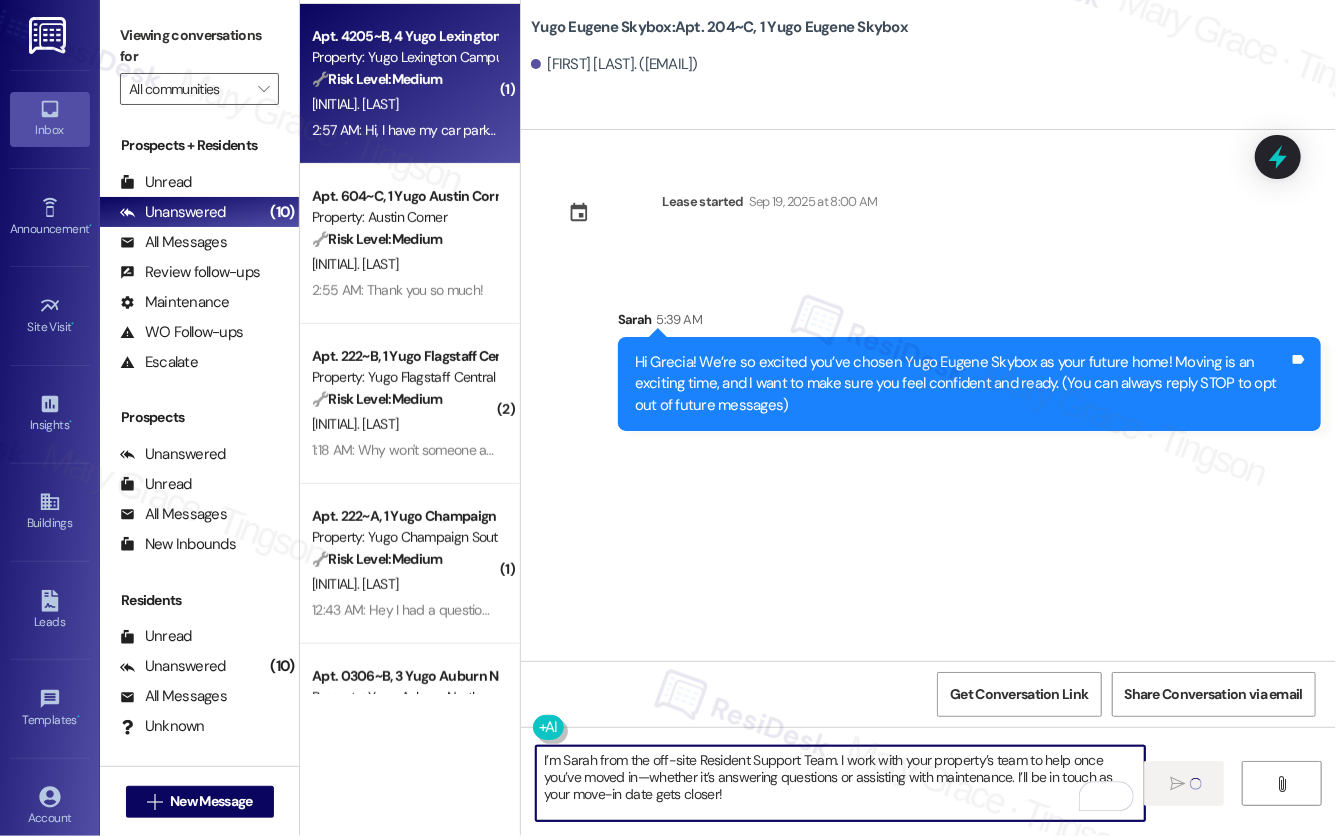type 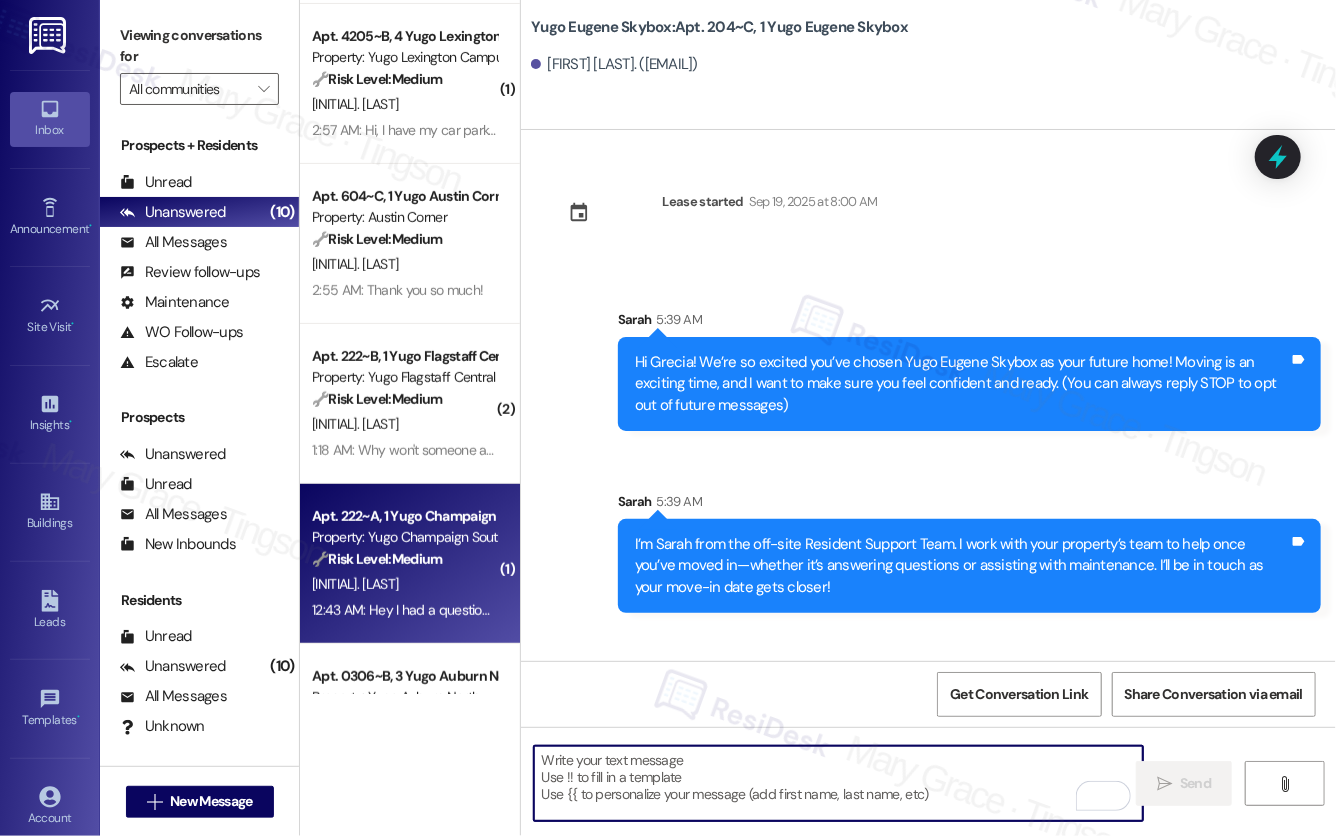 click on "A. Raizada" at bounding box center (404, 584) 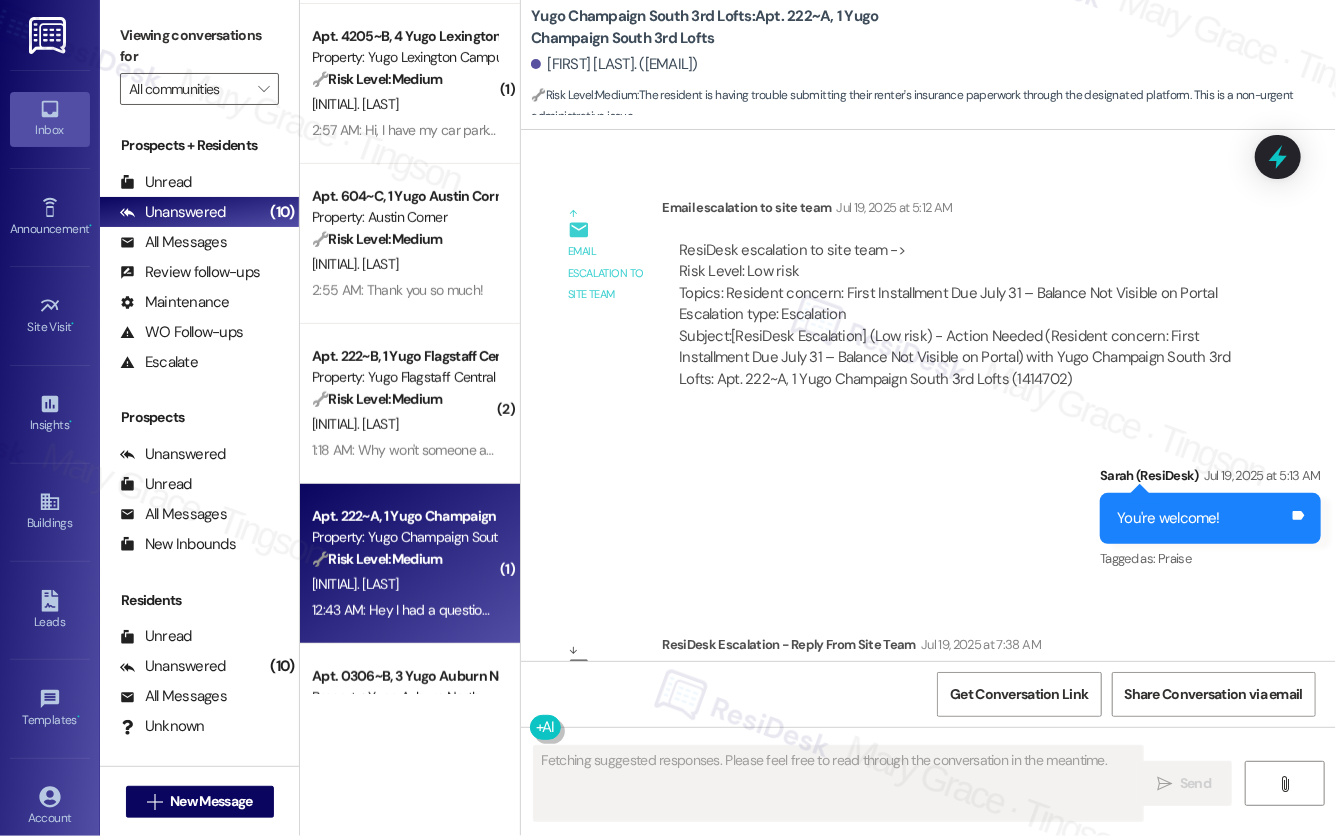 scroll, scrollTop: 6731, scrollLeft: 0, axis: vertical 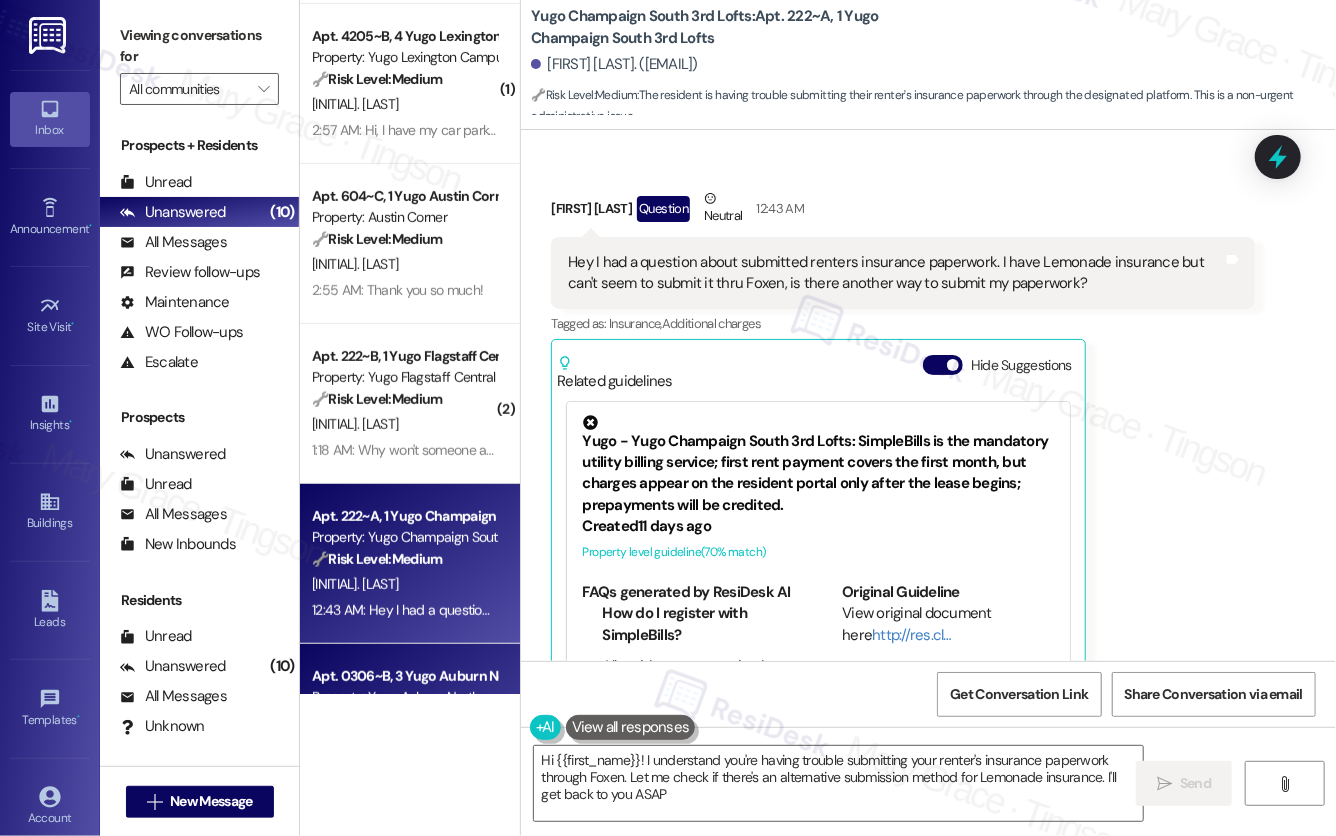 type on "Hi {{first_name}}! I understand you're having trouble submitting your renter's insurance paperwork through Foxen. Let me check if there's an alternative submission method for Lemonade insurance. I'll get back to you ASAP!" 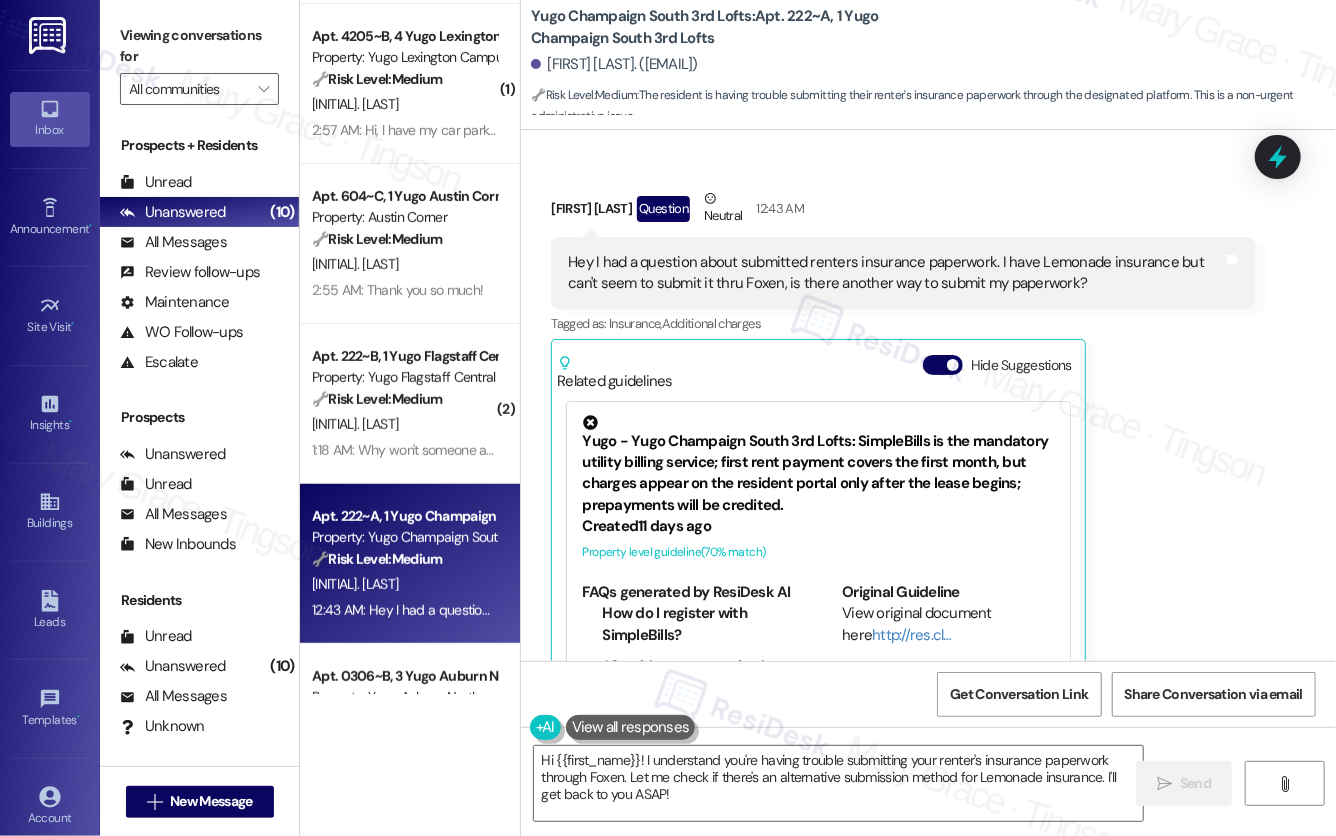 click on " New Message" at bounding box center [200, 802] 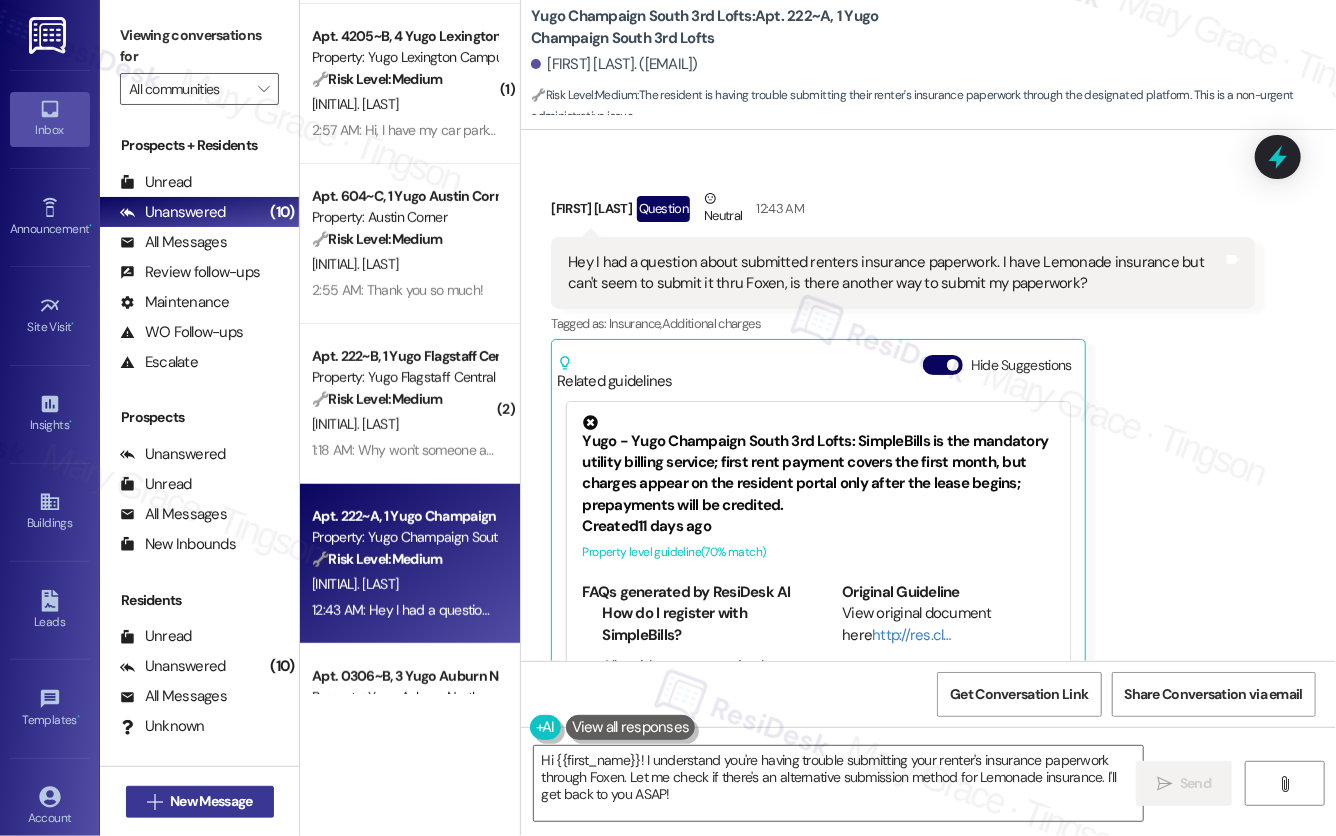 click on "New Message" at bounding box center [211, 801] 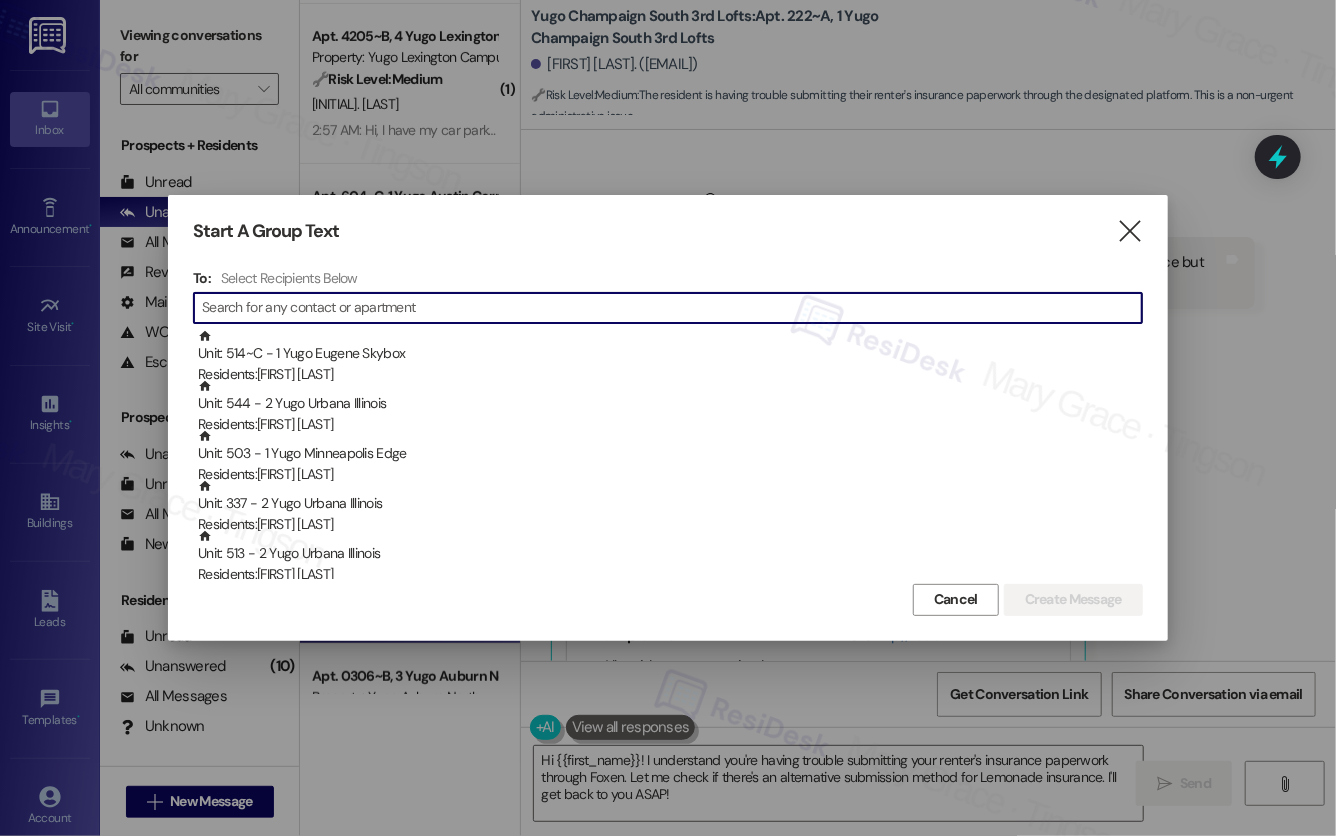 click at bounding box center (672, 308) 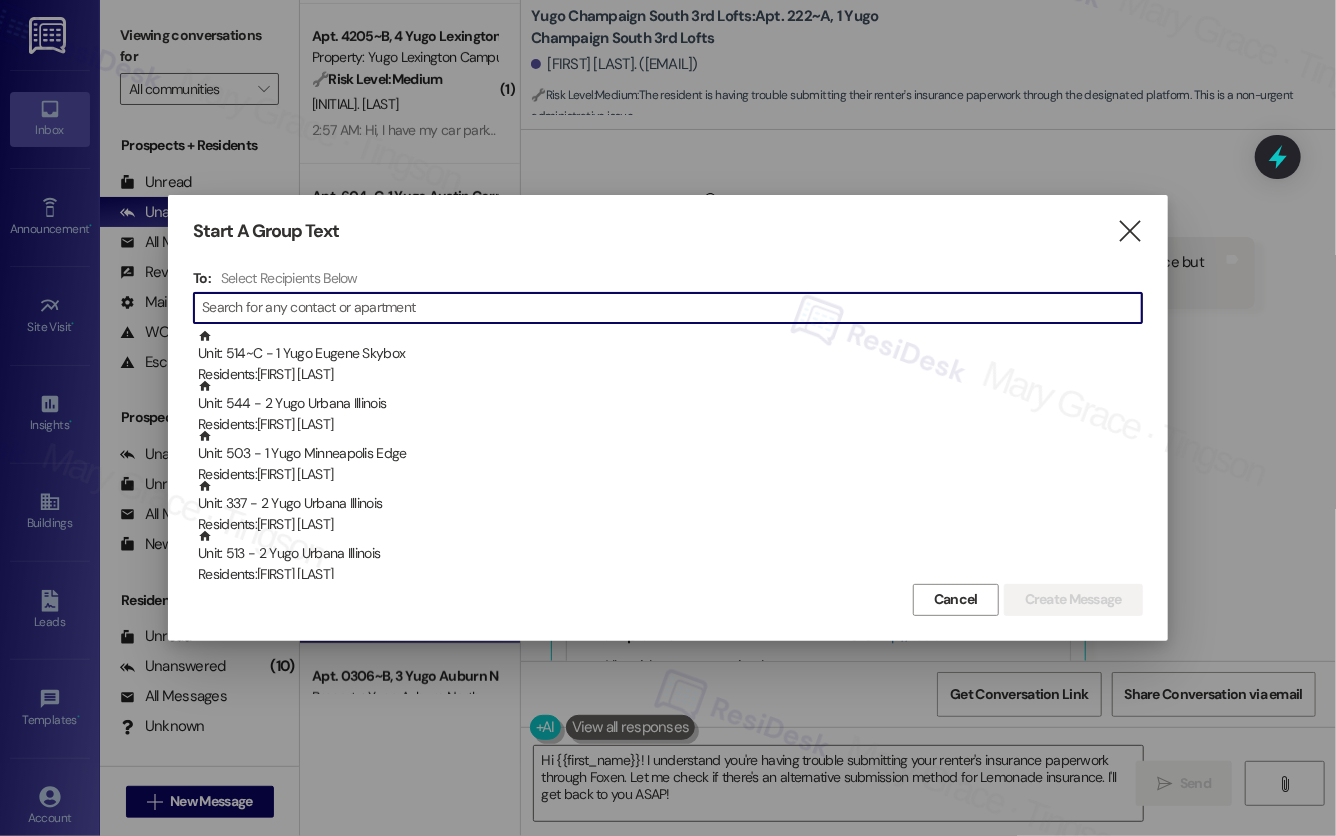 type on "Move-In will be here before you know it! If you’ve completed your move-in checklist and made your initial installment payment at least 2 weeks prior to move-in, we offer a ⚡️FAST PASS⚡️ which enables you to move straight in, rather than wait in lines to complete these tasks. Login to Resident Portal today!" 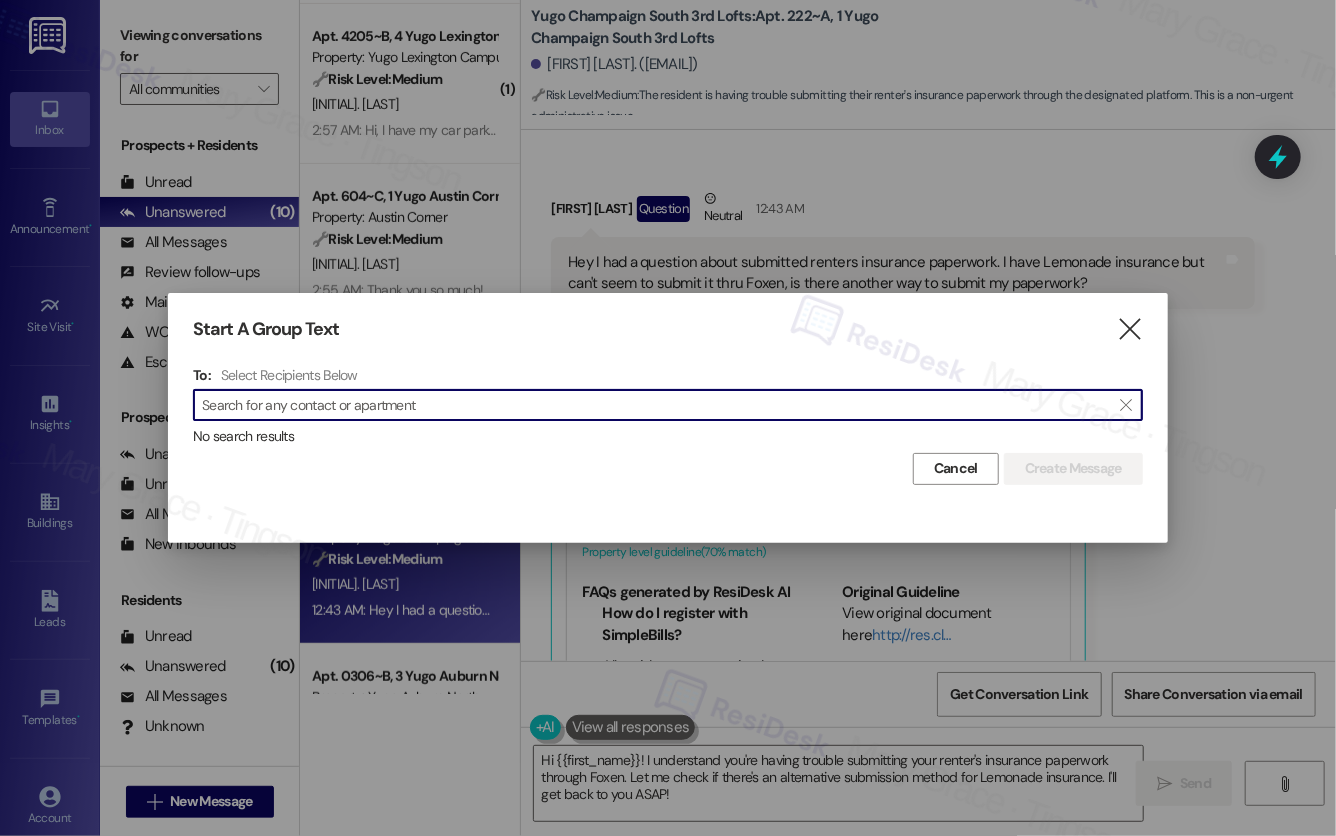 scroll, scrollTop: 0, scrollLeft: 0, axis: both 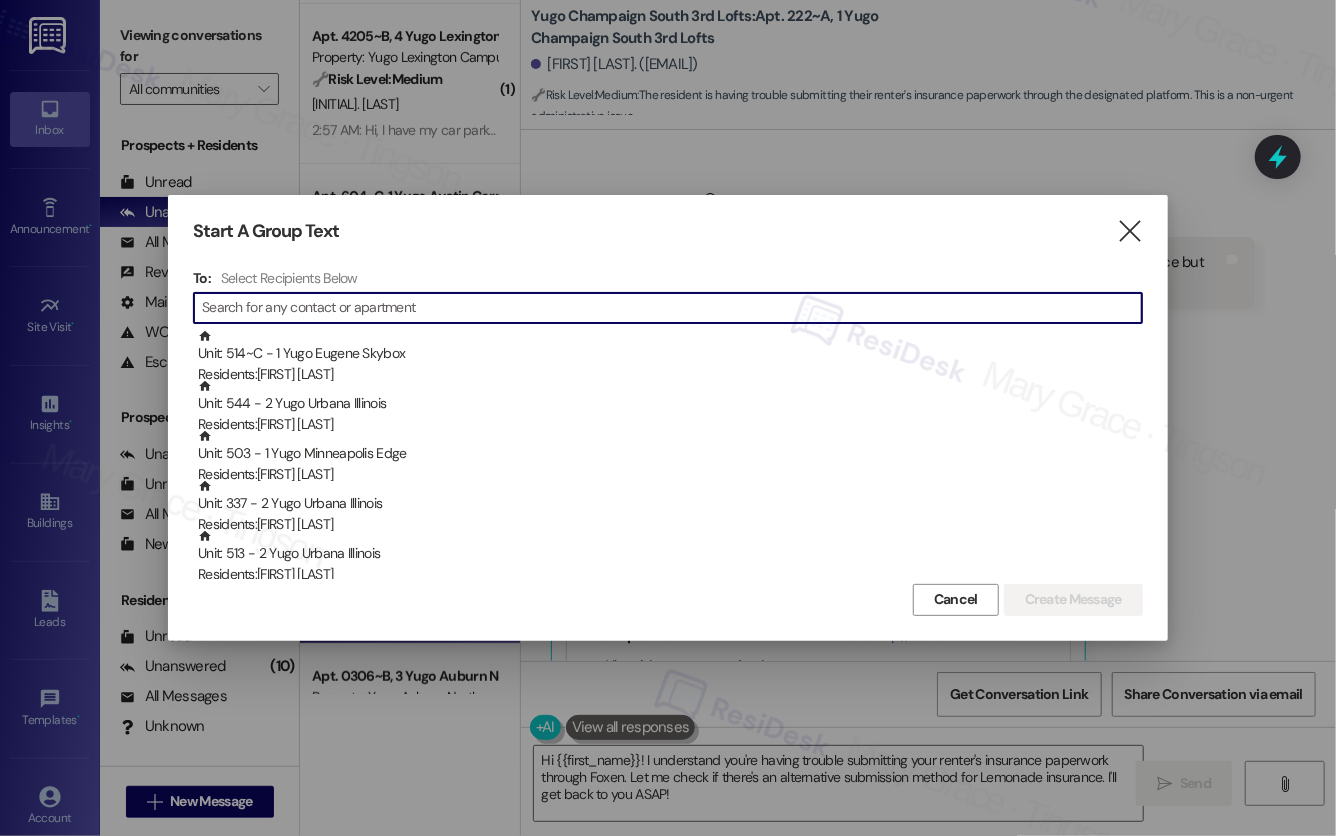 click at bounding box center [672, 308] 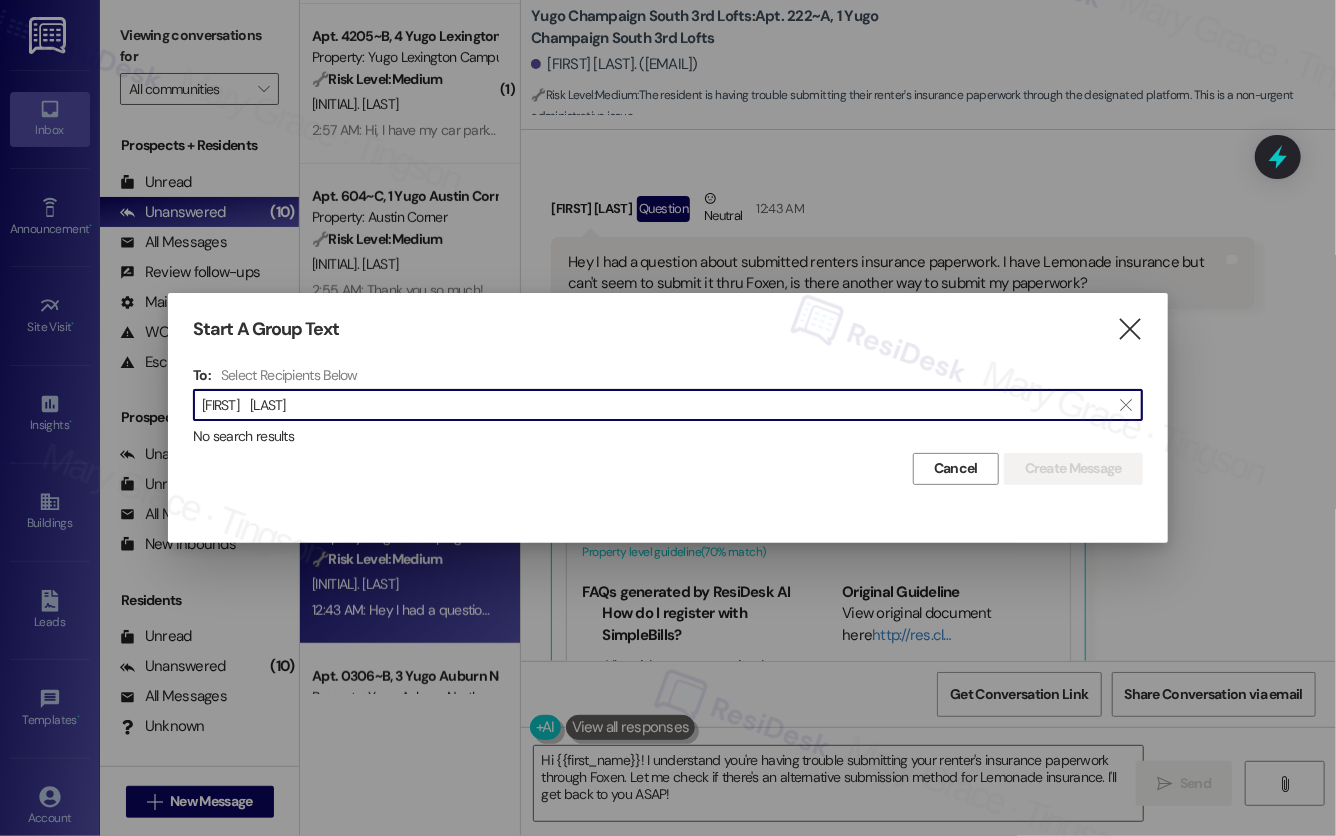 click on "Grecia	Gutierrez" at bounding box center [656, 405] 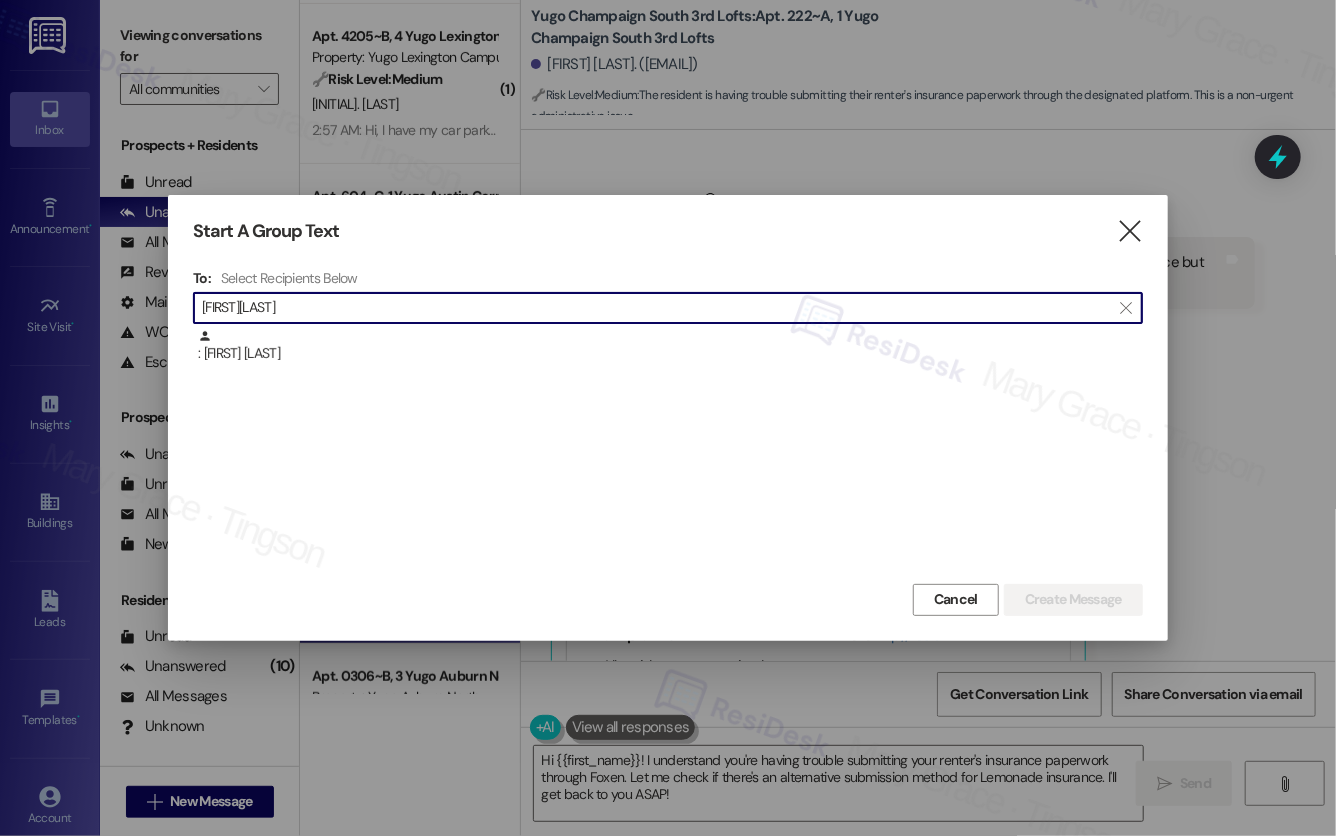 type on "GreciaGutierrez" 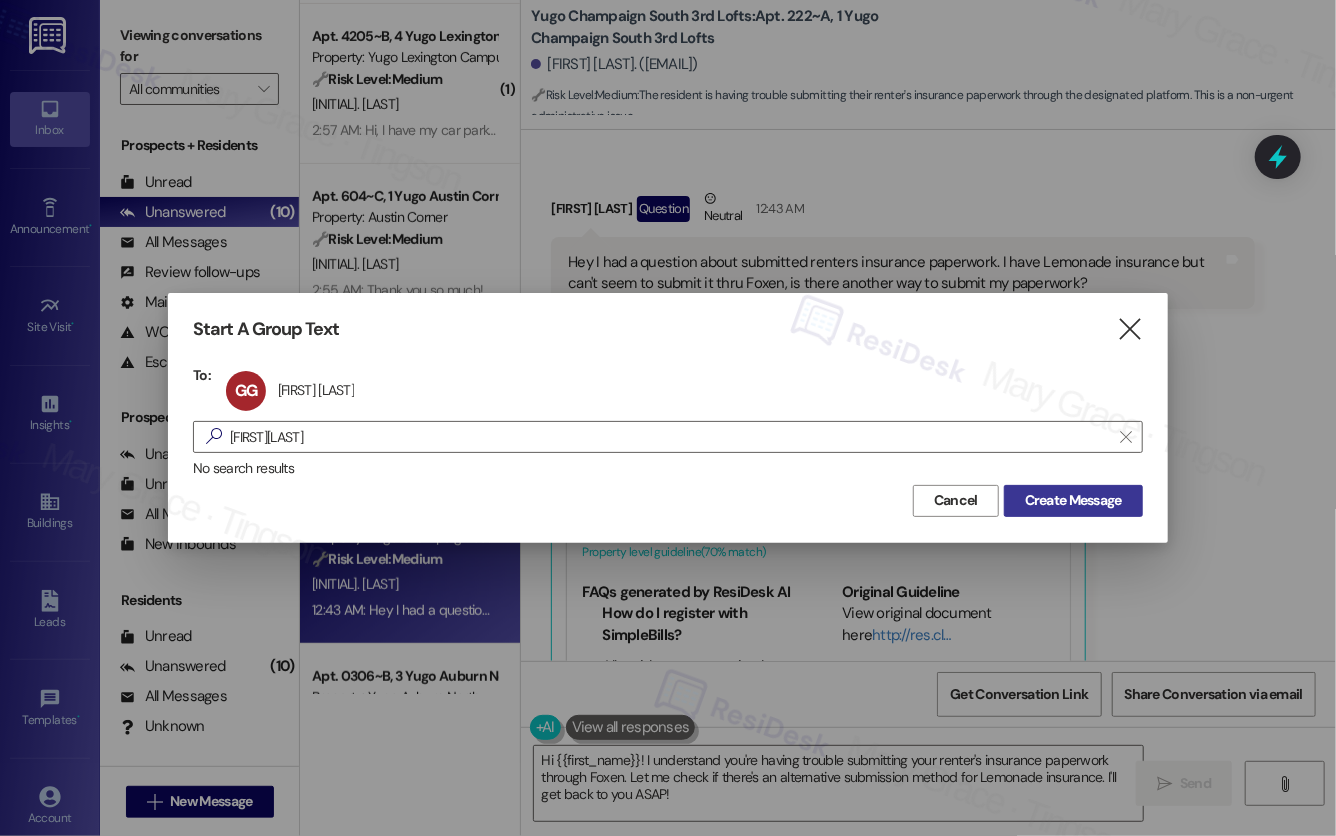 click on "Create Message" at bounding box center [1073, 500] 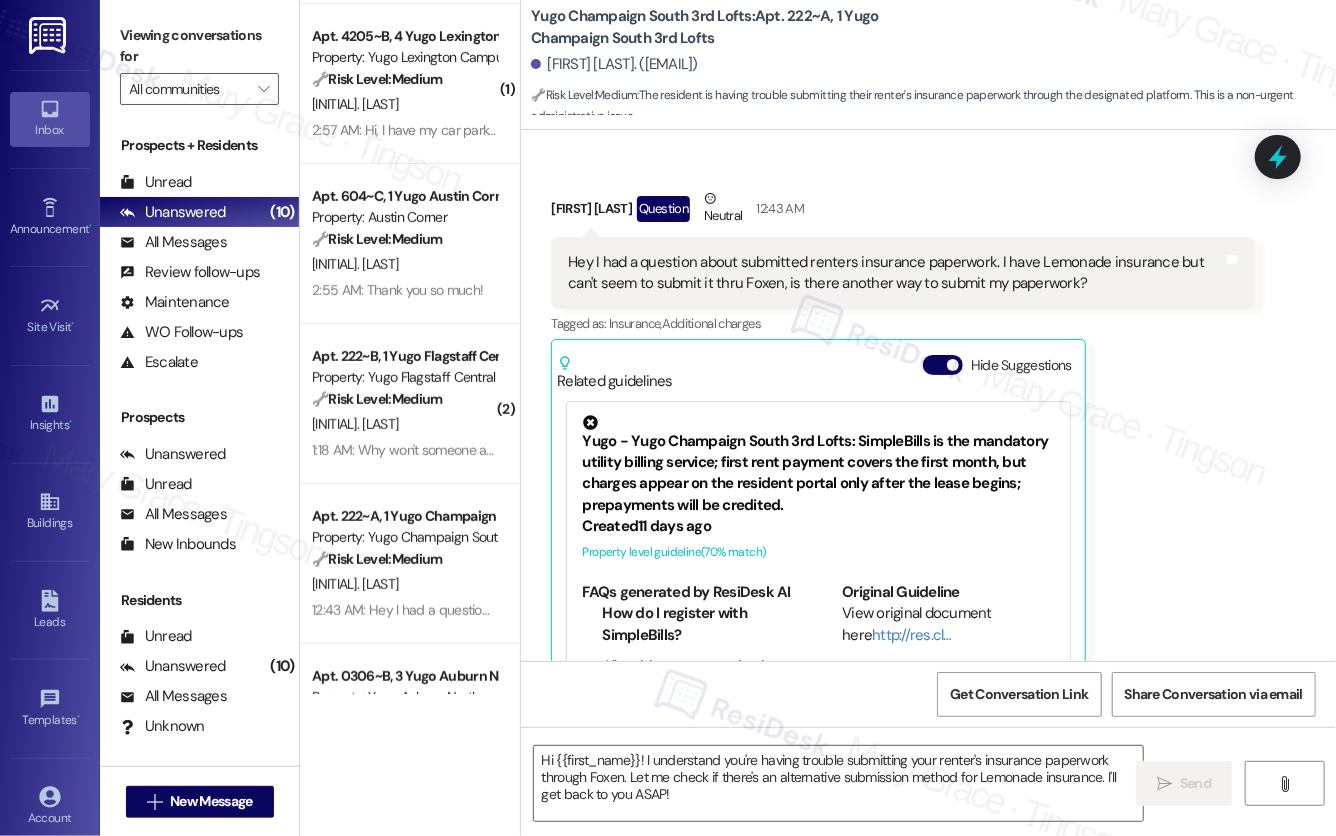 click on "Yugo - Yugo Champaign South 3rd Lofts: SimpleBills is the mandatory utility billing service; first rent payment covers the first month, but charges appear on the resident portal only after the lease begins; prepayments will be credited.
Created  11 days ago Property level guideline  ( 70 % match) FAQs generated by ResiDesk AI How do I register with SimpleBills? All residents are required to register with SimpleBills. You can typically do this online through their website or mobile app. Specific registration instructions should be provided by your property management. When will charges appear on my resident portal? Charges will not appear on the resident portal until your lease begins. What does the first installment cover? The first installment covers your first month's rent. What happens if I pay before my lease begins? If you pay before your lease begins, the amount will show as a credit and apply automatically on your move-in day. Are there any other utility billing options besides SimpleBills?" at bounding box center (818, 559) 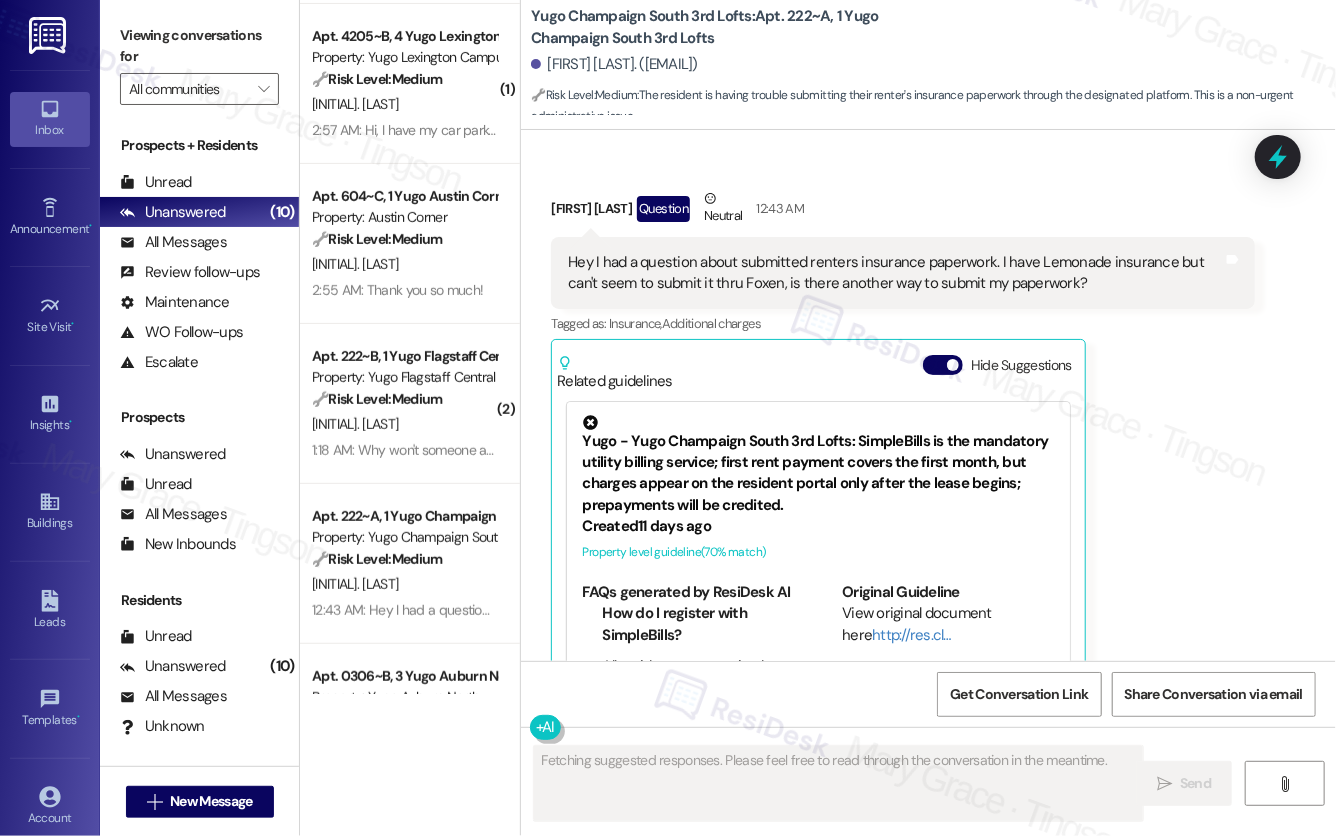scroll, scrollTop: 0, scrollLeft: 0, axis: both 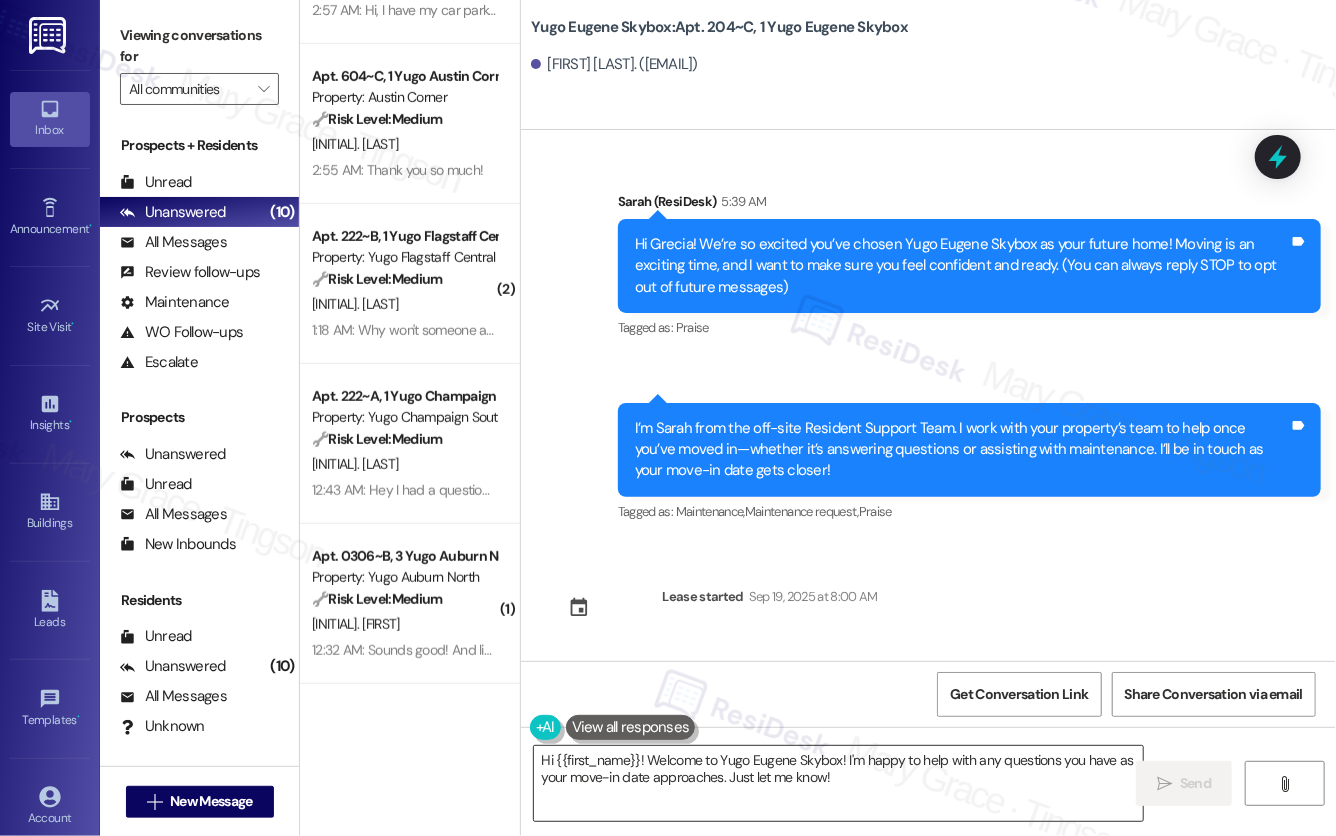 click on "Hi {{first_name}}! Welcome to Yugo Eugene Skybox! I'm happy to help with any questions you have as your move-in date approaches. Just let me know!" at bounding box center [838, 783] 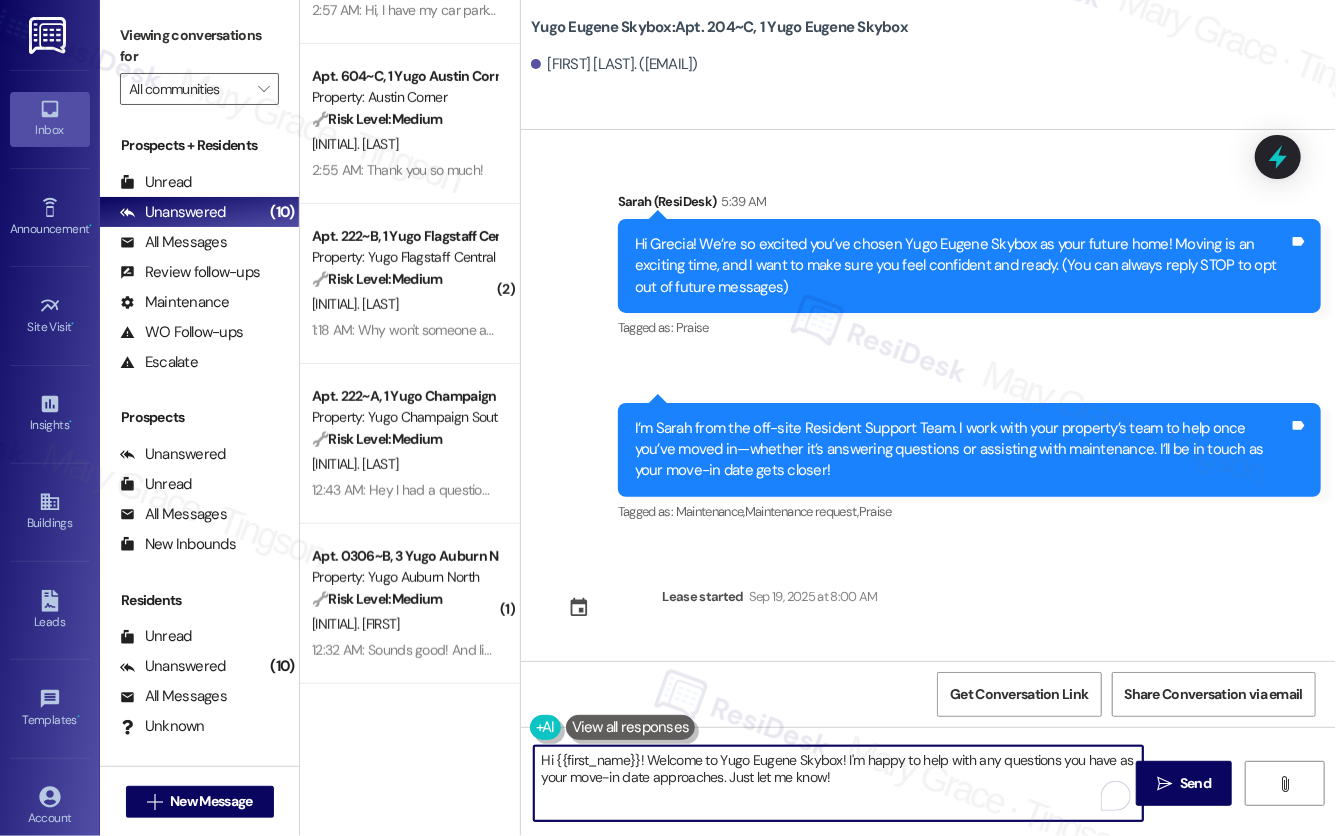 click on "Hi {{first_name}}! Welcome to Yugo Eugene Skybox! I'm happy to help with any questions you have as your move-in date approaches. Just let me know!" at bounding box center [838, 783] 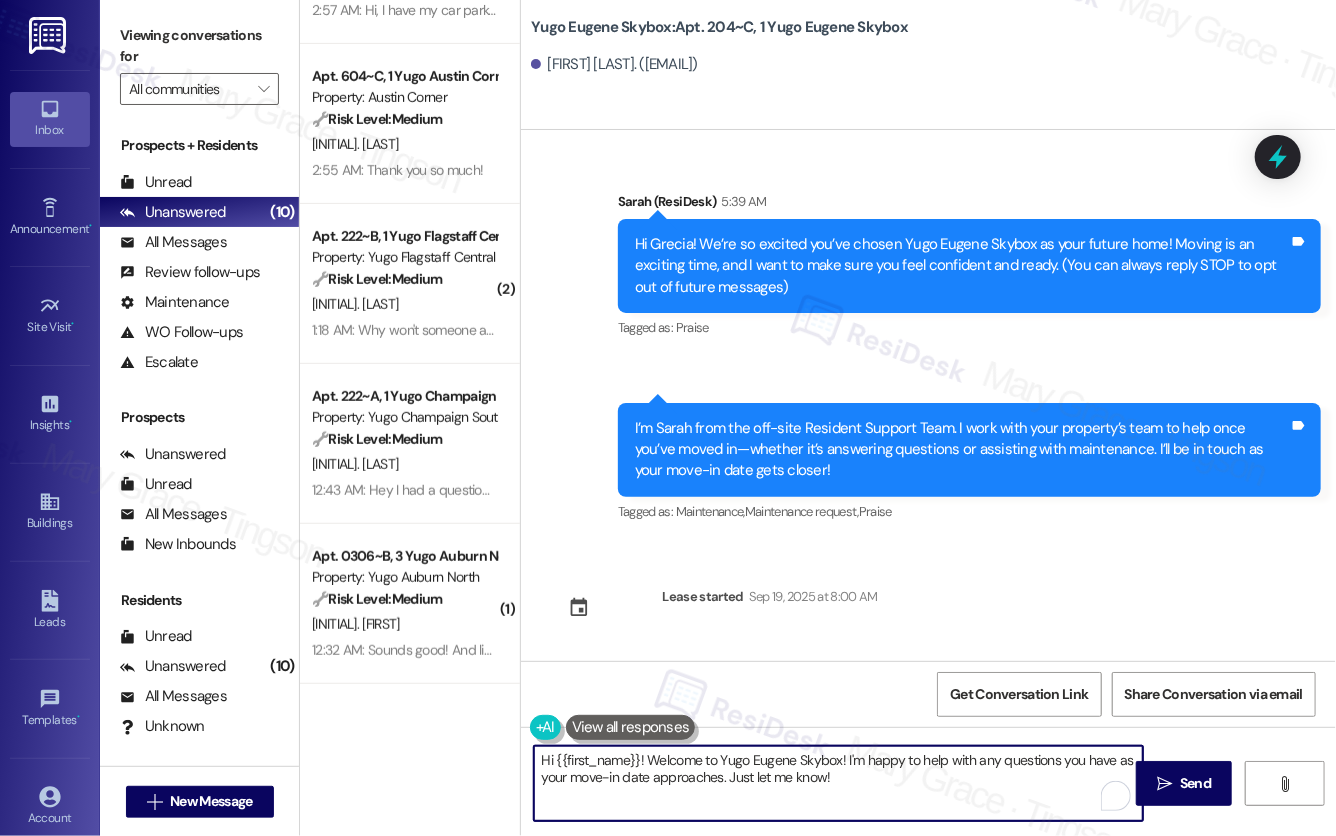 click on "Hi {{first_name}}! Welcome to Yugo Eugene Skybox! I'm happy to help with any questions you have as your move-in date approaches. Just let me know!" at bounding box center [838, 783] 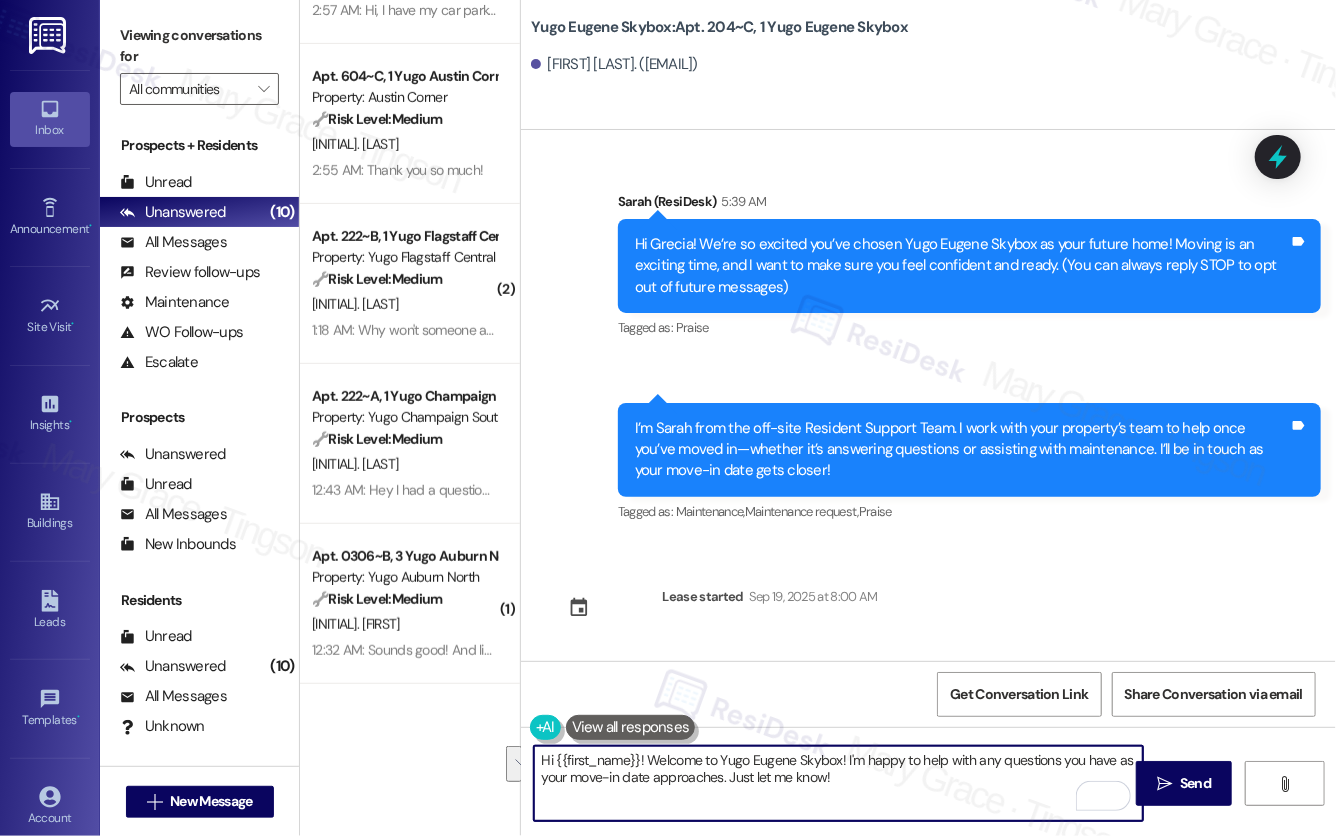 click on "Hi {{first_name}}! Welcome to Yugo Eugene Skybox! I'm happy to help with any questions you have as your move-in date approaches. Just let me know!" at bounding box center [838, 783] 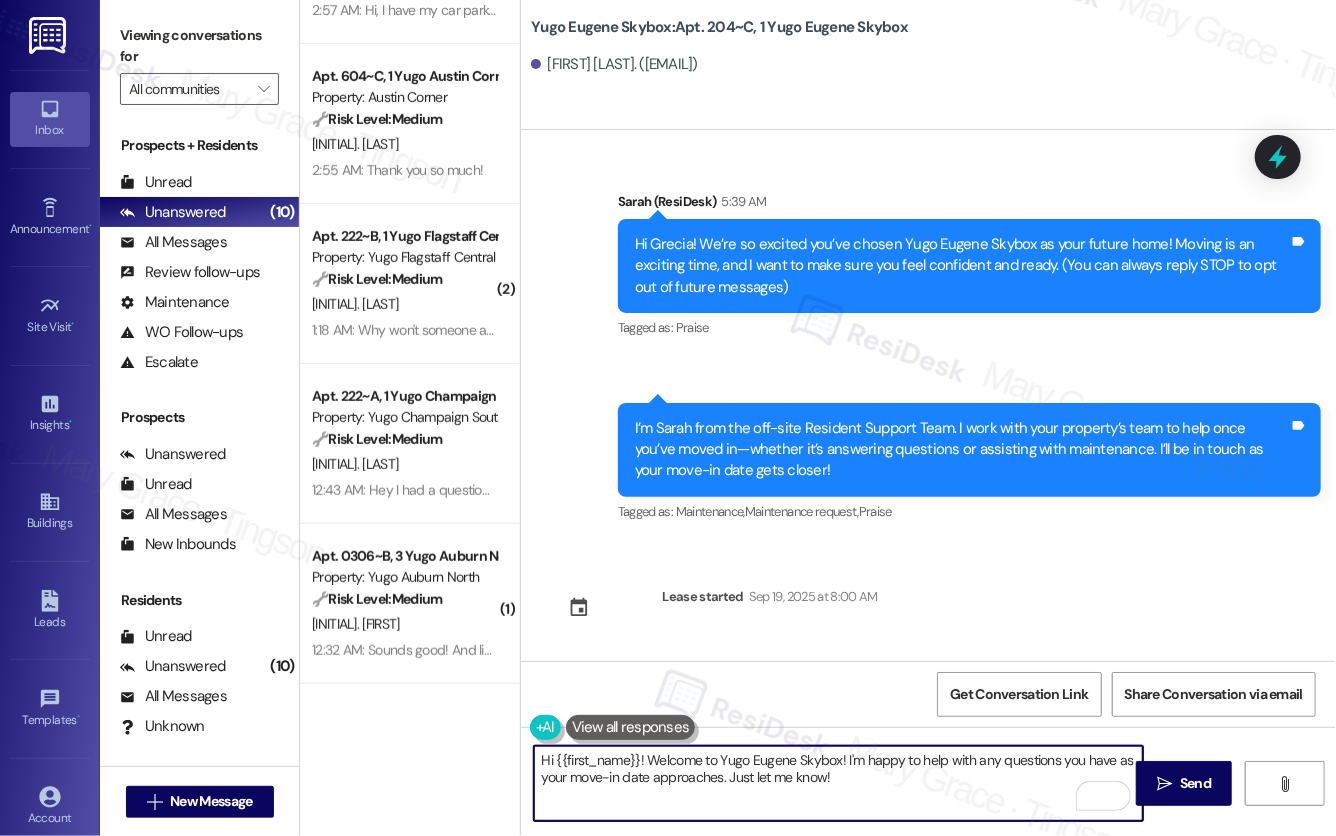 click on "Hi {{first_name}}! Welcome to Yugo Eugene Skybox! I'm happy to help with any questions you have as your move-in date approaches. Just let me know!" at bounding box center [838, 783] 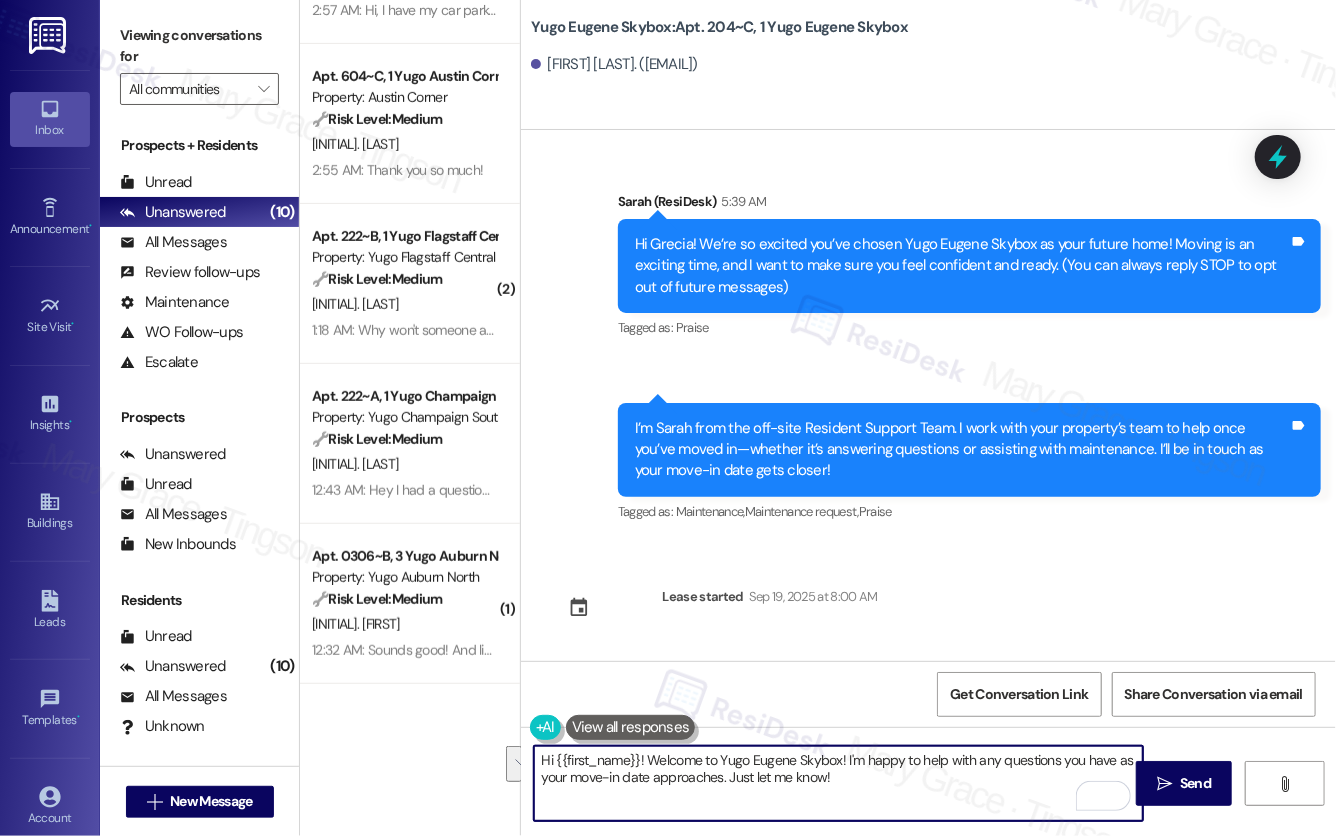 paste on "Move-In will be here before you know it! If you’ve completed your move-in checklist and made your initial installment payment at least 2 weeks prior to move-in, we offer a ⚡️FAST PASS⚡️ which enables you to move straight in, rather than wait in lines to complete these tasks. Login to Resident Portal today!" 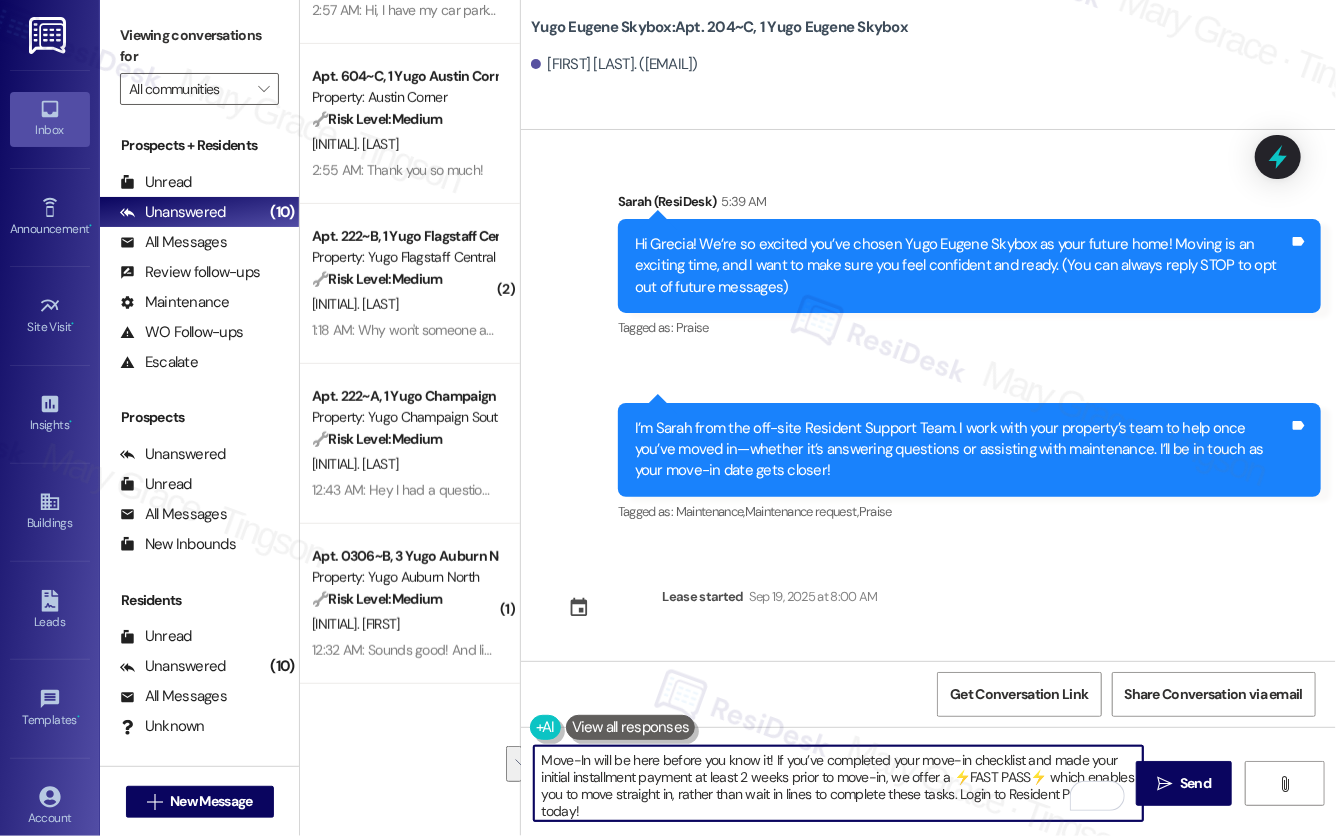 scroll, scrollTop: 17, scrollLeft: 0, axis: vertical 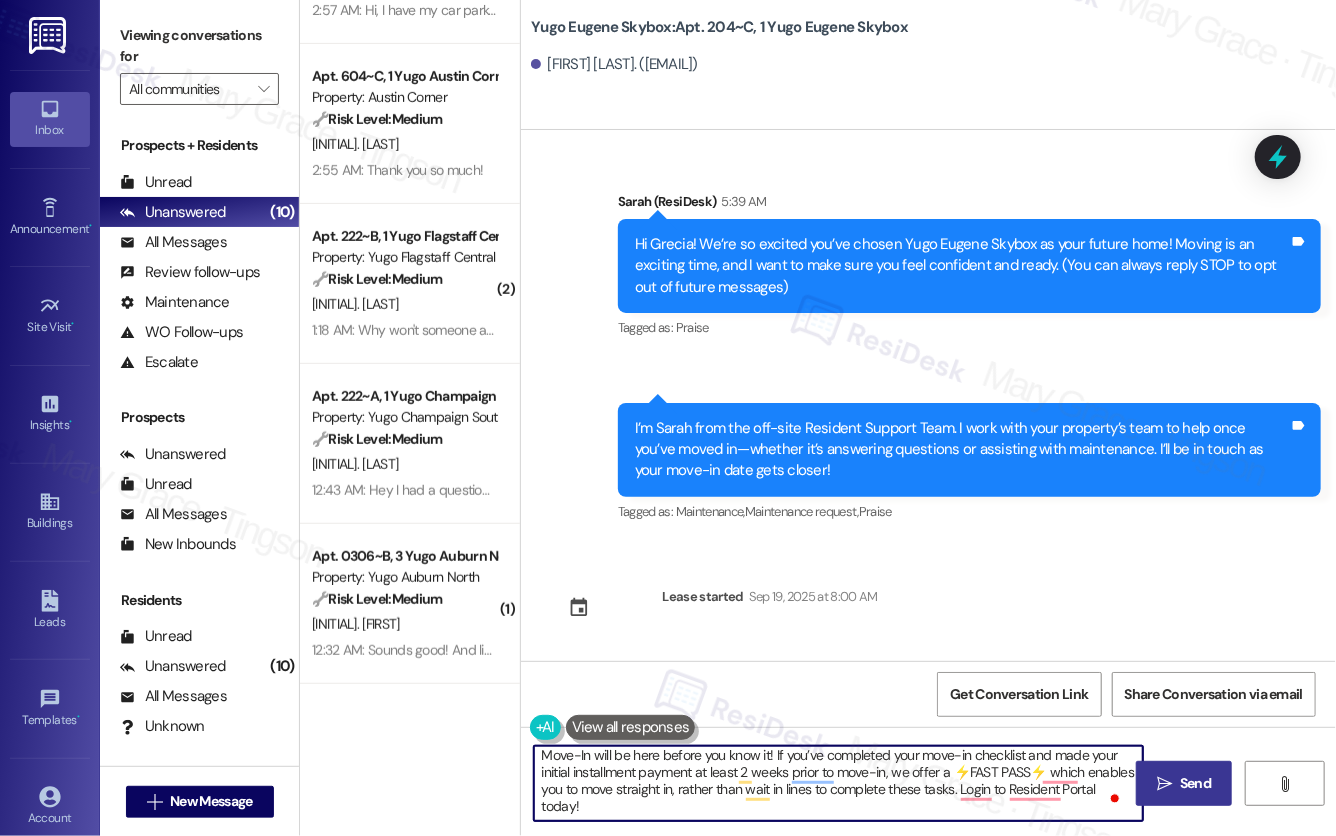 type on "Move-In will be here before you know it! If you’ve completed your move-in checklist and made your initial installment payment at least 2 weeks prior to move-in, we offer a ⚡️FAST PASS⚡️ which enables you to move straight in, rather than wait in lines to complete these tasks. Login to Resident Portal today!" 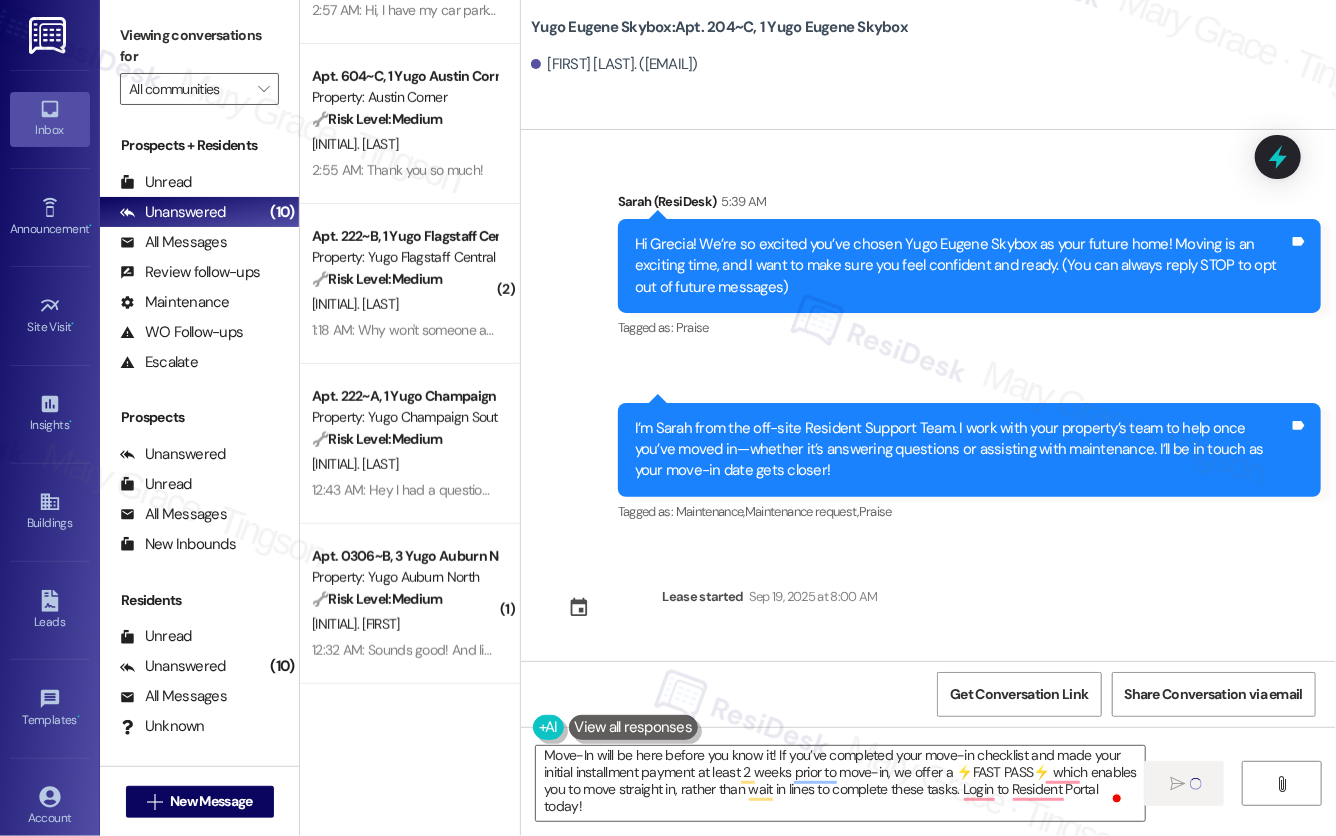 type 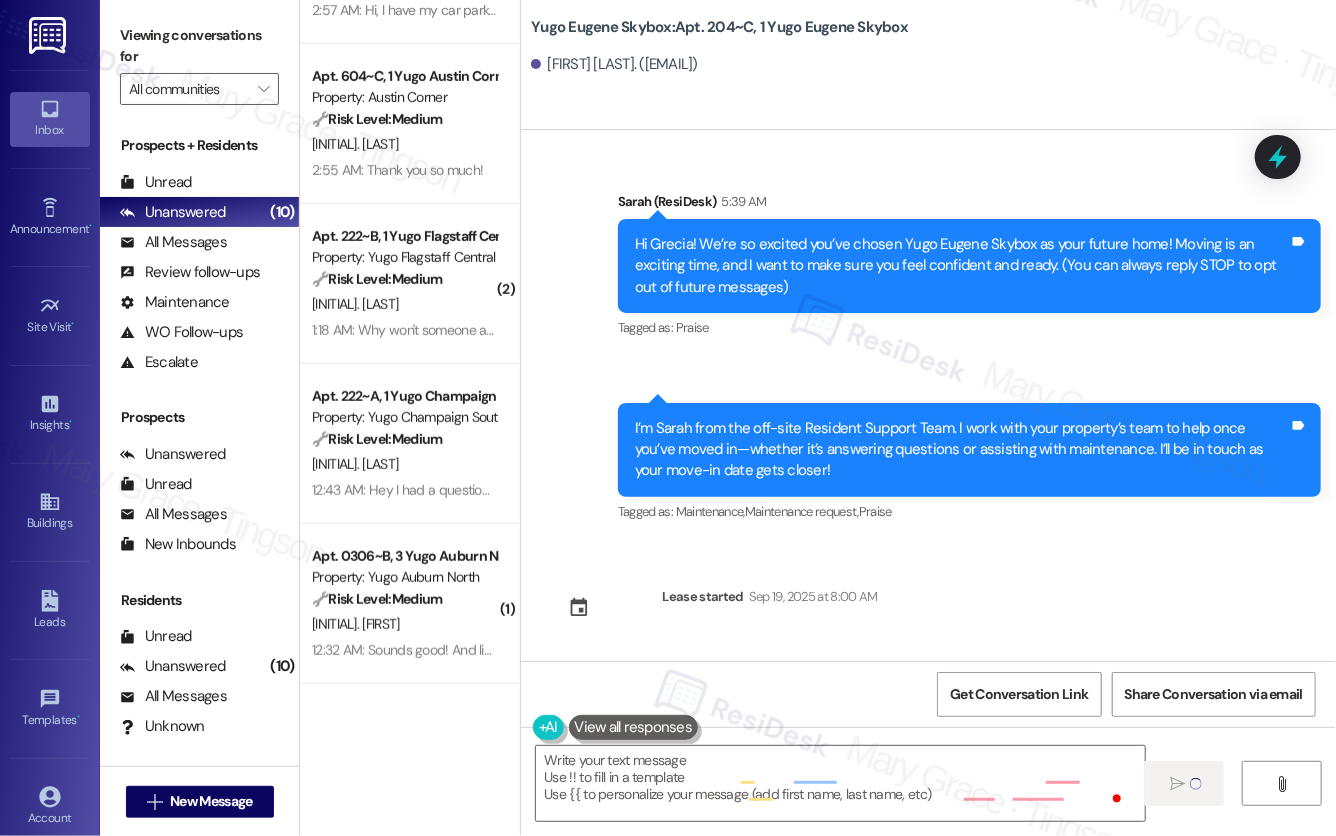 scroll, scrollTop: 0, scrollLeft: 0, axis: both 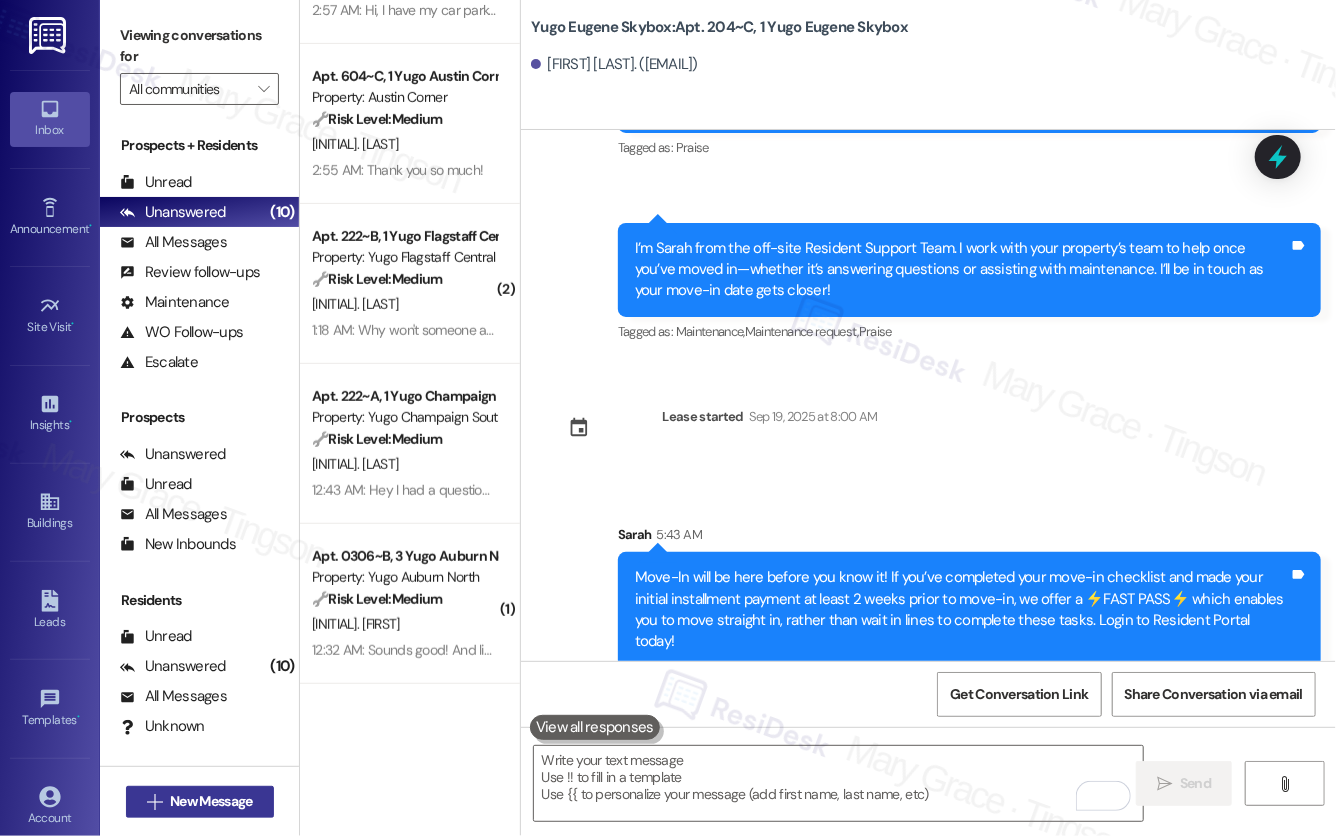 click on "New Message" at bounding box center (211, 801) 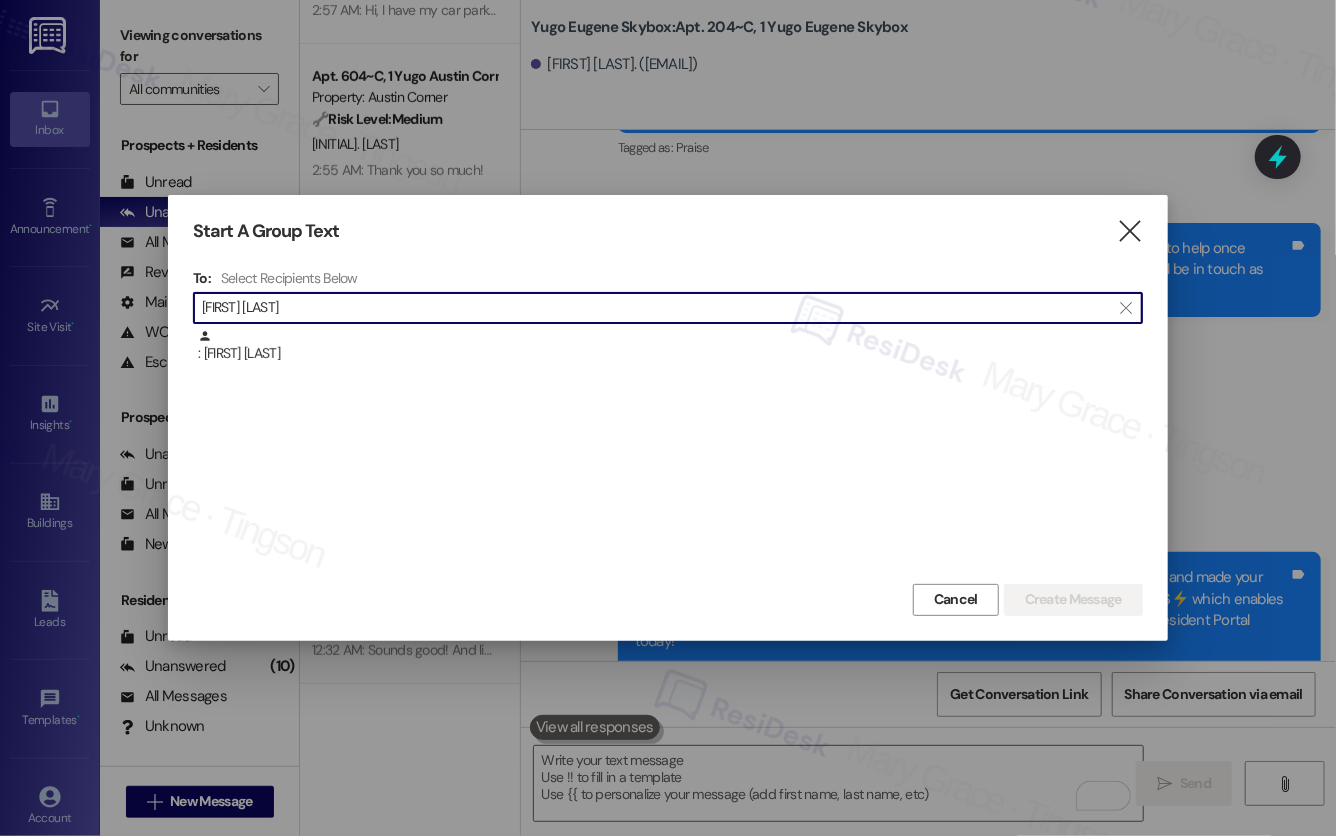 type on "Tyler Howard" 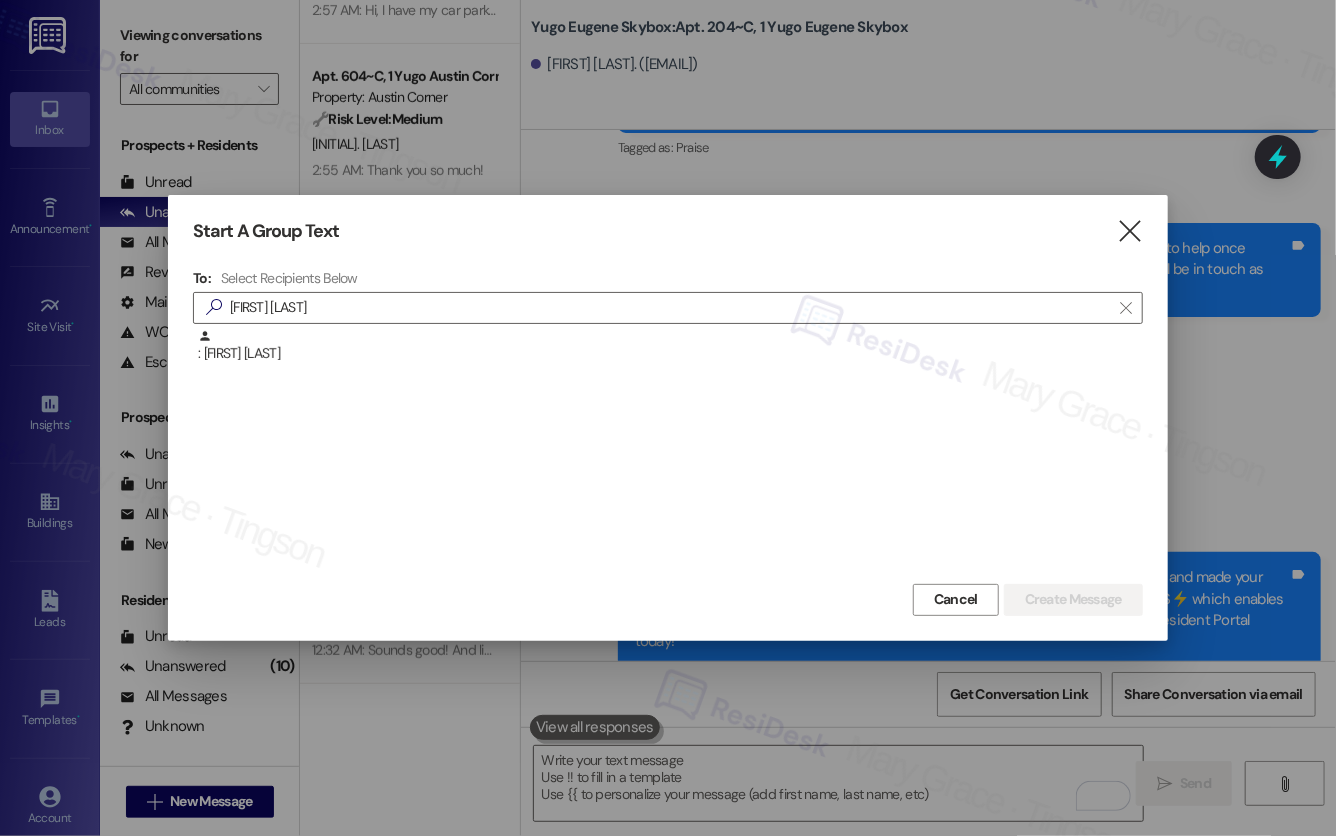 click on ": Tyler Howard" at bounding box center (670, 346) 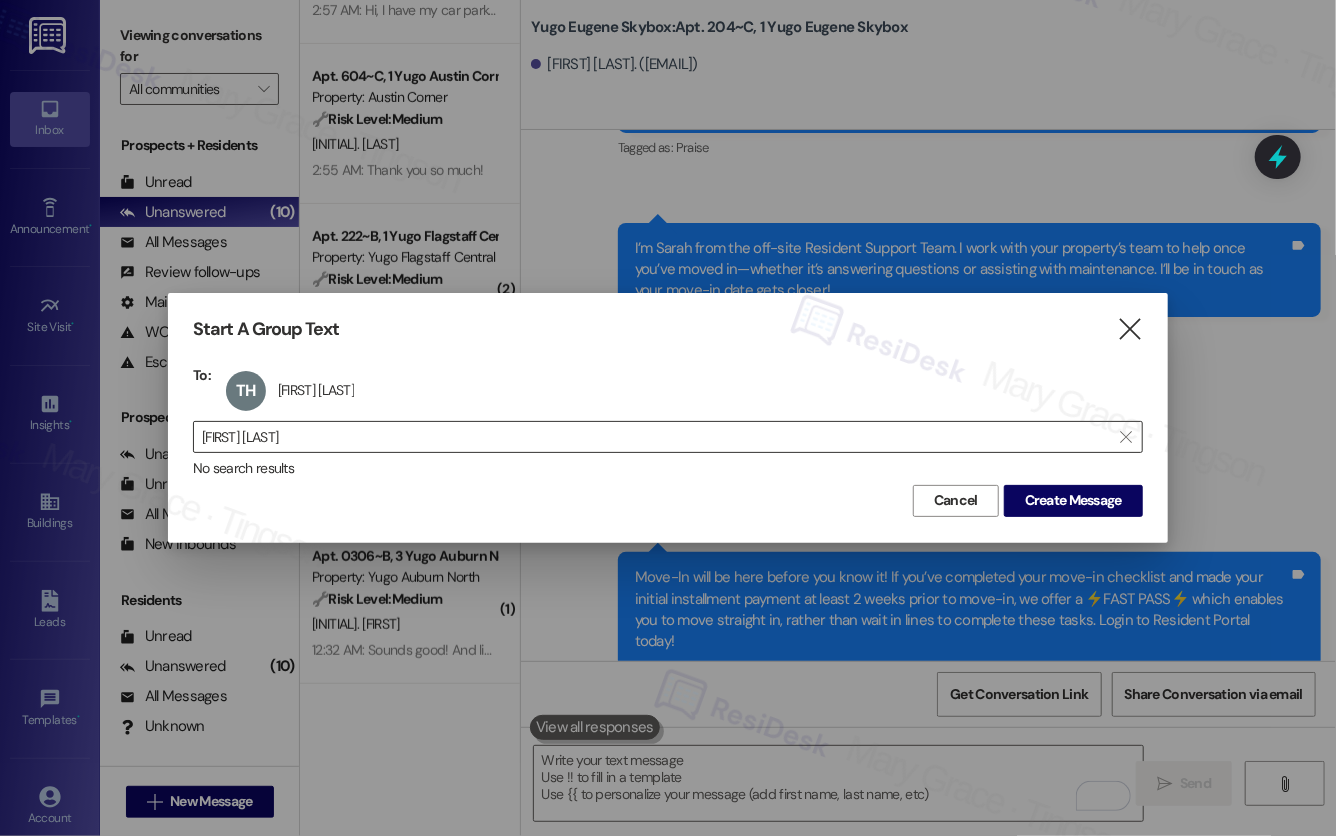 click on "Tyler Howard" at bounding box center (656, 437) 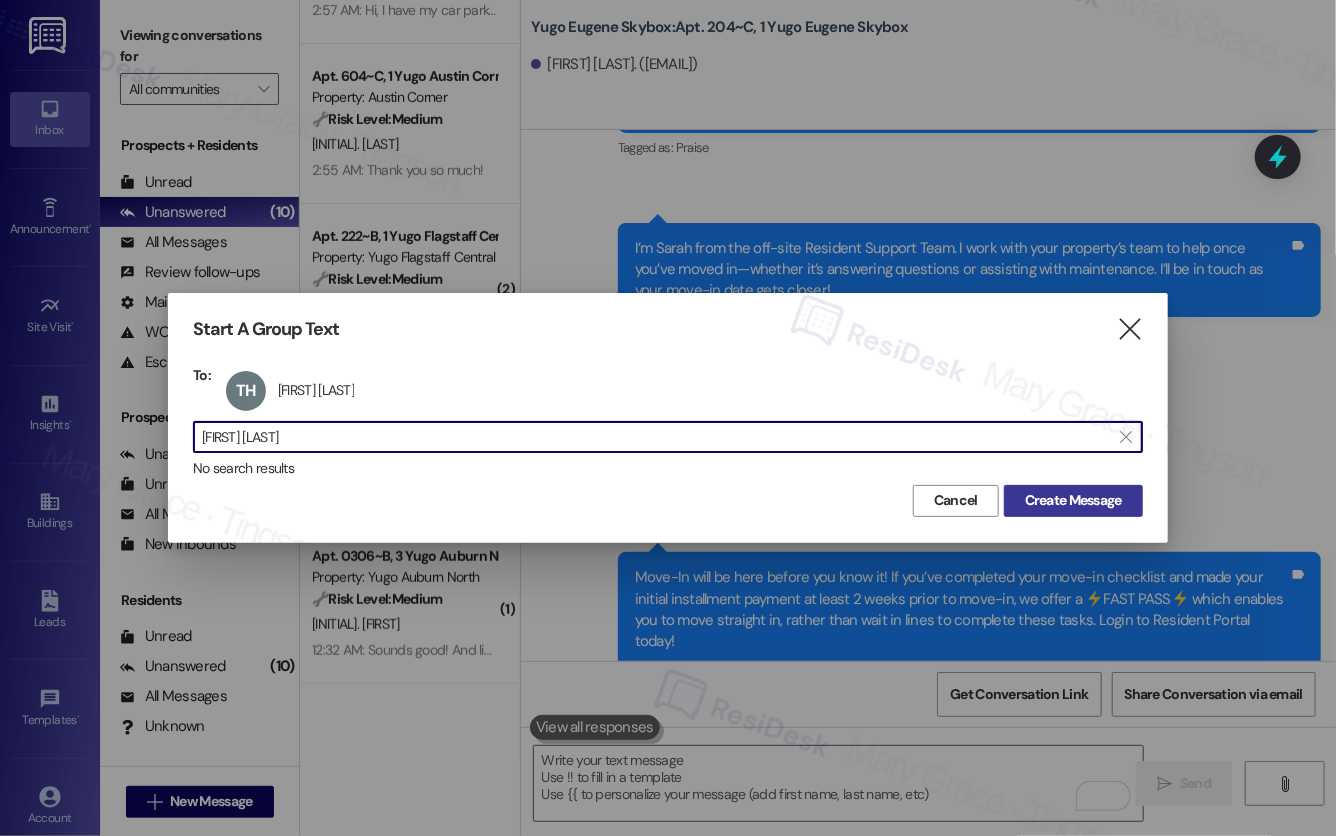 click on "Create Message" at bounding box center (1073, 500) 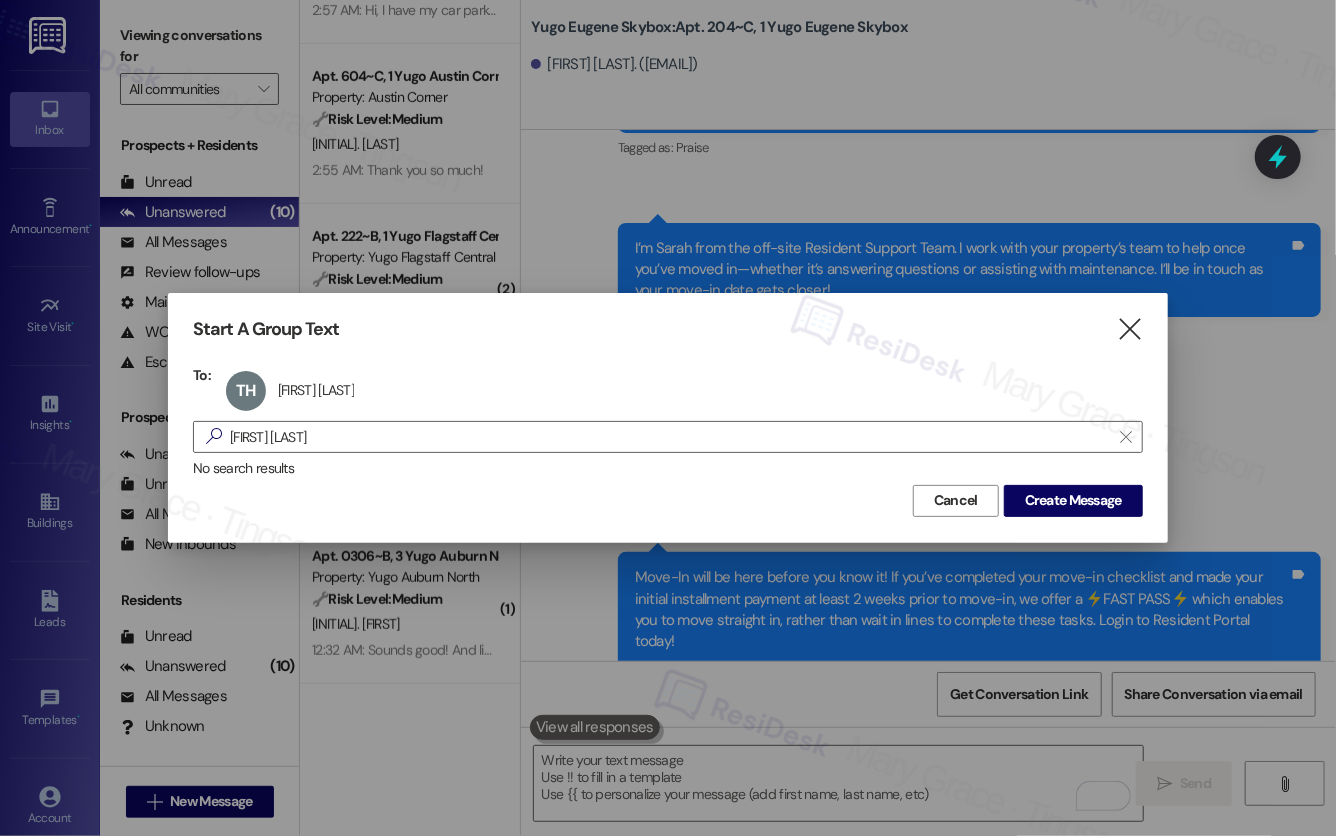 click on "Sent via SMS Sarah 5:43 AM Move-In will be here before you know it! If you’ve completed your move-in checklist and made your initial installment payment at least 2 weeks prior to move-in, we offer a ⚡️FAST PASS⚡️ which enables you to move straight in, rather than wait in lines to complete these tasks. Login to Resident Portal today! Tags and notes" at bounding box center [928, 581] 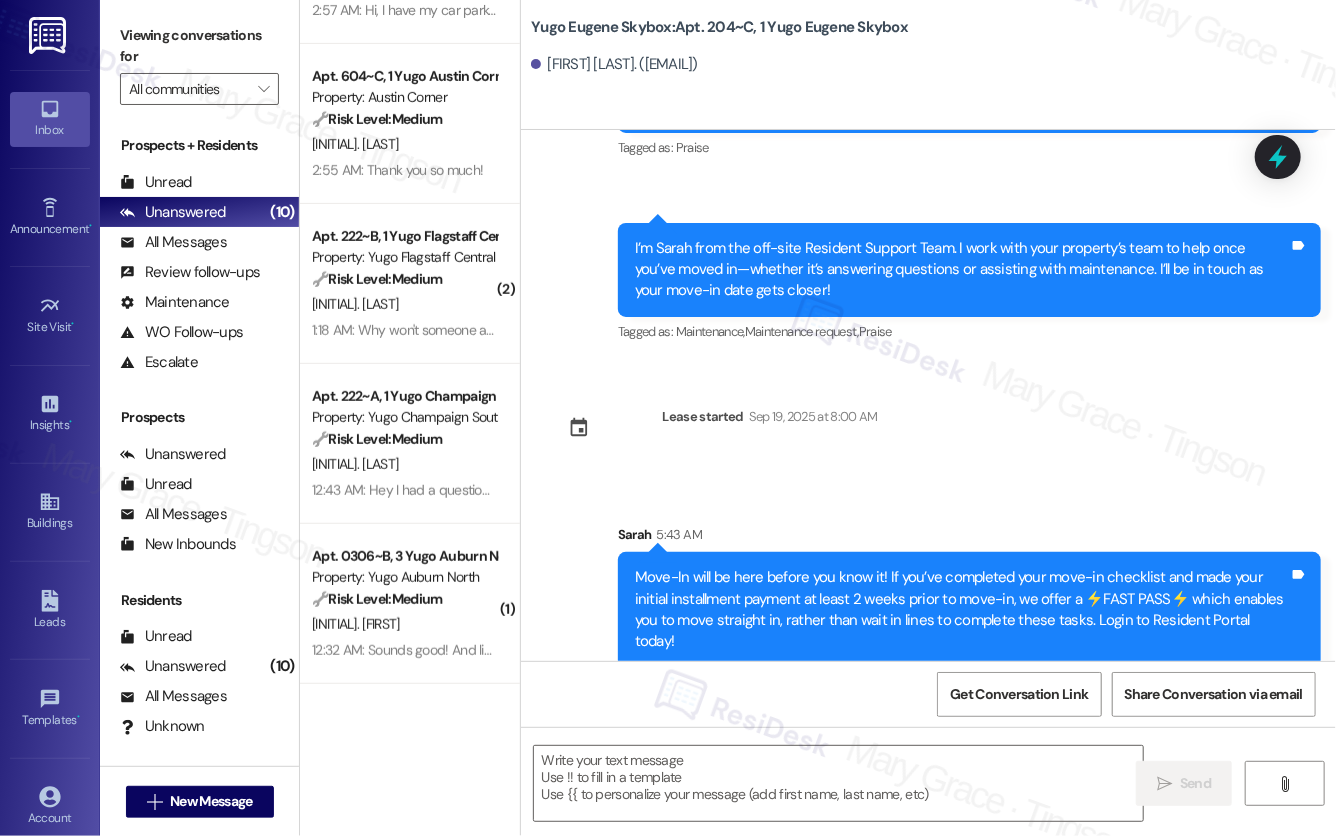 type on "Fetching suggested responses. Please feel free to read through the conversation in the meantime." 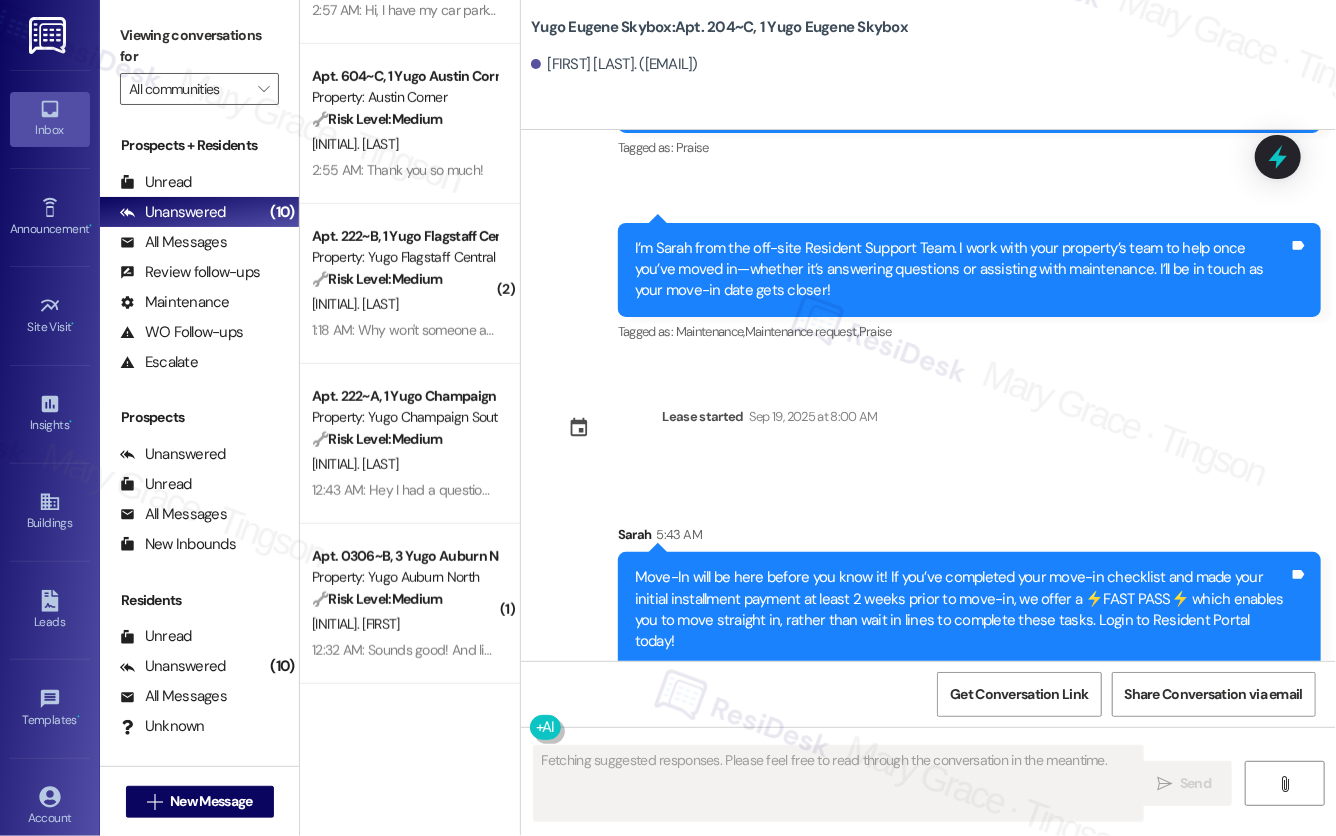 scroll, scrollTop: 0, scrollLeft: 0, axis: both 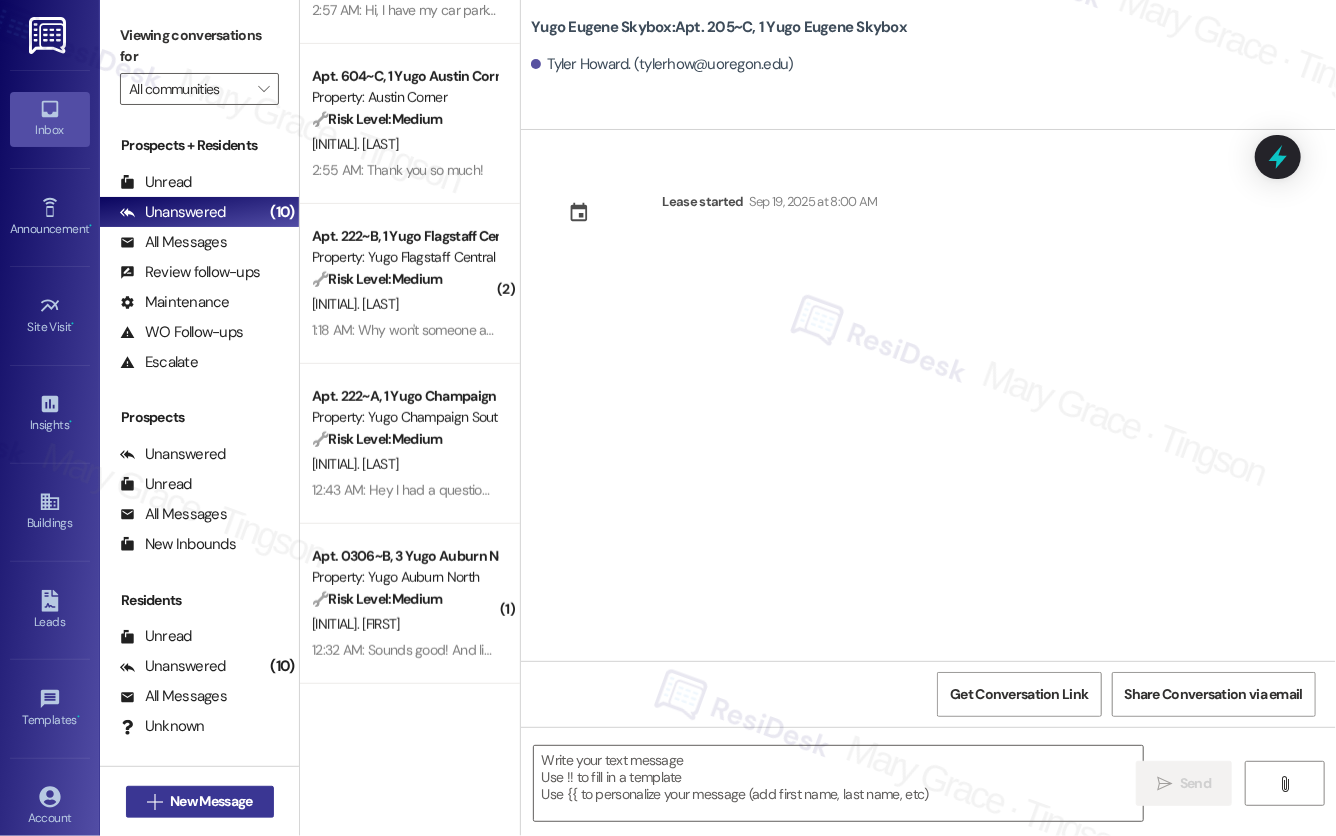 click on "New Message" at bounding box center (211, 801) 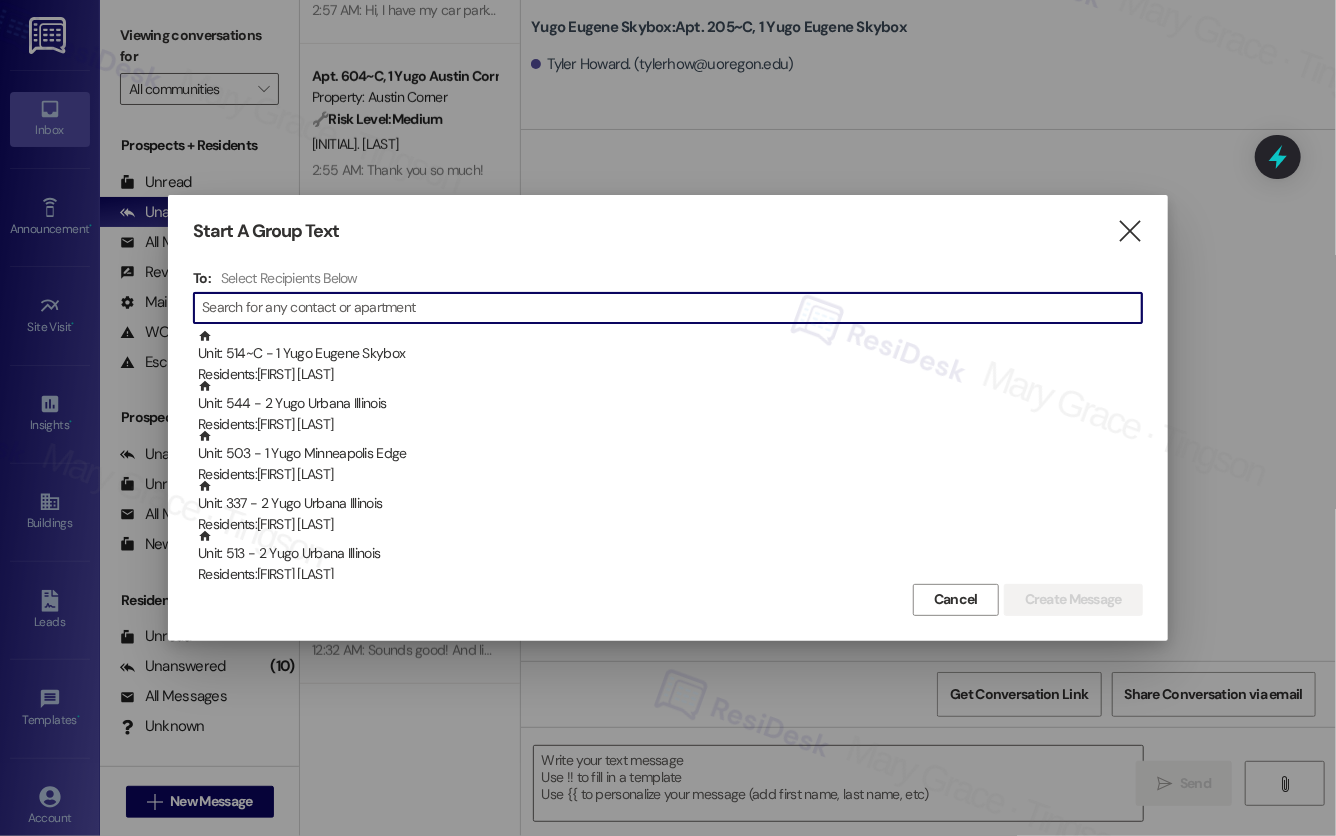 click at bounding box center (668, 418) 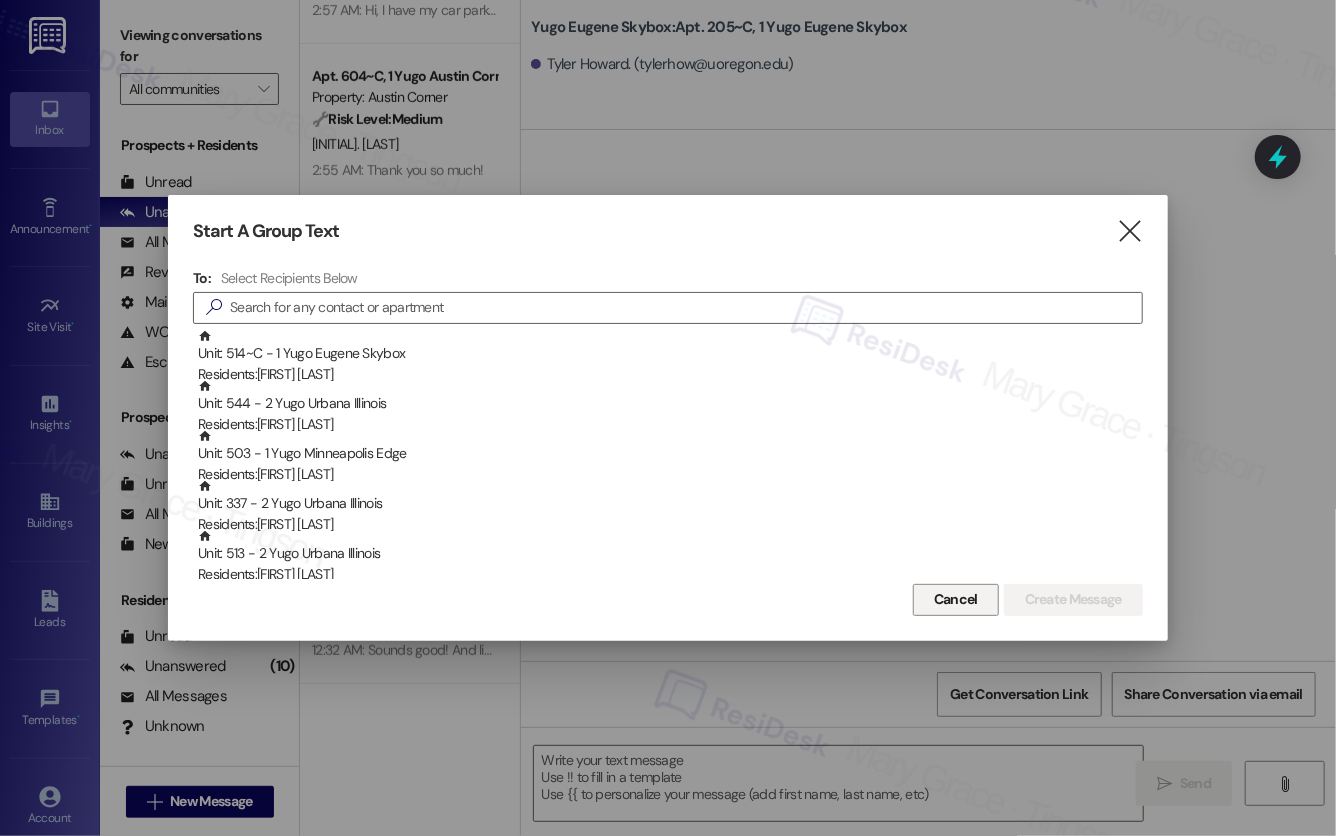 click on "Cancel" at bounding box center (956, 599) 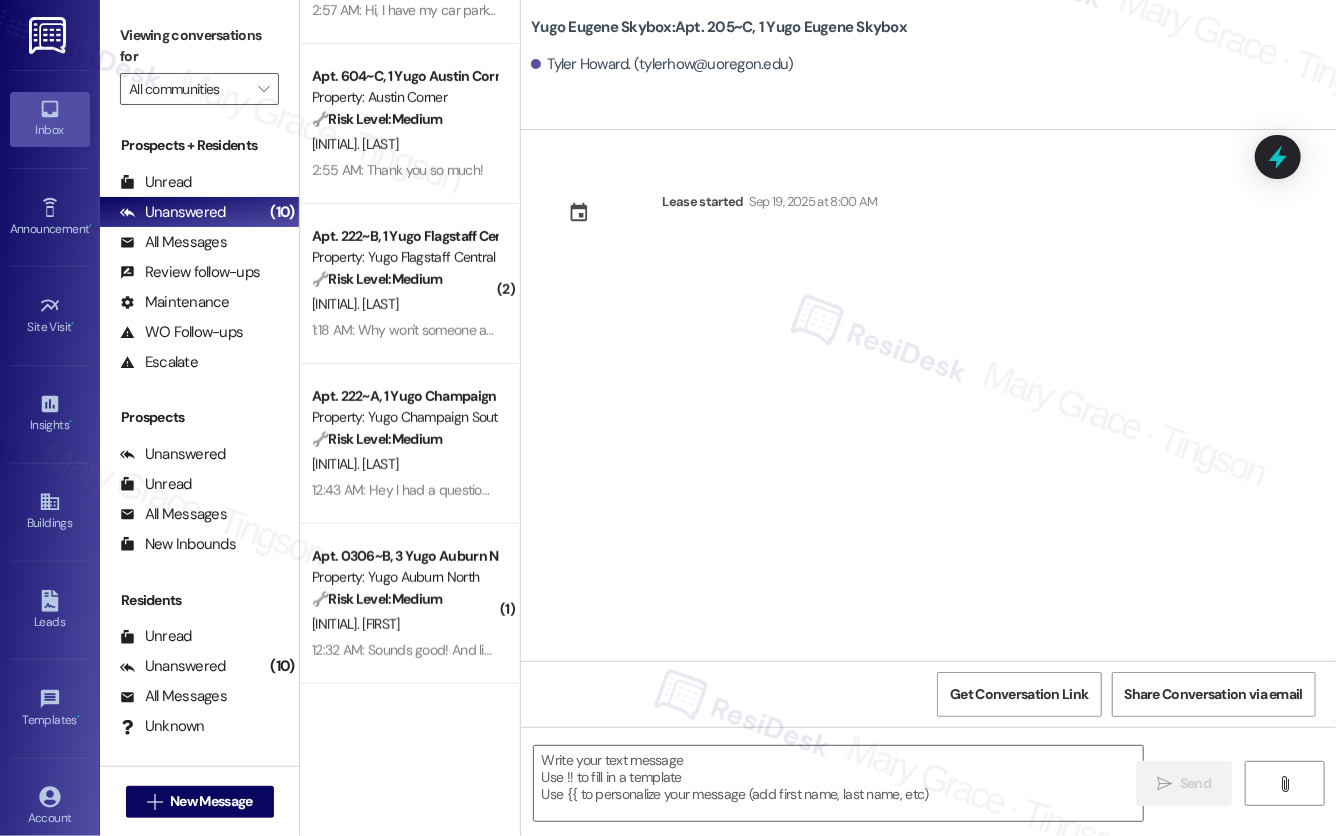 click on " Send " at bounding box center (928, 802) 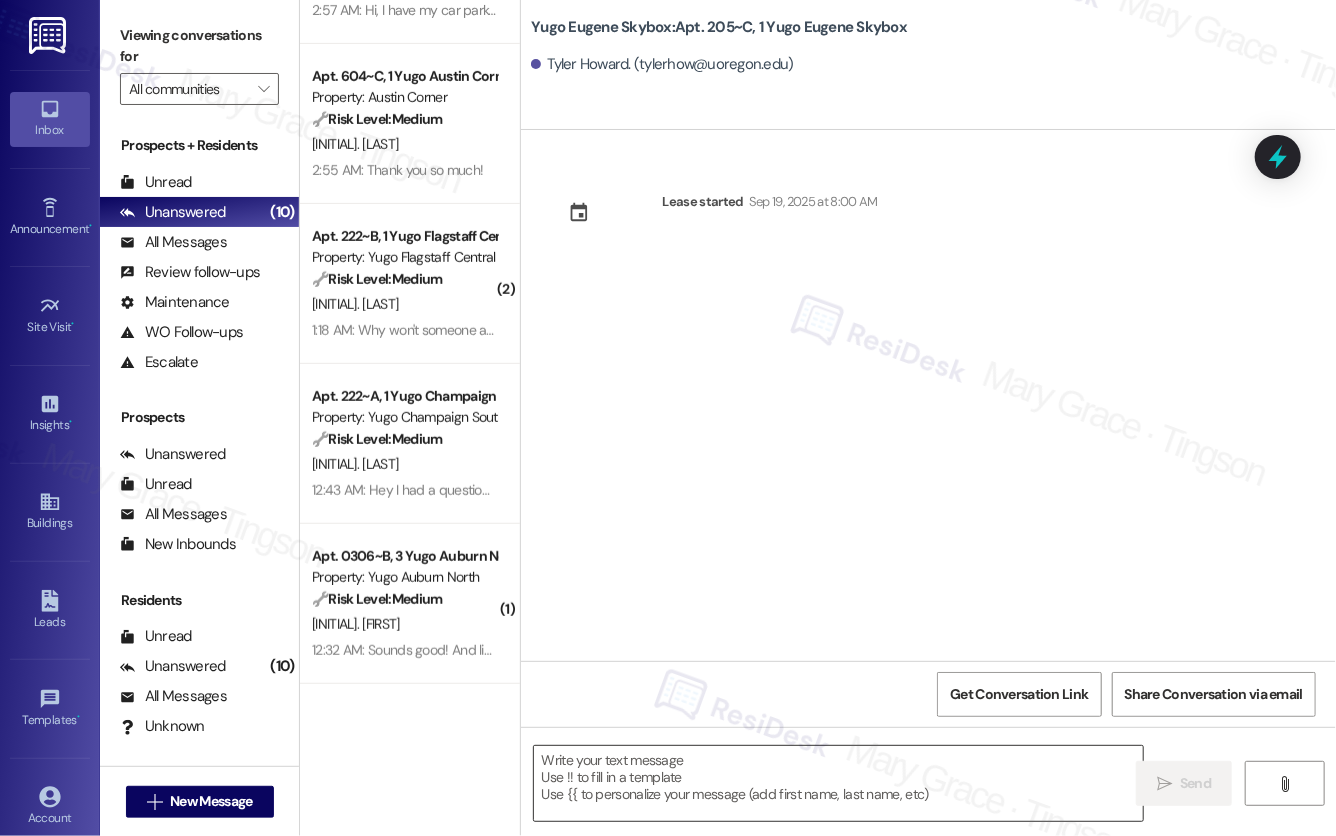 click at bounding box center (838, 783) 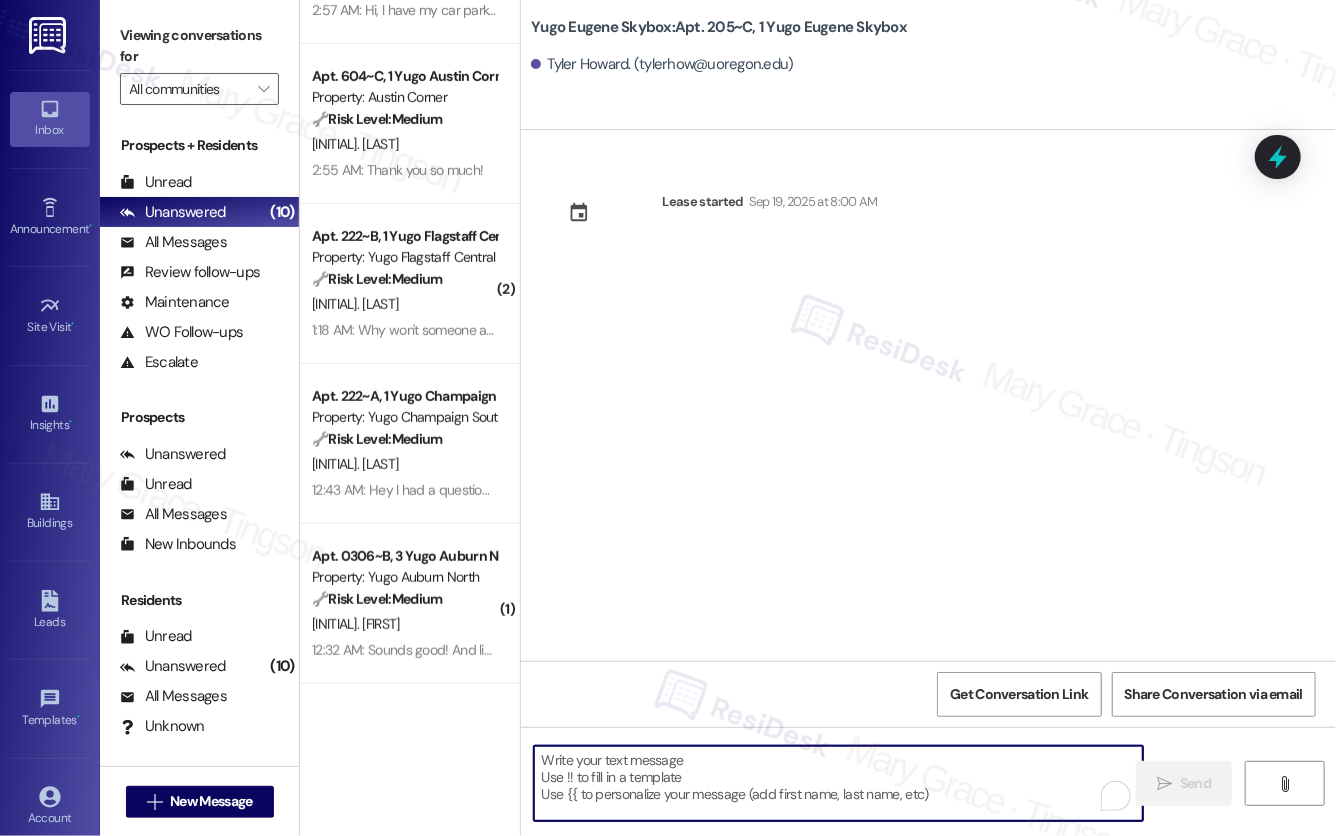 paste on "Hi {{first_name}}! We’re so excited you’ve chosen {{property}} as your future home! Moving is an exciting time, and I want to make sure you feel confident and ready." 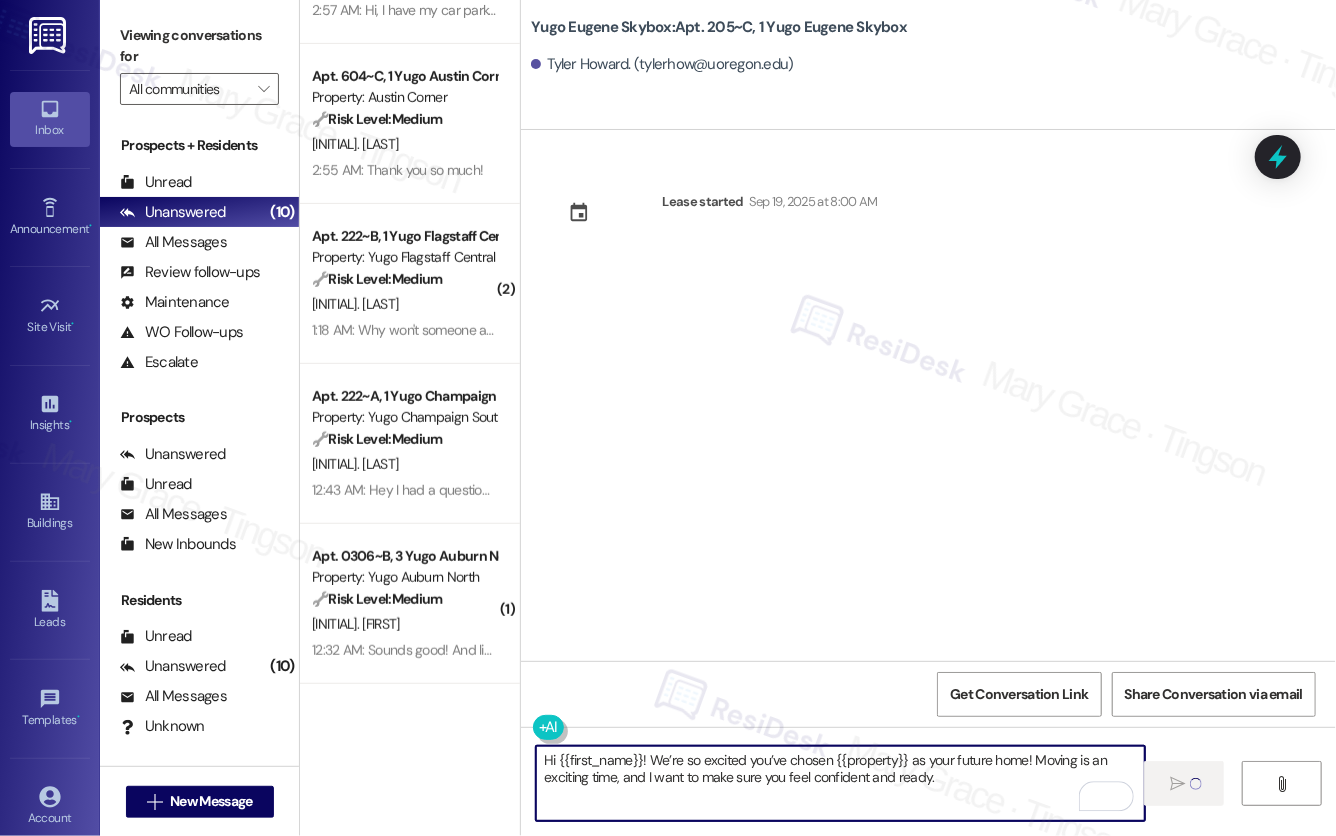 type 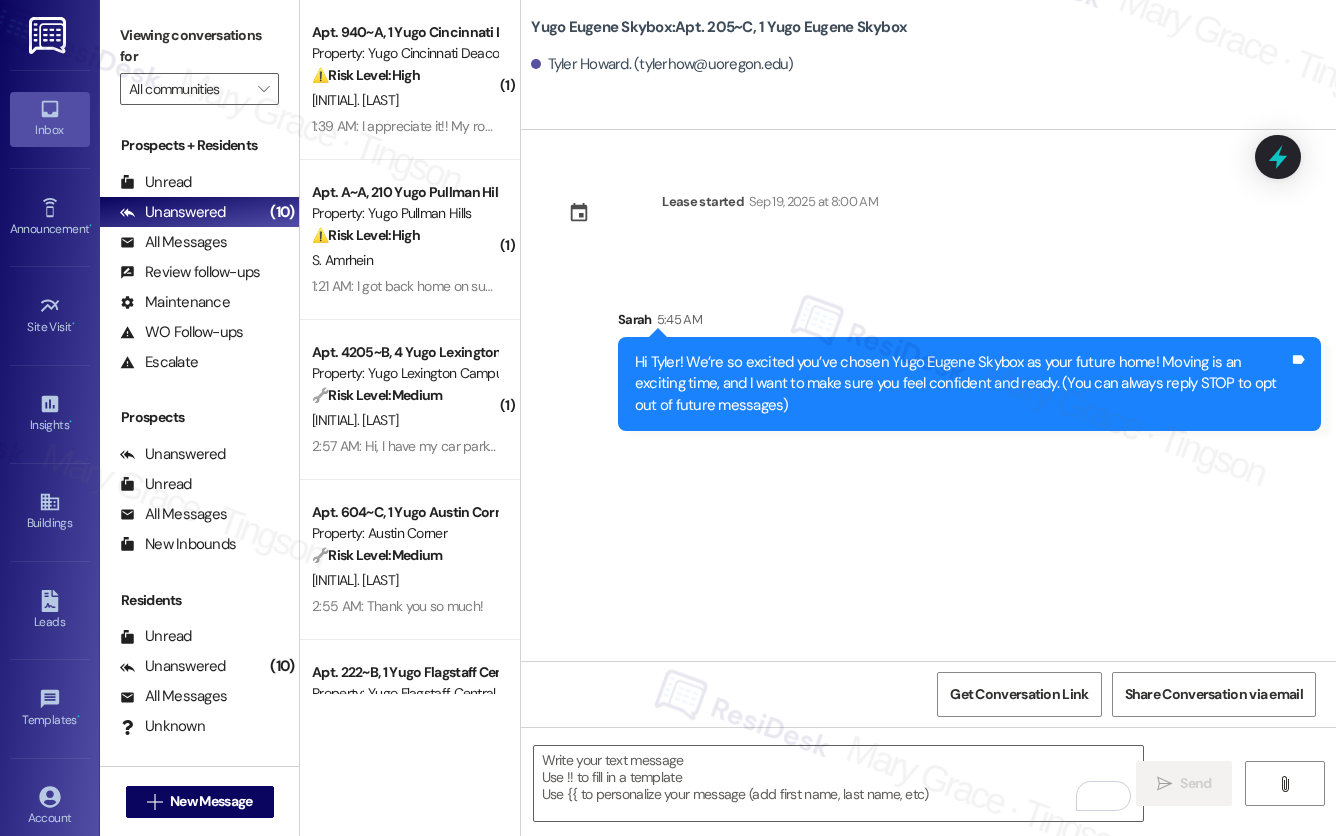 scroll, scrollTop: 0, scrollLeft: 0, axis: both 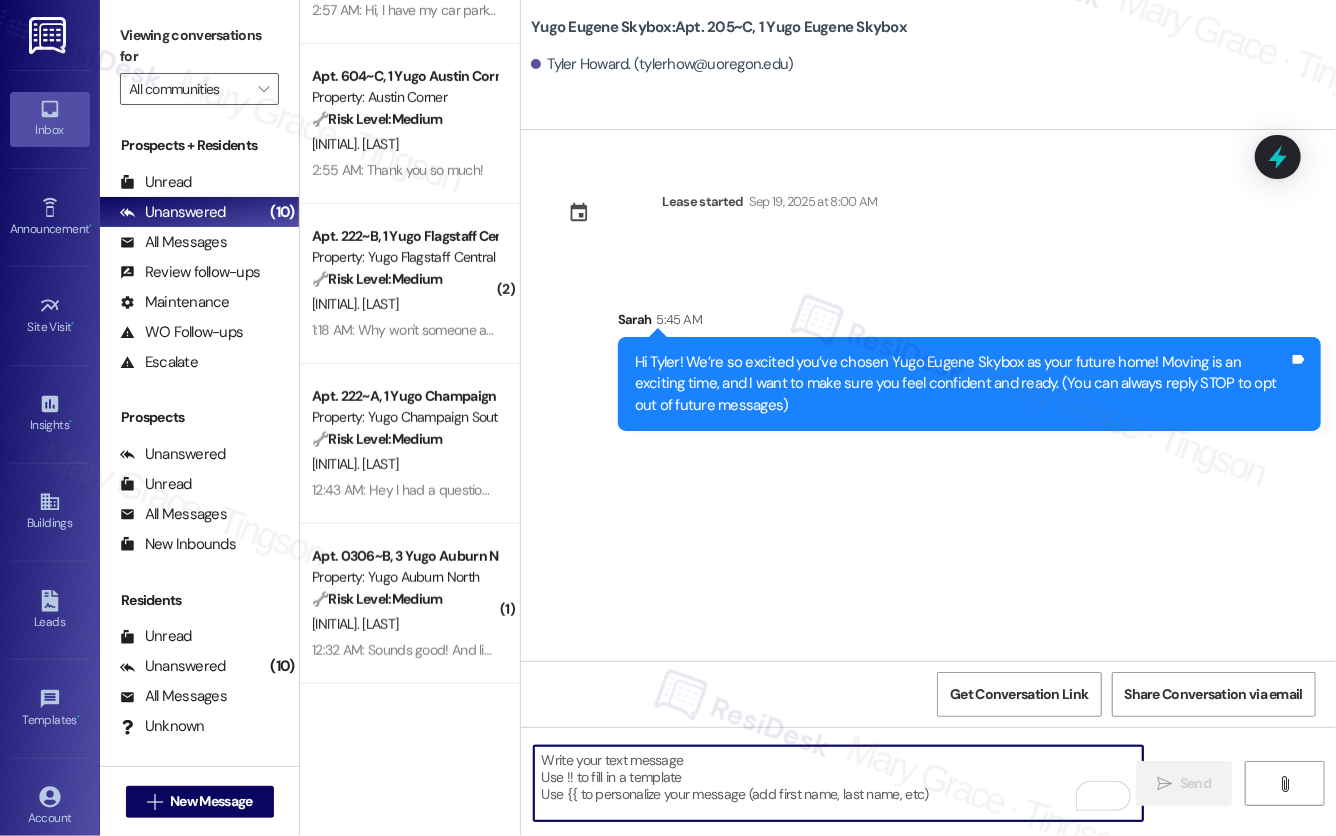 click on " Send " at bounding box center (928, 802) 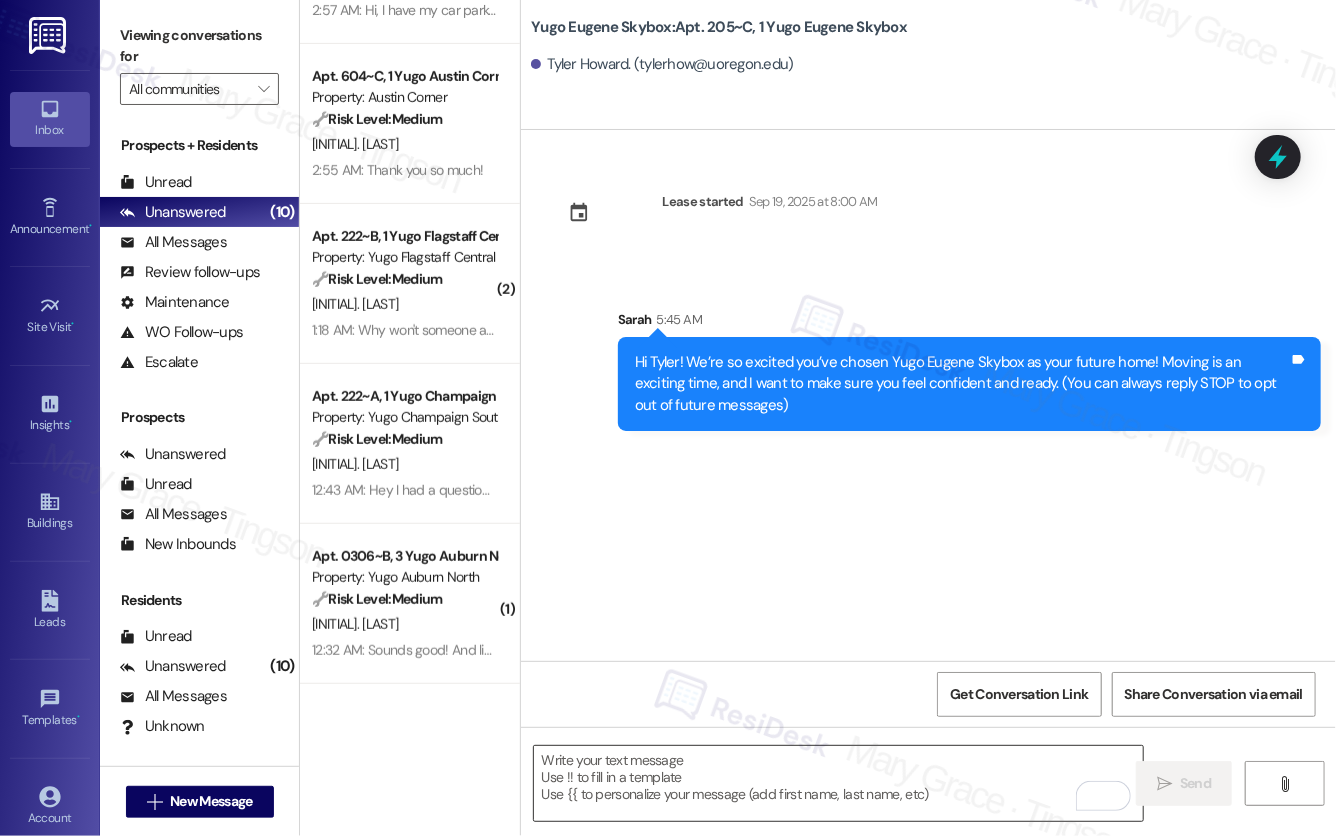 click at bounding box center (838, 783) 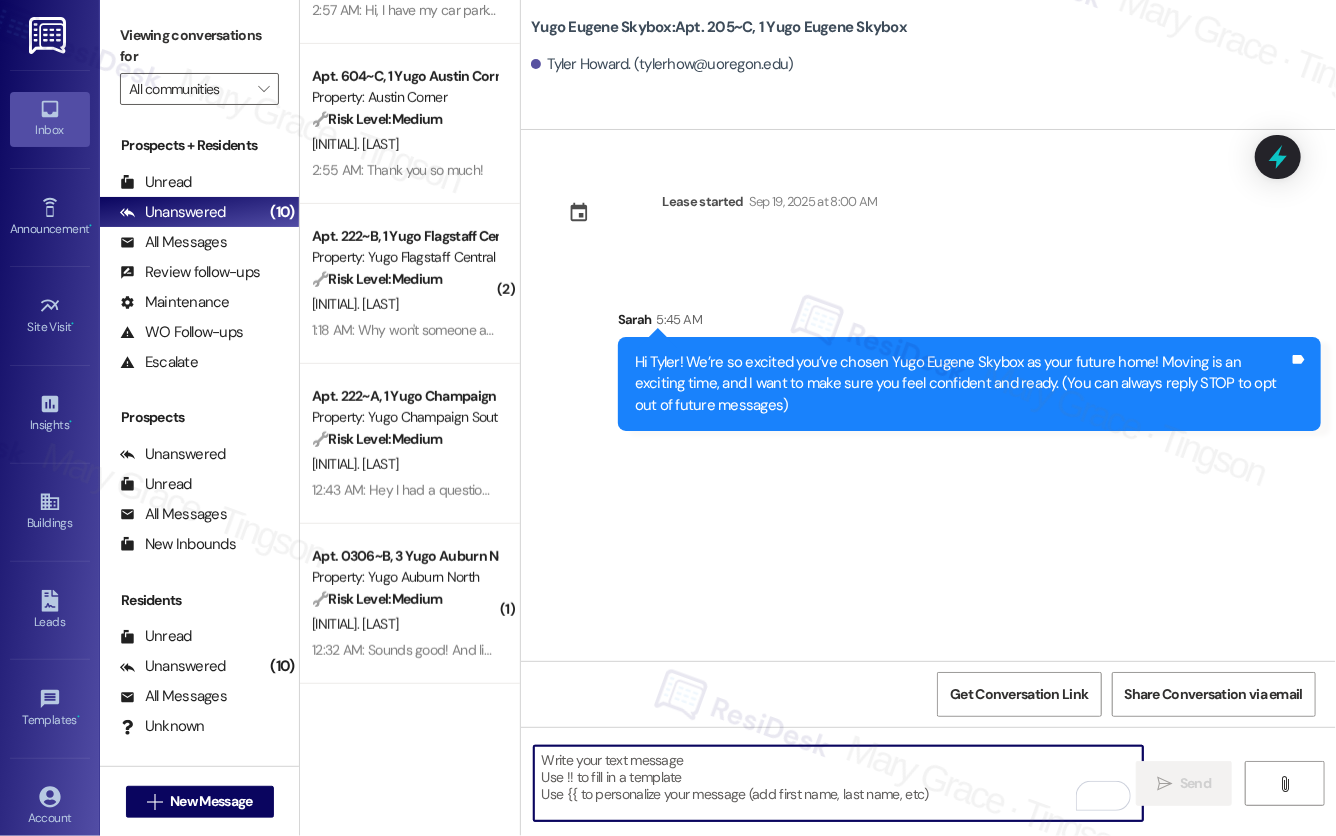 click at bounding box center [838, 783] 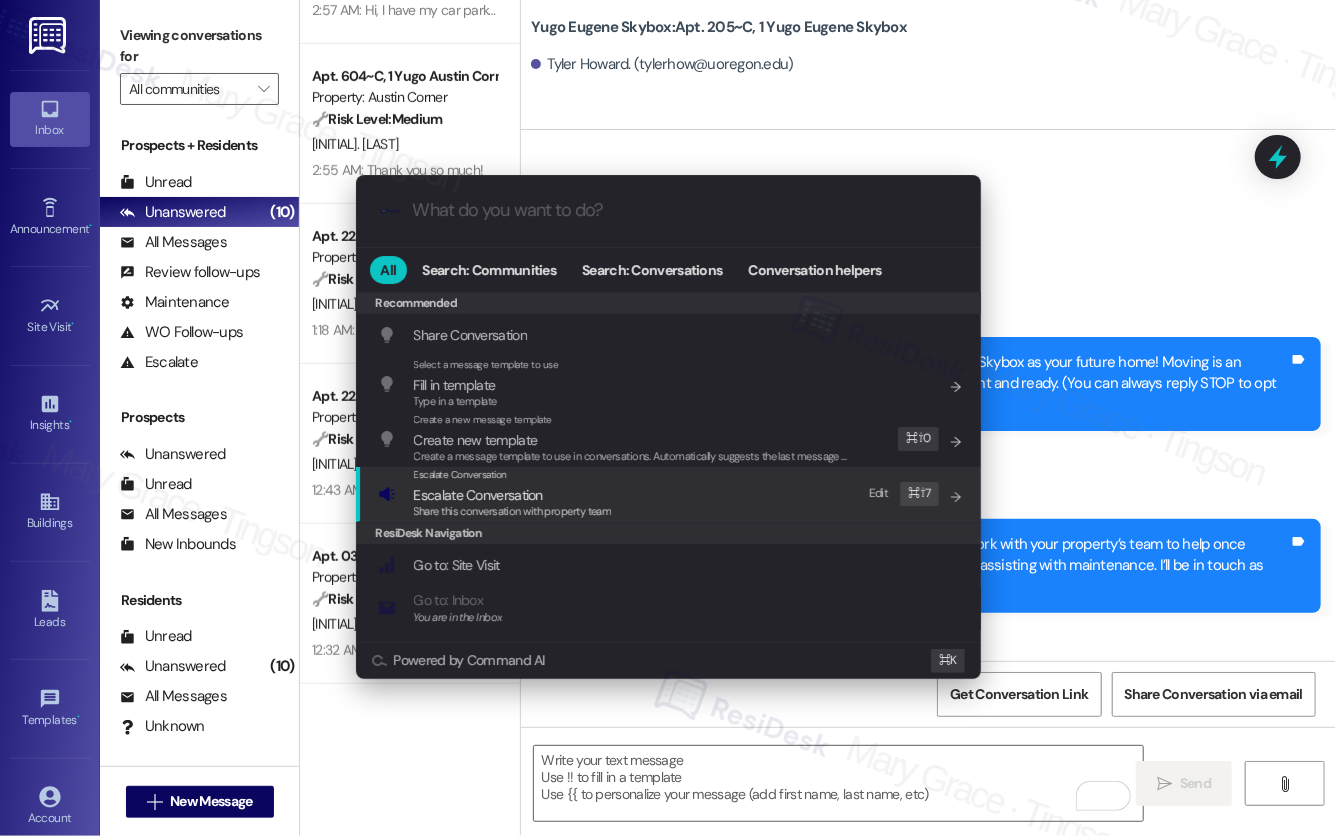 click on "Escalate Conversation Escalate Conversation Share this conversation with property team Edit ⌘ ⇧ 7" at bounding box center [670, 494] 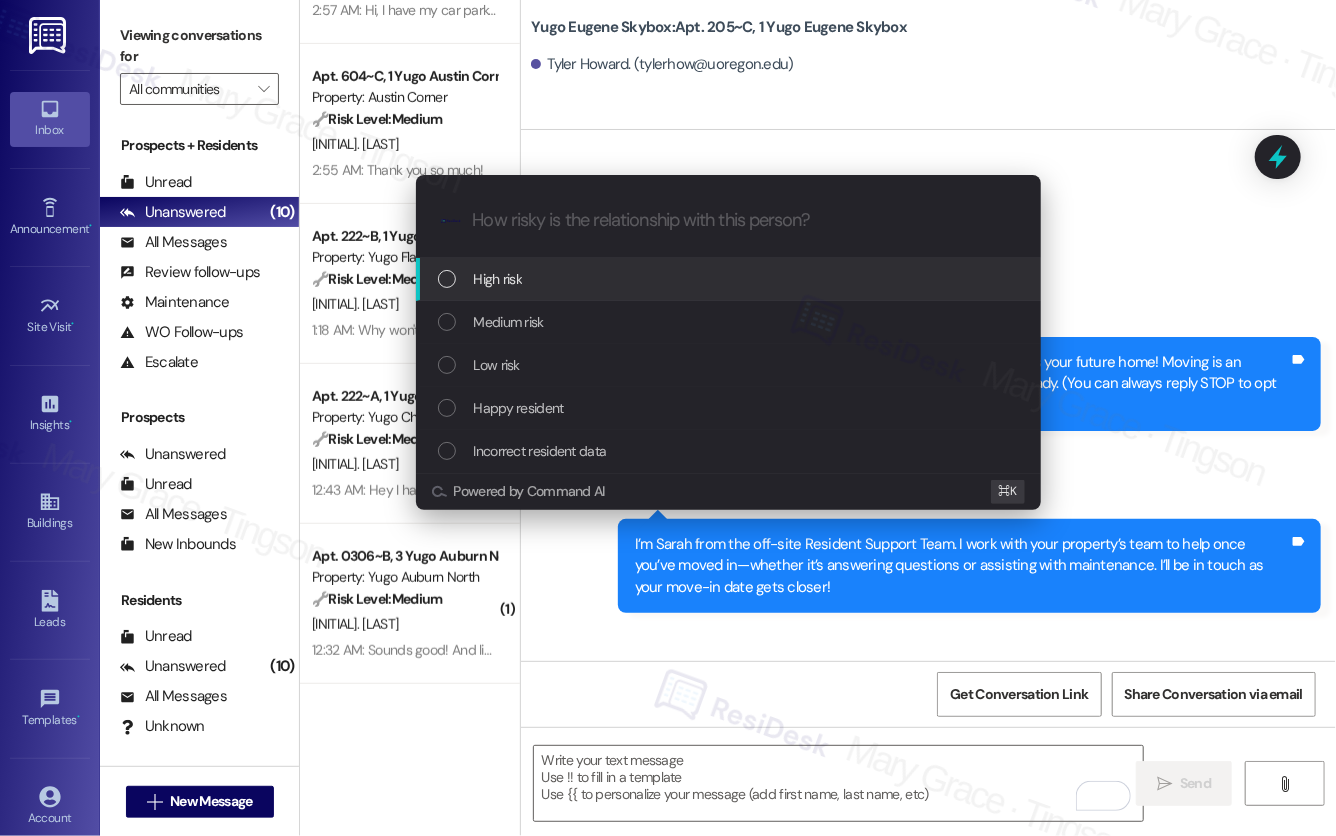 click on "High risk" at bounding box center (730, 279) 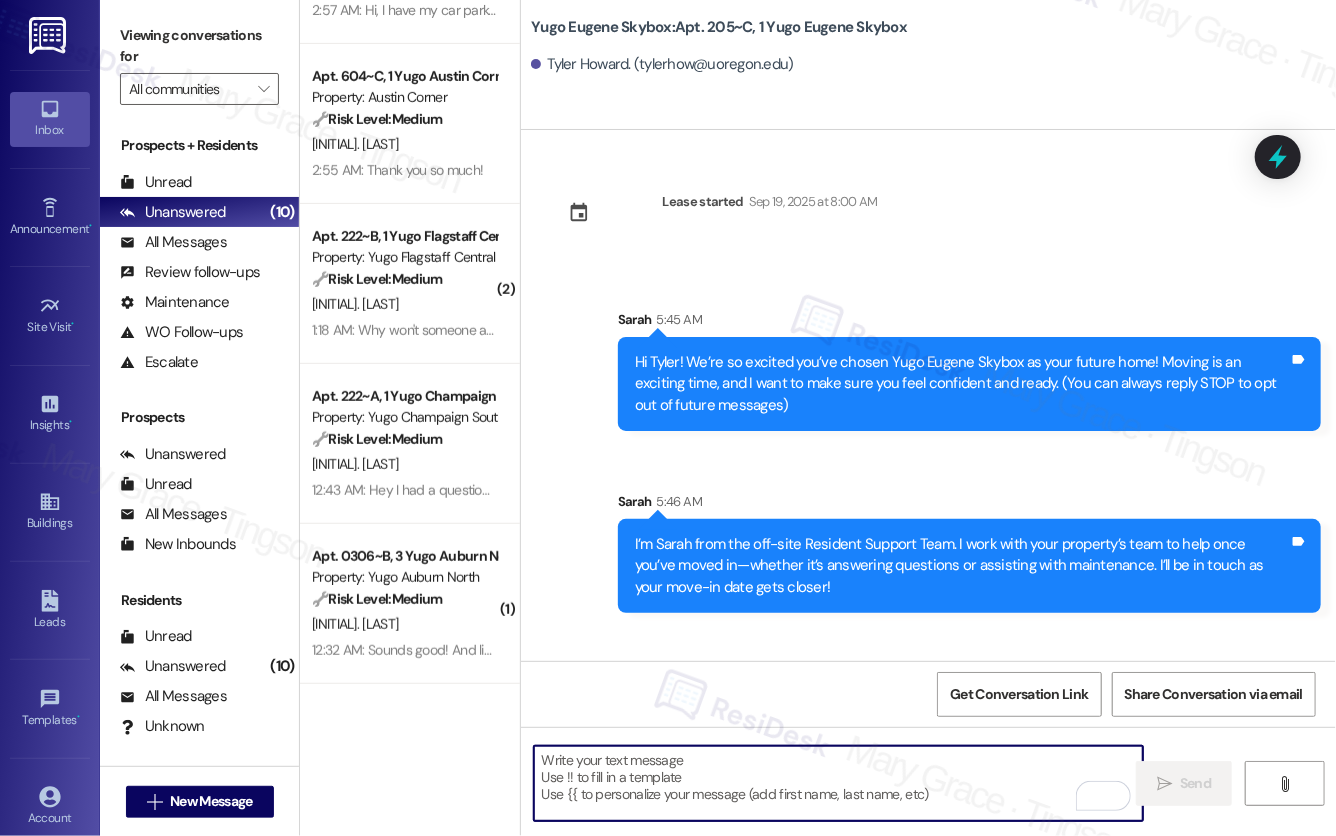 click at bounding box center [838, 783] 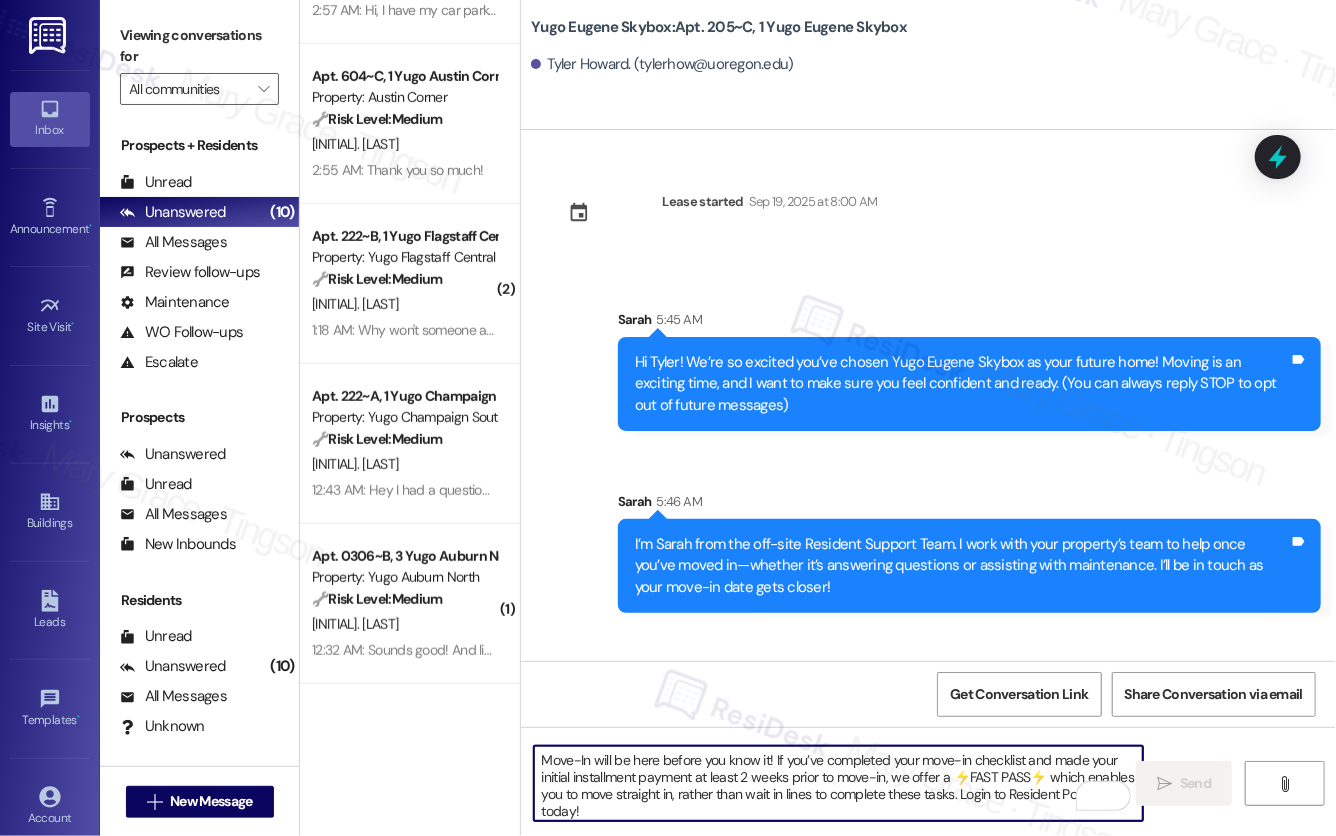 scroll, scrollTop: 17, scrollLeft: 0, axis: vertical 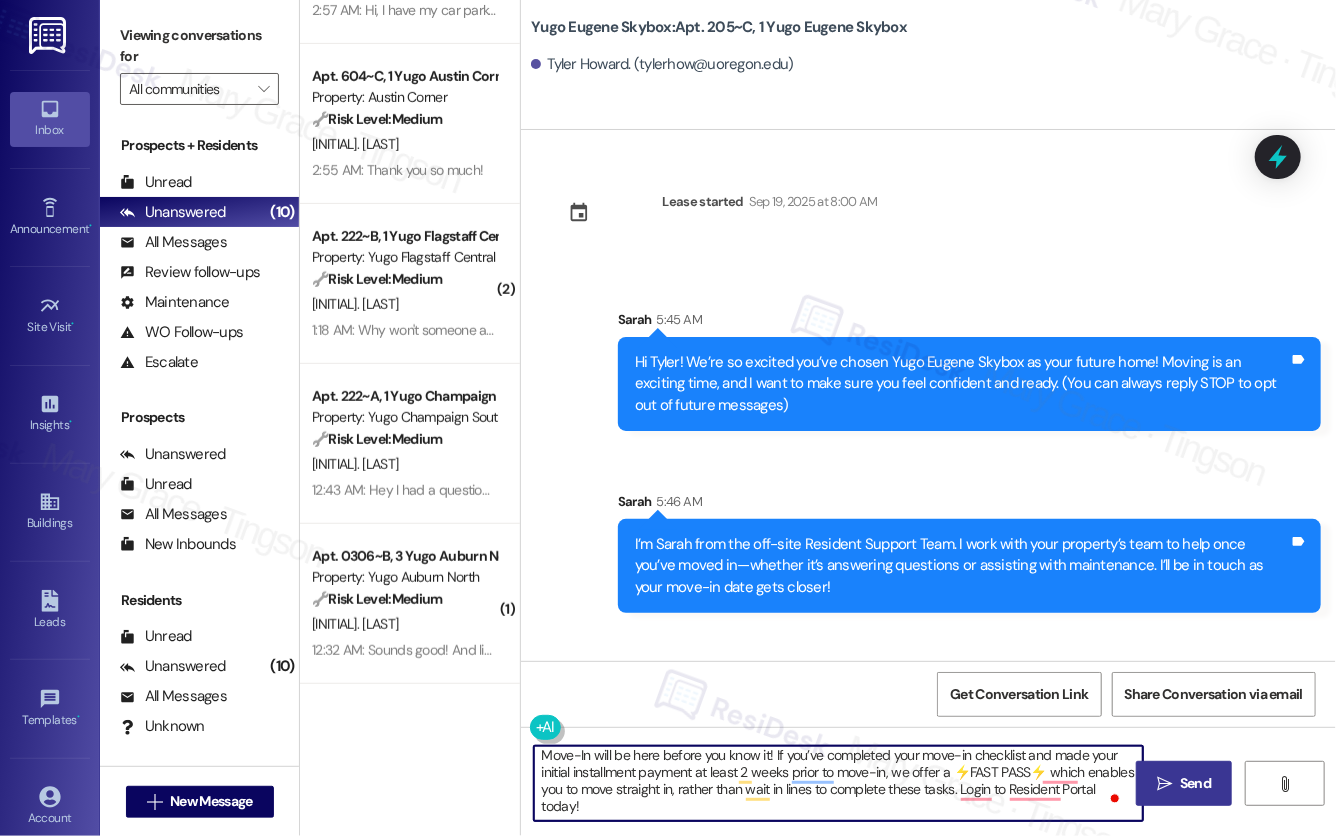 type on "Move-In will be here before you know it! If you’ve completed your move-in checklist and made your initial installment payment at least 2 weeks prior to move-in, we offer a ⚡️FAST PASS⚡️ which enables you to move straight in, rather than wait in lines to complete these tasks. Login to Resident Portal today!" 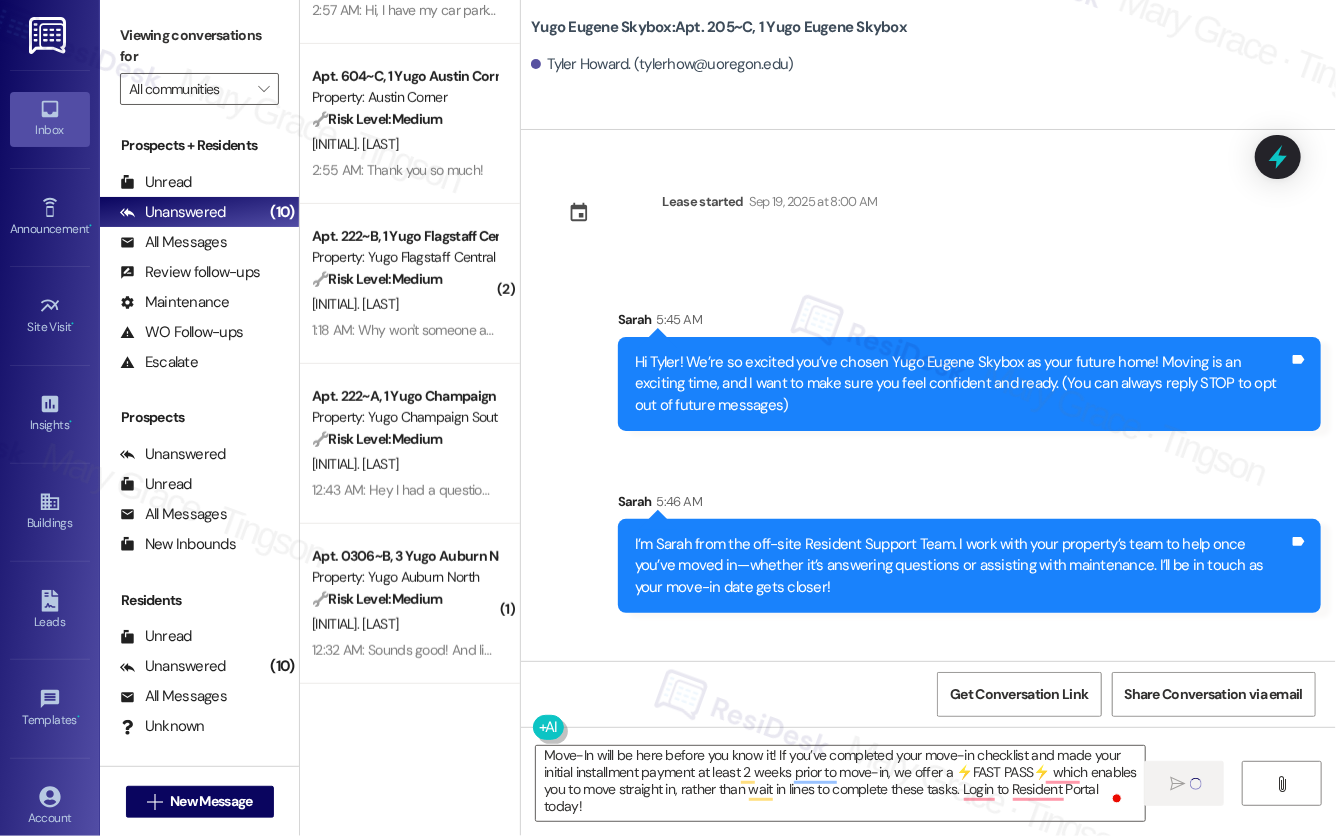 scroll, scrollTop: 0, scrollLeft: 0, axis: both 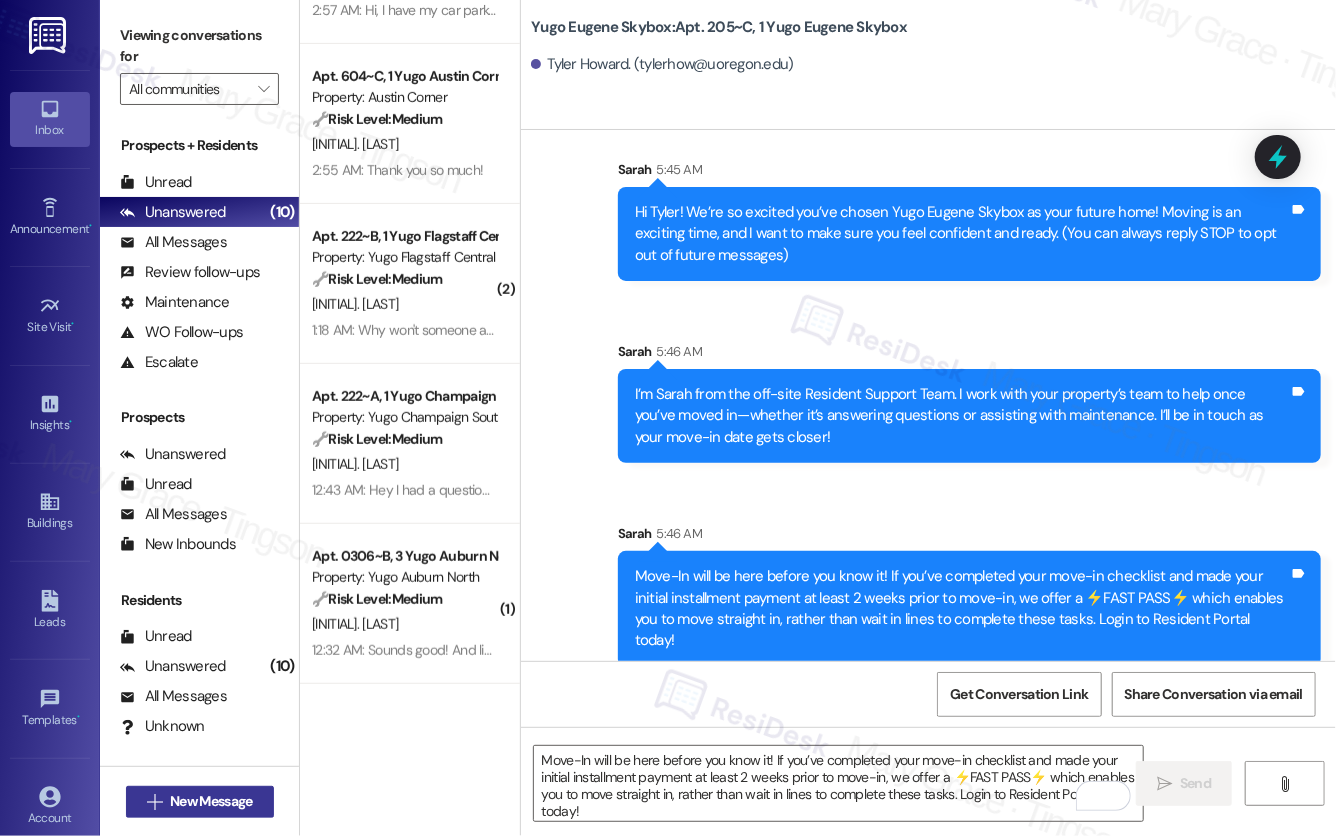 click on "New Message" at bounding box center [211, 801] 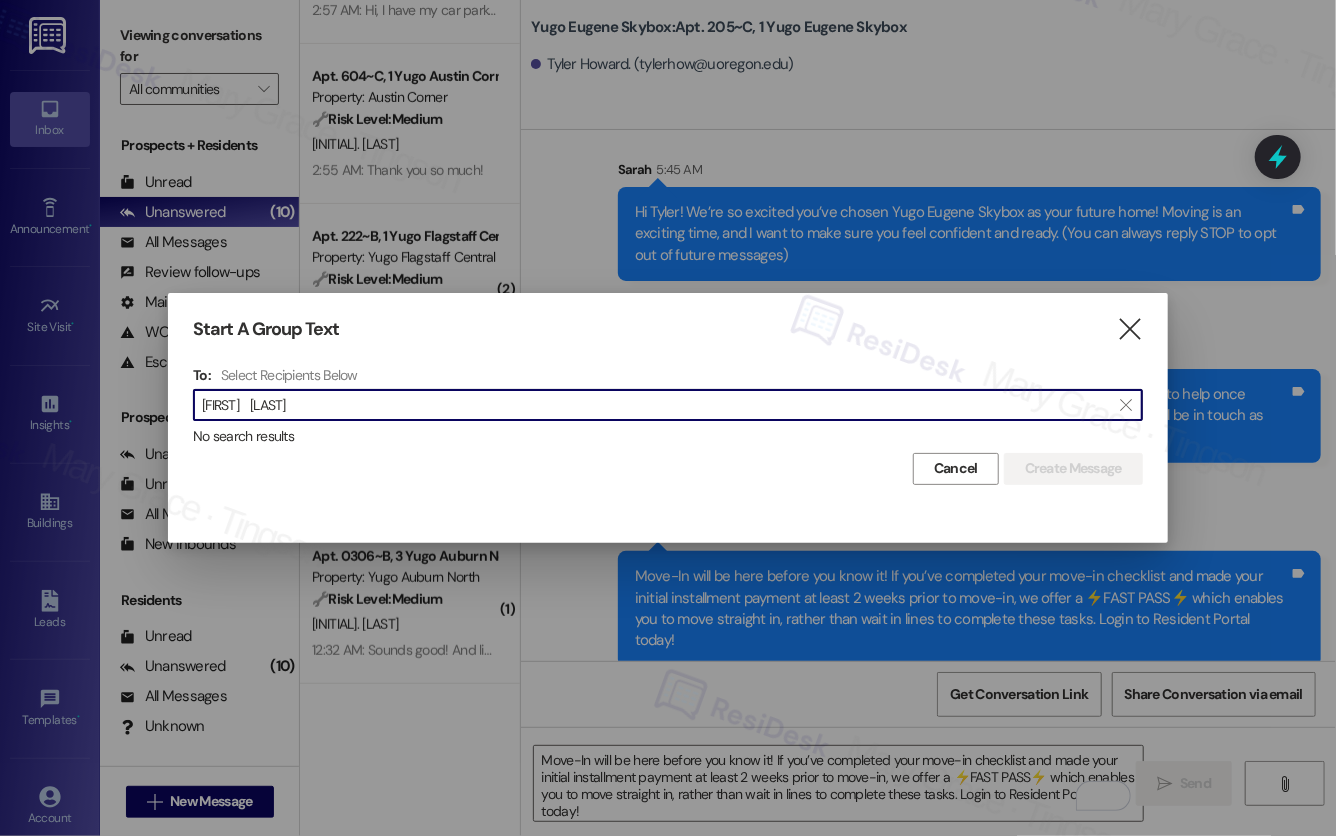 click on "Noah	Claville" at bounding box center [656, 405] 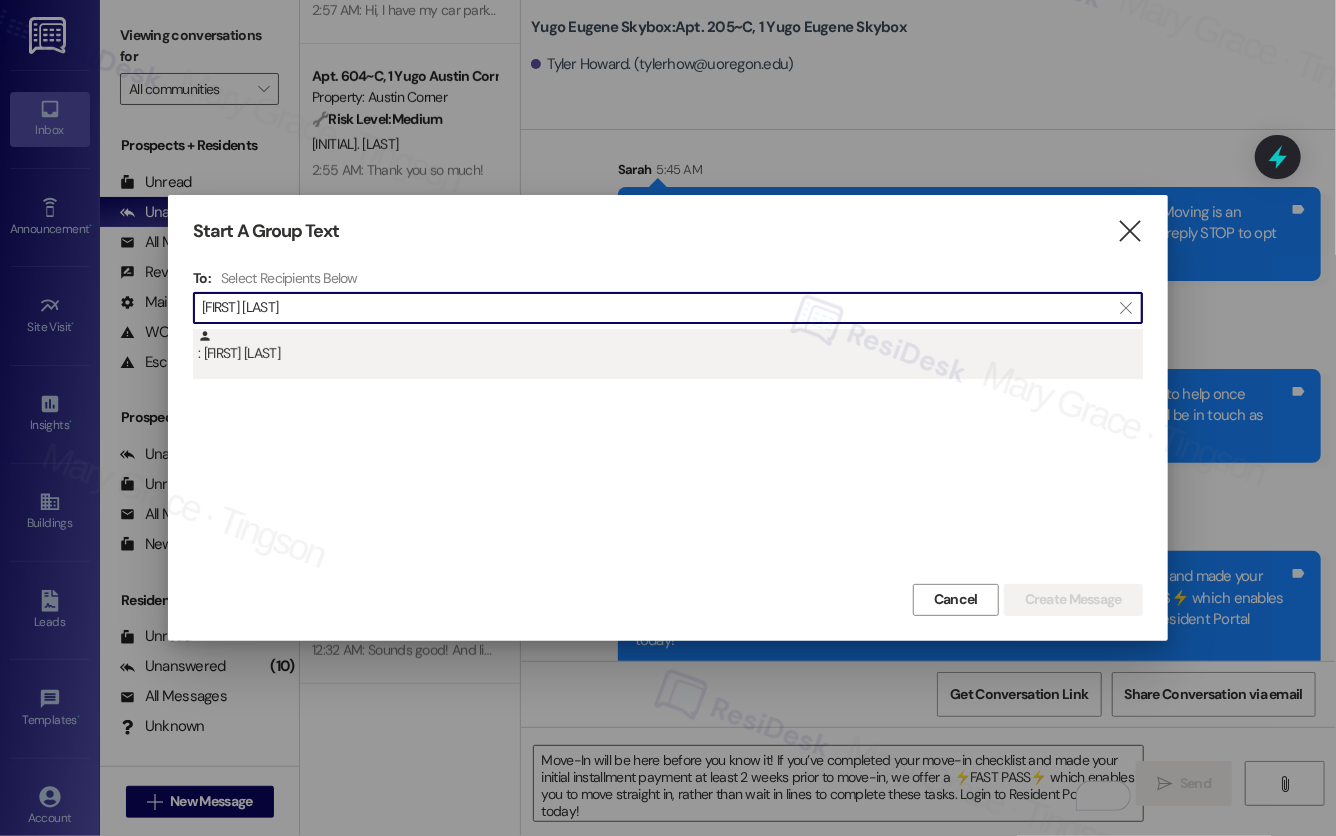 type on "Noah Claville" 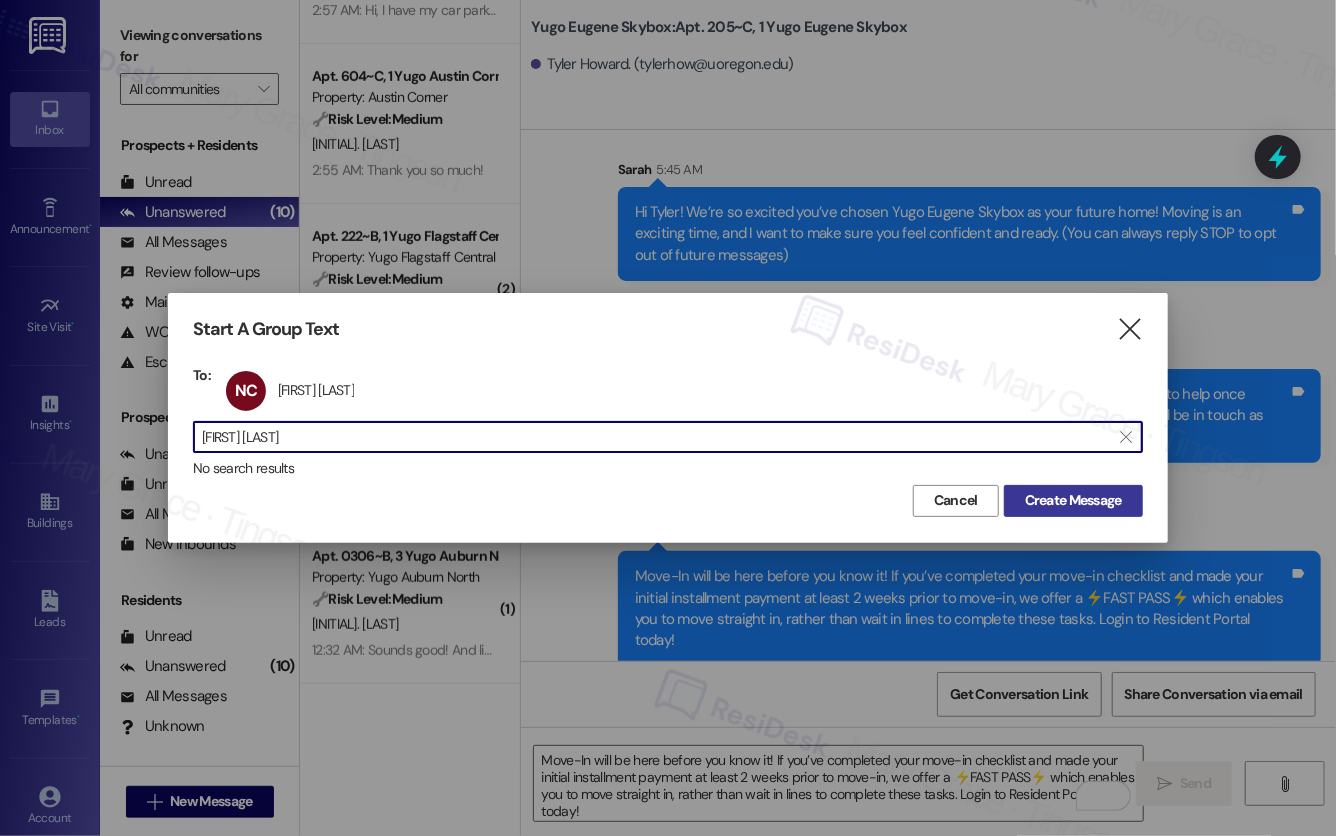 click on "Create Message" at bounding box center (1073, 500) 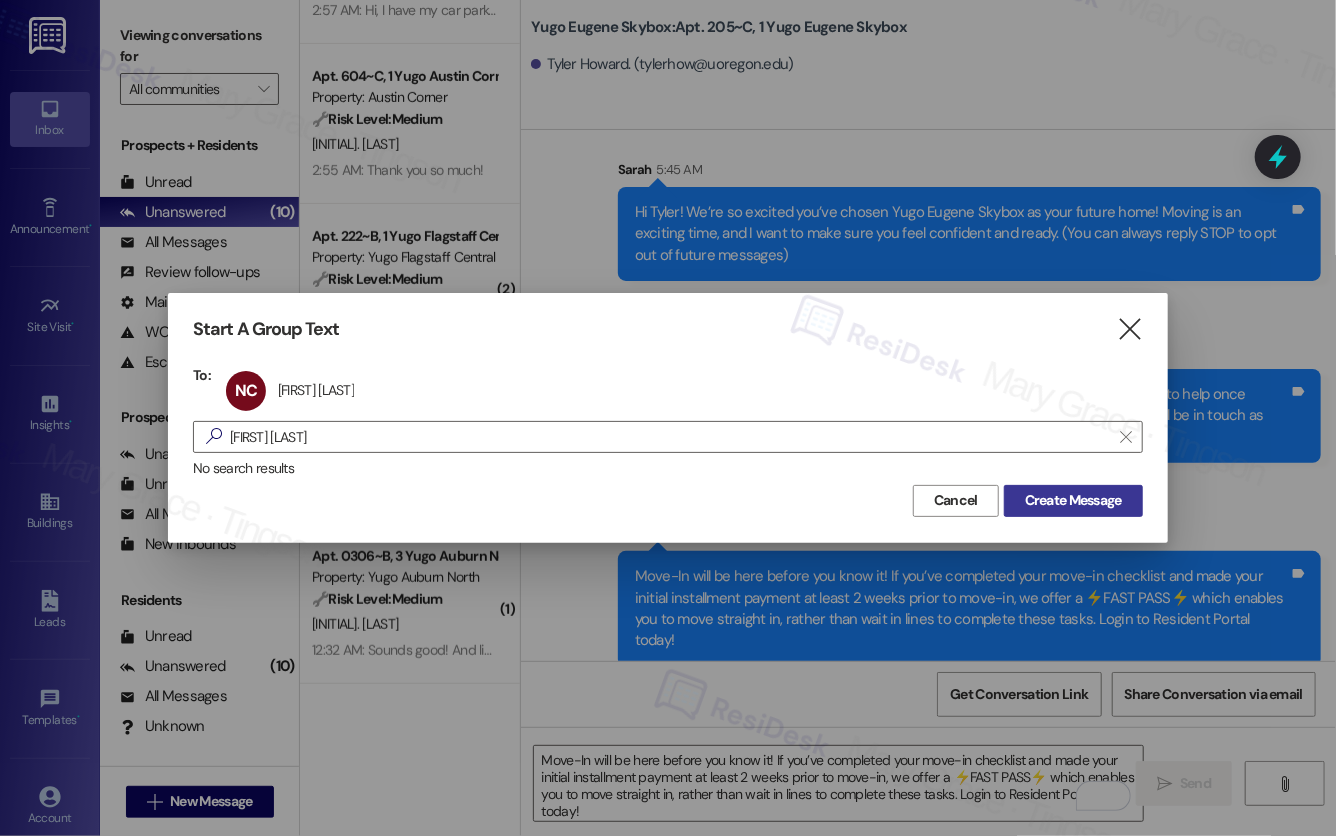 click on "Create Message" at bounding box center [1073, 500] 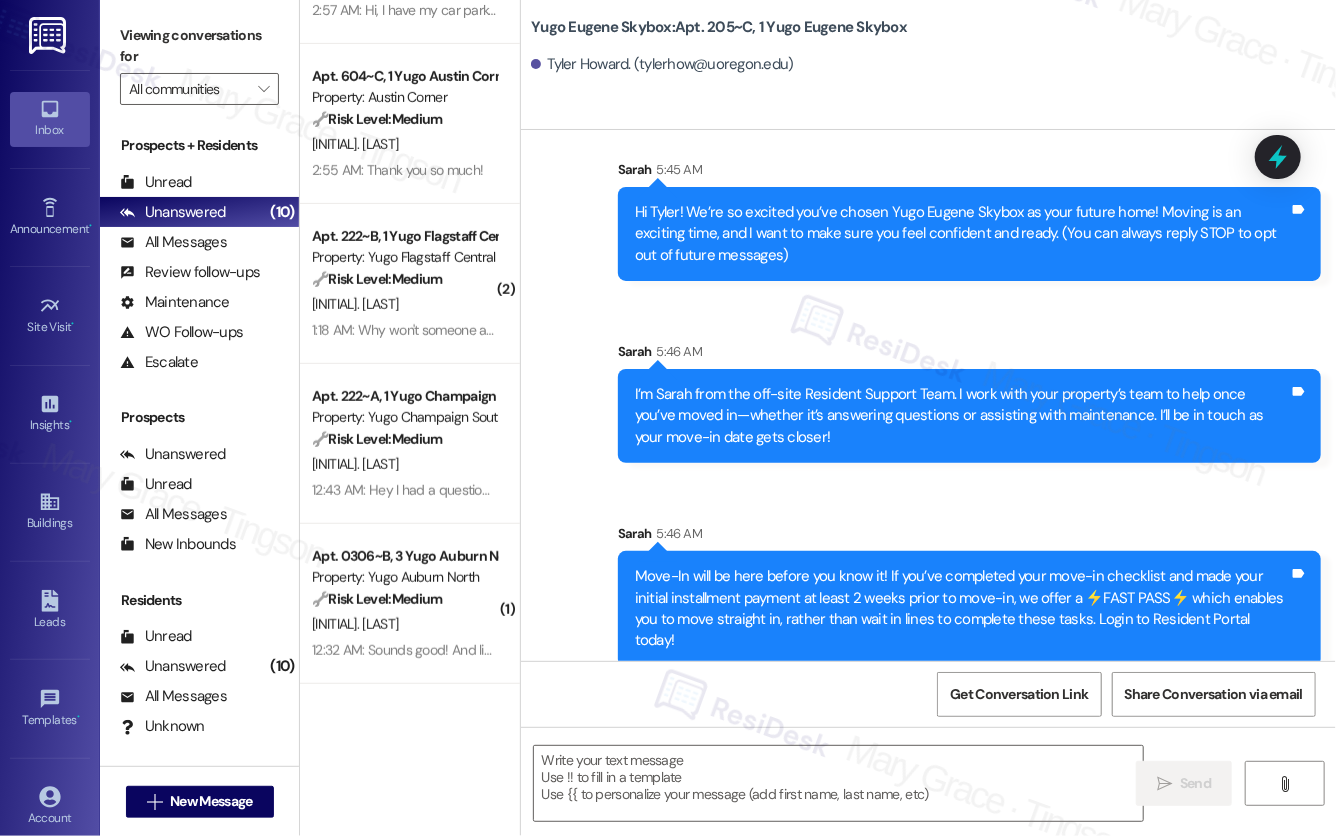 type on "Fetching suggested responses. Please feel free to read through the conversation in the meantime." 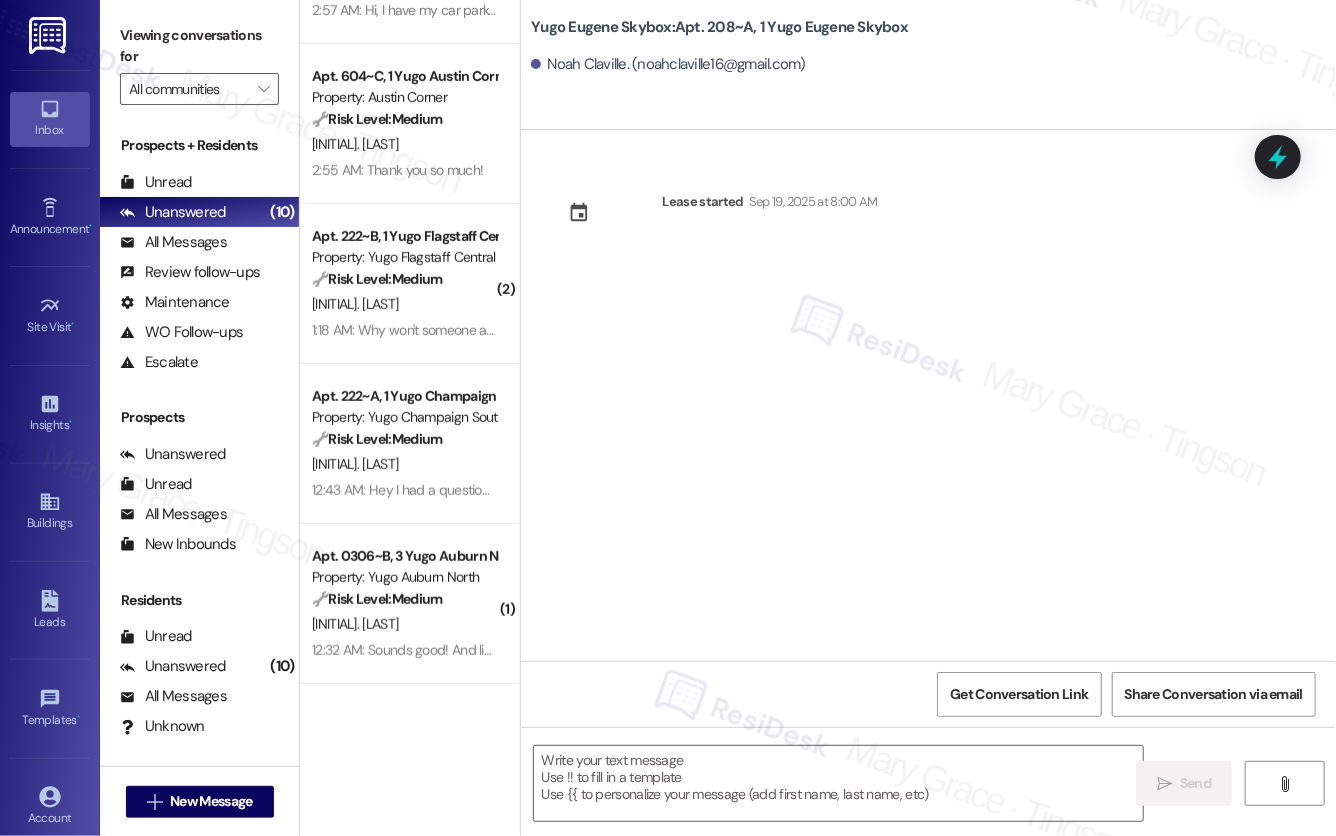 type on "Fetching suggested responses. Please feel free to read through the conversation in the meantime." 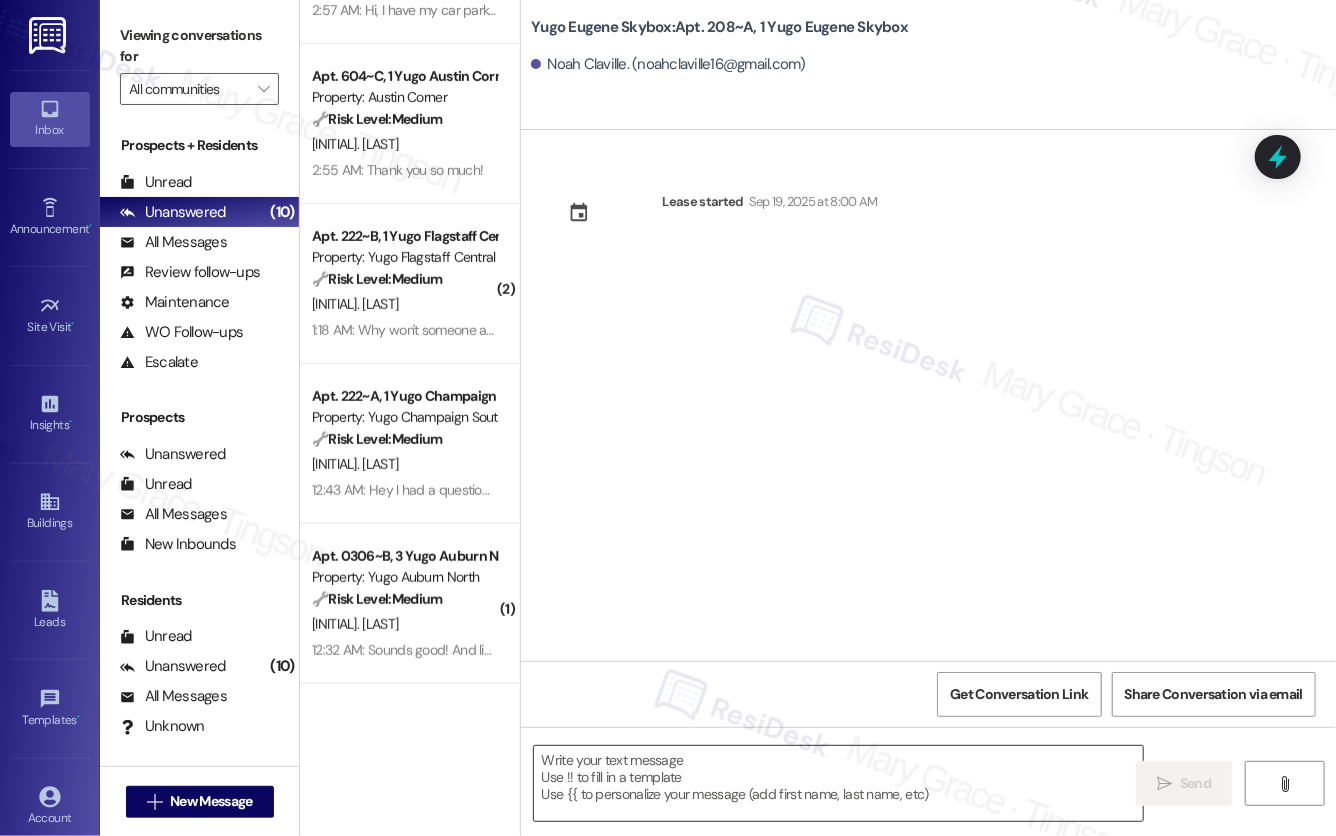 click at bounding box center (838, 783) 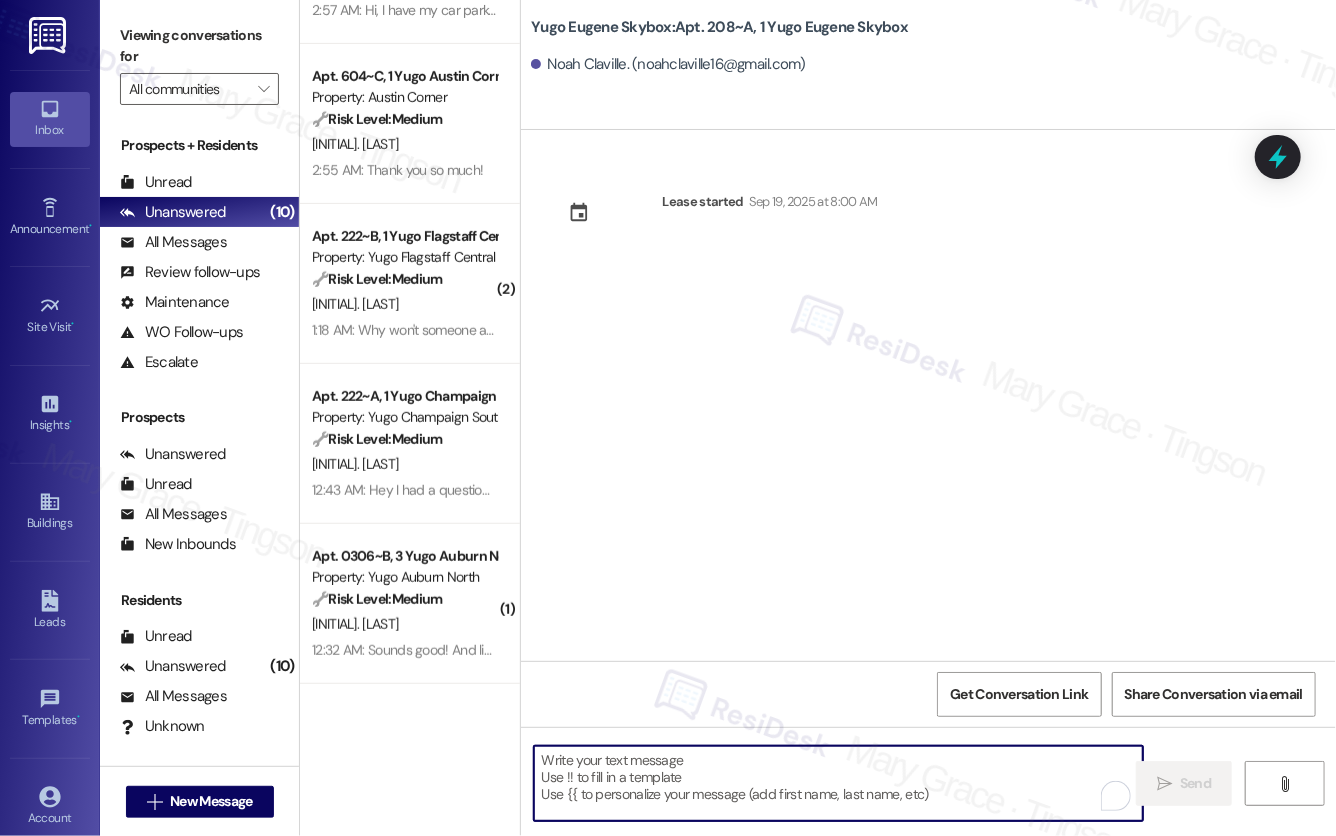 paste on "Hi {{first_name}}! We’re so excited you’ve chosen {{property}} as your future home! Moving is an exciting time, and I want to make sure you feel confident and ready." 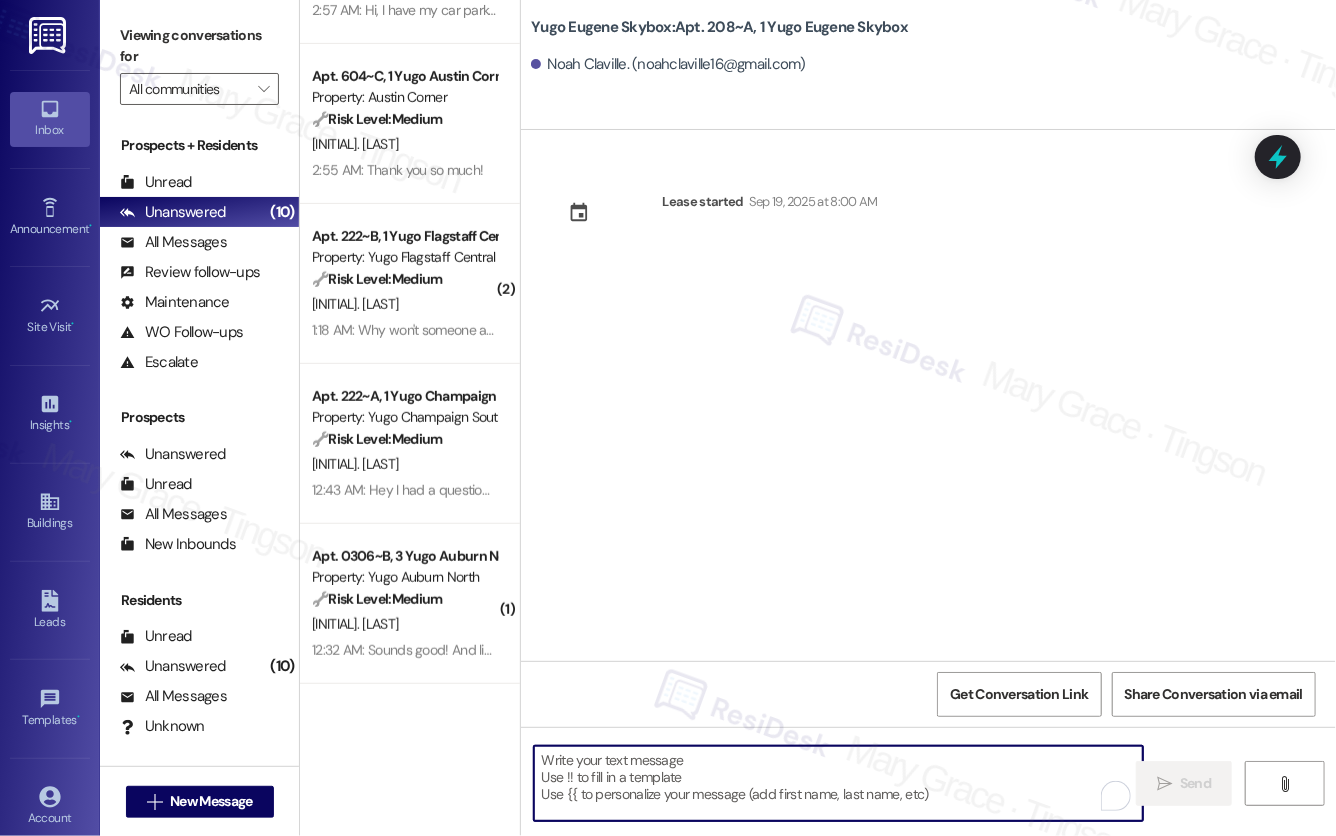 type on "Hi {{first_name}}! We’re so excited you’ve chosen {{property}} as your future home! Moving is an exciting time, and I want to make sure you feel confident and ready." 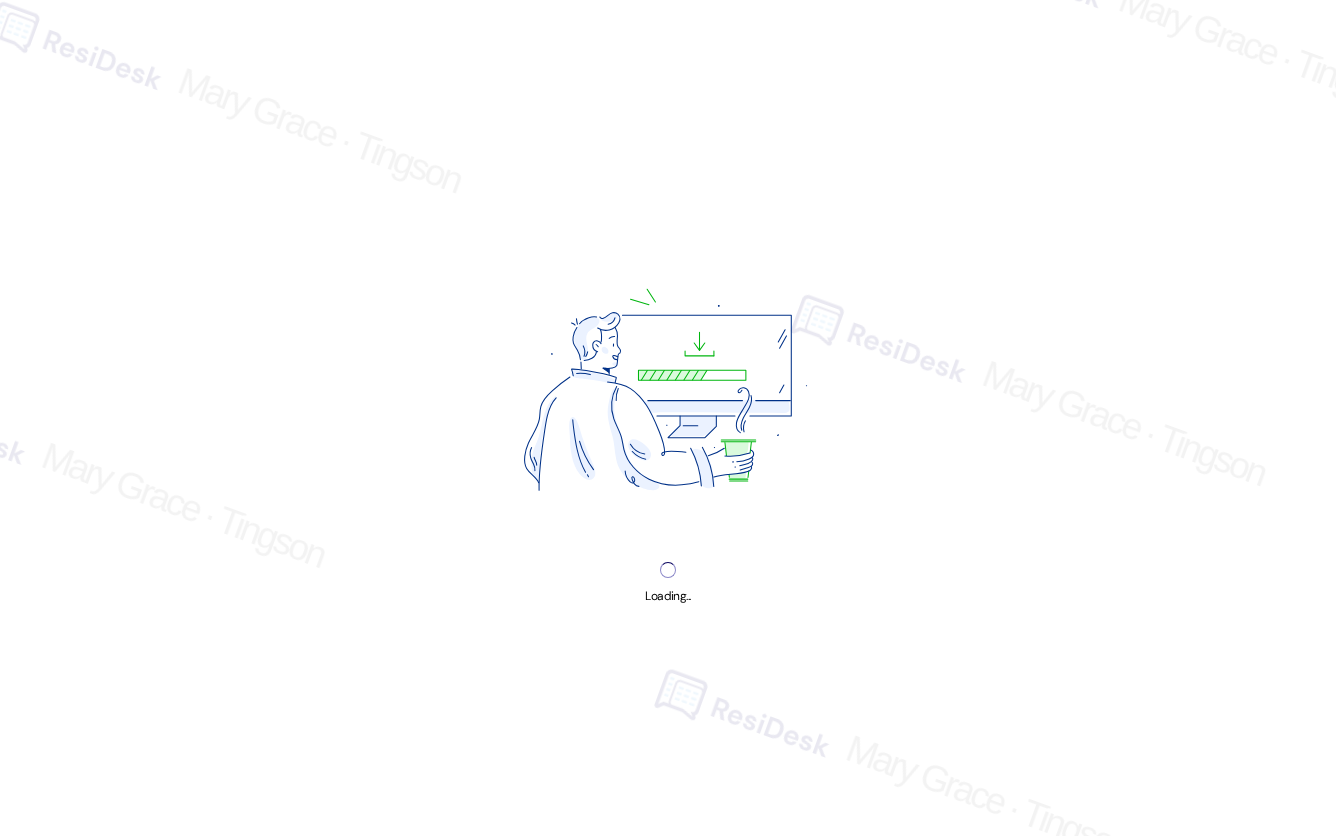 scroll, scrollTop: 0, scrollLeft: 0, axis: both 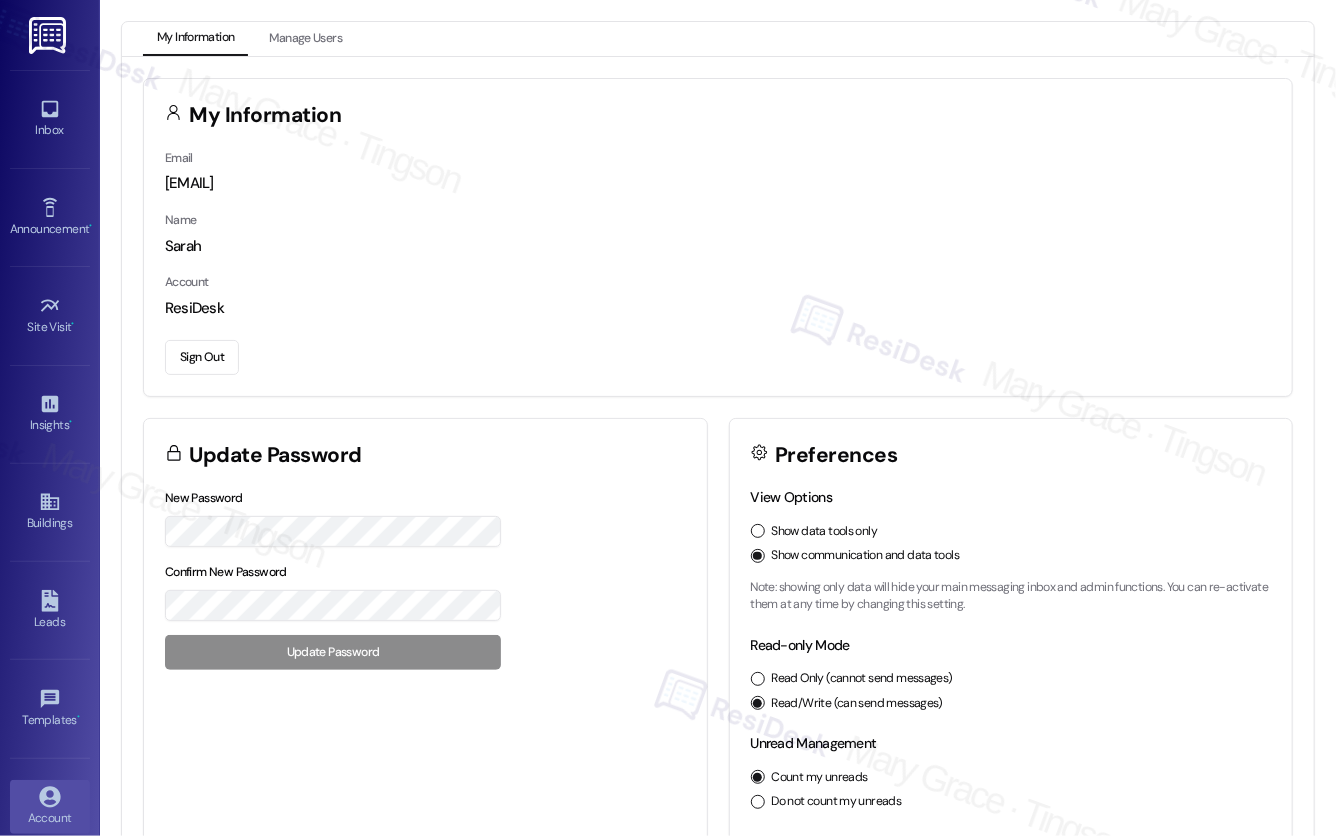 click on "Inbox   Go to Inbox" at bounding box center (50, 119) 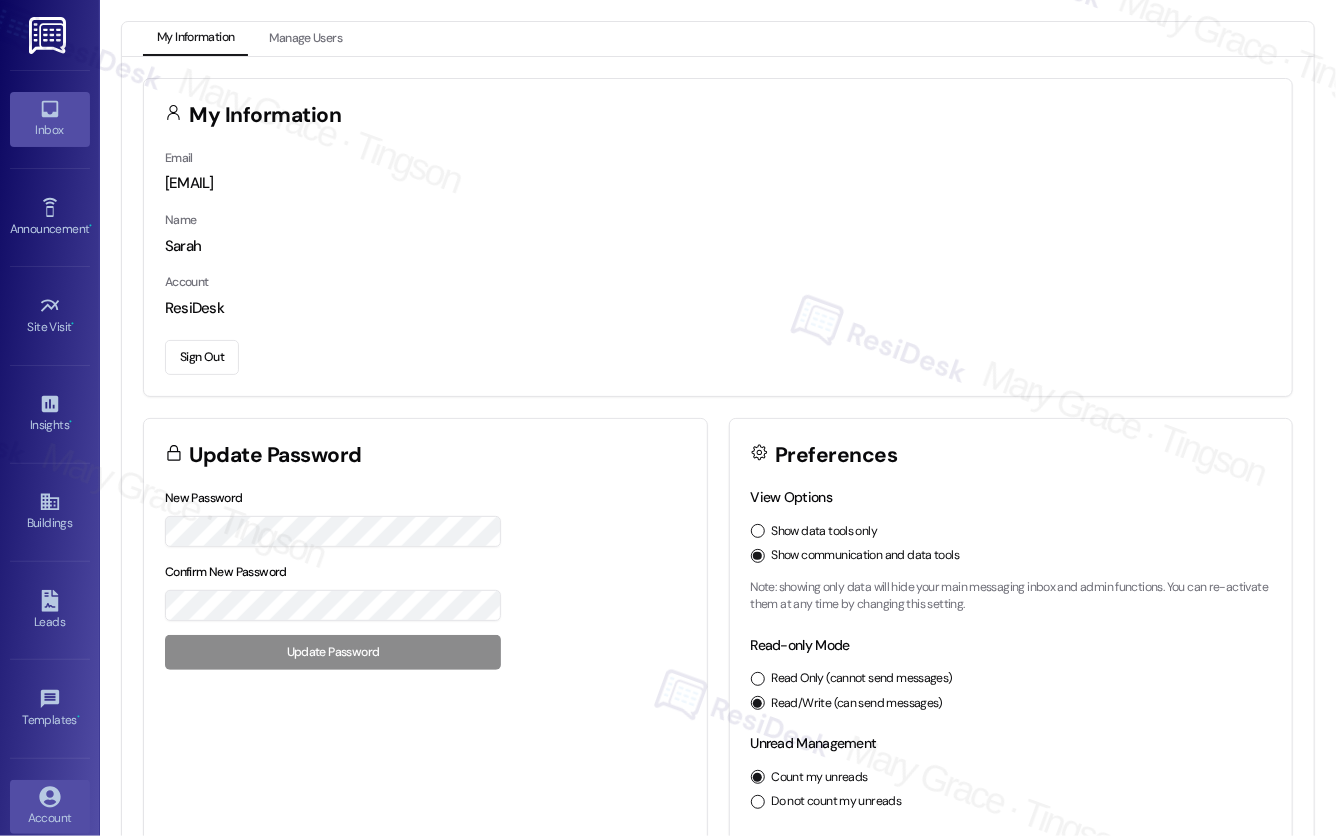 click 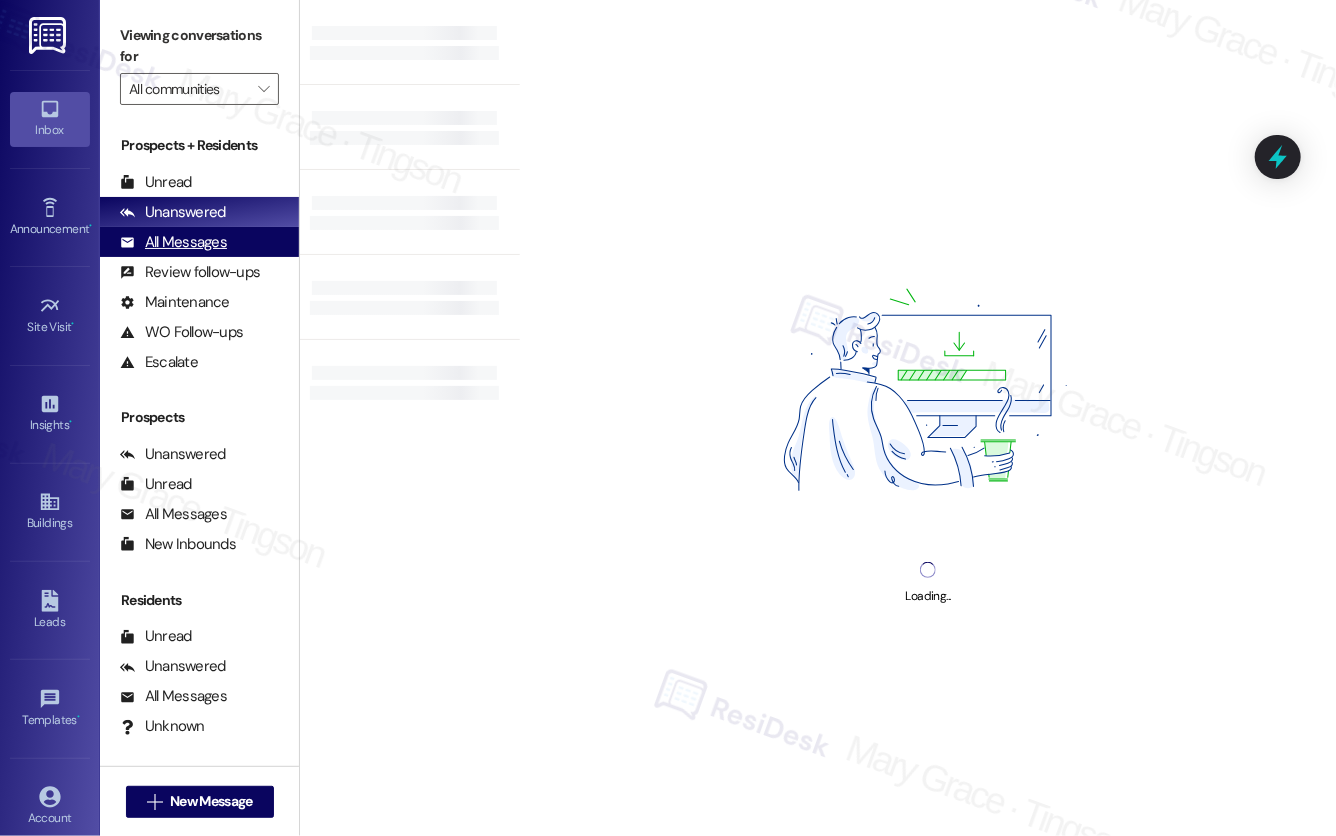 click on "All Messages" at bounding box center (173, 242) 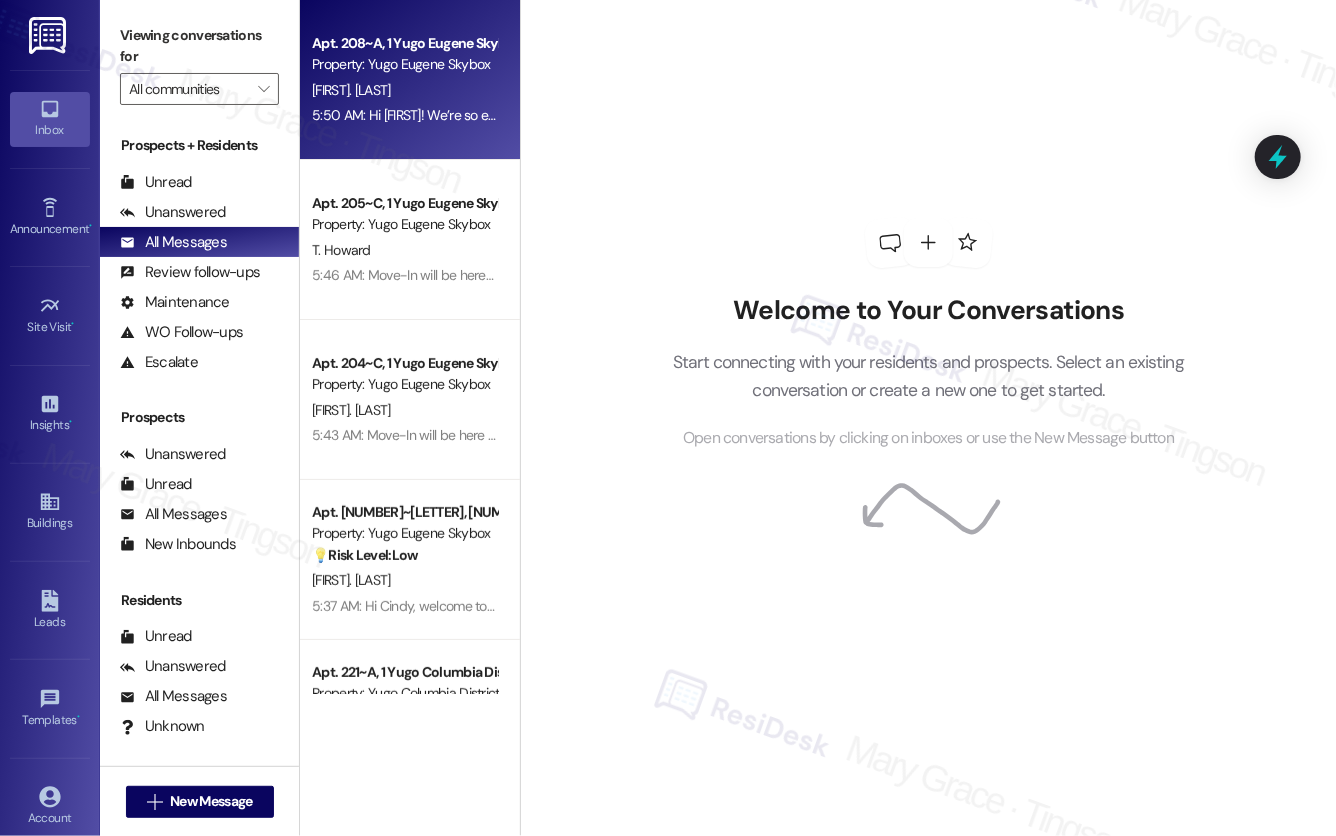 click on "N. [LAST]" at bounding box center (404, 90) 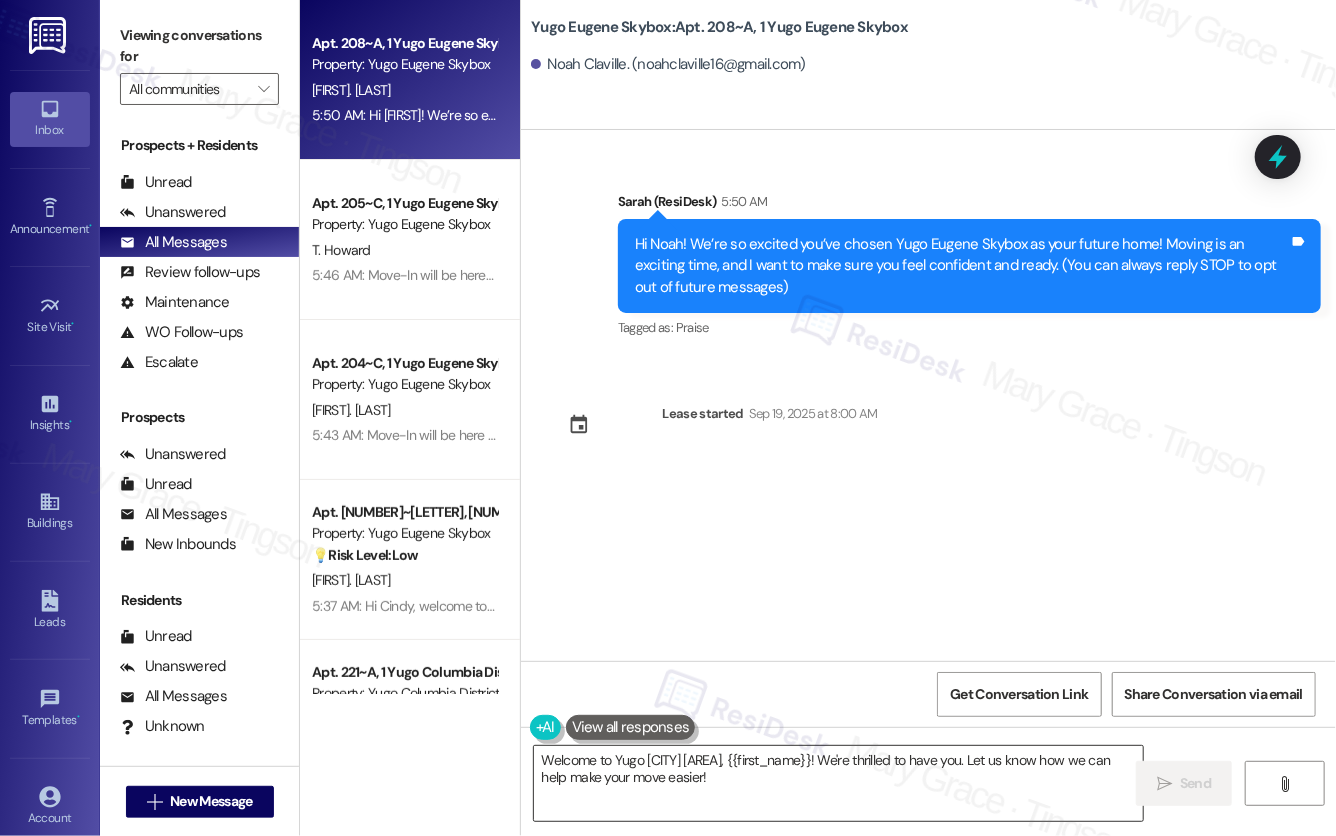 click on "Welcome to Yugo Eugene Skybox, {{first_name}}! We're thrilled to have you. Let us know how we can help make your move easier!" at bounding box center [838, 783] 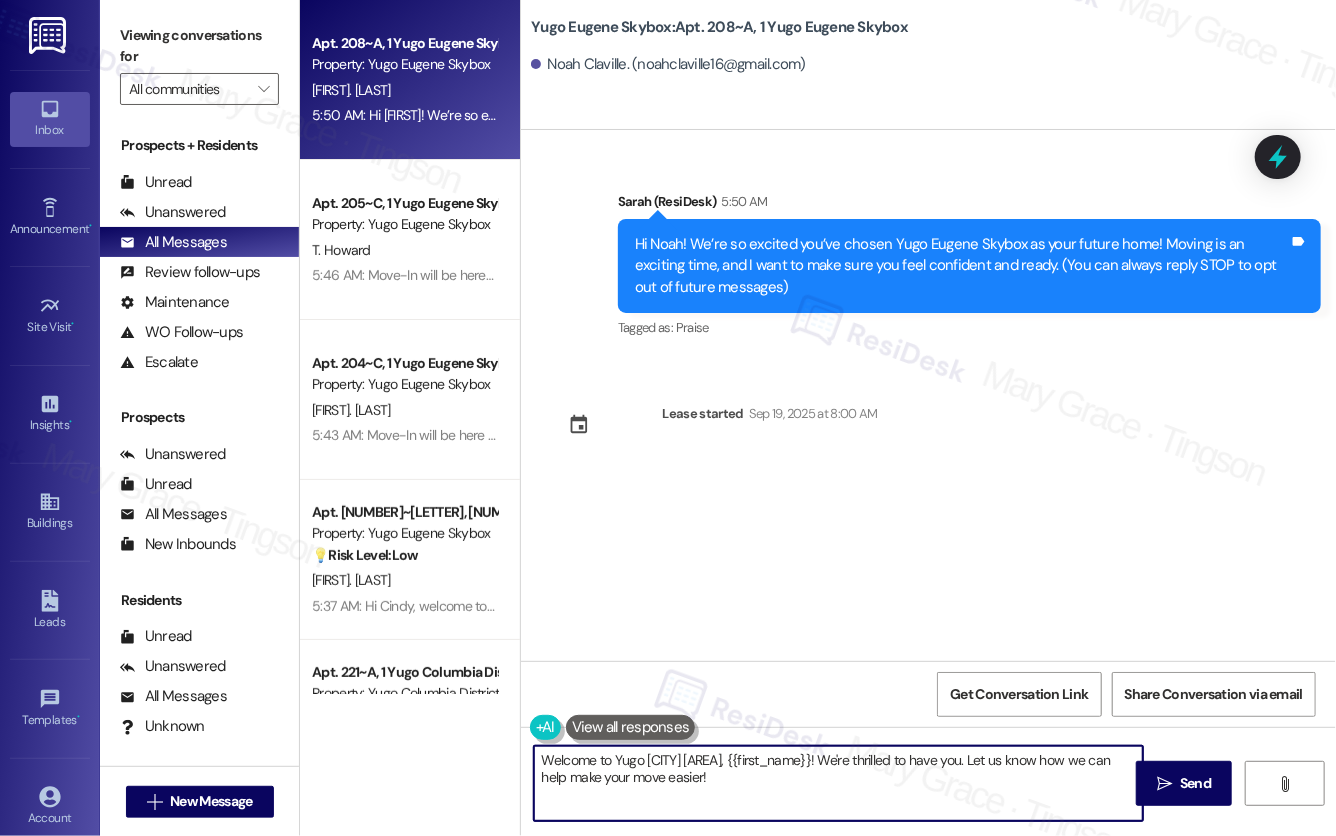 click on "Welcome to Yugo Eugene Skybox, {{first_name}}! We're thrilled to have you. Let us know how we can help make your move easier!" at bounding box center [838, 783] 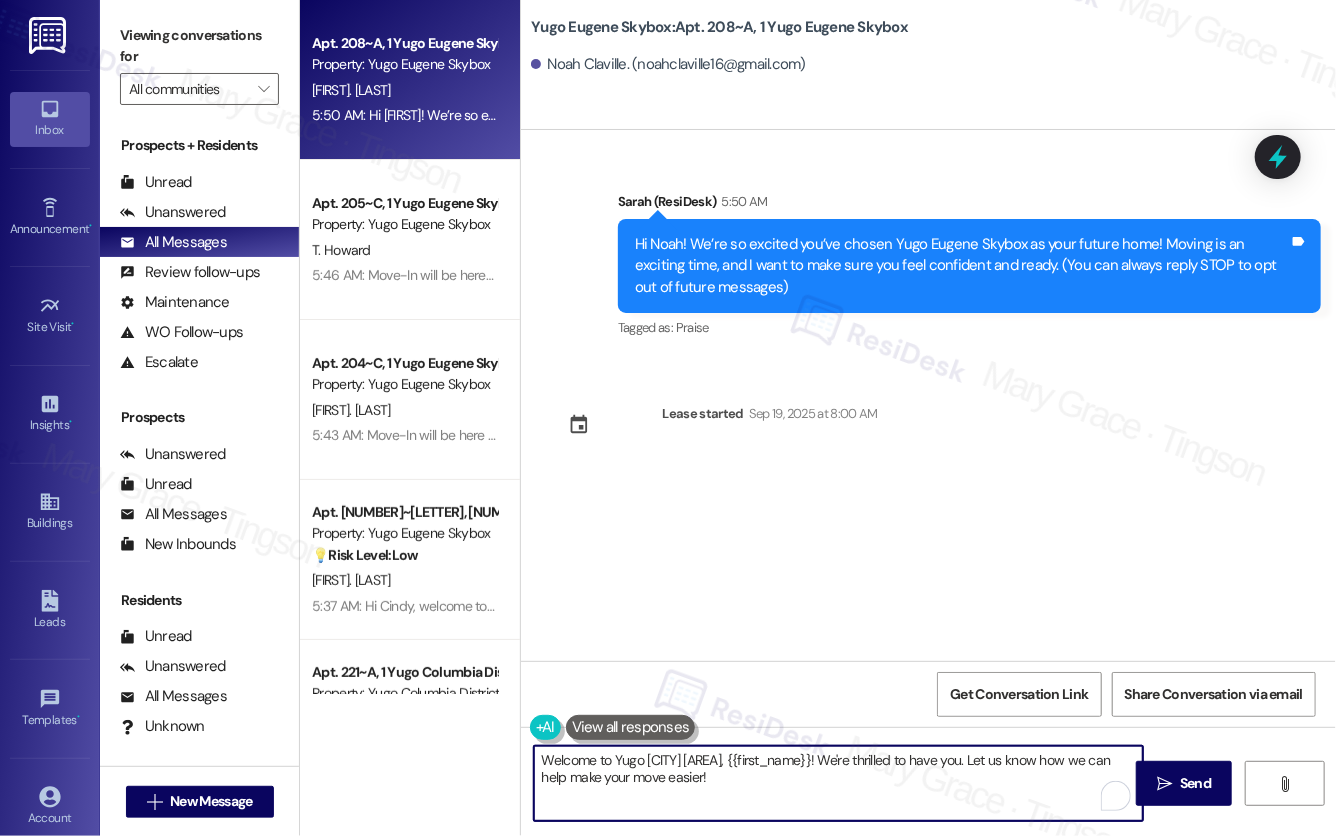 click on "Welcome to Yugo Eugene Skybox, {{first_name}}! We're thrilled to have you. Let us know how we can help make your move easier!" at bounding box center [838, 783] 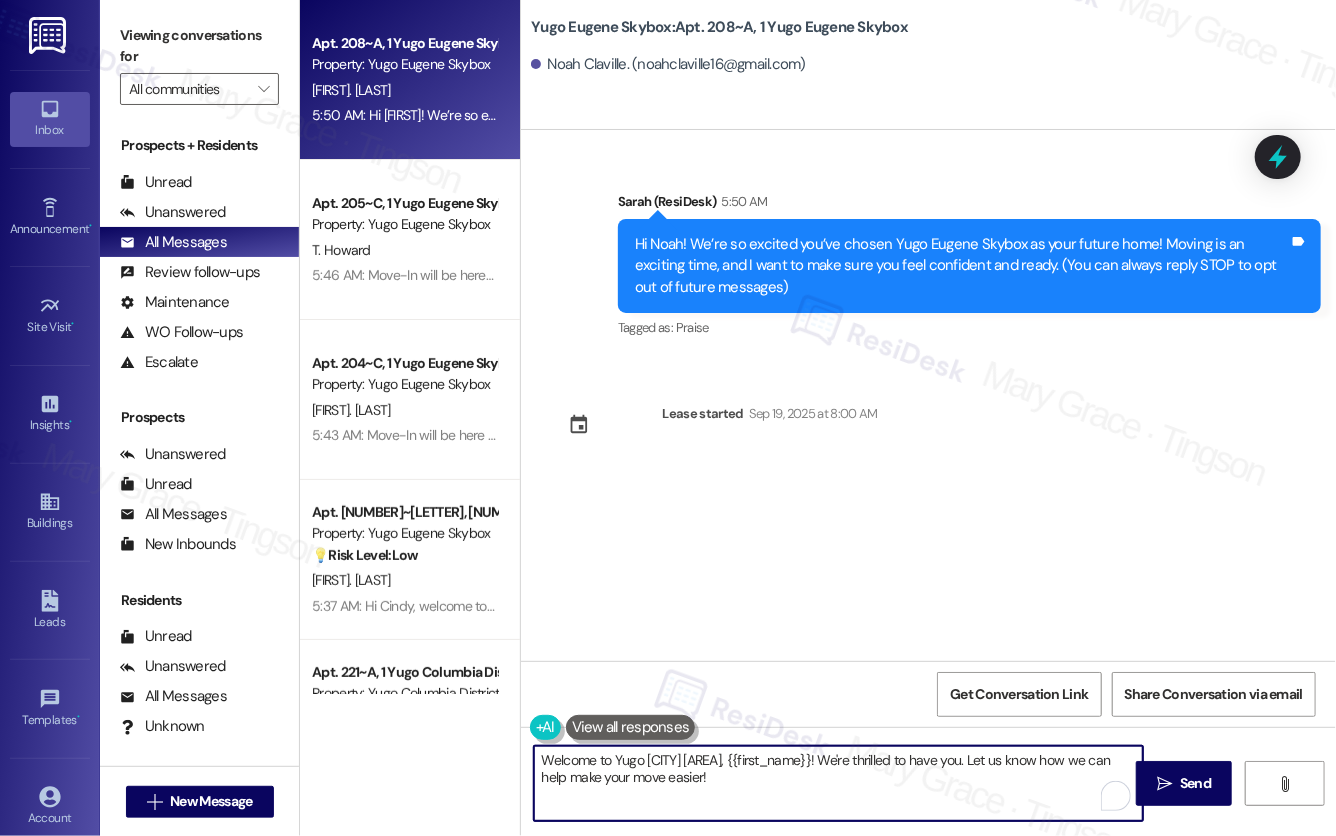 paste on "I’m Sarah from the off-site Resident Support Team. I work with your property’s team to help once you’ve moved in—whether it’s answering questions or assisting with maintenance. I’ll be in touch as your move-in date gets clos" 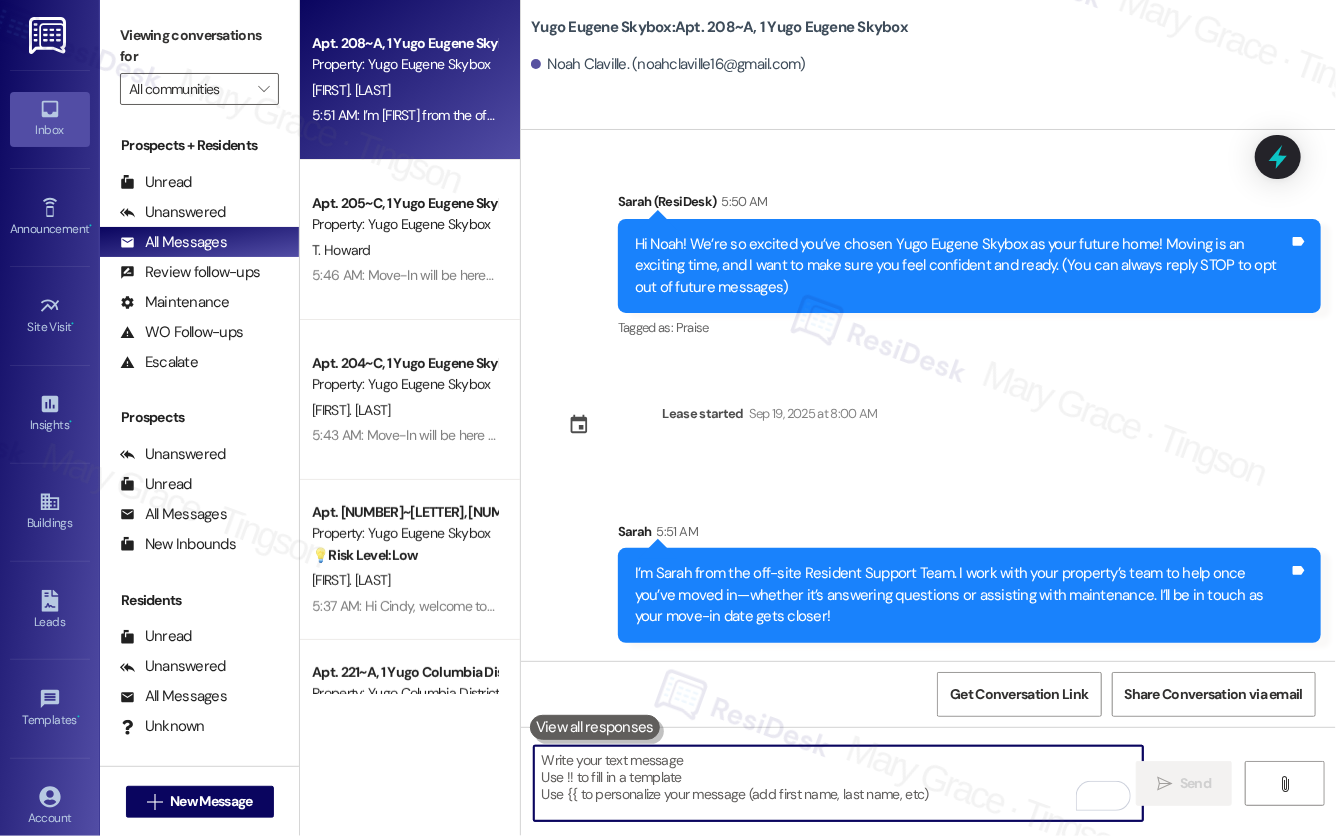 click at bounding box center [838, 783] 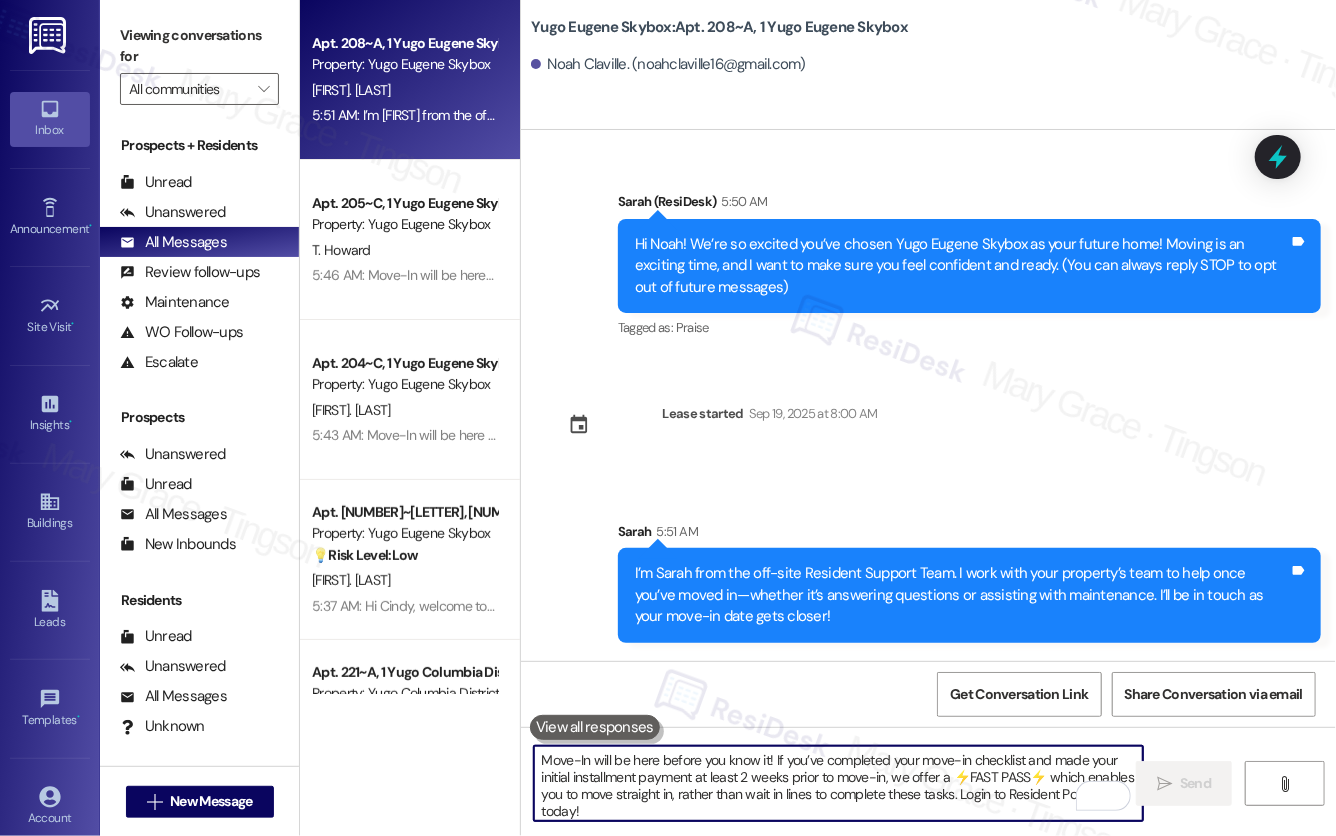 scroll, scrollTop: 17, scrollLeft: 0, axis: vertical 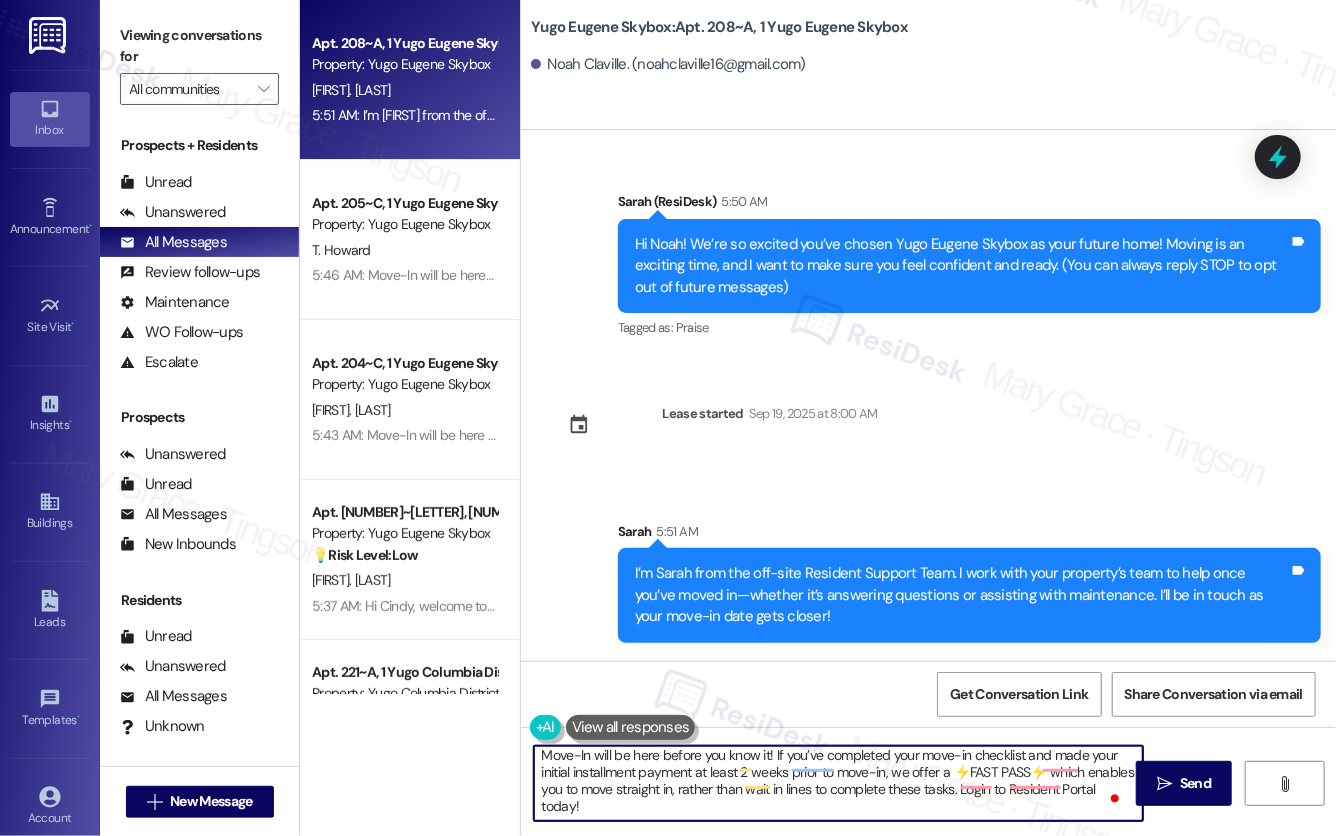 type on "Move-In will be here before you know it! If you’ve completed your move-in checklist and made your initial installment payment at least 2 weeks prior to move-in, we offer a ⚡️FAST PASS⚡️ which enables you to move straight in, rather than wait in lines to complete these tasks. Login to Resident Portal today!" 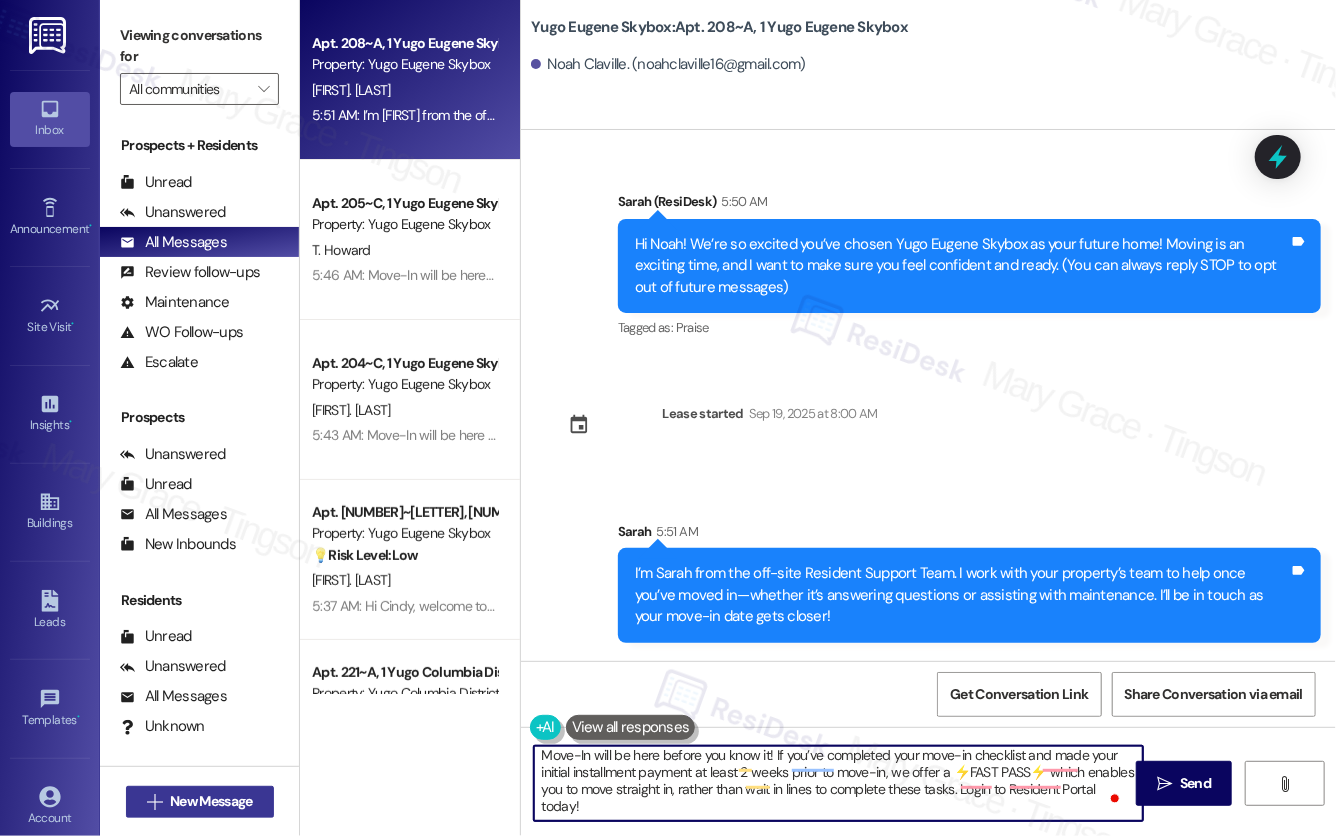 click on "New Message" at bounding box center [211, 801] 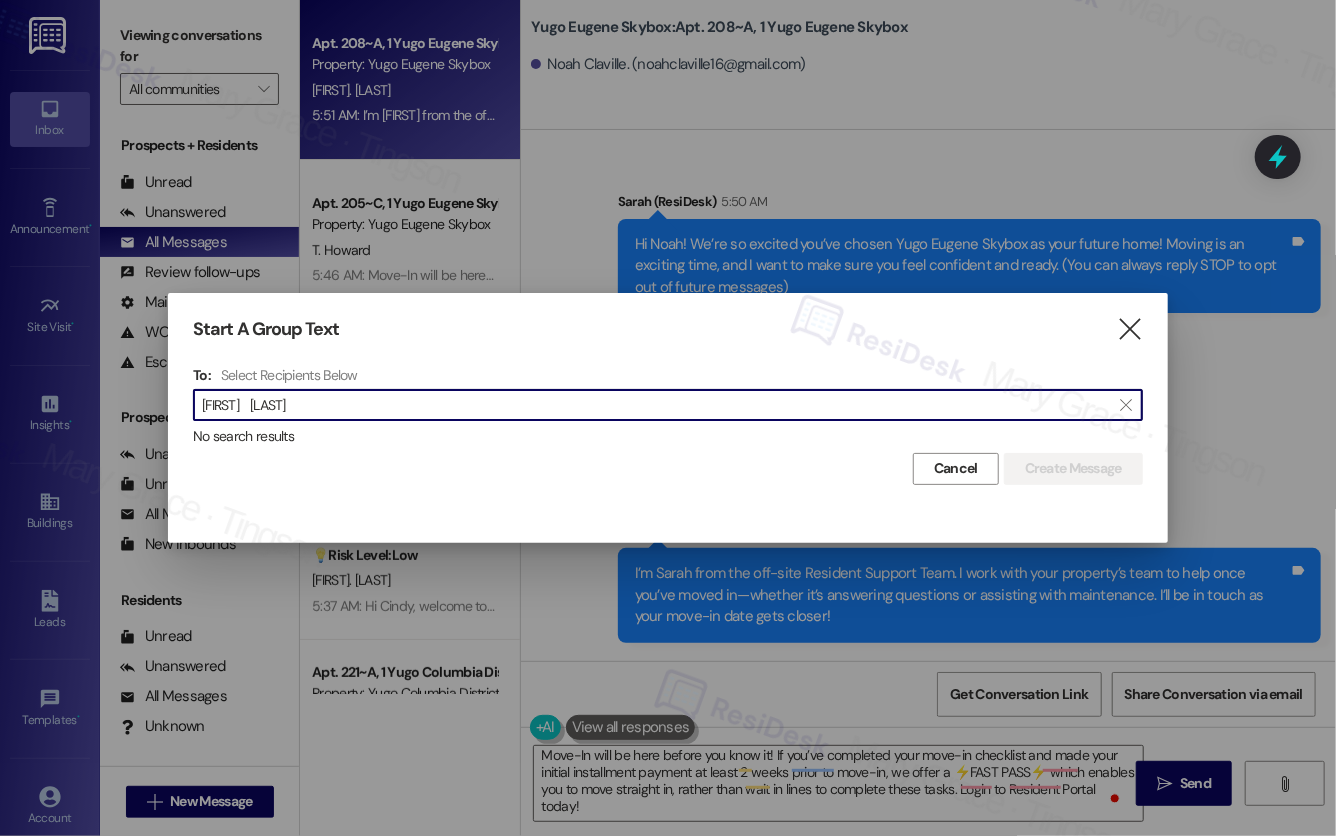 click on "Noah	Claville" at bounding box center (656, 405) 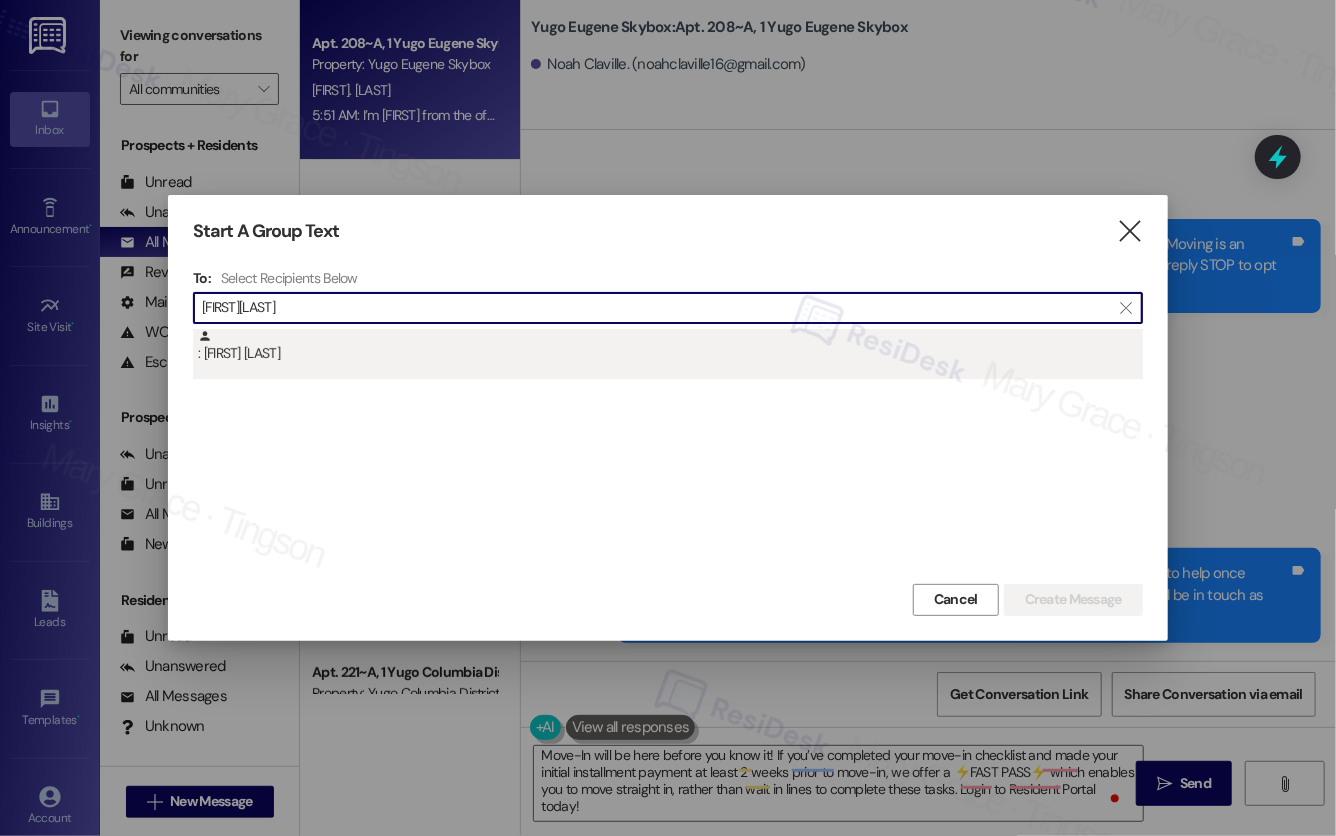 type on "NoahClaville" 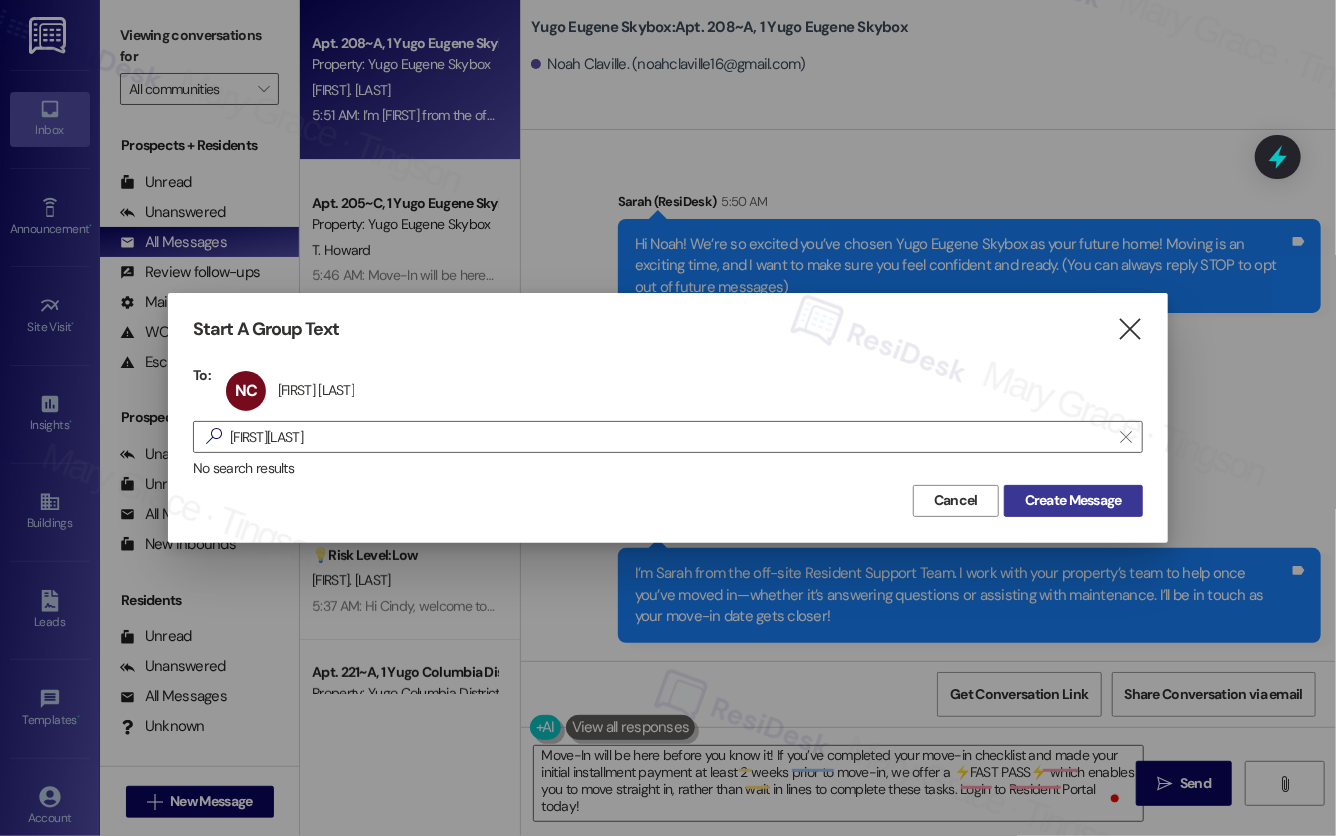 click on "Create Message" at bounding box center (1073, 500) 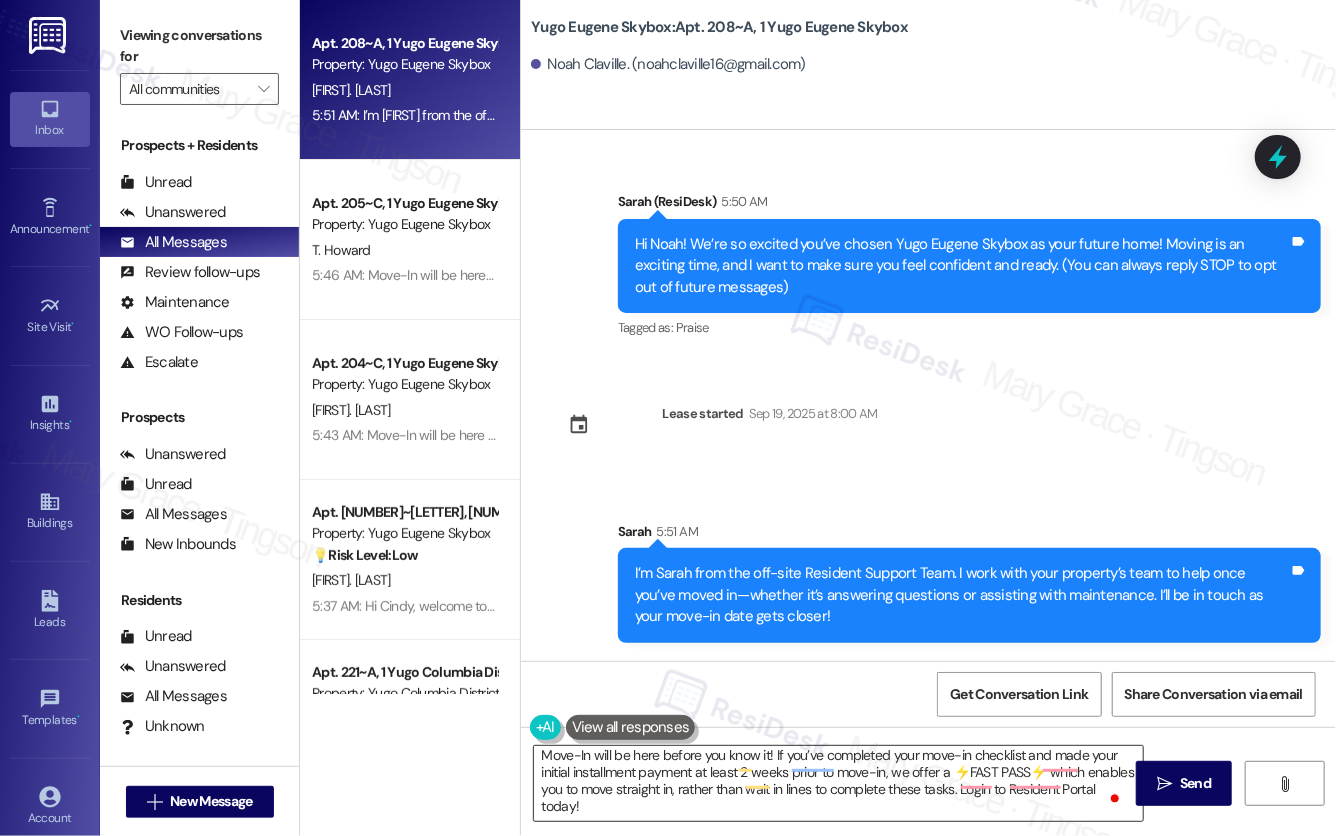 click on "Move-In will be here before you know it! If you’ve completed your move-in checklist and made your initial installment payment at least 2 weeks prior to move-in, we offer a ⚡️FAST PASS⚡️ which enables you to move straight in, rather than wait in lines to complete these tasks. Login to Resident Portal today!" at bounding box center (838, 783) 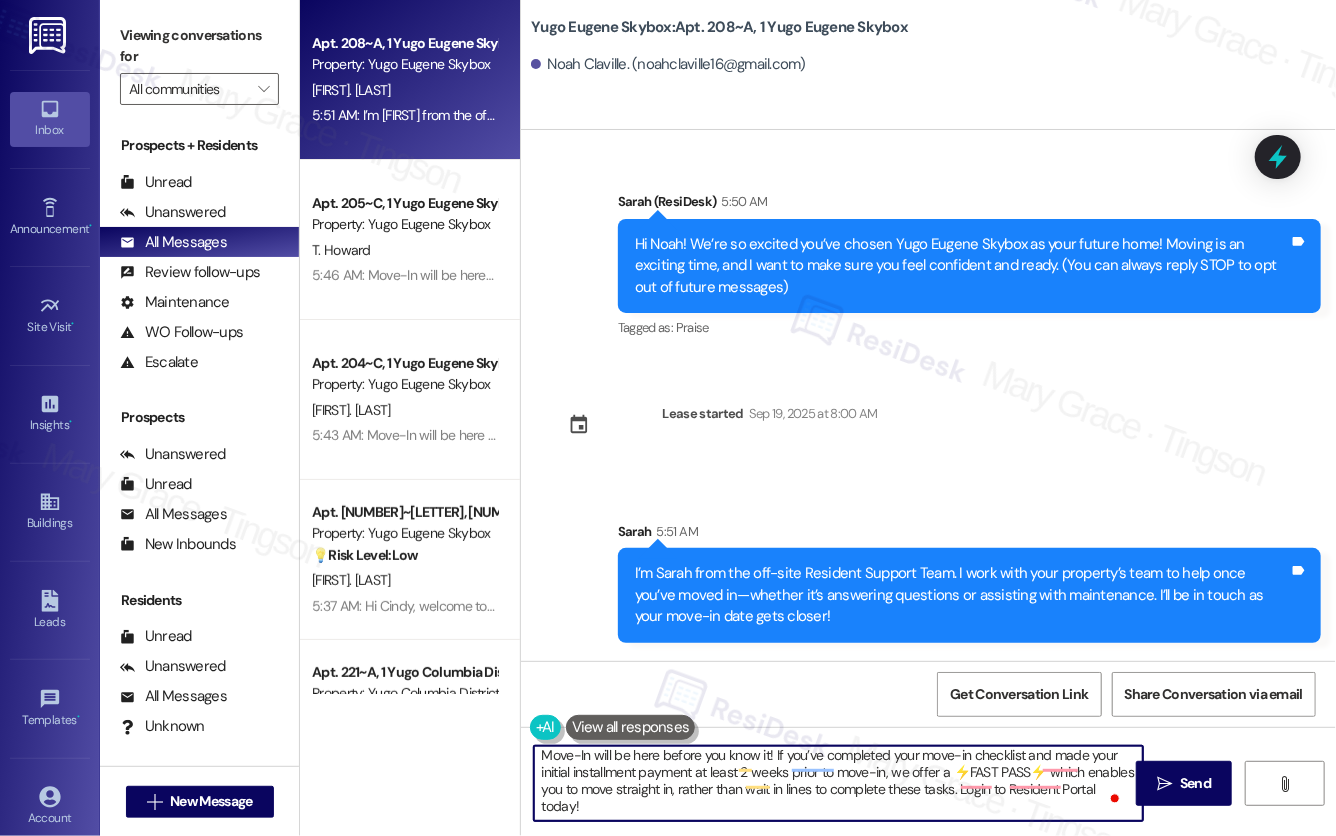click on "Move-In will be here before you know it! If you’ve completed your move-in checklist and made your initial installment payment at least 2 weeks prior to move-in, we offer a ⚡️FAST PASS⚡️ which enables you to move straight in, rather than wait in lines to complete these tasks. Login to Resident Portal today!" at bounding box center (838, 783) 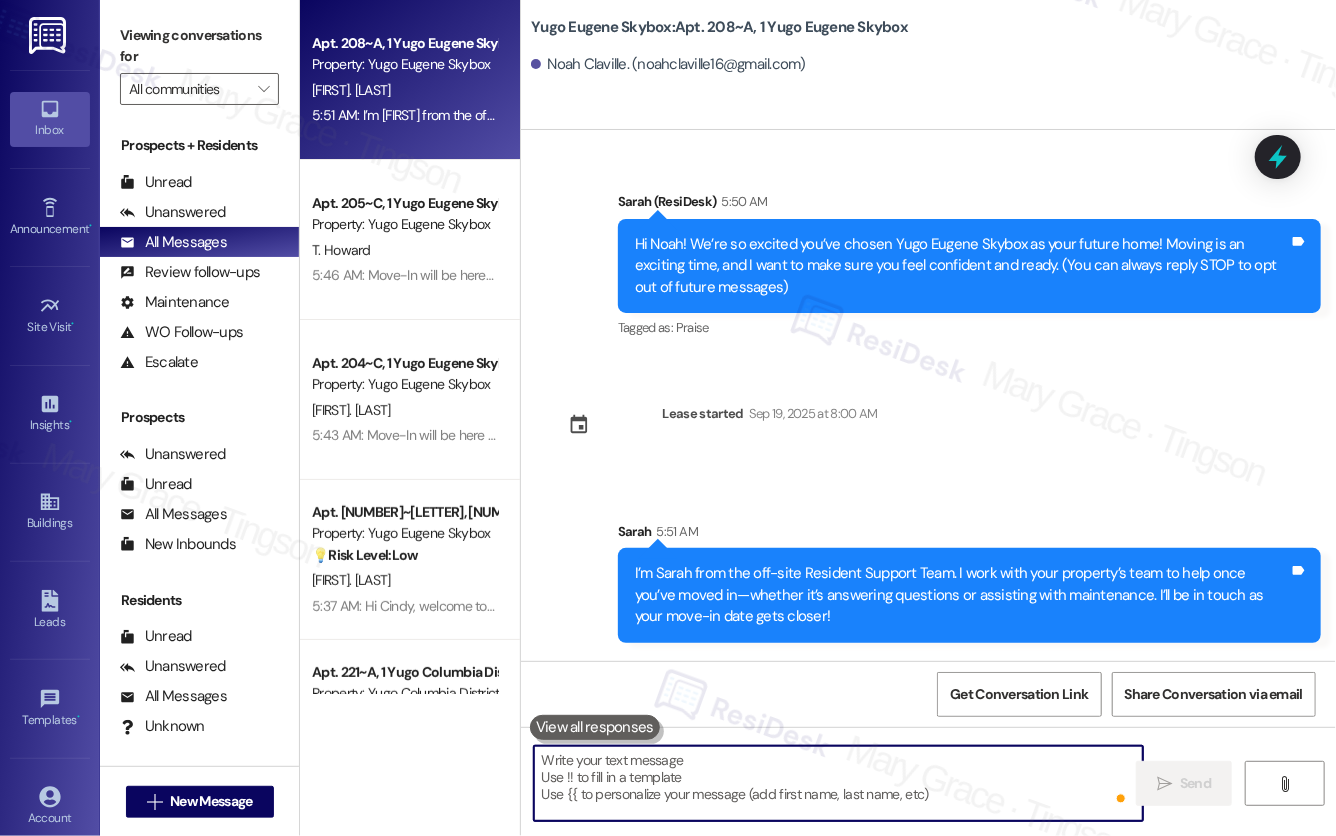 scroll, scrollTop: 0, scrollLeft: 0, axis: both 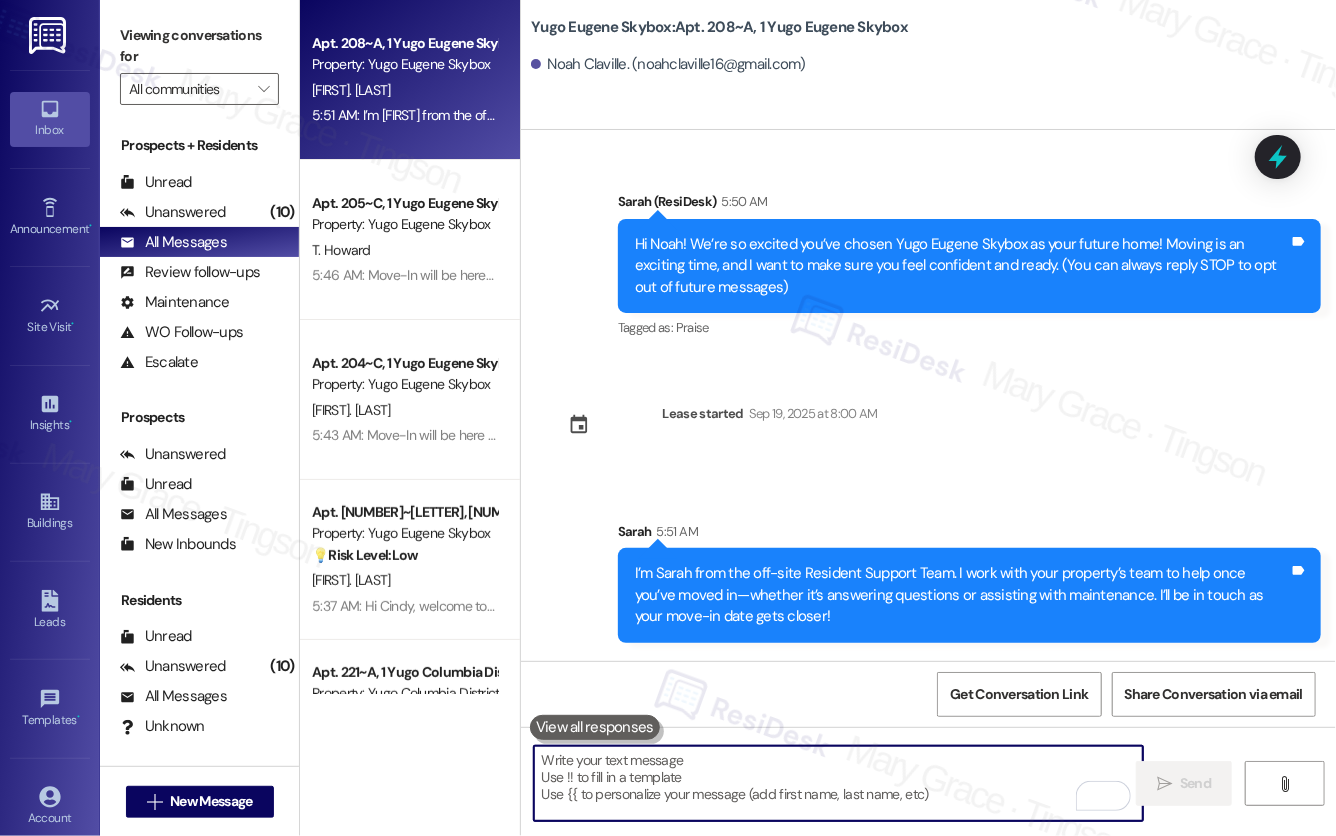 click at bounding box center [838, 783] 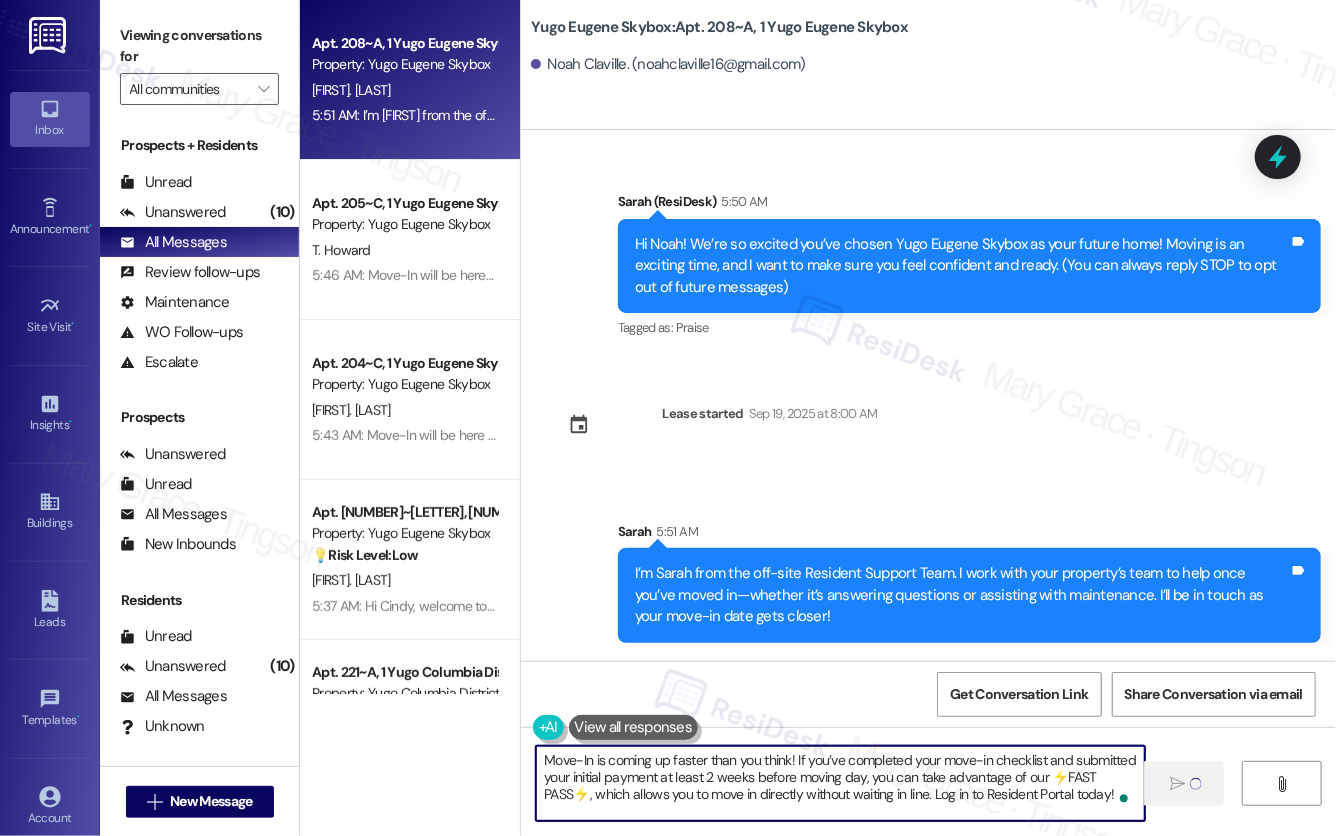 type 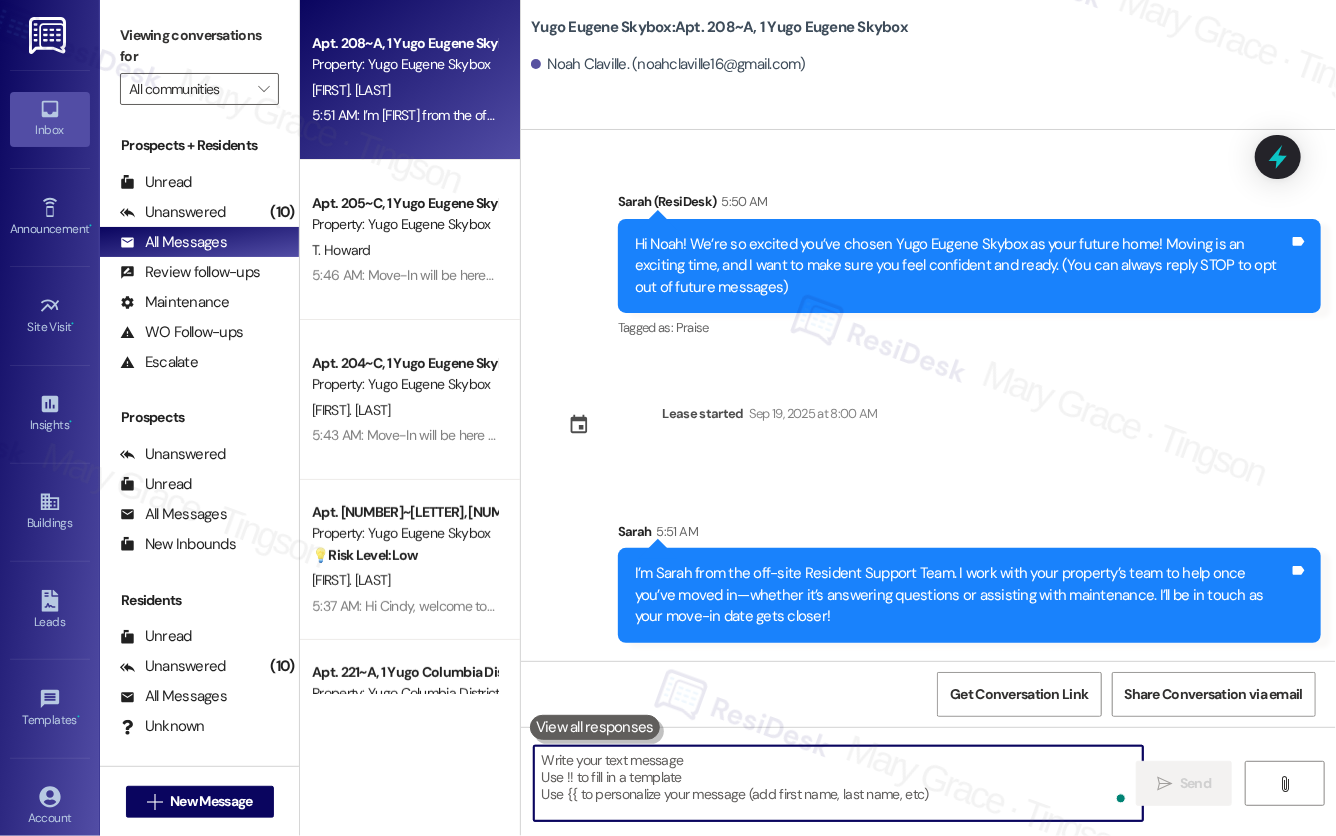 scroll, scrollTop: 179, scrollLeft: 0, axis: vertical 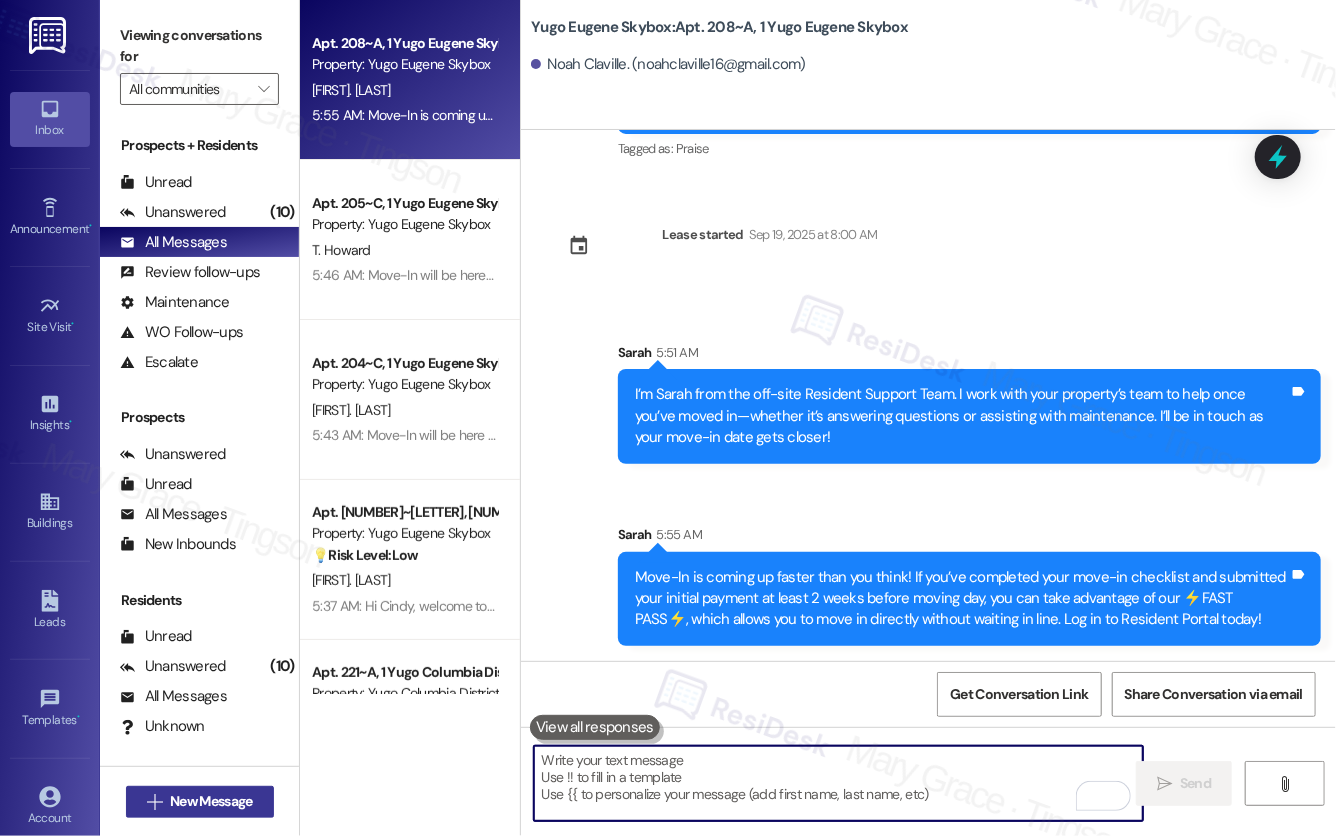 click on "New Message" at bounding box center [211, 801] 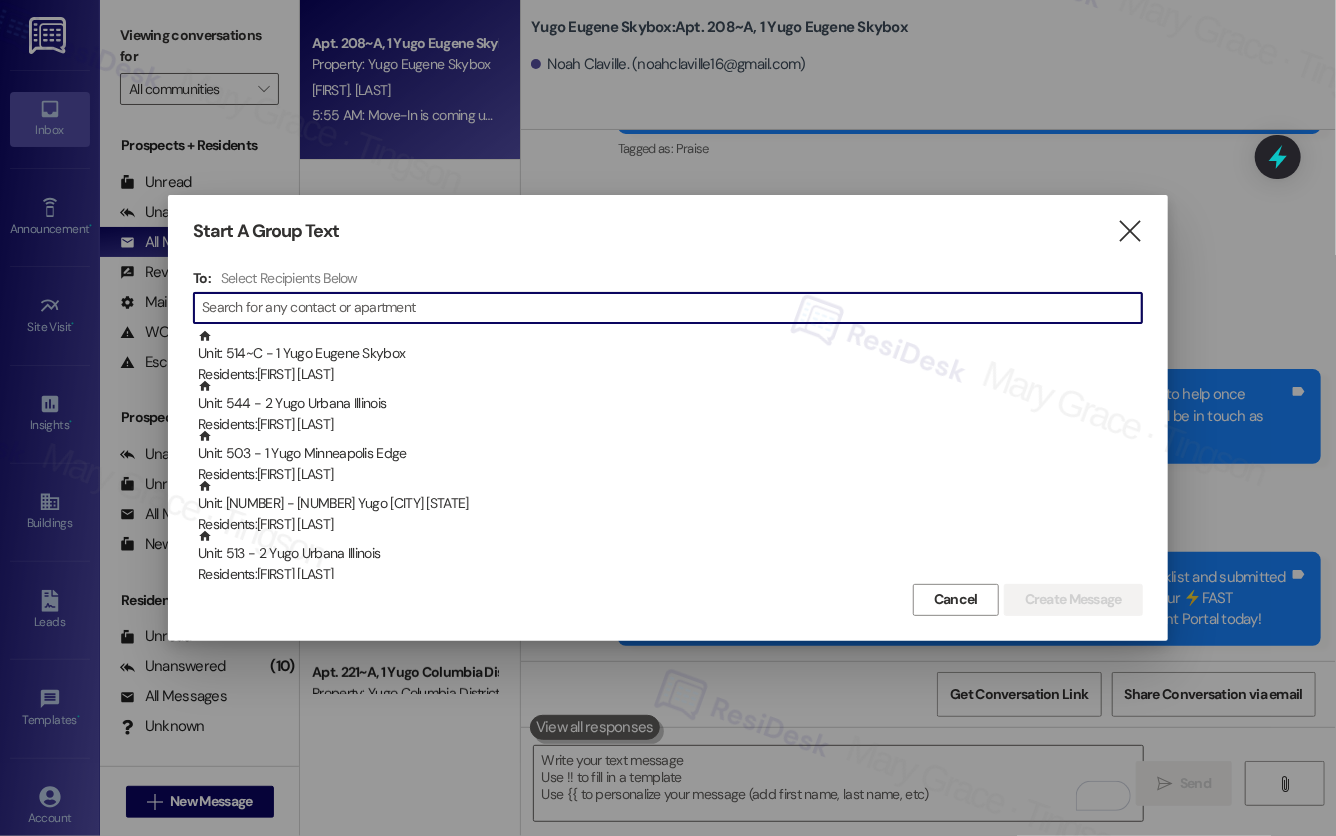 click at bounding box center (672, 308) 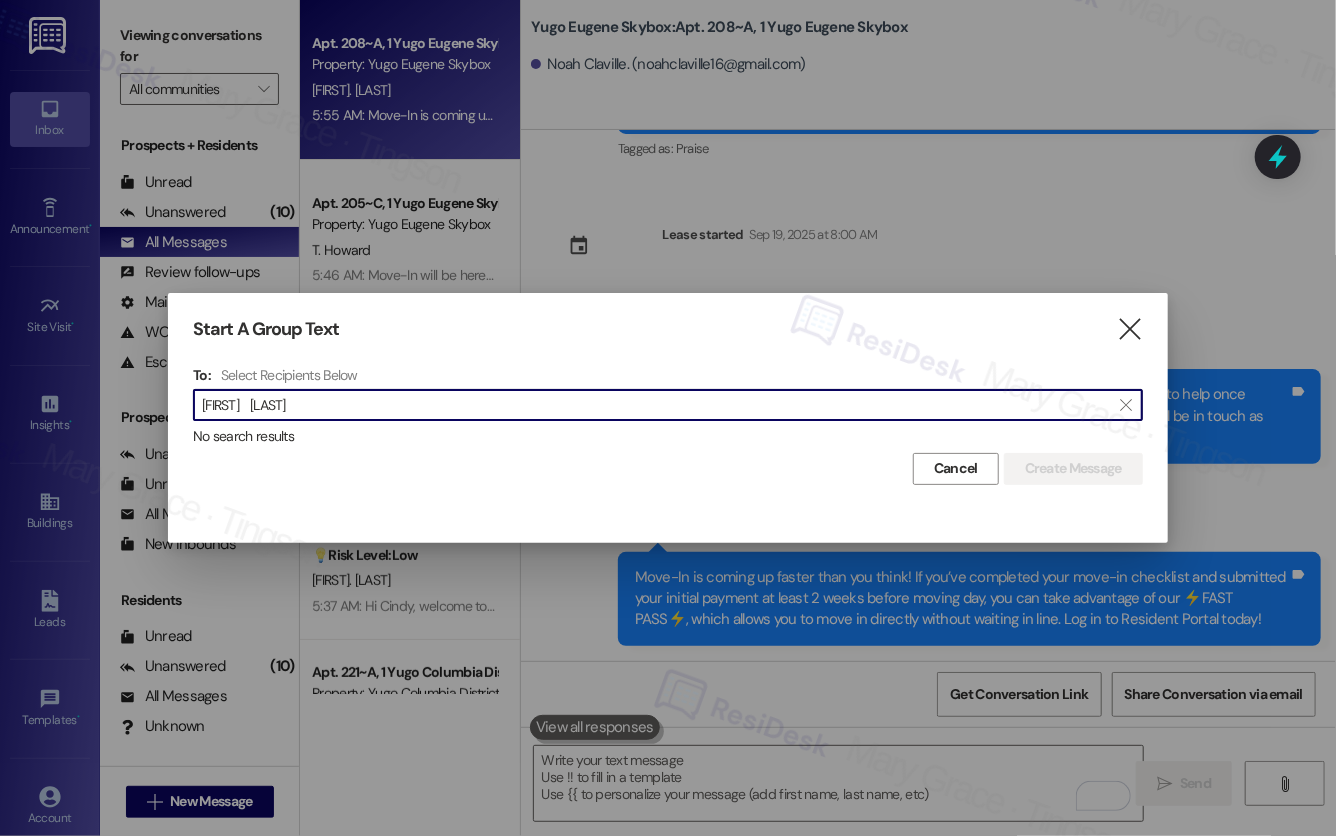 click on "Harley	Antflick" at bounding box center (656, 405) 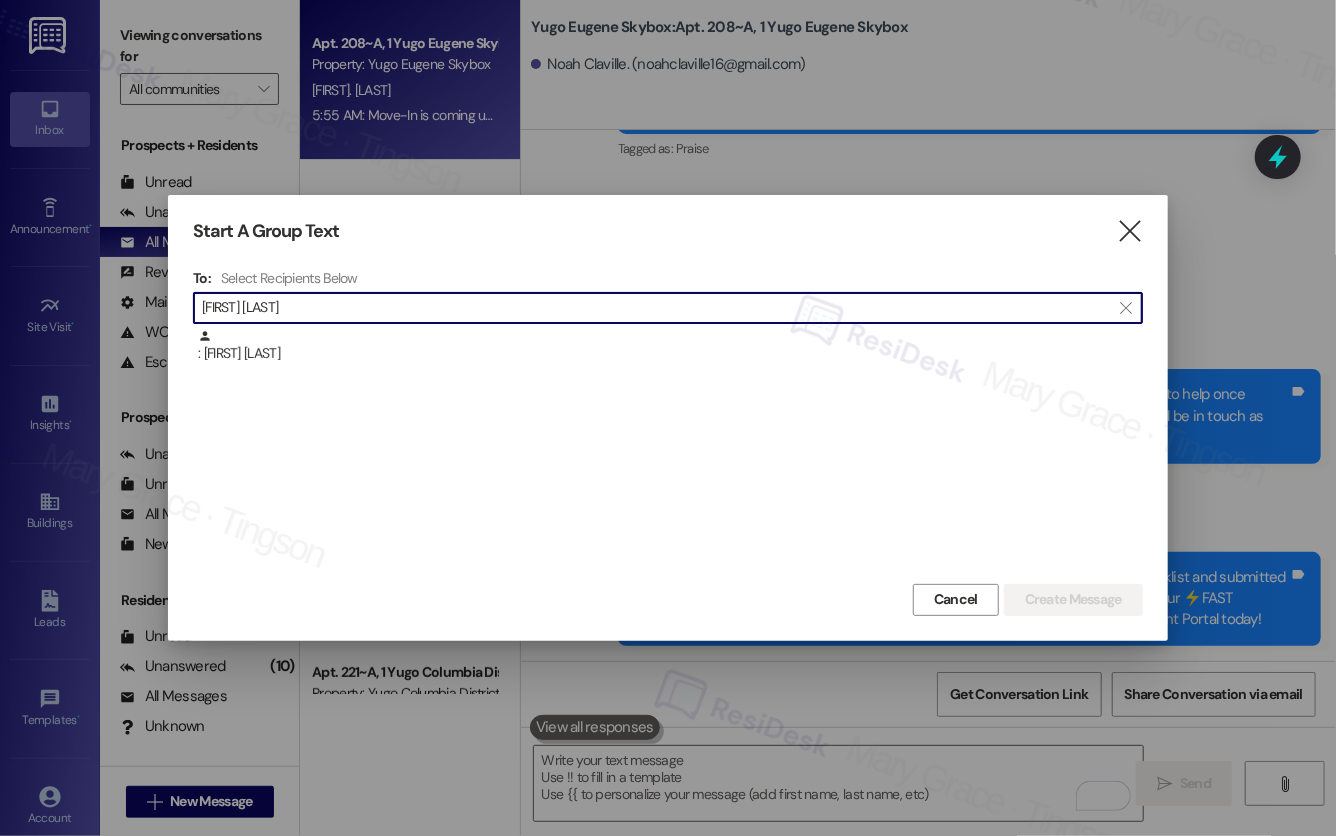 type on "Harley Antflick" 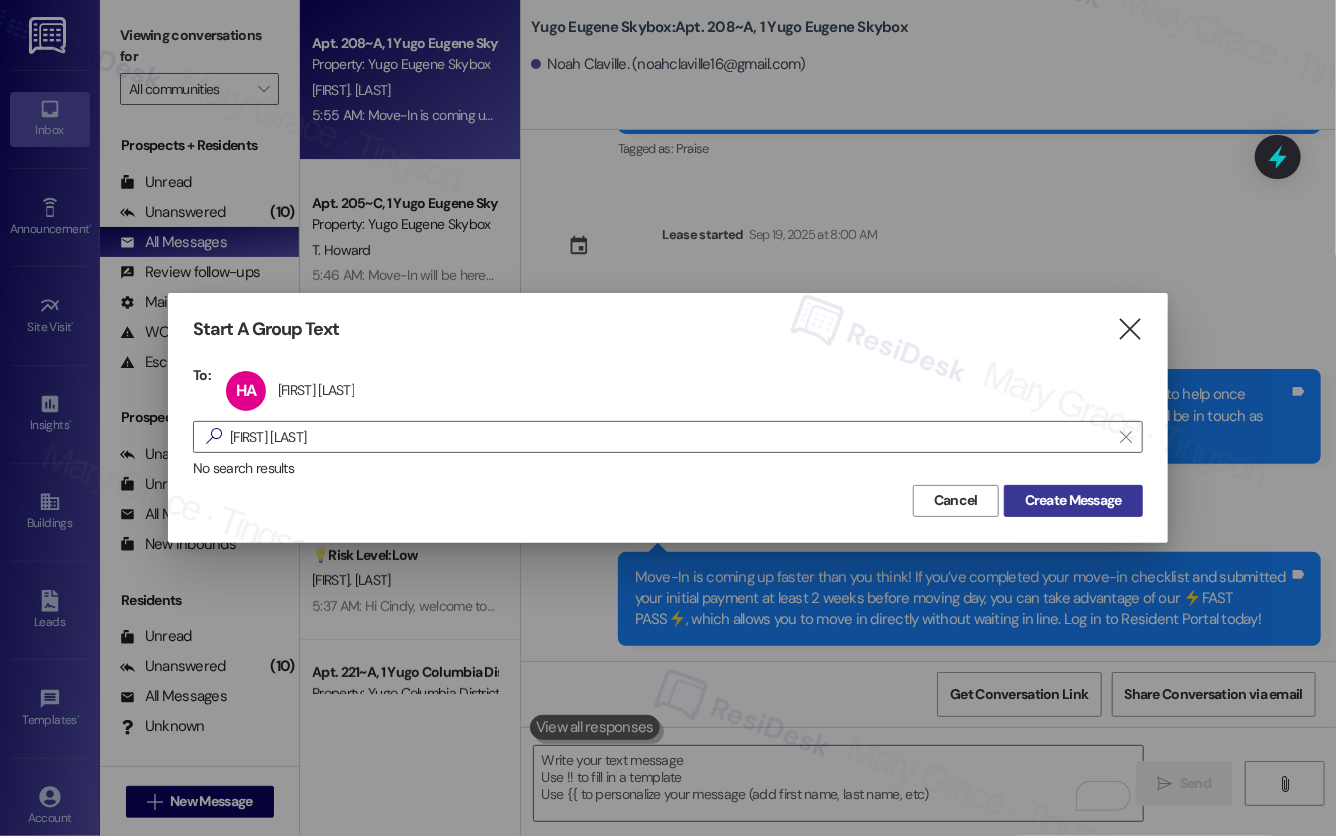 click on "Create Message" at bounding box center (1073, 500) 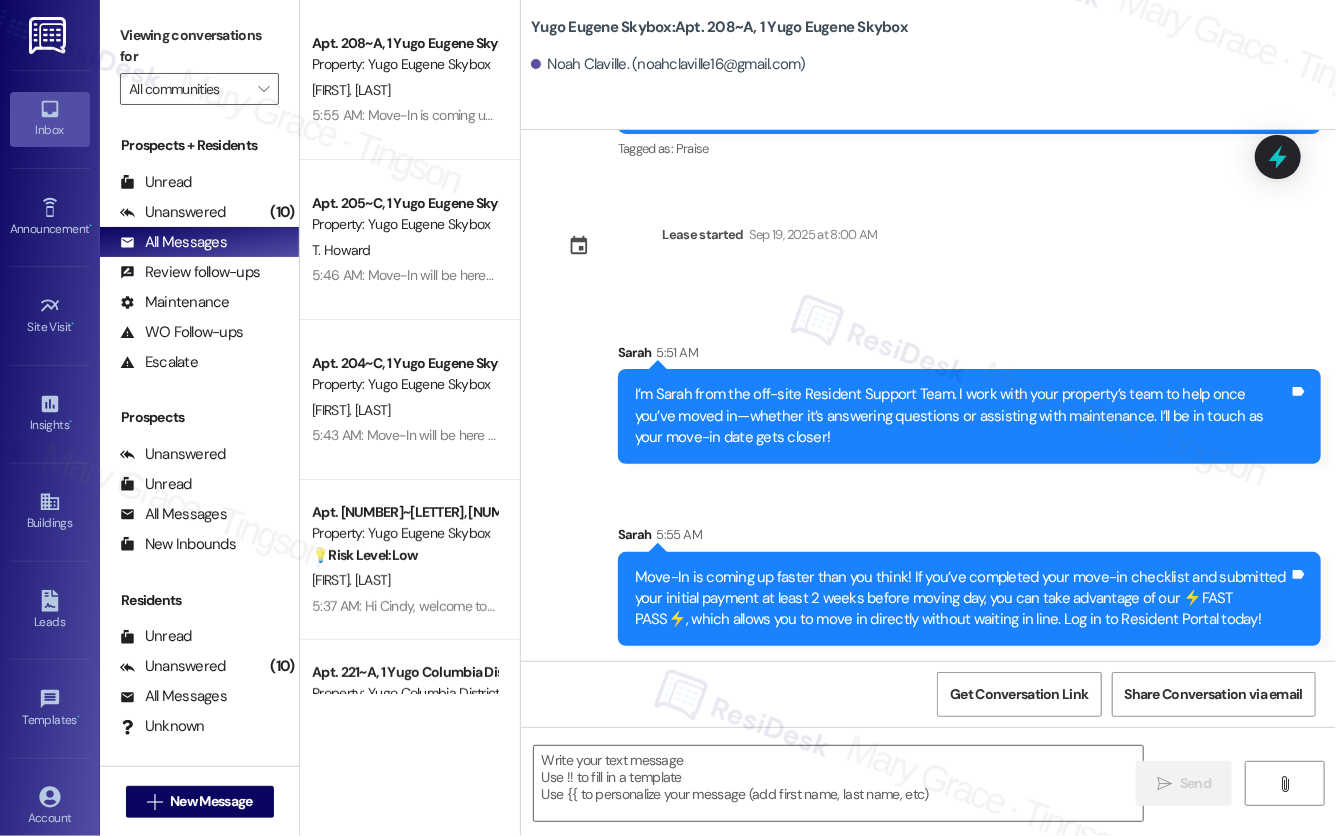 type on "Fetching suggested responses. Please feel free to read through the conversation in the meantime." 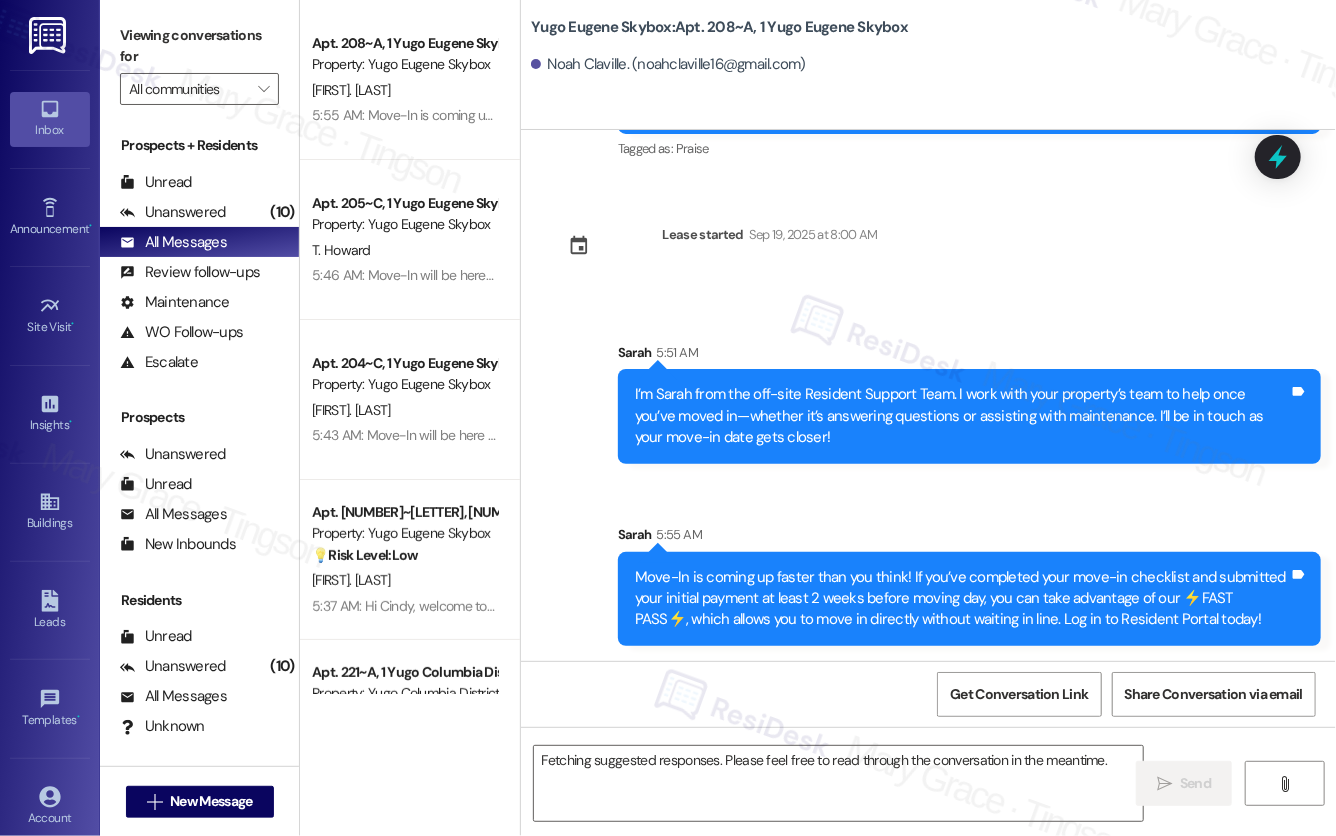 scroll, scrollTop: 0, scrollLeft: 0, axis: both 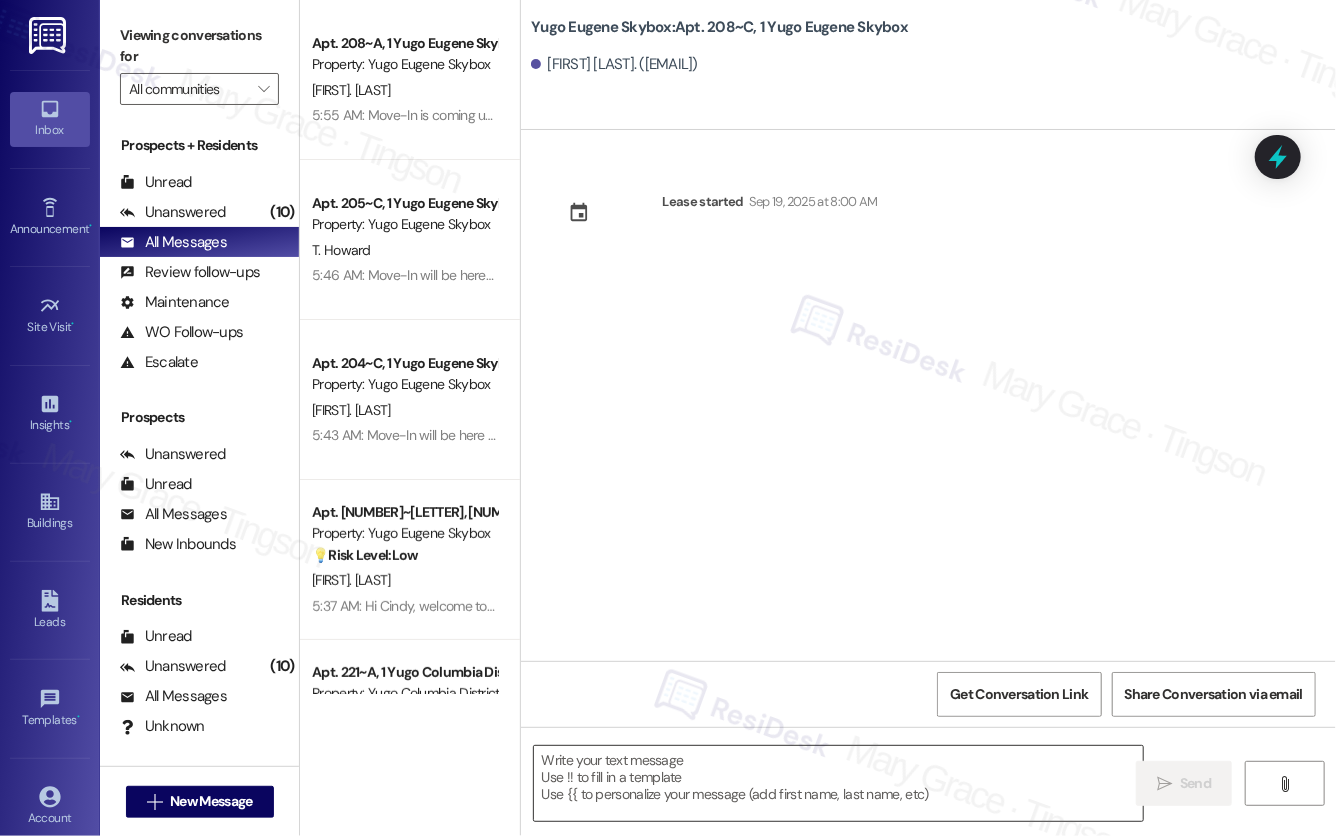 click at bounding box center (838, 783) 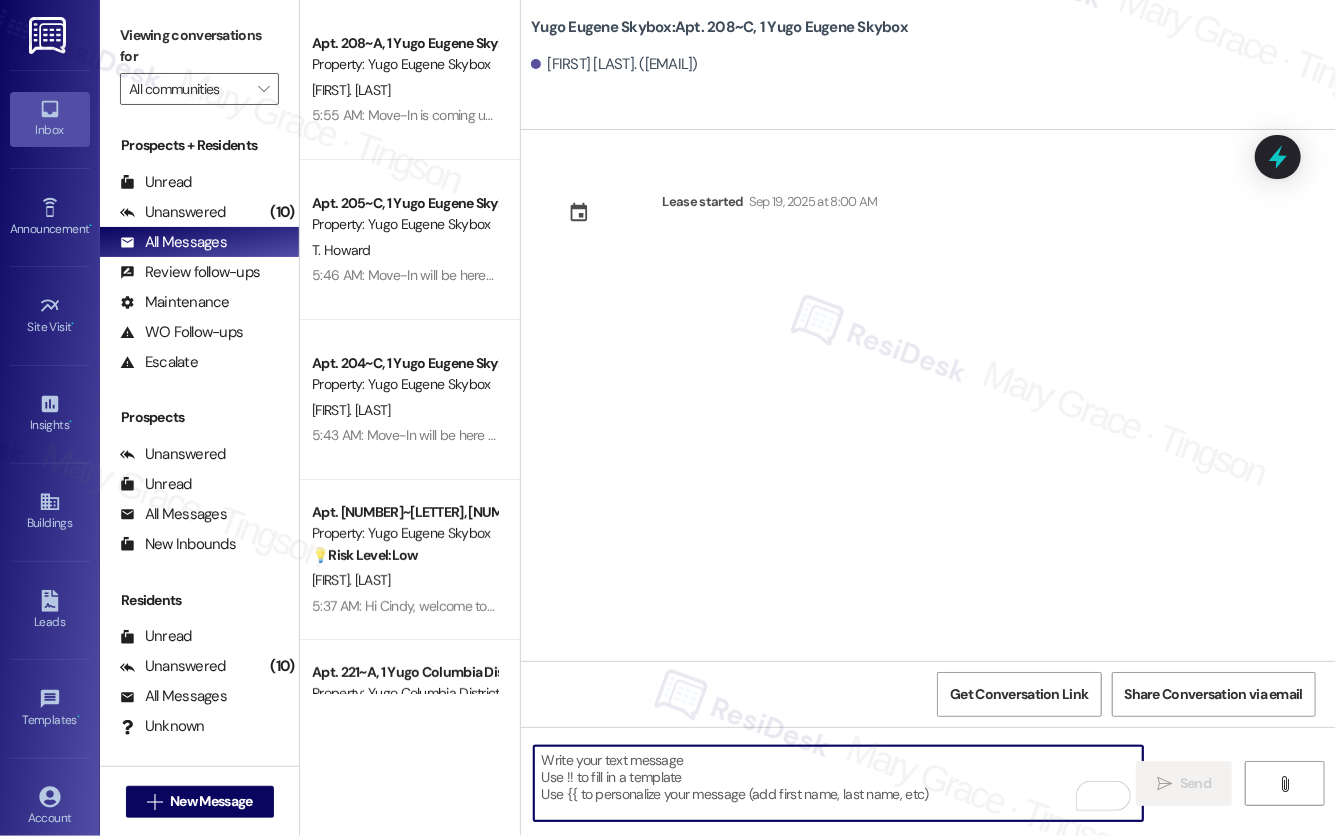 click at bounding box center [838, 783] 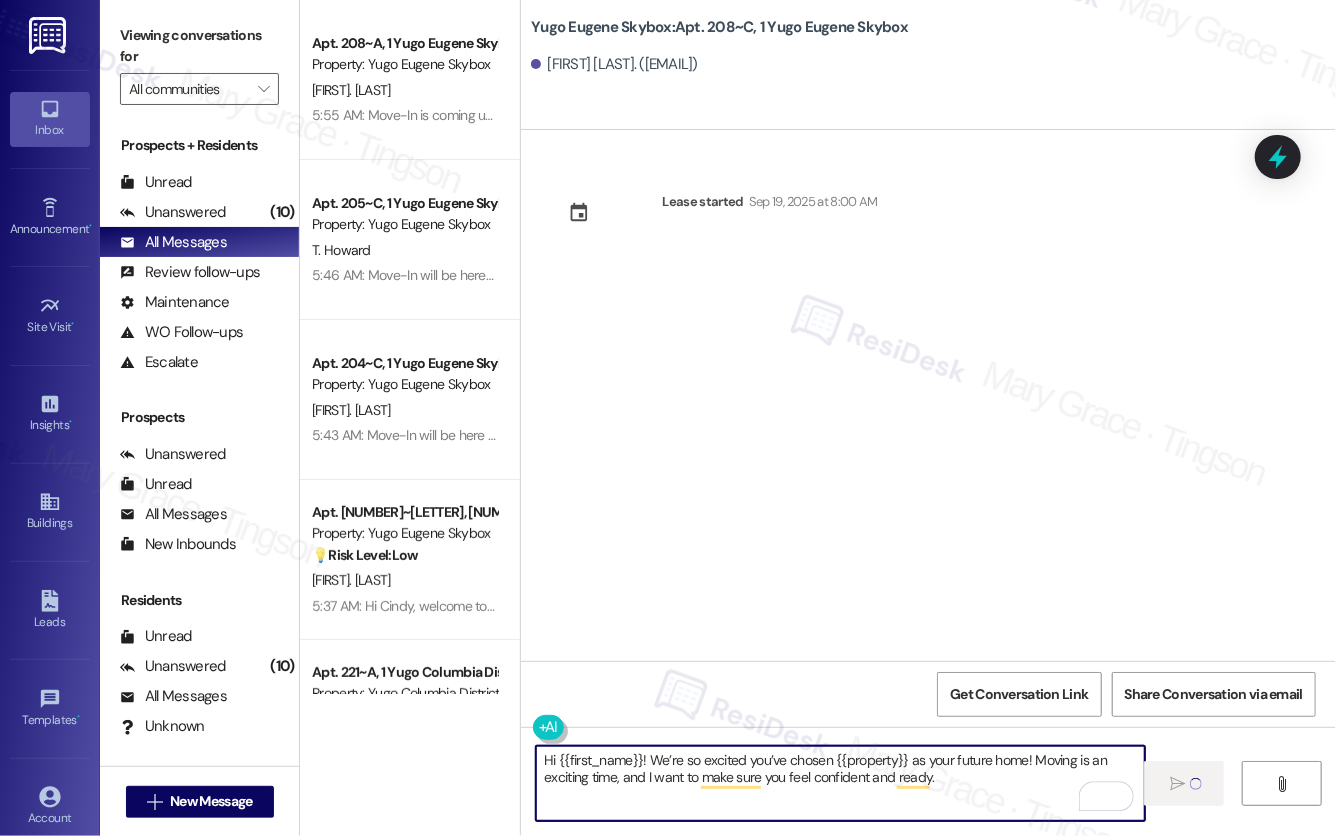 type on "Hi {{first_name}}! We’re so excited you’ve chosen {{property}} as your future home! Moving is an exciting time, and I want to make sure you feel confident and ready." 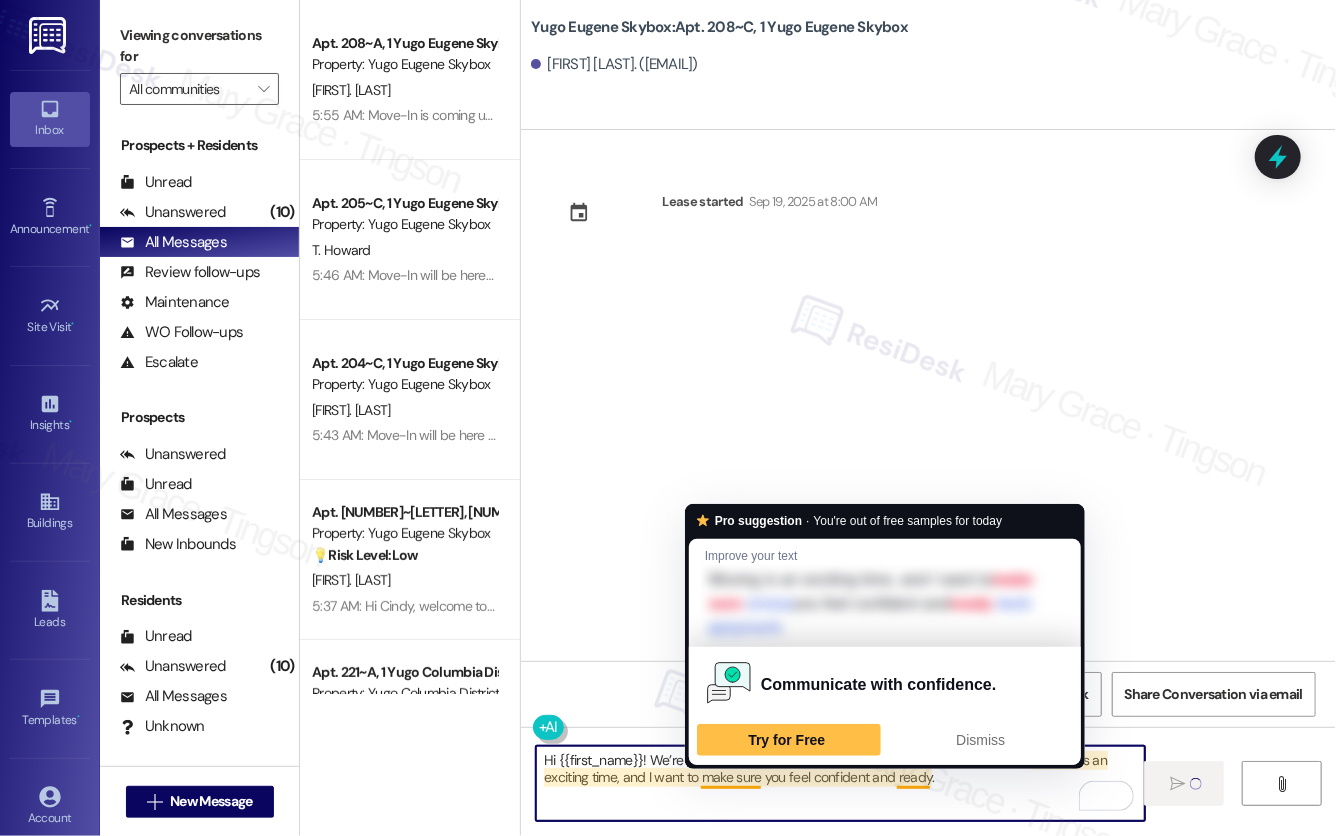 click on "Hi {{first_name}}! We’re so excited you’ve chosen {{property}} as your future home! Moving is an exciting time, and I want to make sure you feel confident and ready." at bounding box center (840, 783) 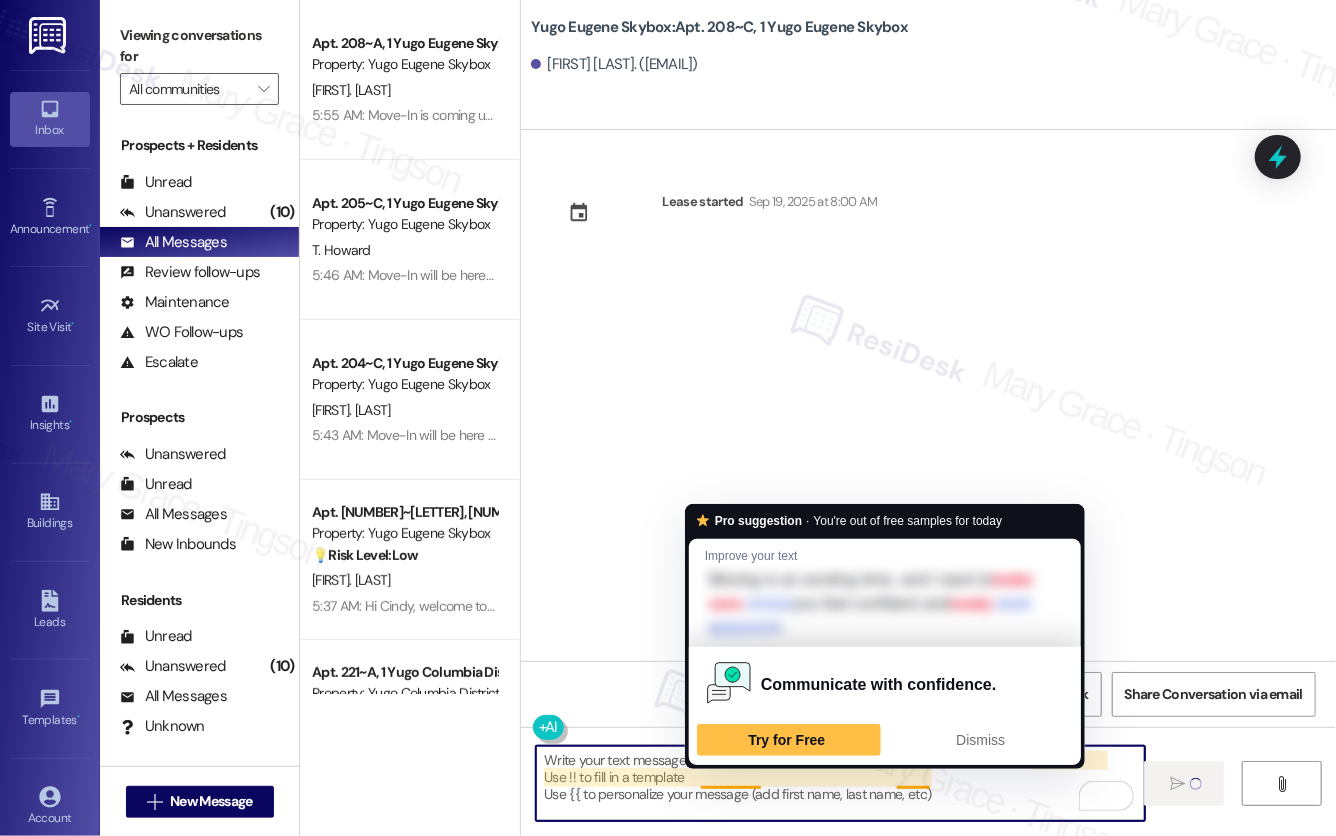 click on "Hi {{first_name}}! We’re so excited you’ve chosen {{property}} as your future home! Moving is an exciting time, and I want to make sure you feel confident and ready." at bounding box center (840, 783) 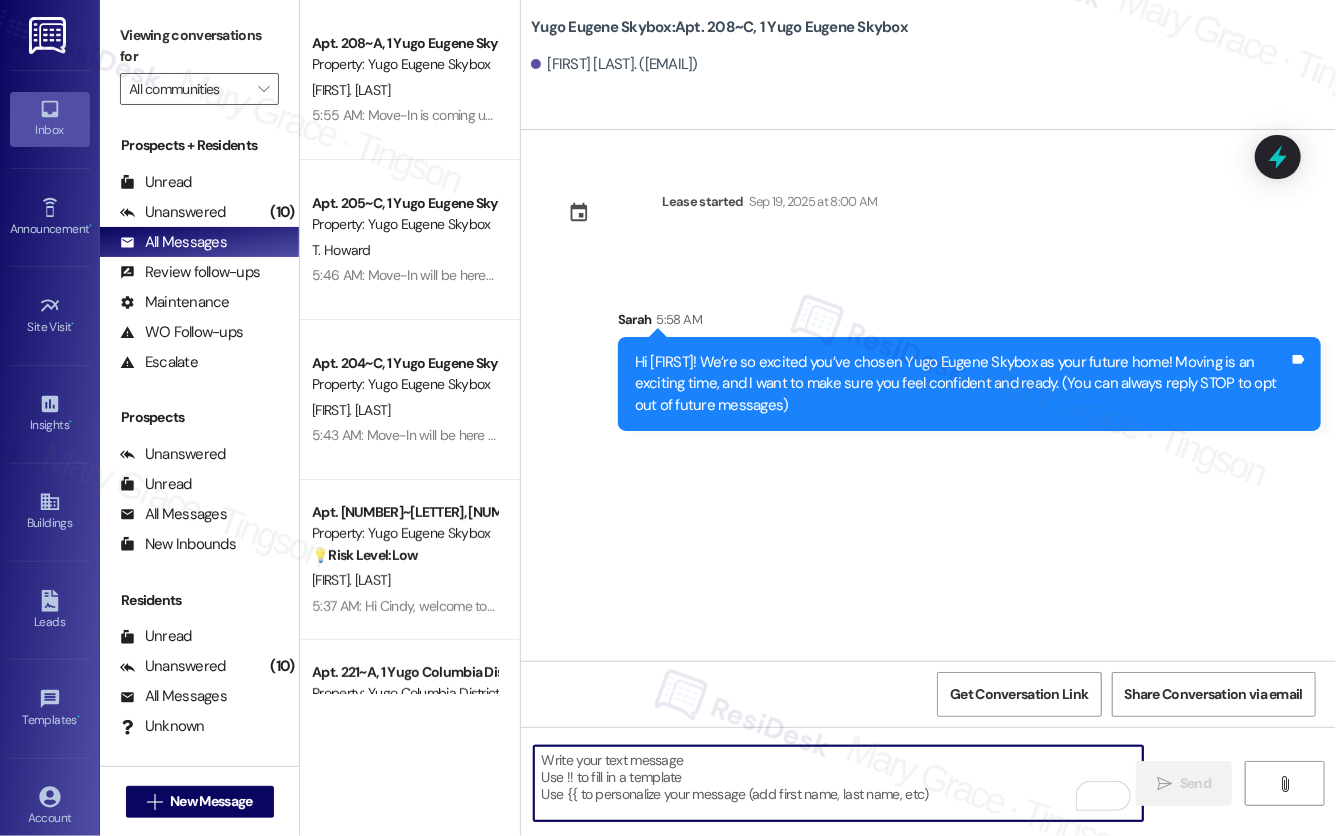 click at bounding box center [838, 783] 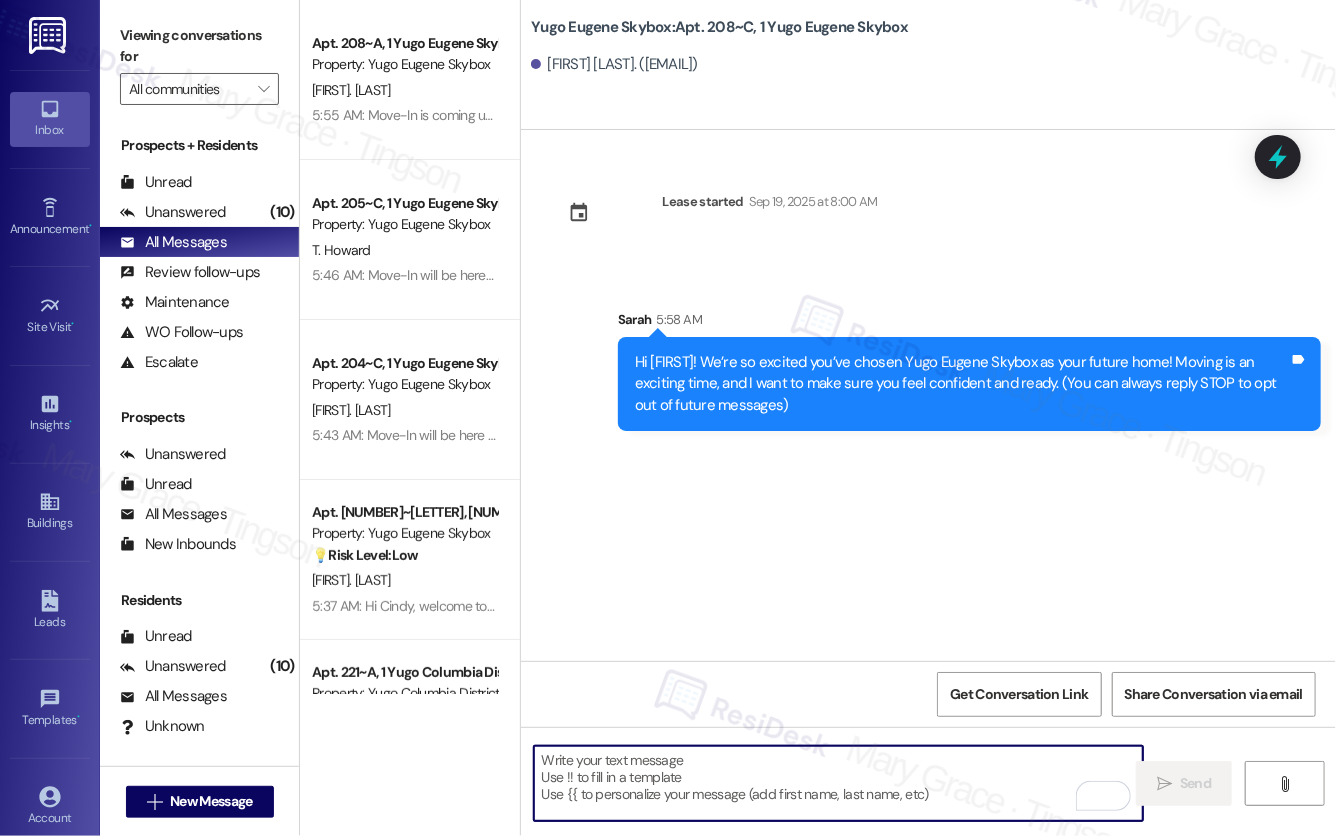 paste on "I’m Sarah from the off-site Resident Support Team. I work with your property’s team to help once you’ve moved in—whether it’s answering questions or assisting with maintenance. I’ll be in touch as your move-in date gets closer!" 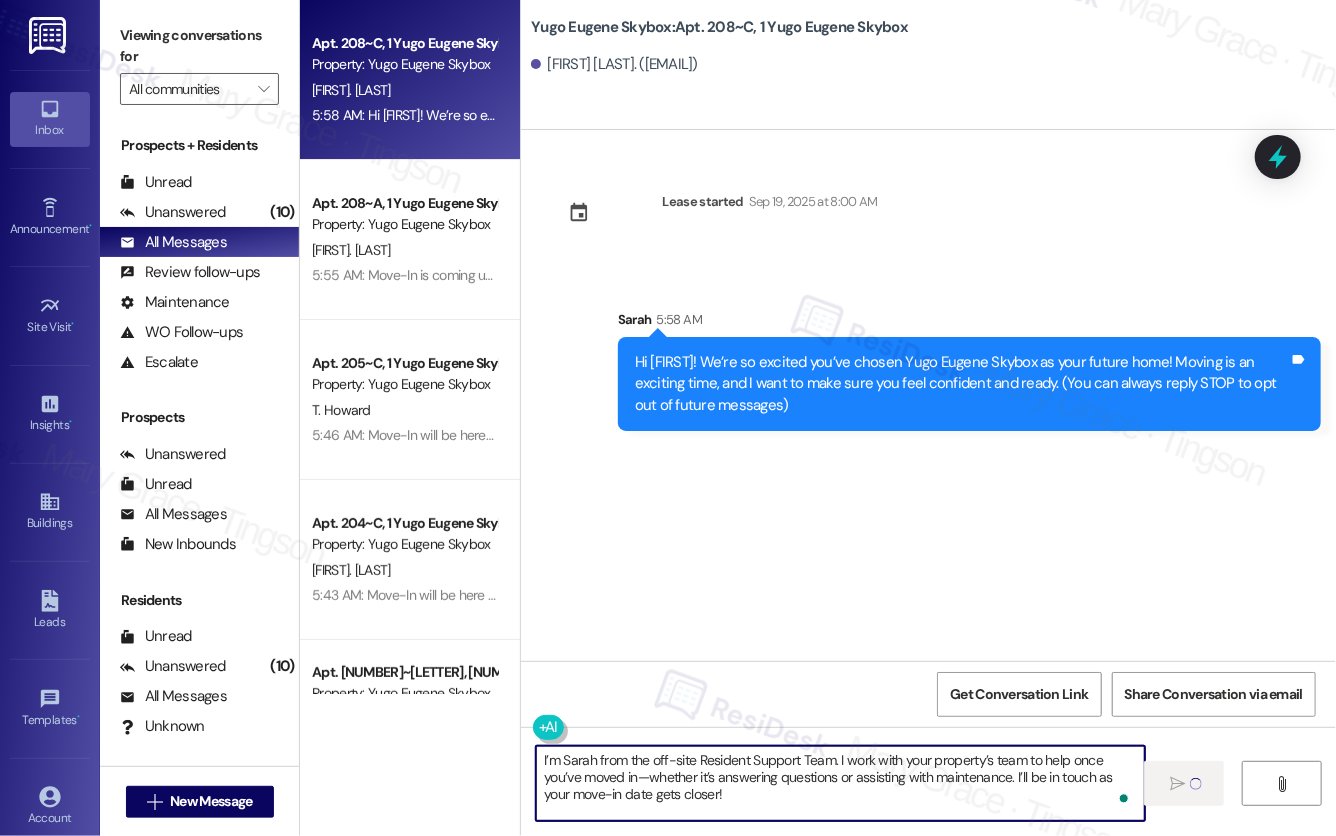 type on "I’m Sarah from the off-site Resident Support Team. I work with your property’s team to help once you’ve moved in—whether it’s answering questions or assisting with maintenance. I’ll be in touch as your move-in date gets closer!" 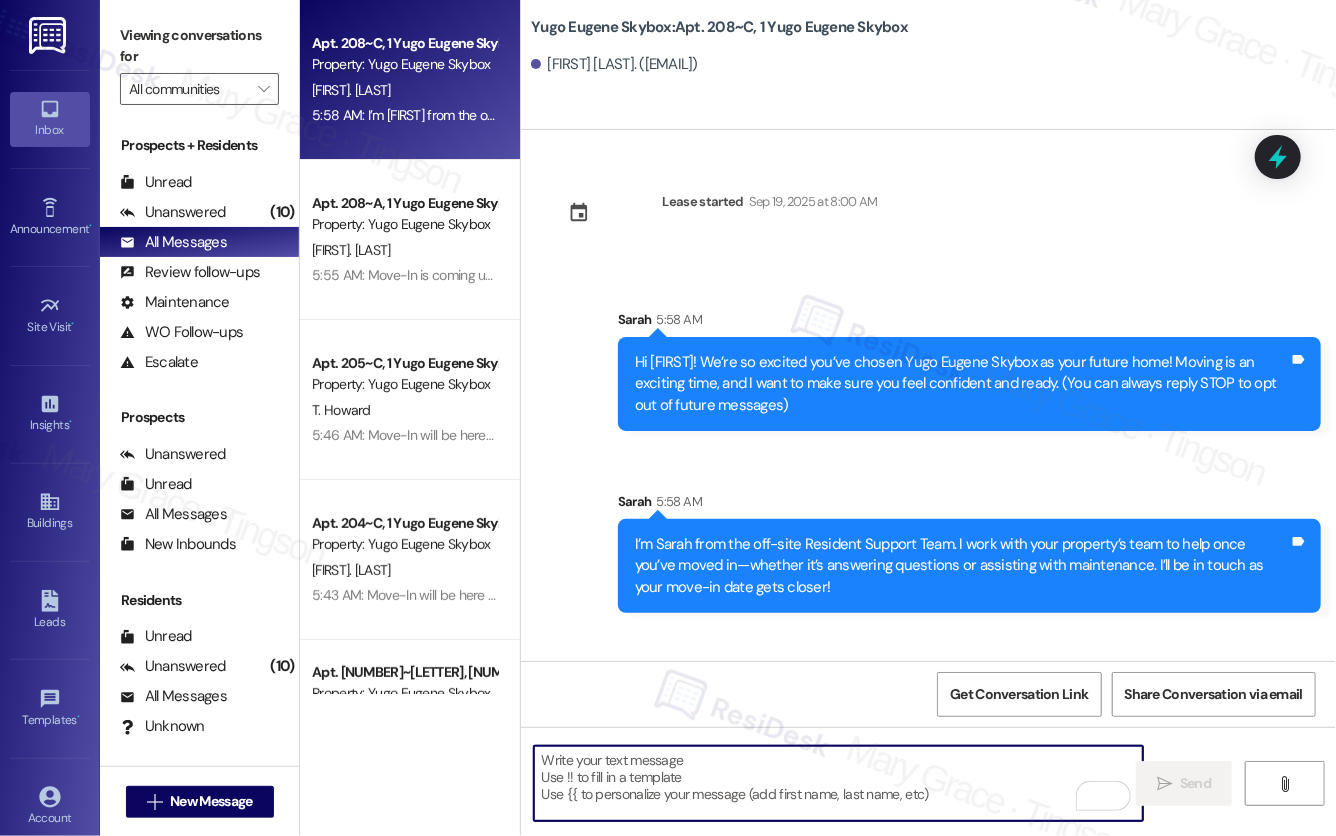 click at bounding box center (838, 783) 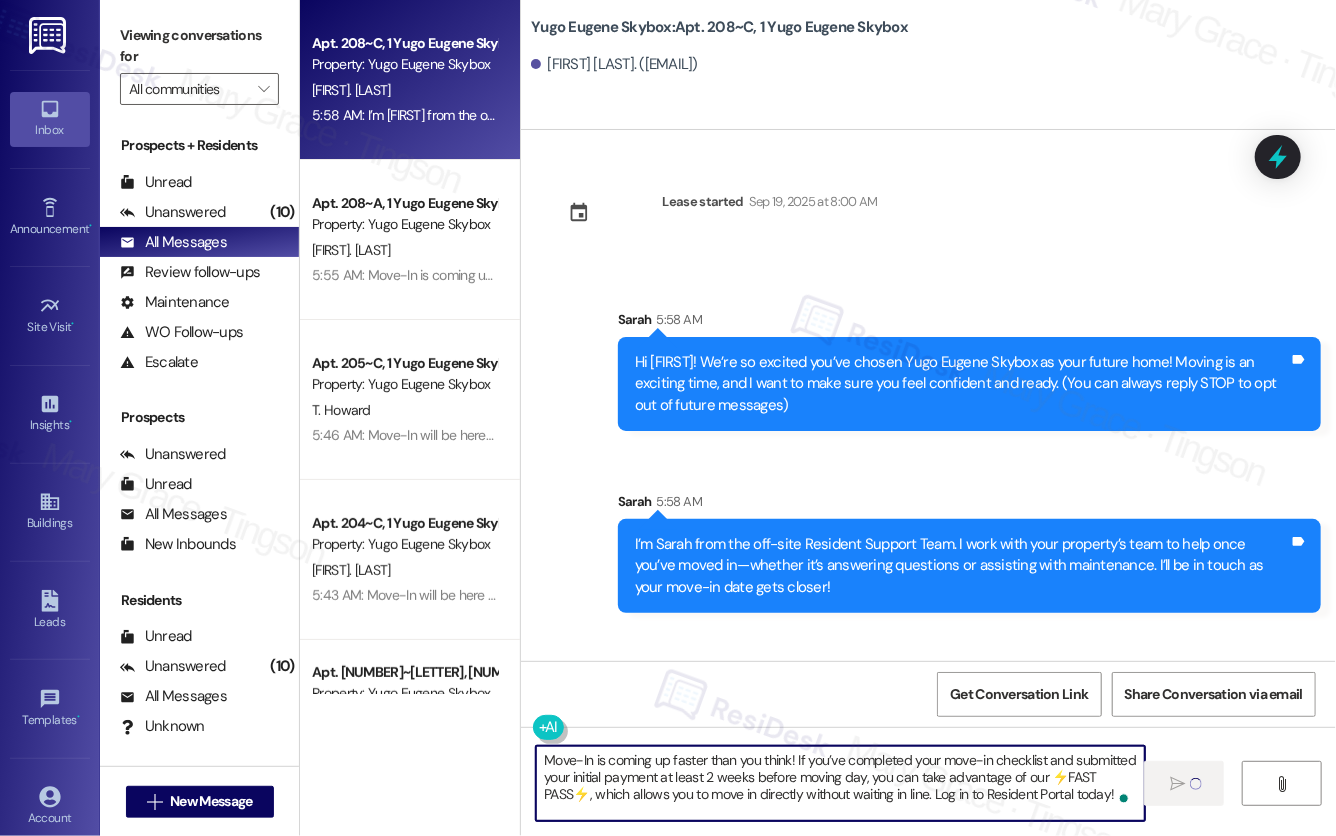 type 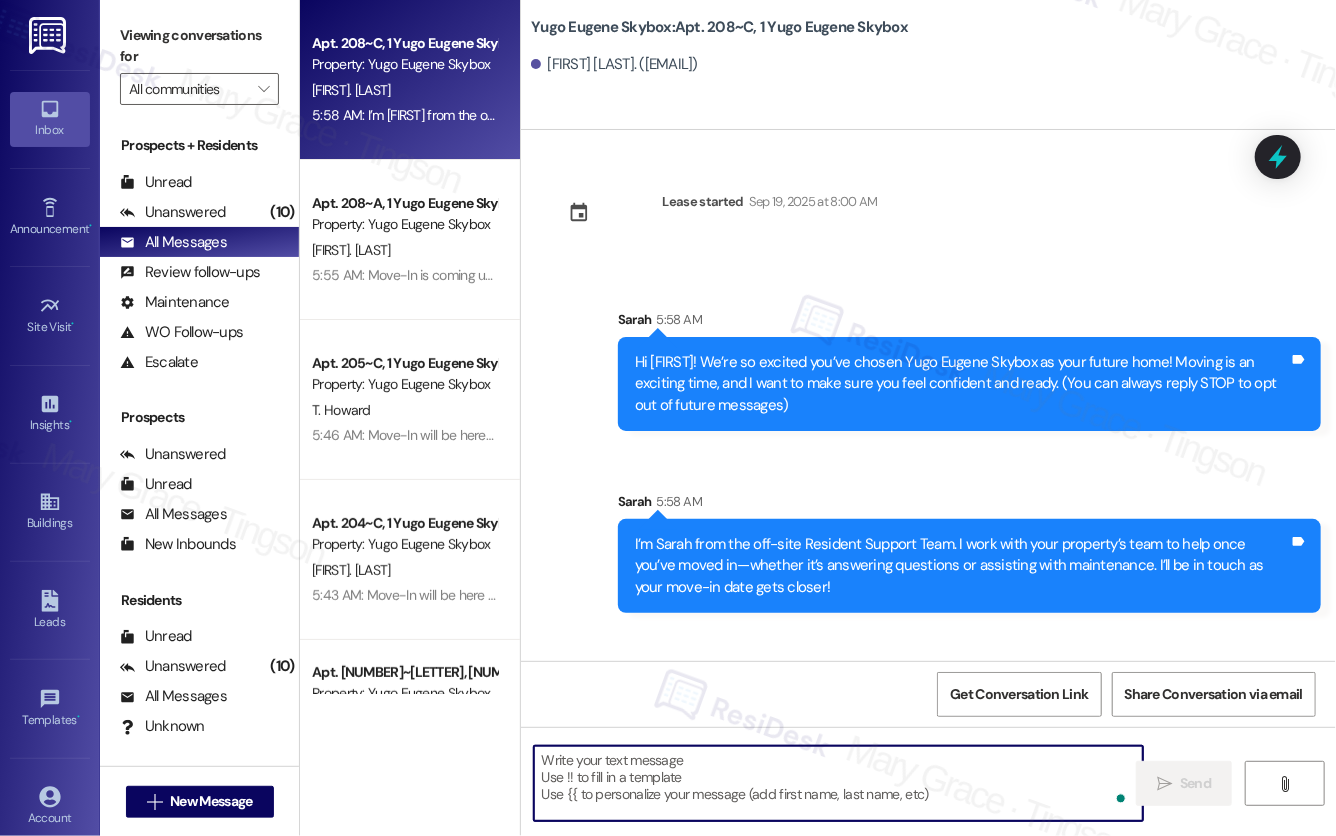 scroll, scrollTop: 150, scrollLeft: 0, axis: vertical 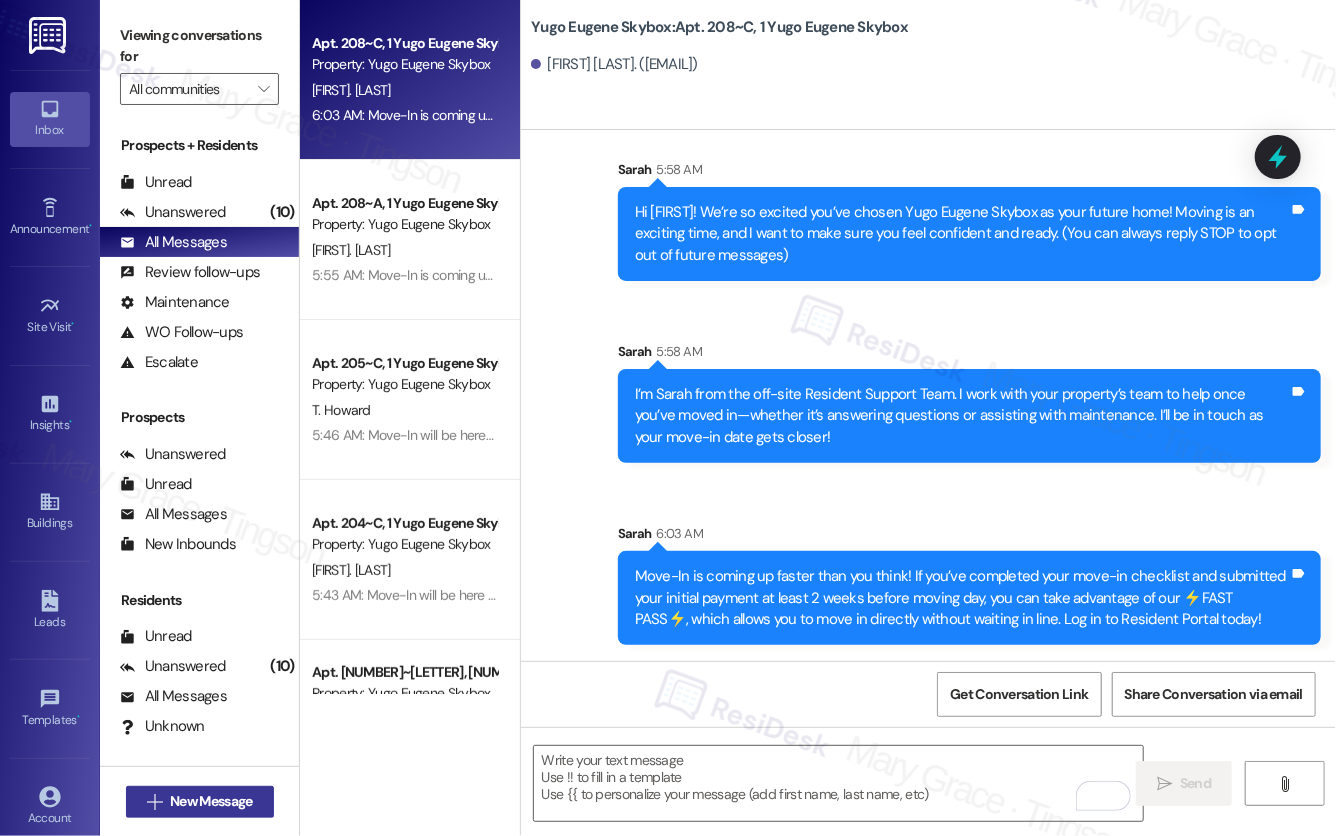 click on "New Message" at bounding box center [211, 801] 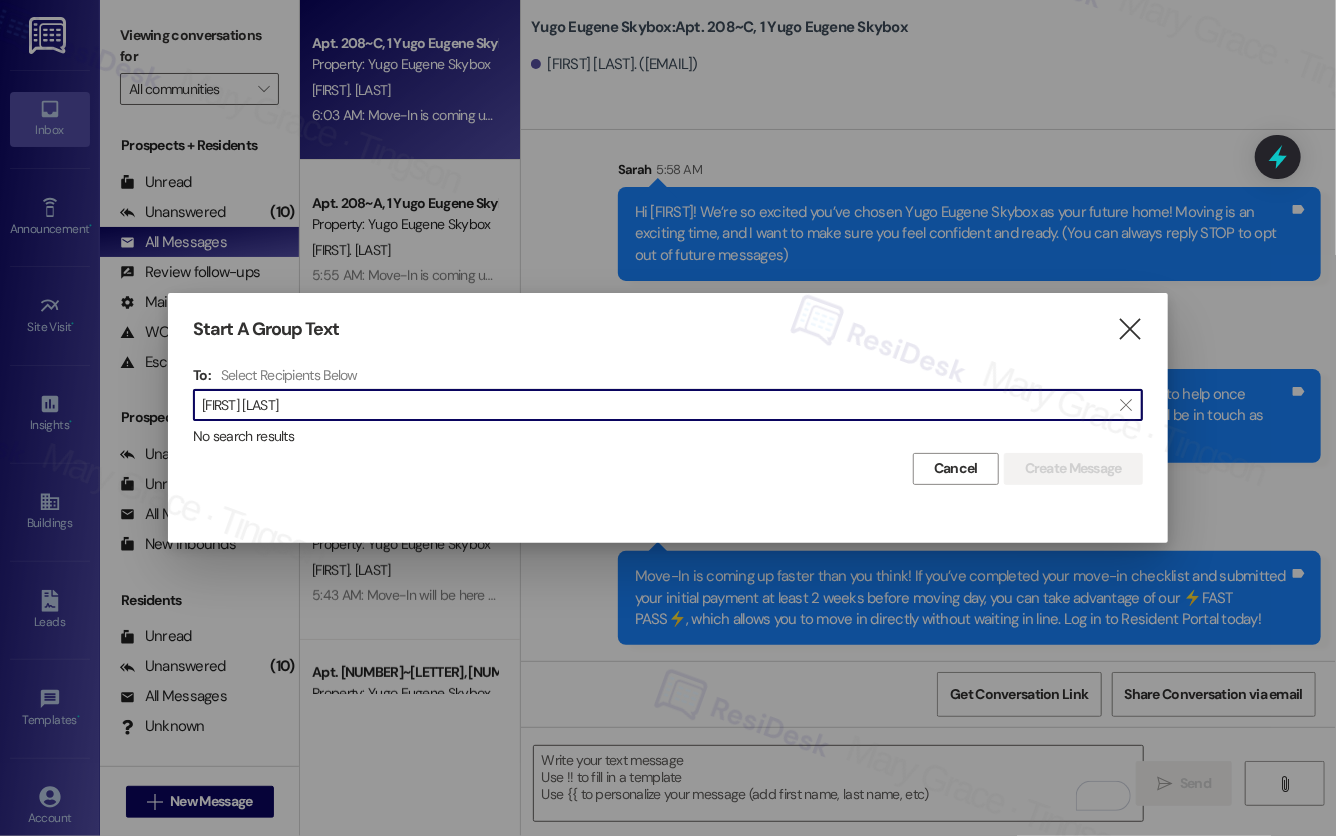 click on "megan ortiz" at bounding box center (656, 405) 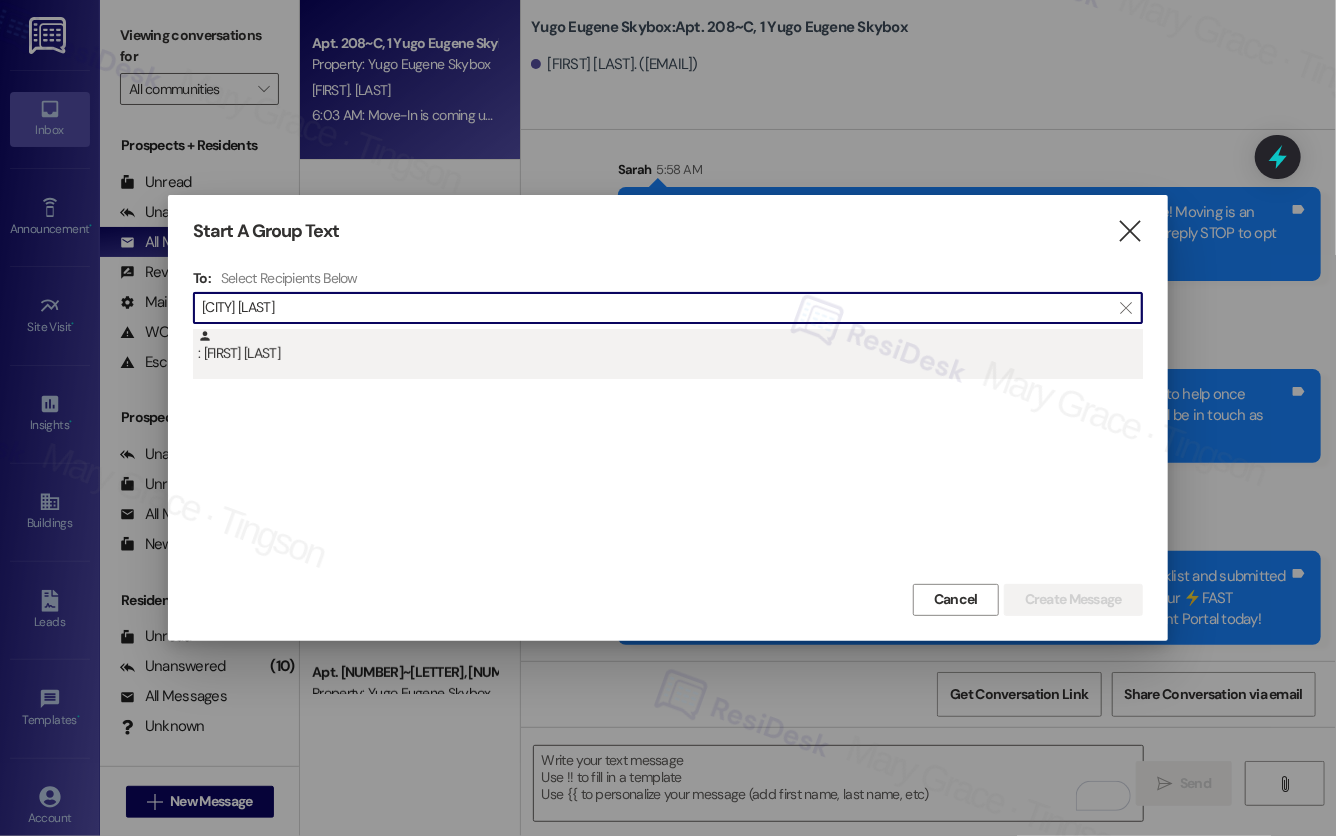 type on "Brooklyn Dia" 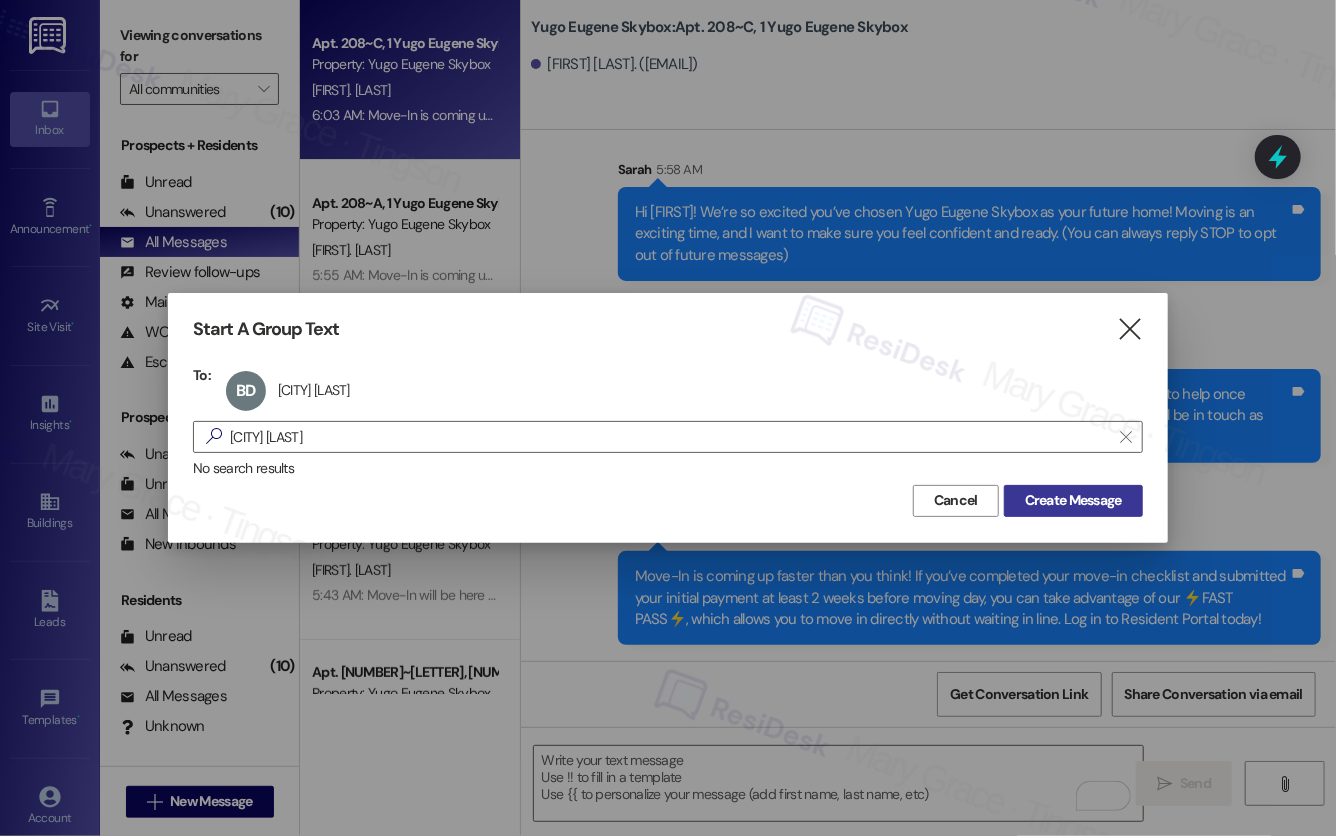 click on "Create Message" at bounding box center [1073, 500] 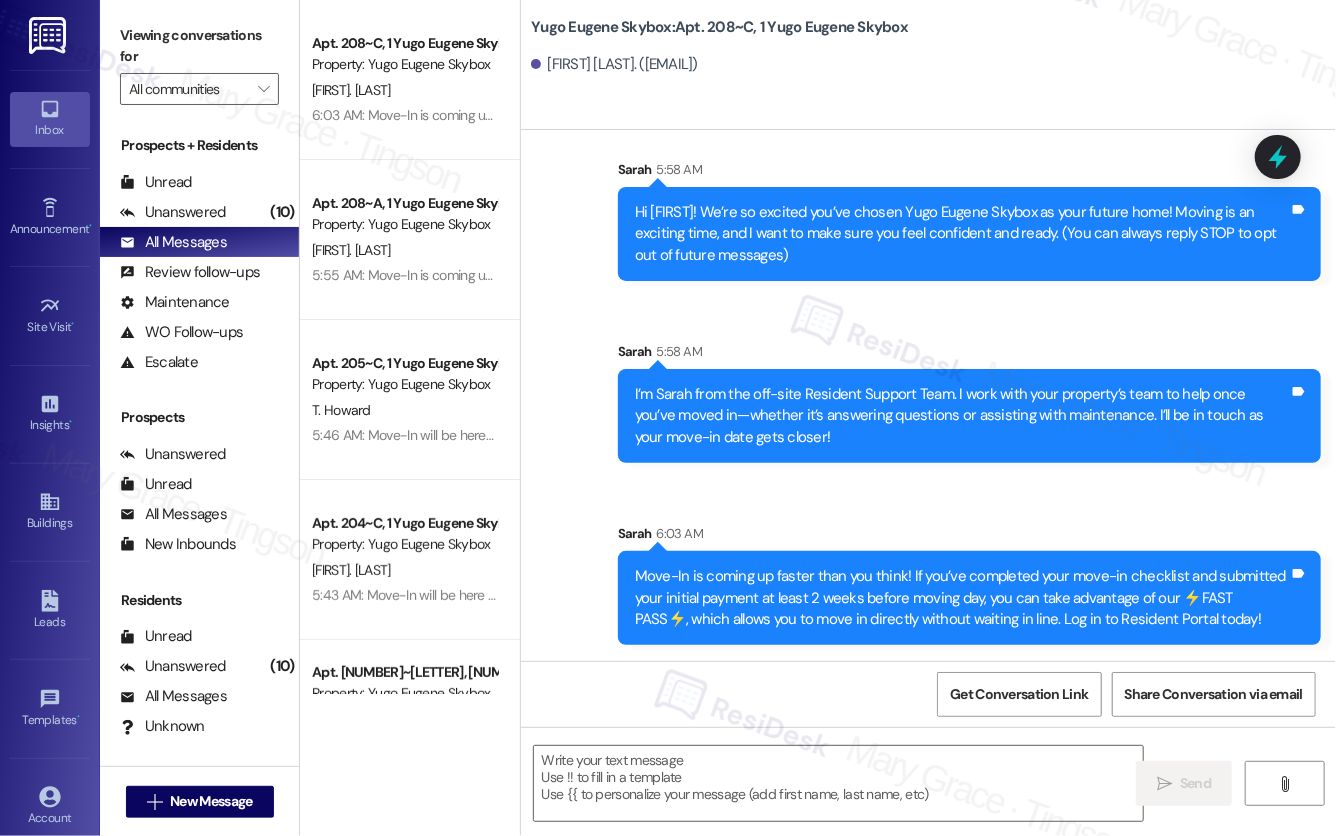 type on "Fetching suggested responses. Please feel free to read through the conversation in the meantime." 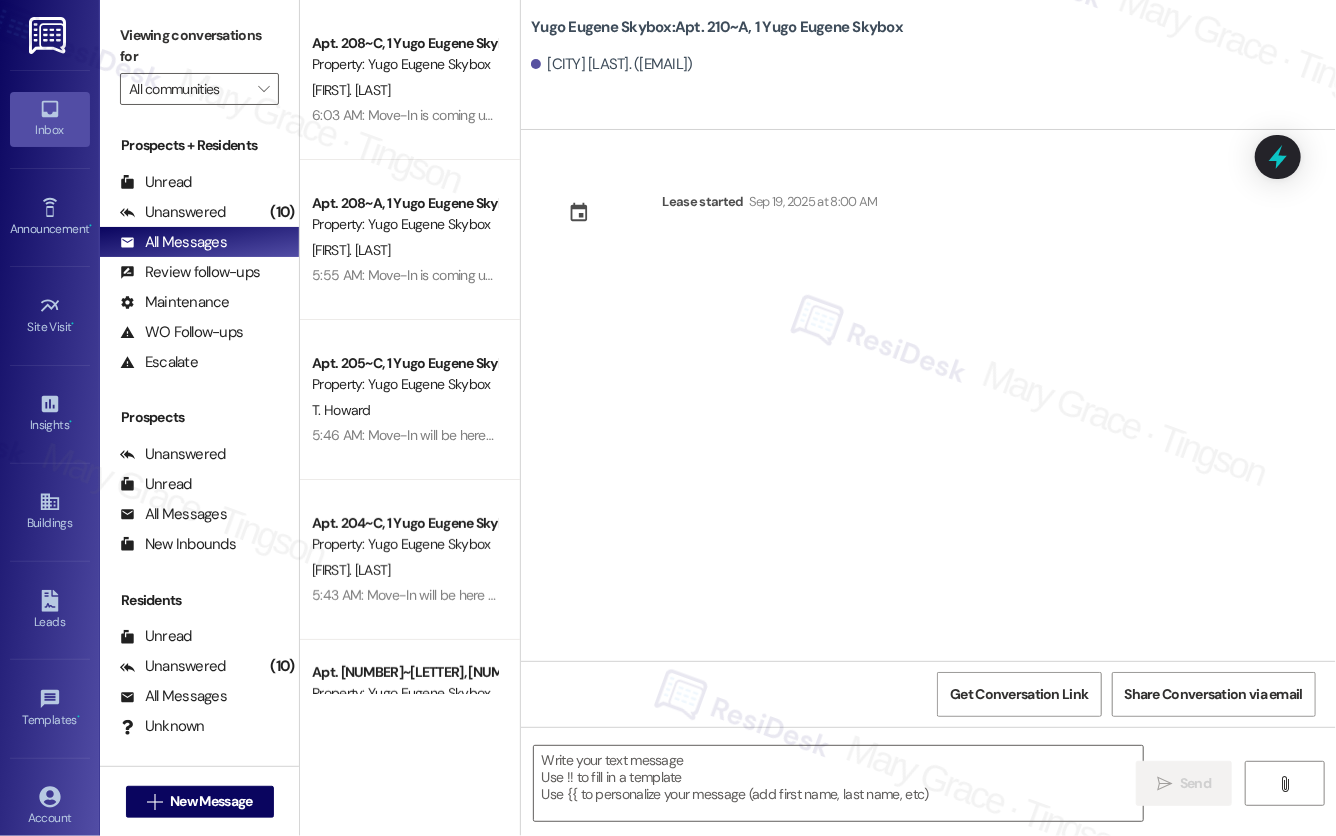 type on "Fetching suggested responses. Please feel free to read through the conversation in the meantime." 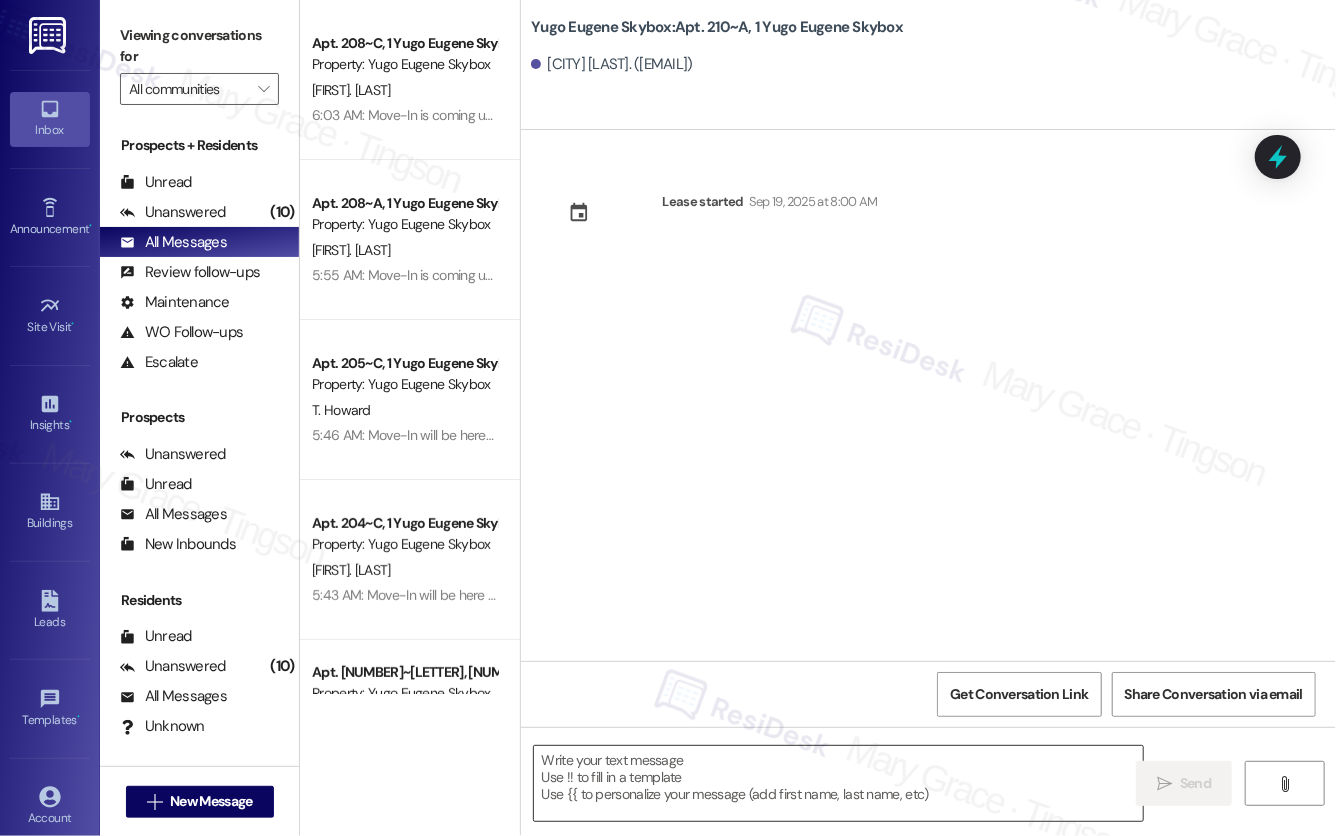 click at bounding box center [838, 783] 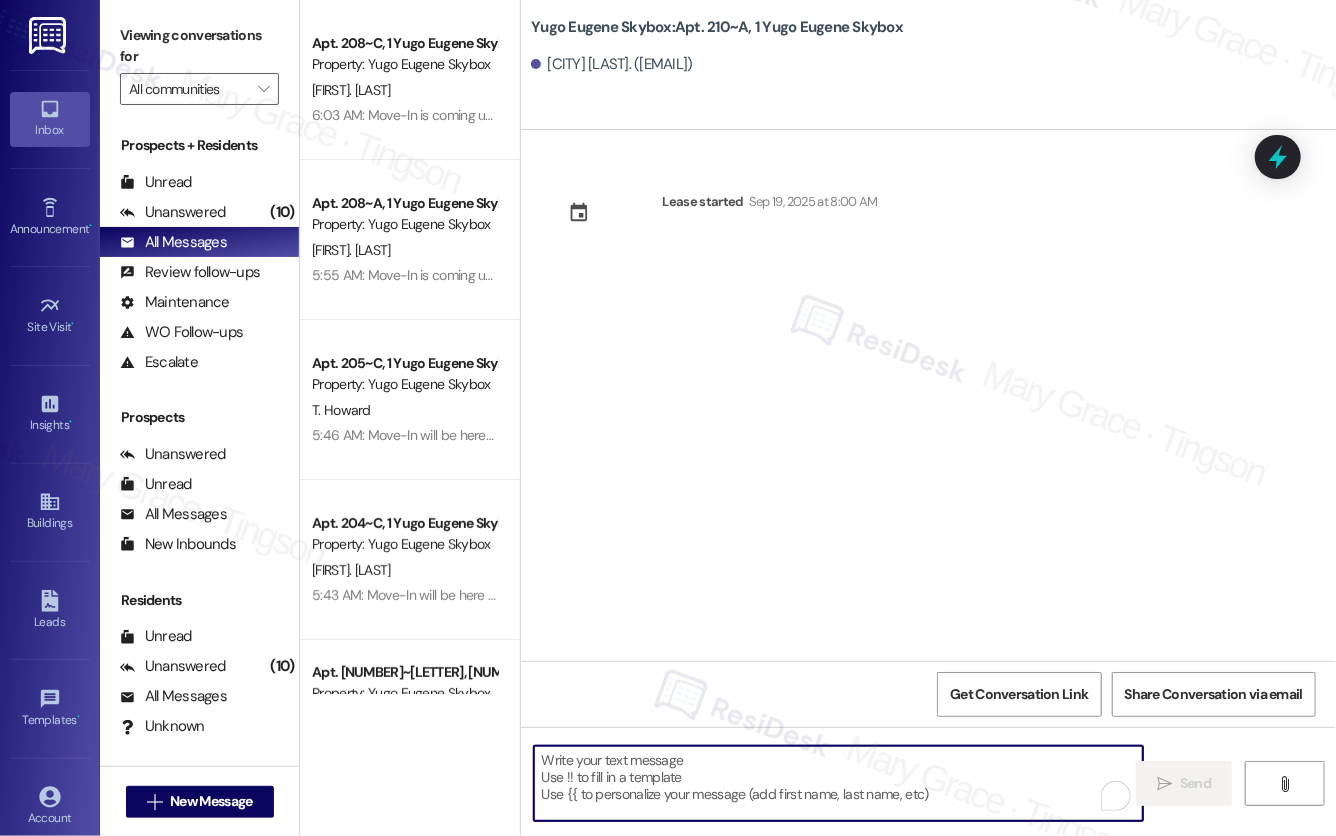 paste on "Hi {{first_name}}! We’re so excited you’ve chosen {{property}} as your future home! Moving is an exciting time, and I want to make sure you feel confident and ready." 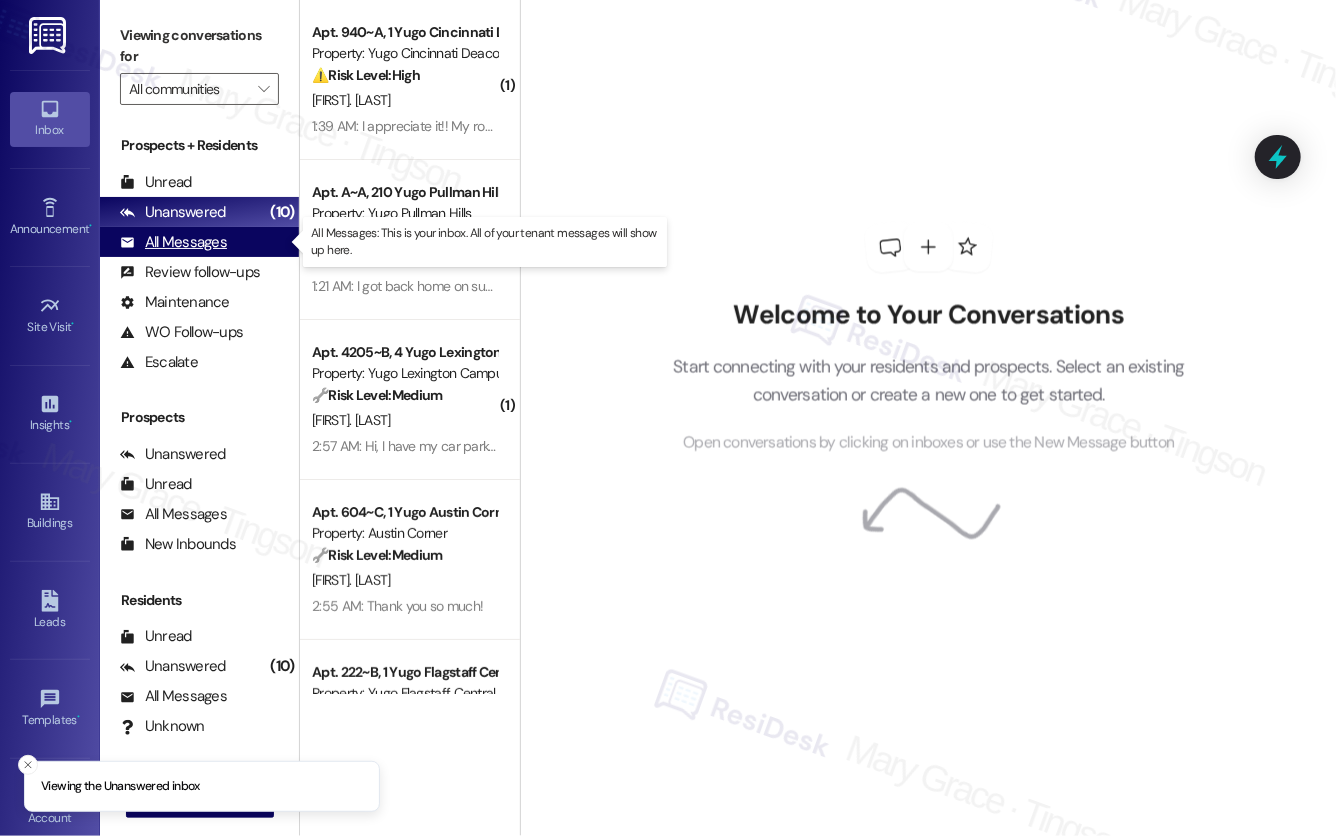 click on "All Messages" at bounding box center [173, 242] 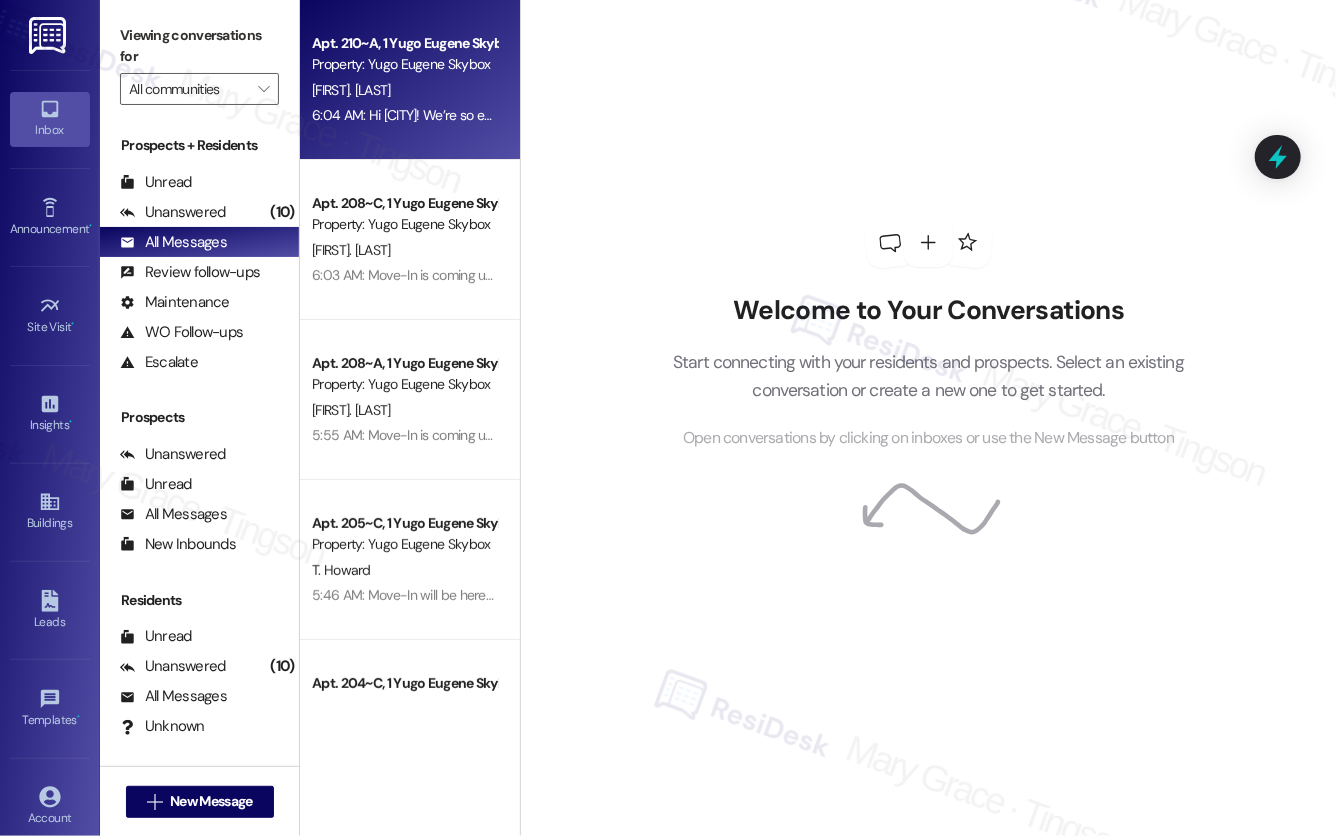 click on "Apt. 210~A, 1 Yugo Eugene Skybox Property: Yugo Eugene Skybox B. Diaz 6:04 AM: Hi Brooklyn! We’re so excited you’ve chosen Yugo Eugene Skybox as your future home! Moving is an exciting time, and I want to make sure you feel confident and ready. (You can always reply STOP to opt out of future messages) 6:04 AM: Hi Brooklyn! We’re so excited you’ve chosen Yugo Eugene Skybox as your future home! Moving is an exciting time, and I want to make sure you feel confident and ready. (You can always reply STOP to opt out of future messages)" at bounding box center (410, 80) 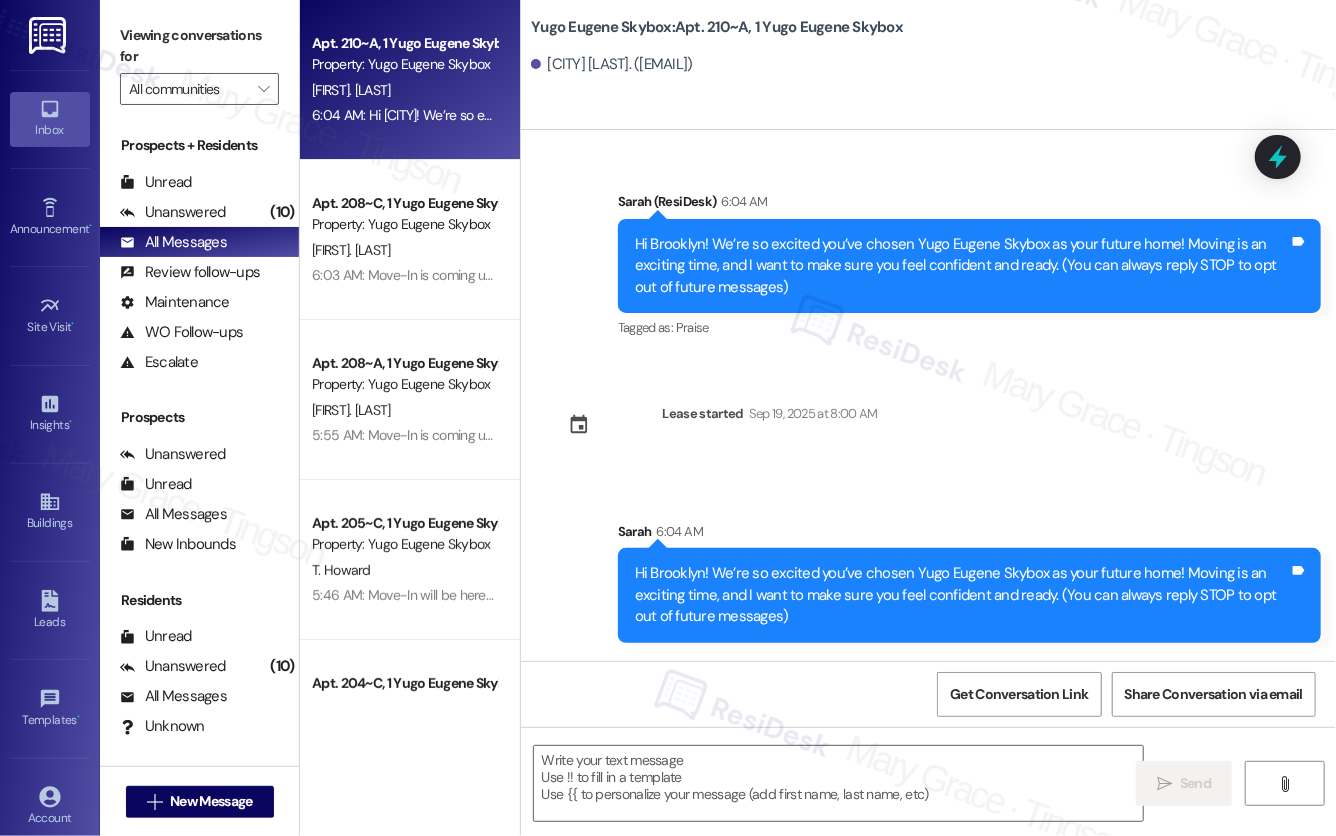 type on "Fetching suggested responses. Please feel free to read through the conversation in the meantime." 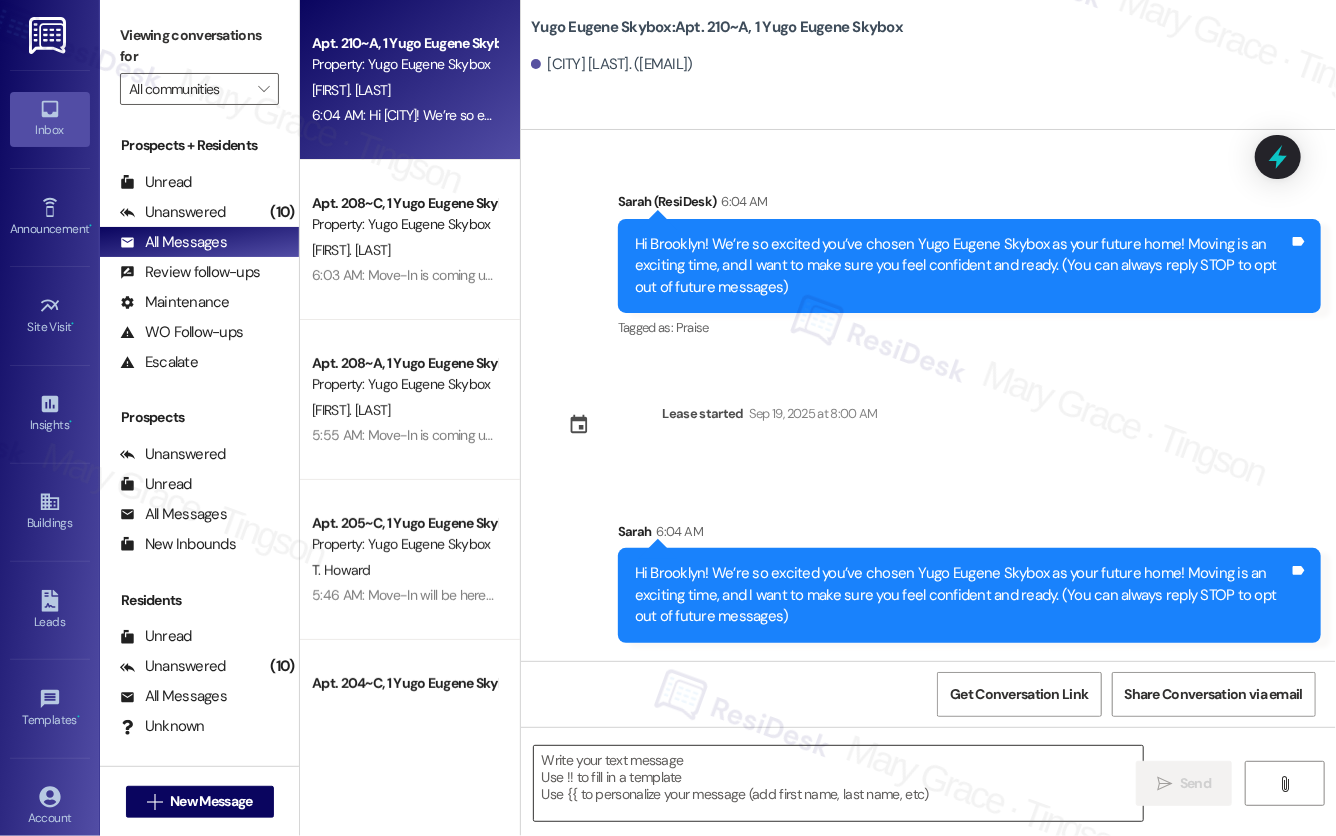 click at bounding box center [838, 783] 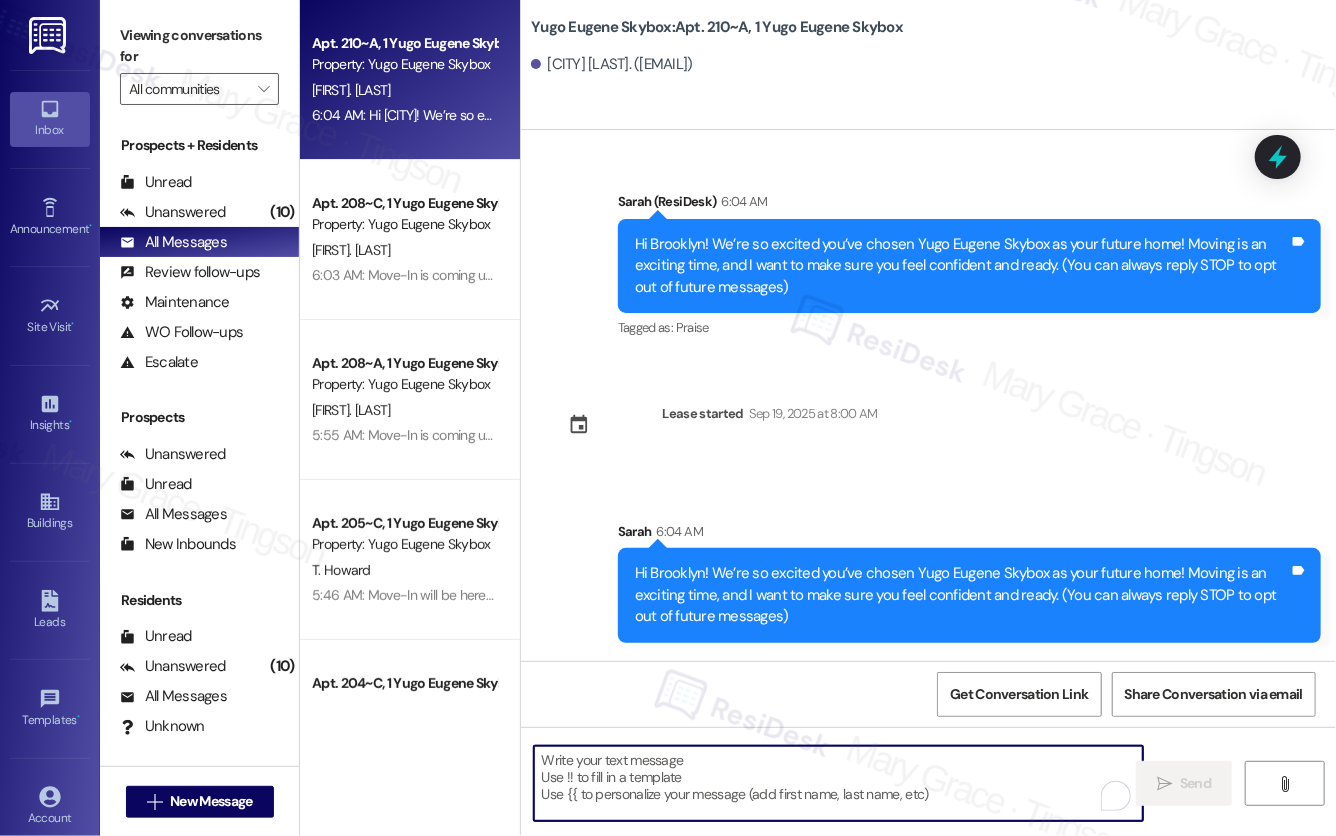 paste on "I’m Sarah from the off-site Resident Support Team. I work with your property’s team to help once you’ve moved in—whether it’s answering questions or assisting with maintenance. I’ll be in touch as your move-in date gets closer!" 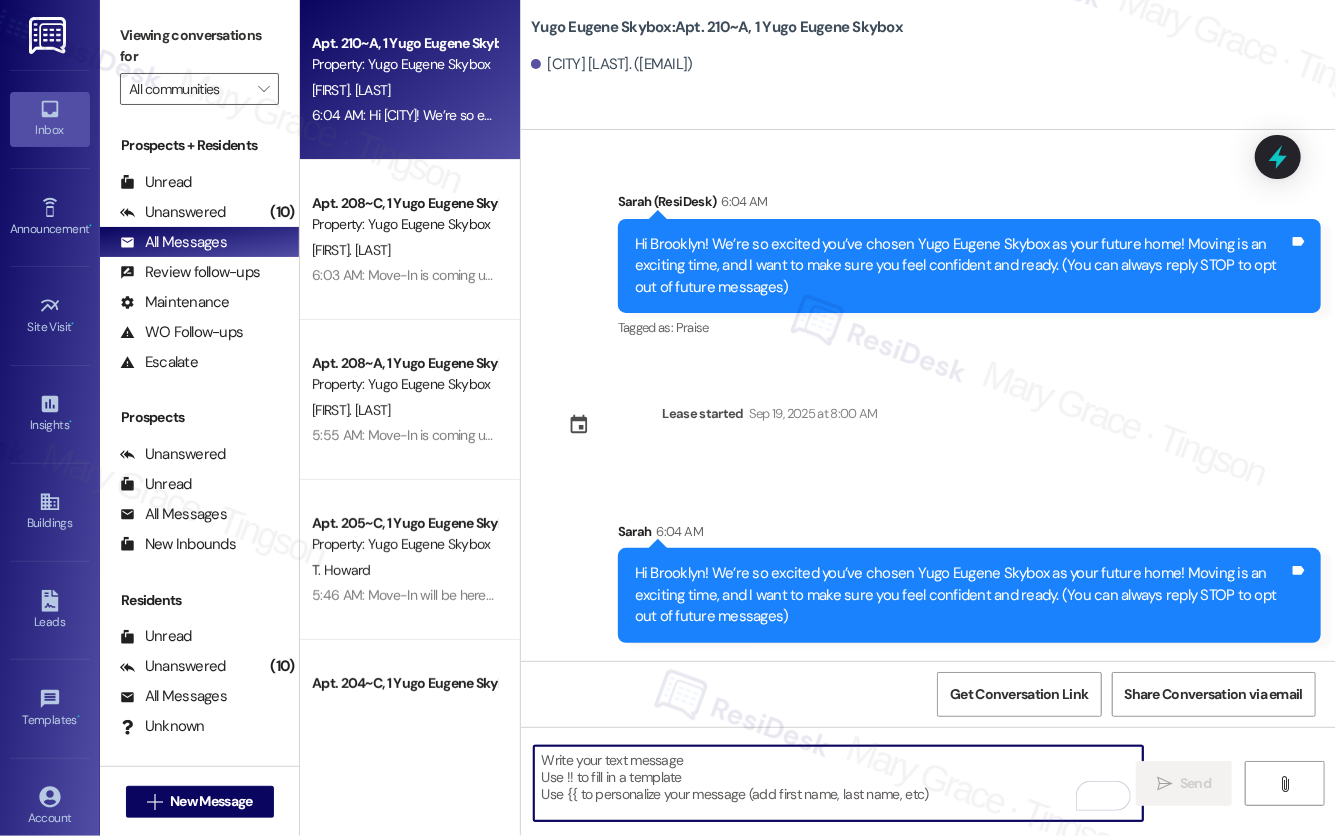 click at bounding box center [838, 783] 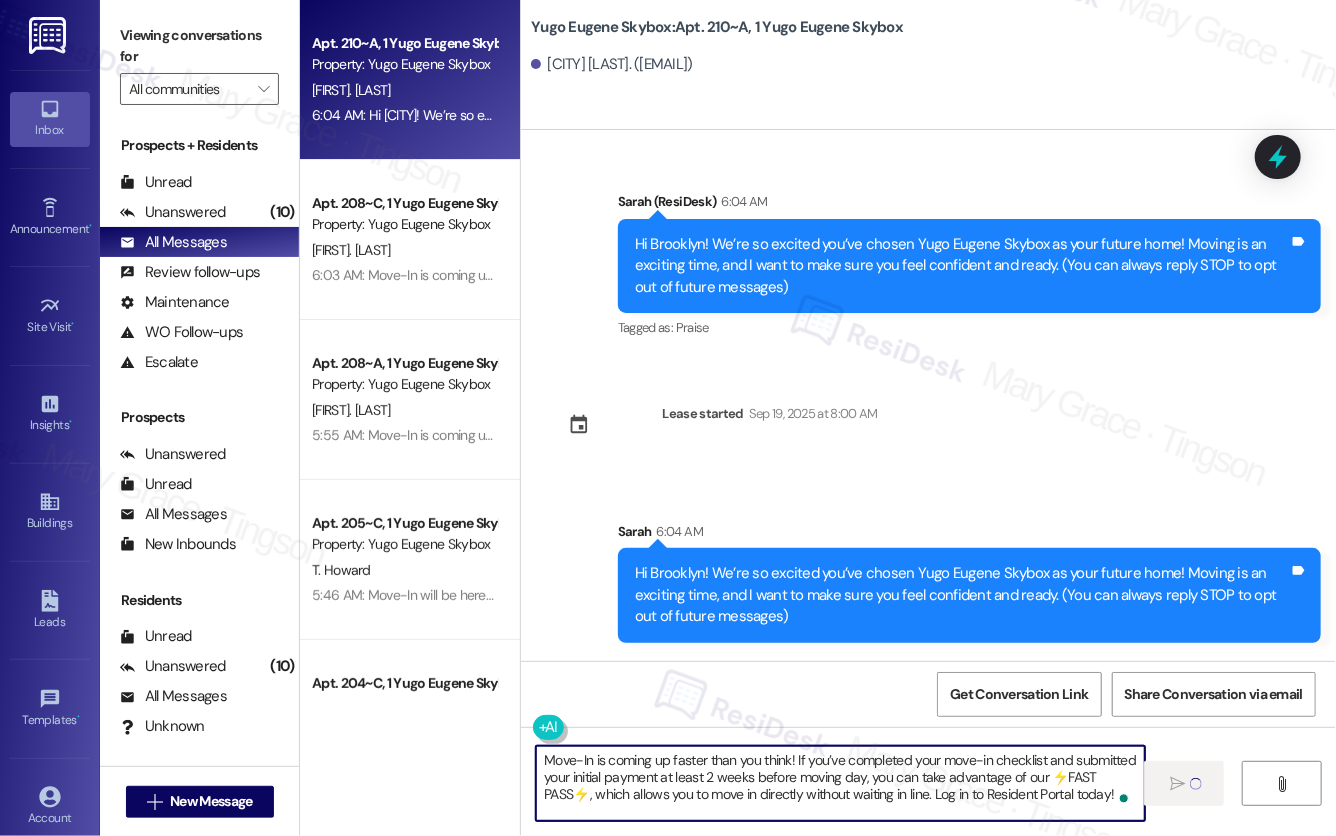 scroll, scrollTop: 179, scrollLeft: 0, axis: vertical 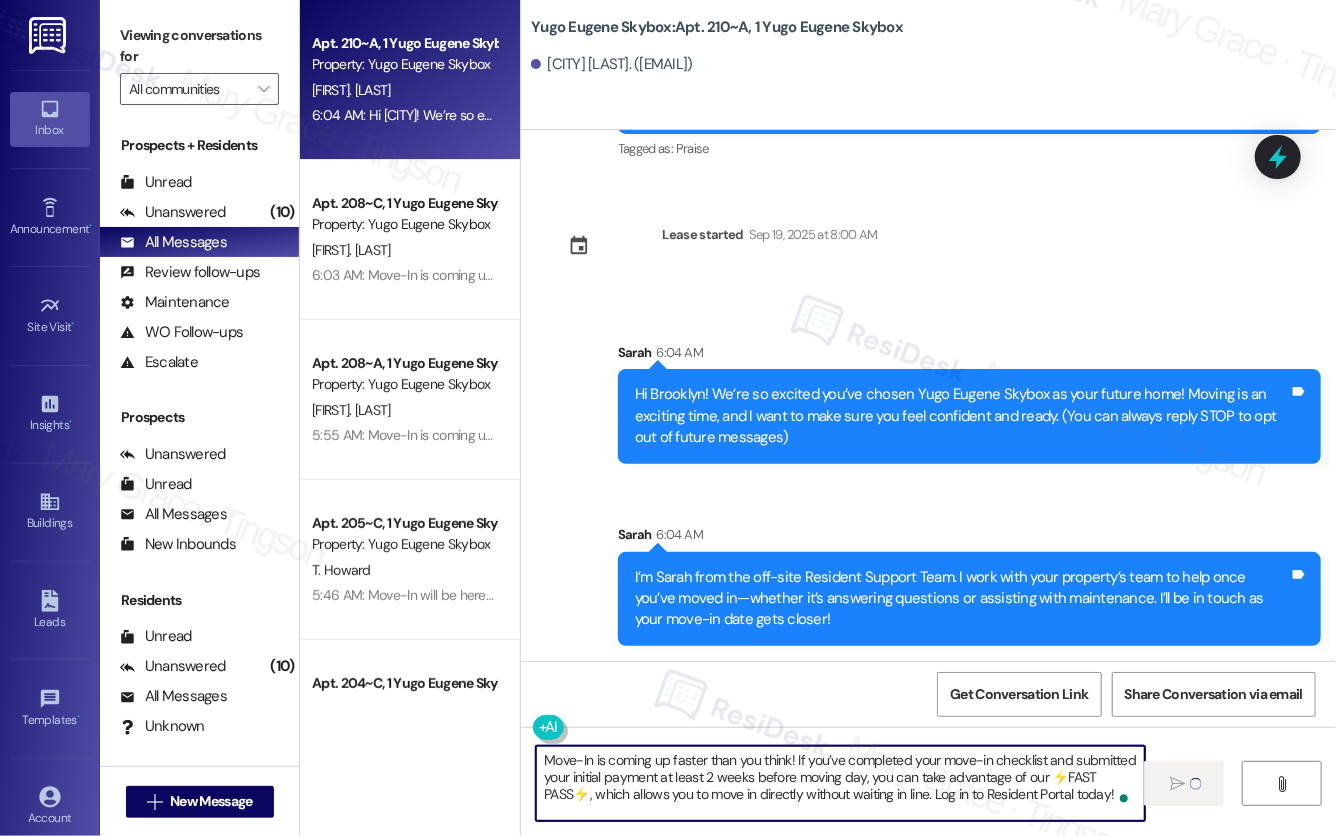 type 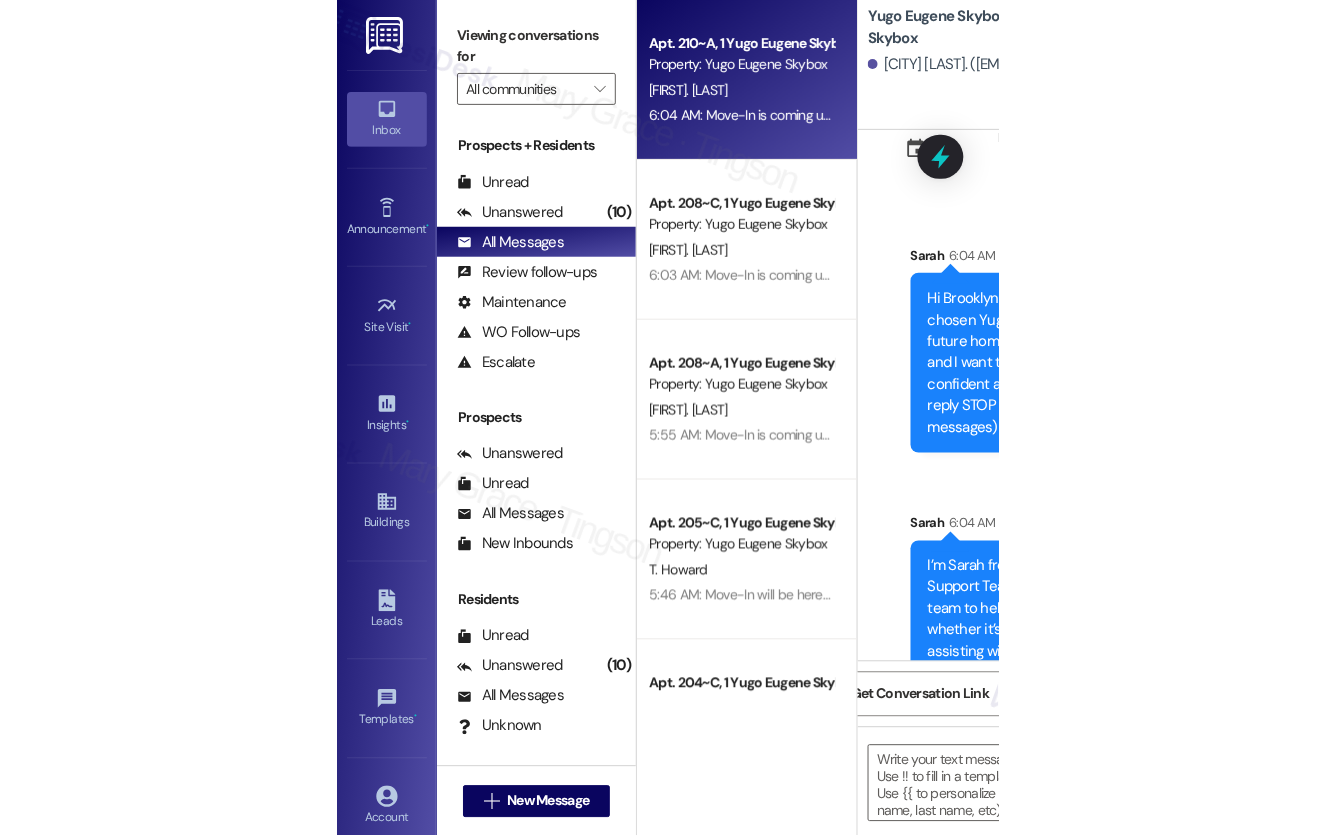 scroll, scrollTop: 447, scrollLeft: 0, axis: vertical 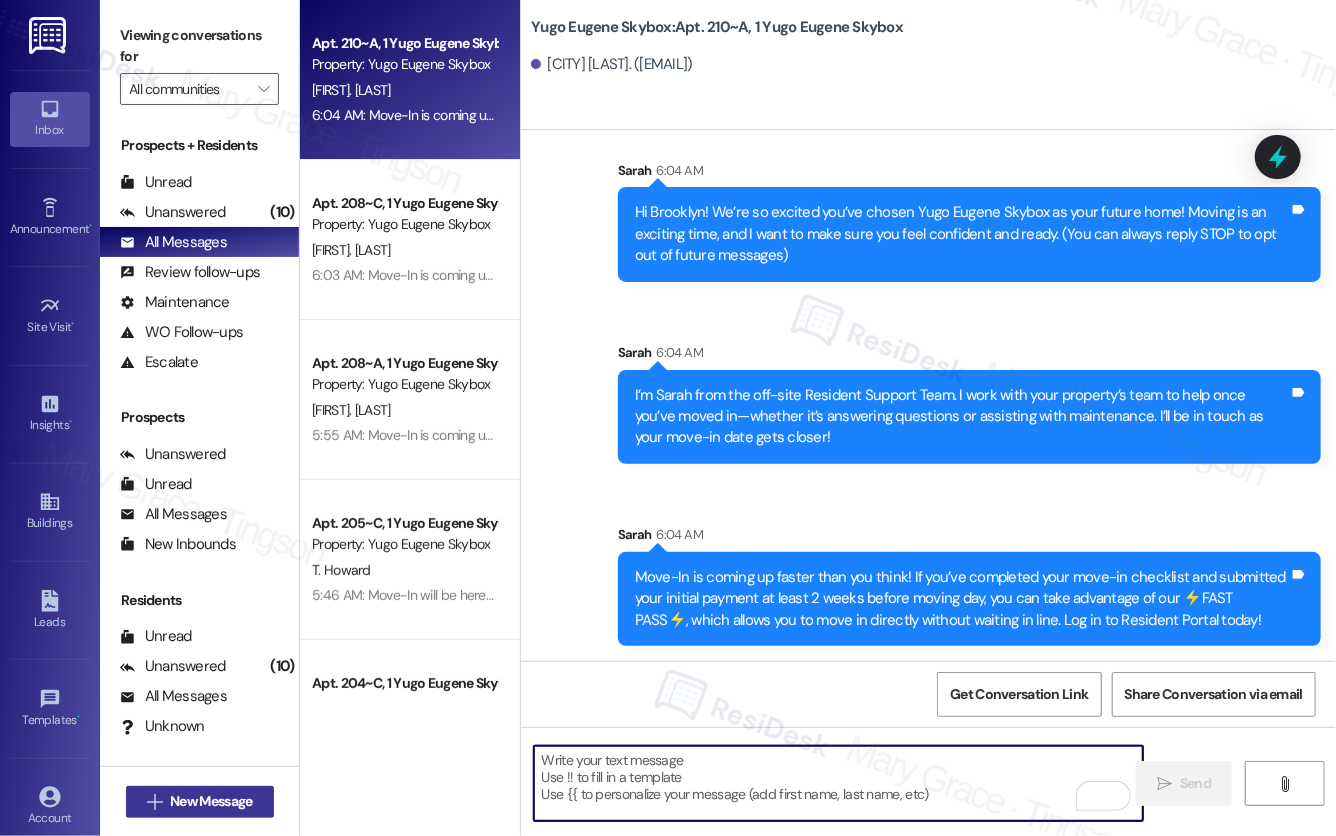 click on "New Message" at bounding box center (211, 801) 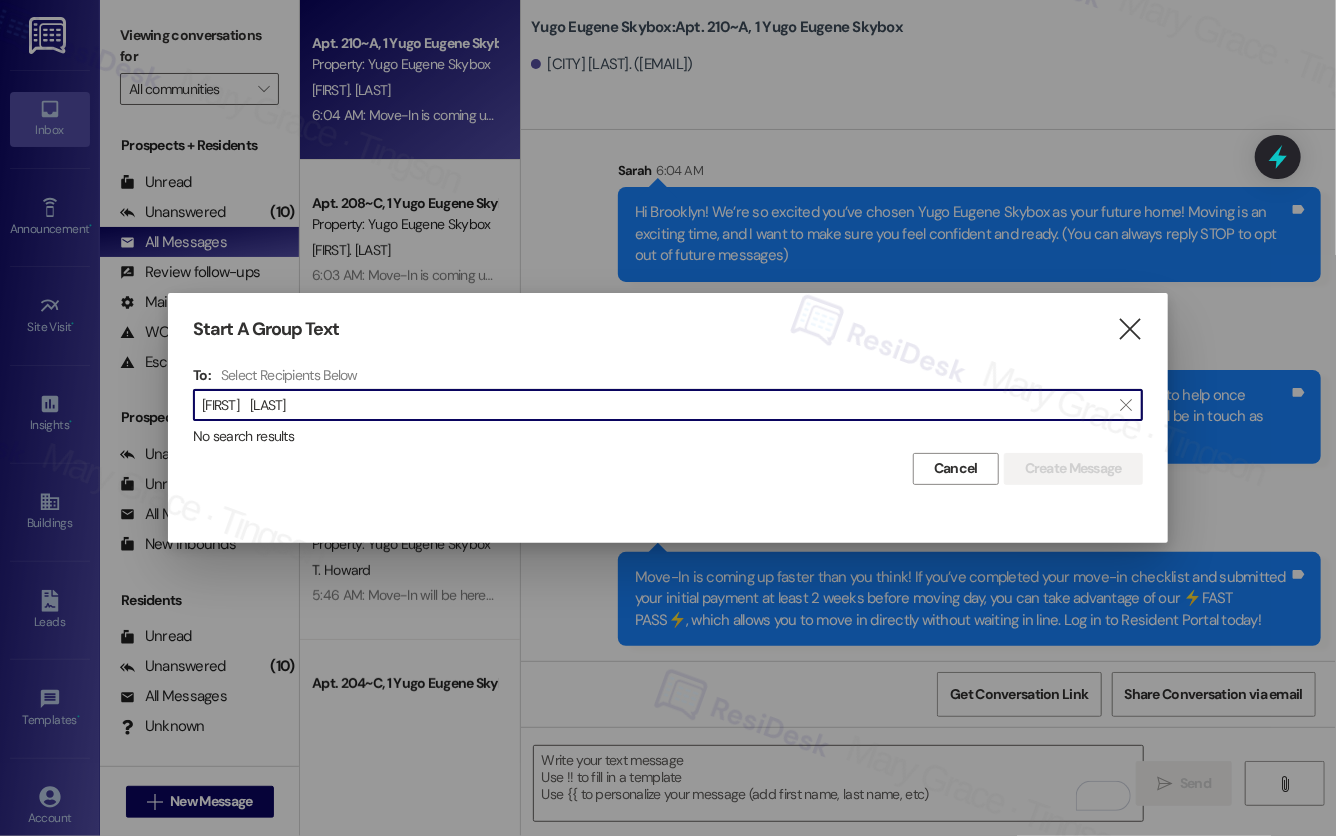 click on "Margaret	Ongbongan" at bounding box center [656, 405] 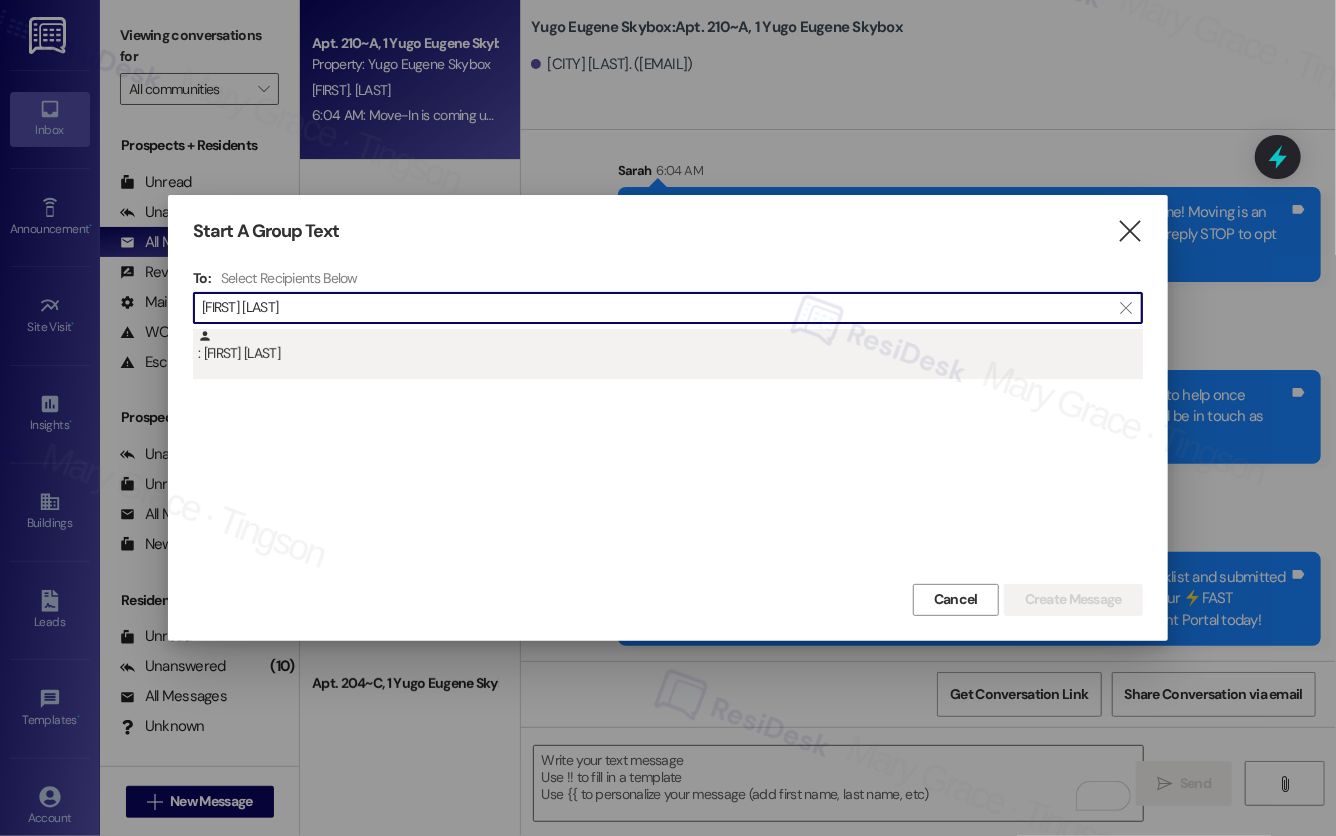 type on "Margaret Ongbongan" 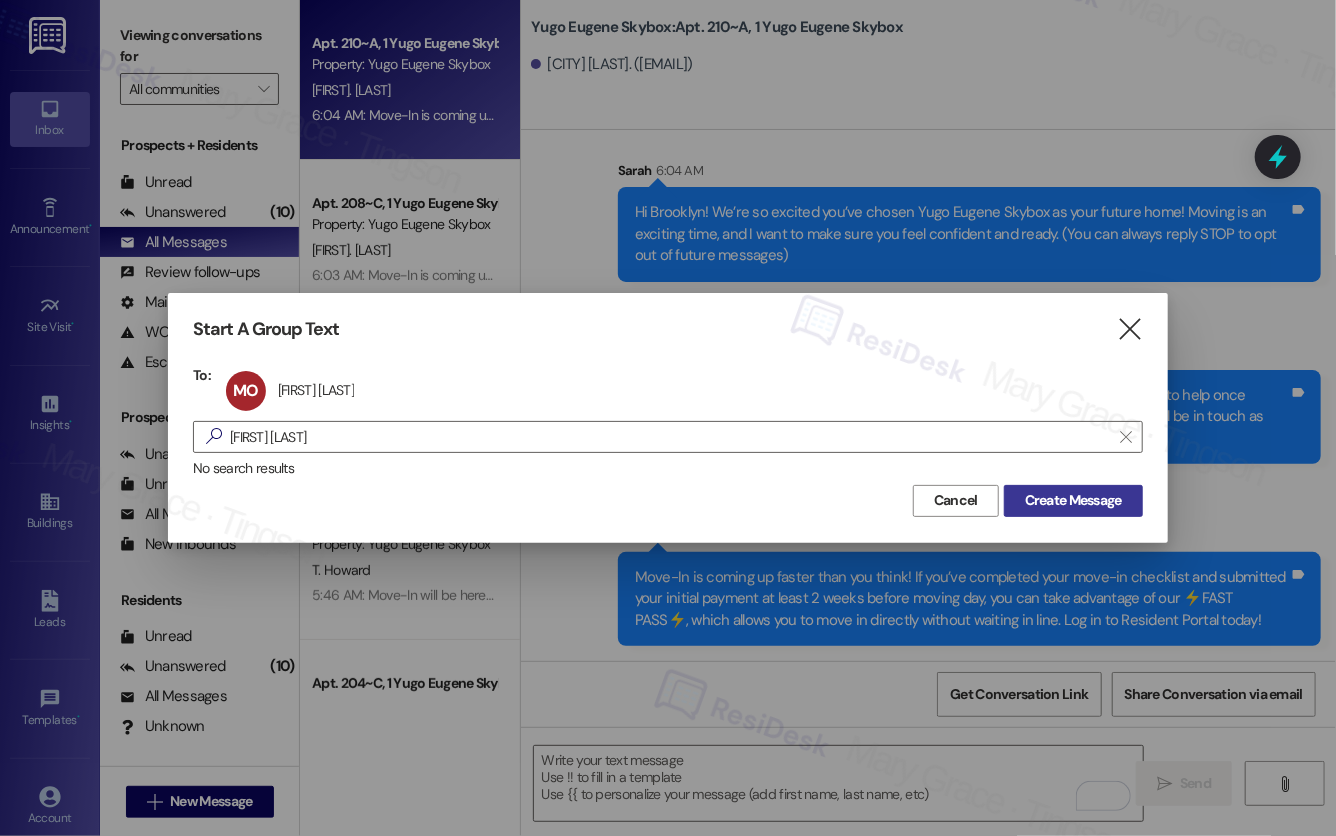 click on "Create Message" at bounding box center [1073, 500] 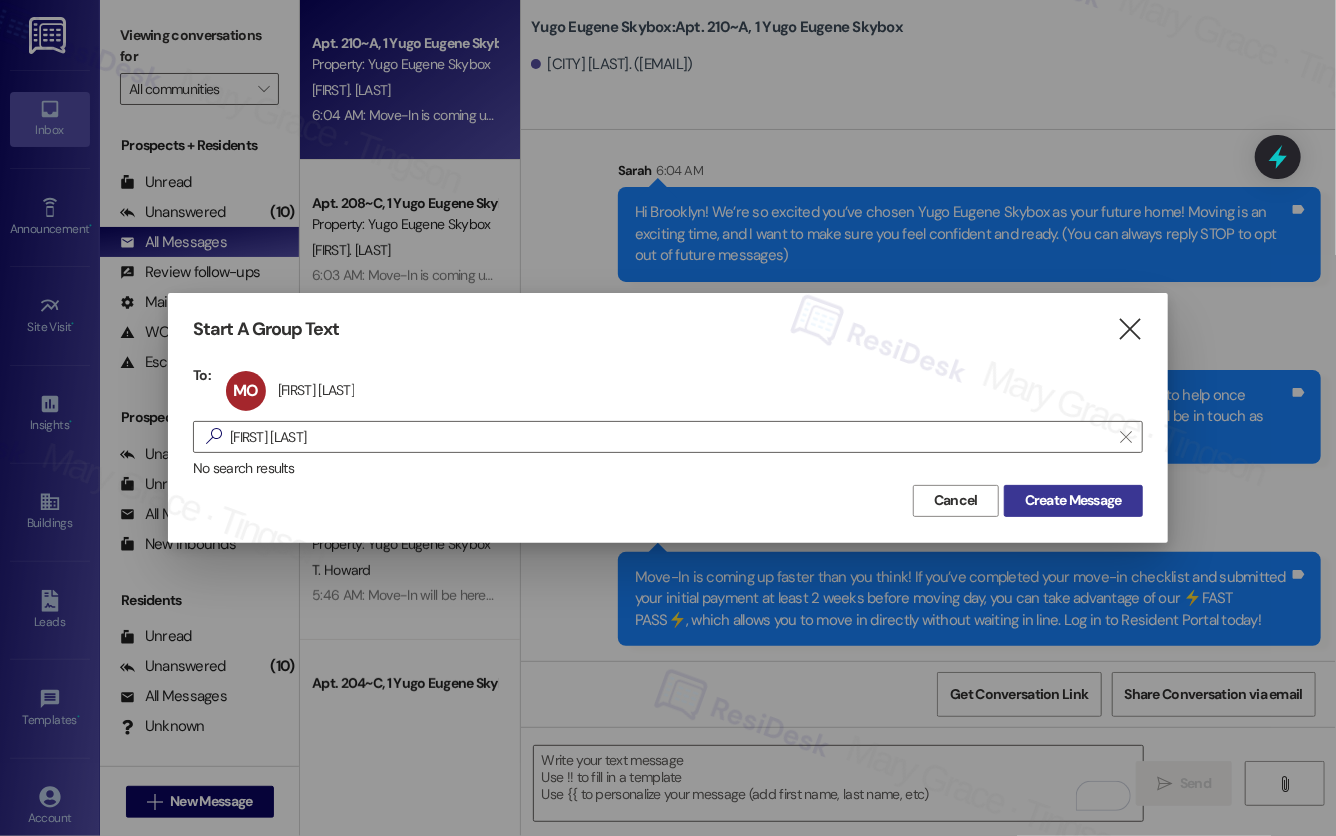 click on "Create Message" at bounding box center (1073, 500) 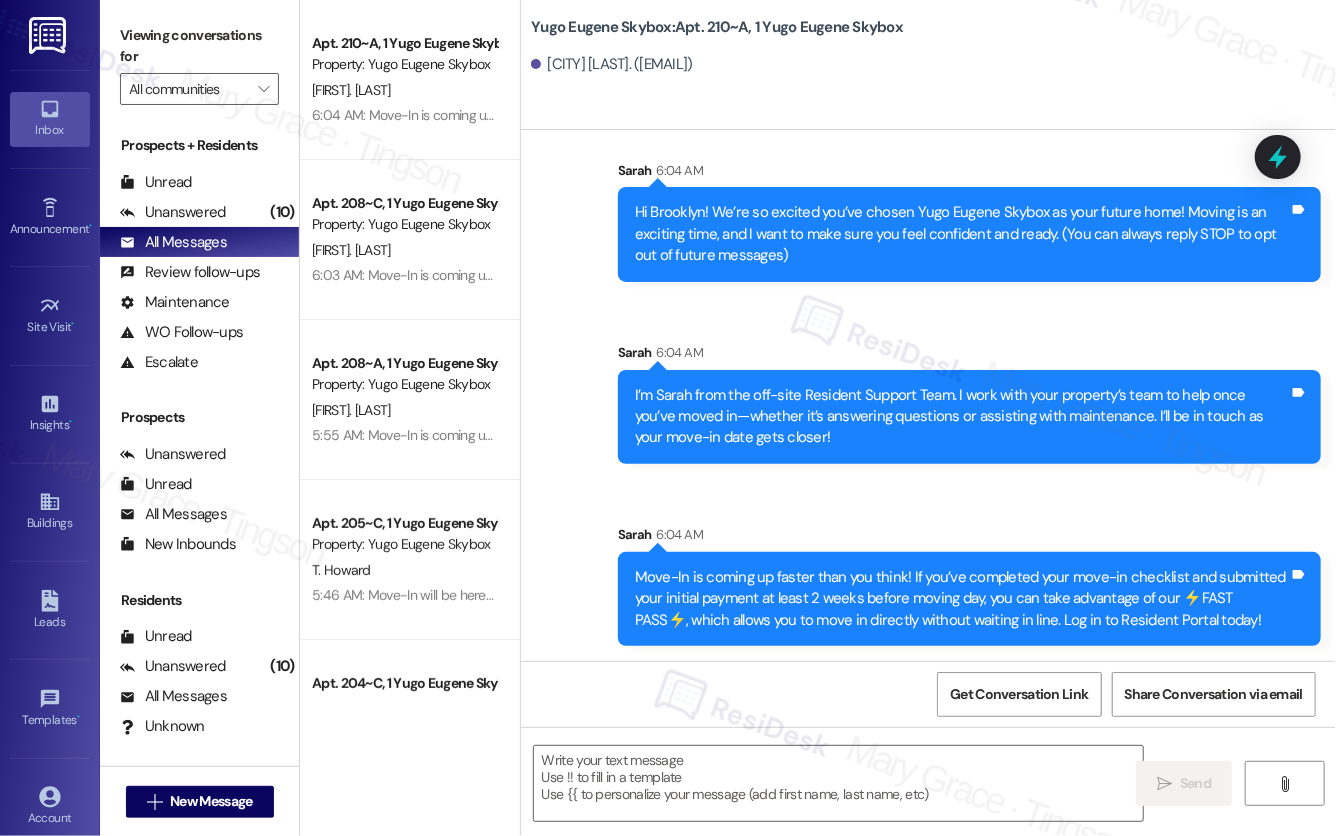 click on "Sent via SMS Sarah 6:04 AM Hi Brooklyn! We’re so excited you’ve chosen Yugo Eugene Skybox as your future home! Moving is an exciting time, and I want to make sure you feel confident and ready. (You can always reply STOP to opt out of future messages) Tags and notes Sent via SMS Sarah 6:04 AM I’m Sarah from the off-site Resident Support Team. I work with your property’s team to help once you’ve moved in—whether it’s answering questions or assisting with maintenance. I’ll be in touch as your move-in date gets closer! Tags and notes Sent via SMS Sarah 6:04 AM Move-In is coming up faster than you think! If you’ve completed your move-in checklist and submitted your initial payment at least 2 weeks before moving day, you can take advantage of our ⚡️FAST PASS⚡️, which allows you to move in directly without waiting in line. Log in to Resident Portal today! Tags and notes" at bounding box center (928, 388) 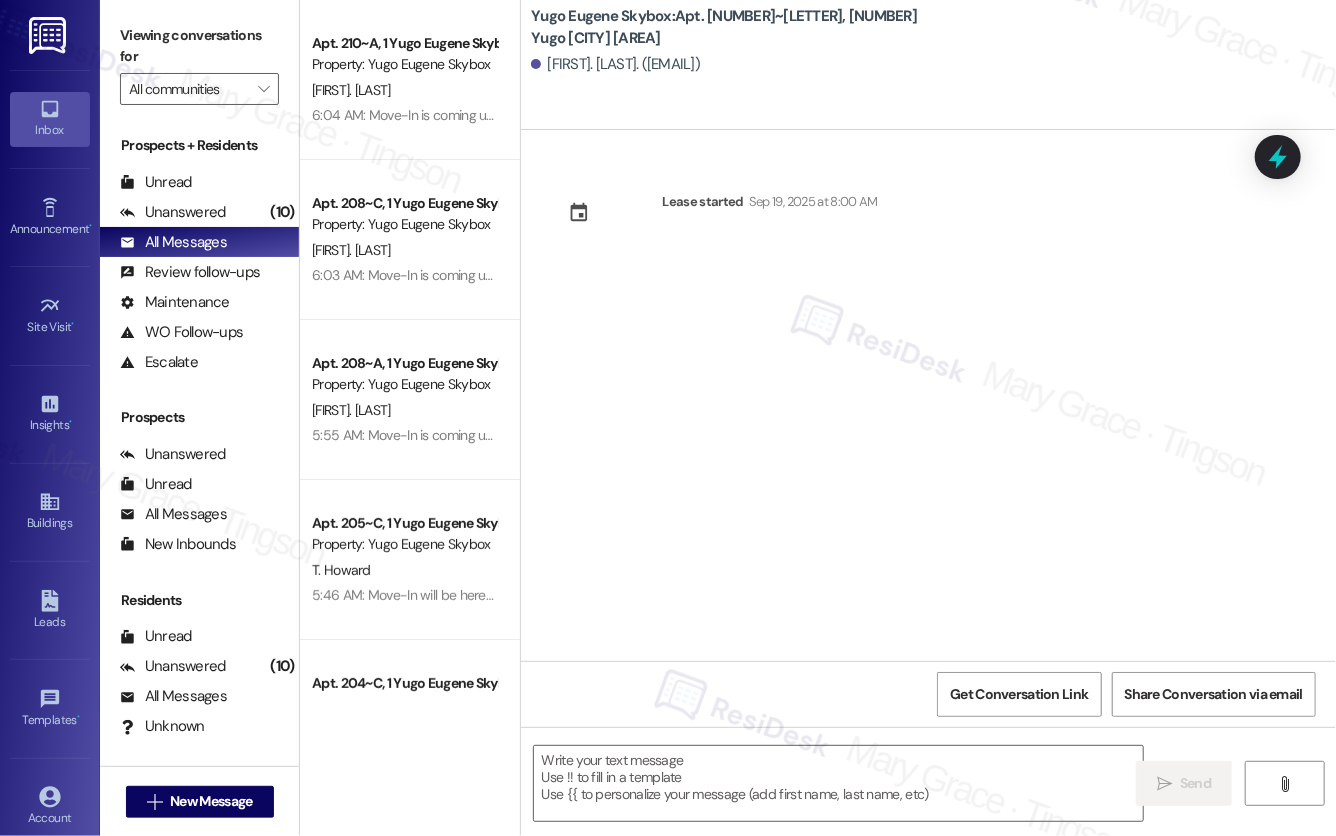 type on "Fetching suggested responses. Please feel free to read through the conversation in the meantime." 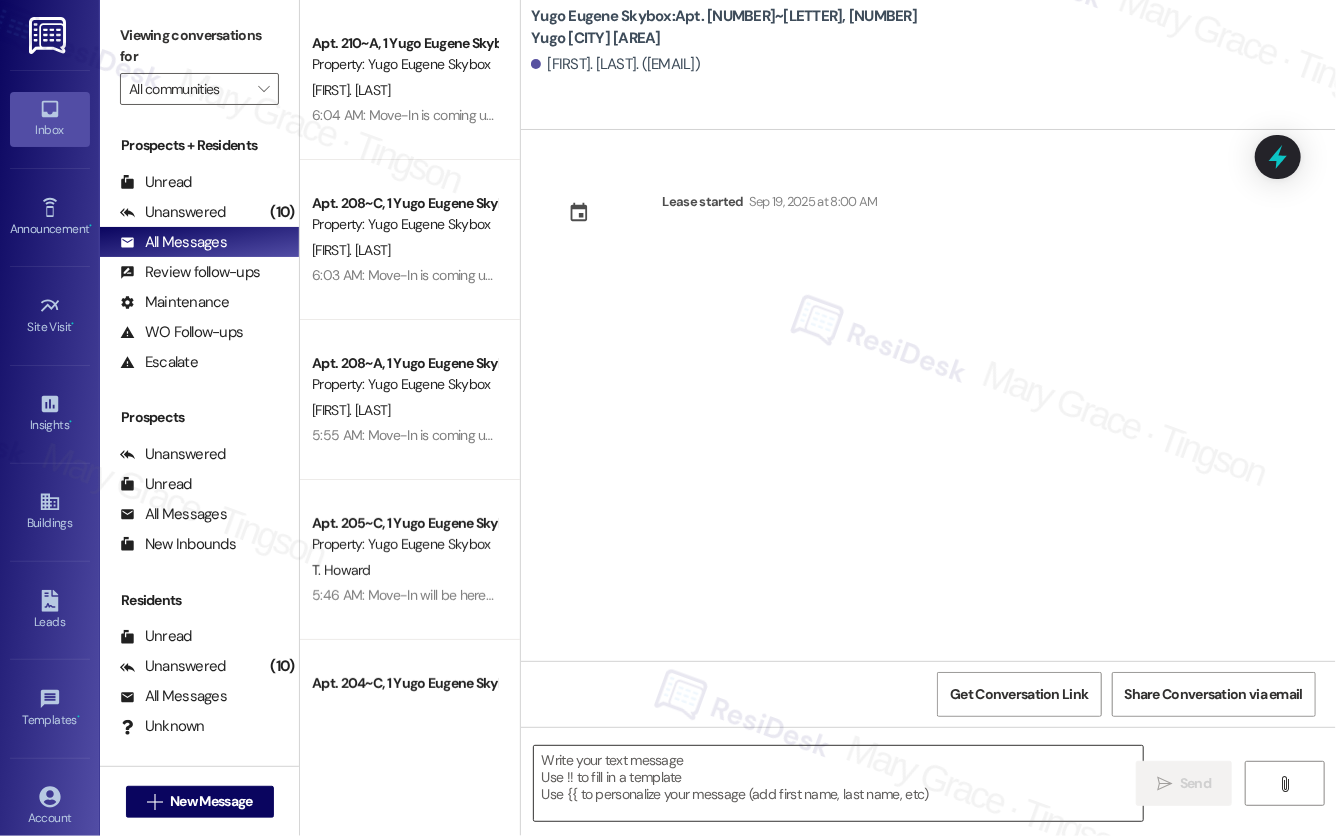 click at bounding box center [838, 783] 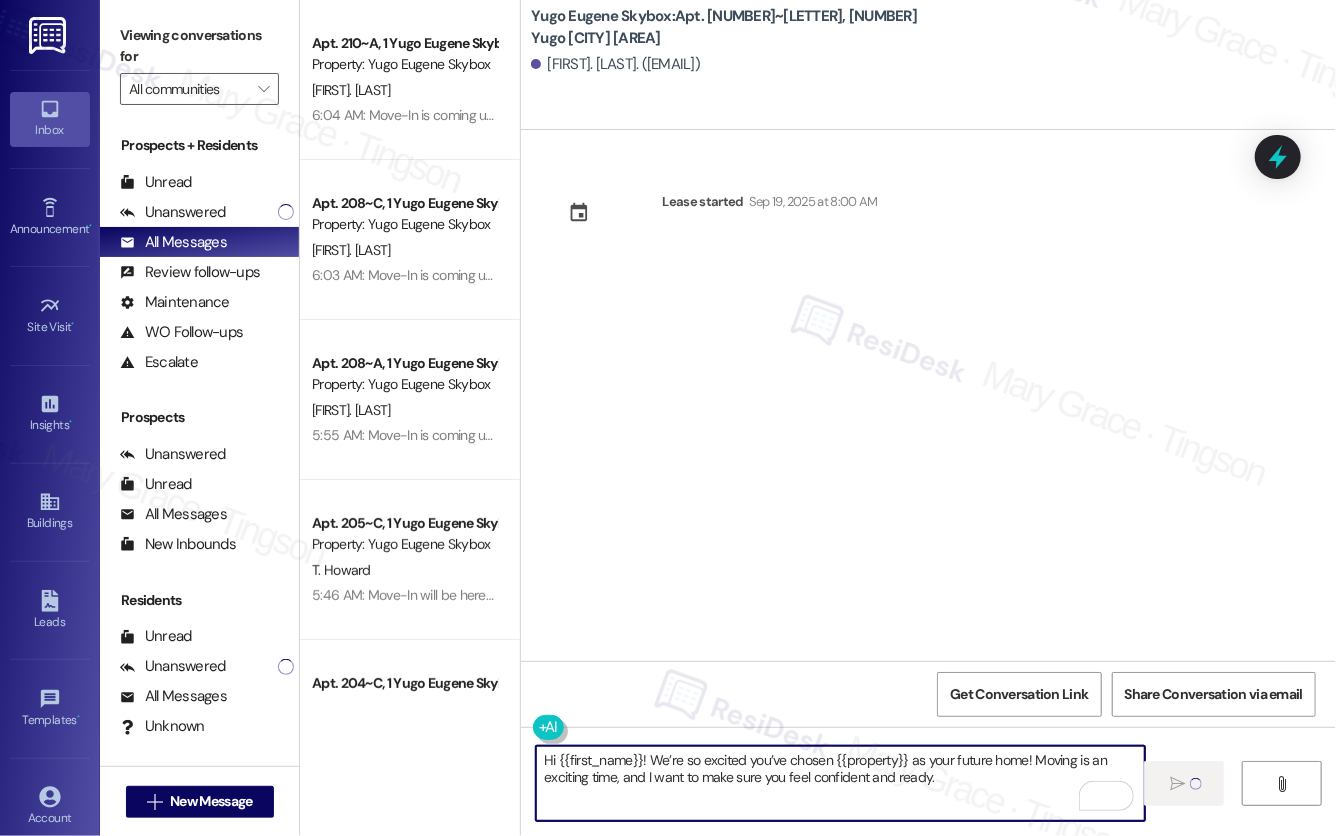 type on "Hi {{first_name}}! We’re so excited you’ve chosen {{property}} as your future home! Moving is an exciting time, and I want to make sure you feel confident and ready." 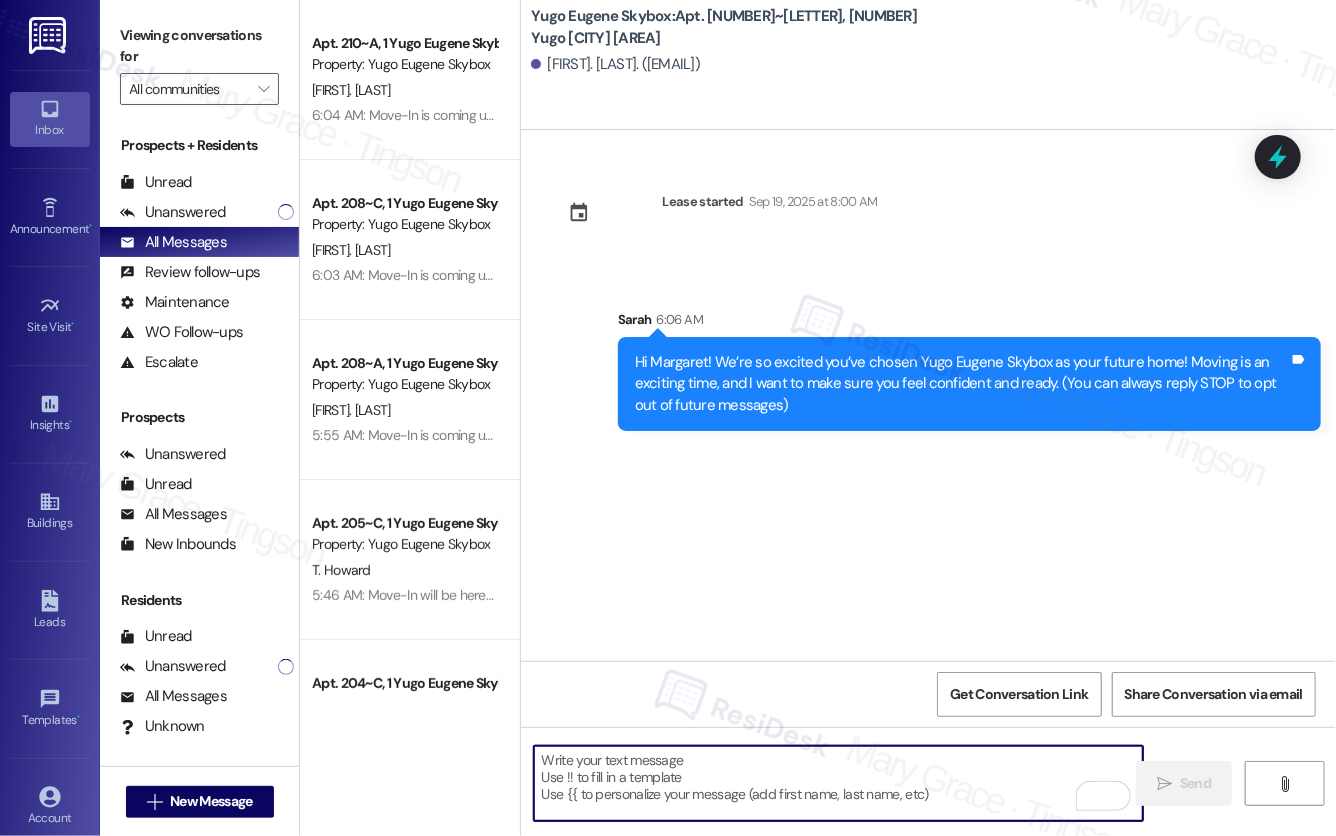 click at bounding box center [838, 783] 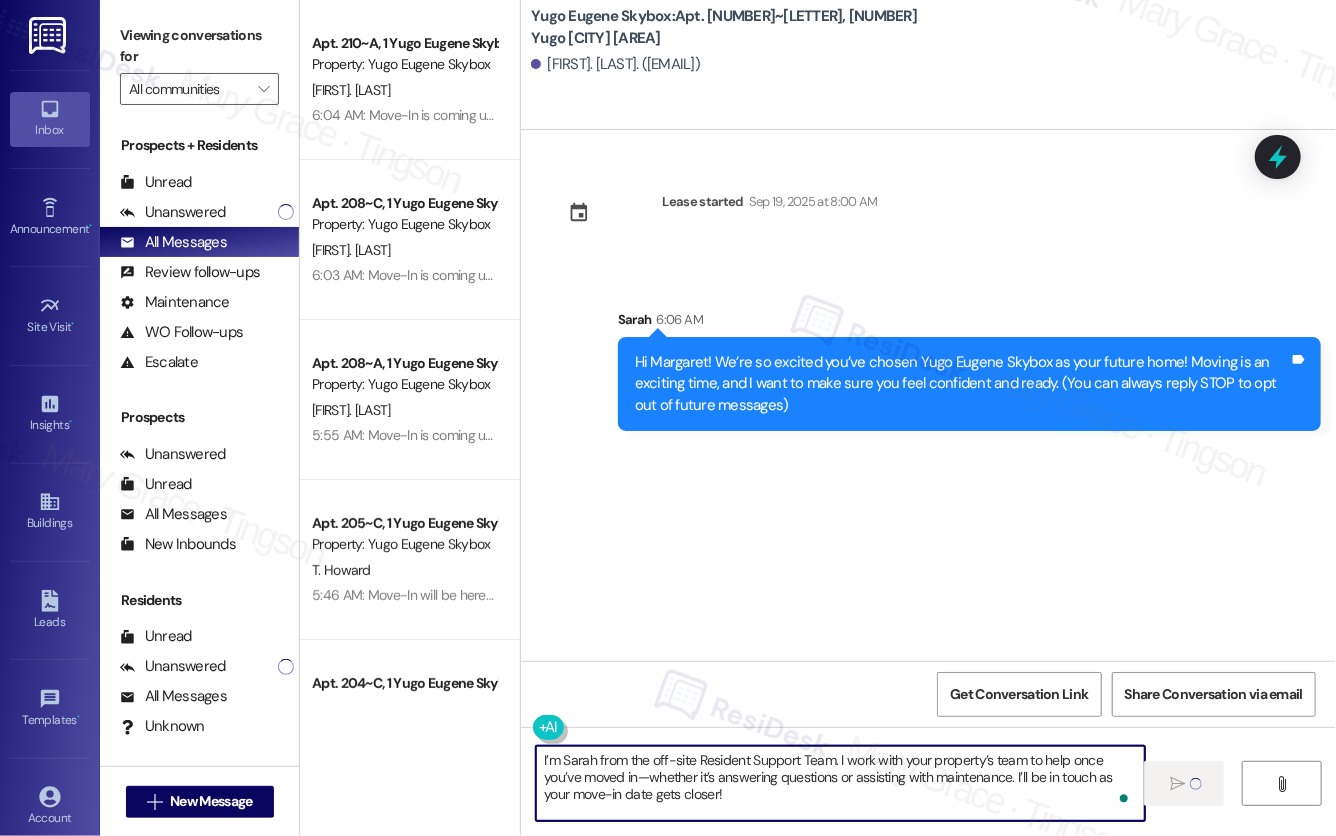 type on "I’m Sarah from the off-site Resident Support Team. I work with your property’s team to help once you’ve moved in—whether it’s answering questions or assisting with maintenance. I’ll be in touch as your move-in date gets closer!" 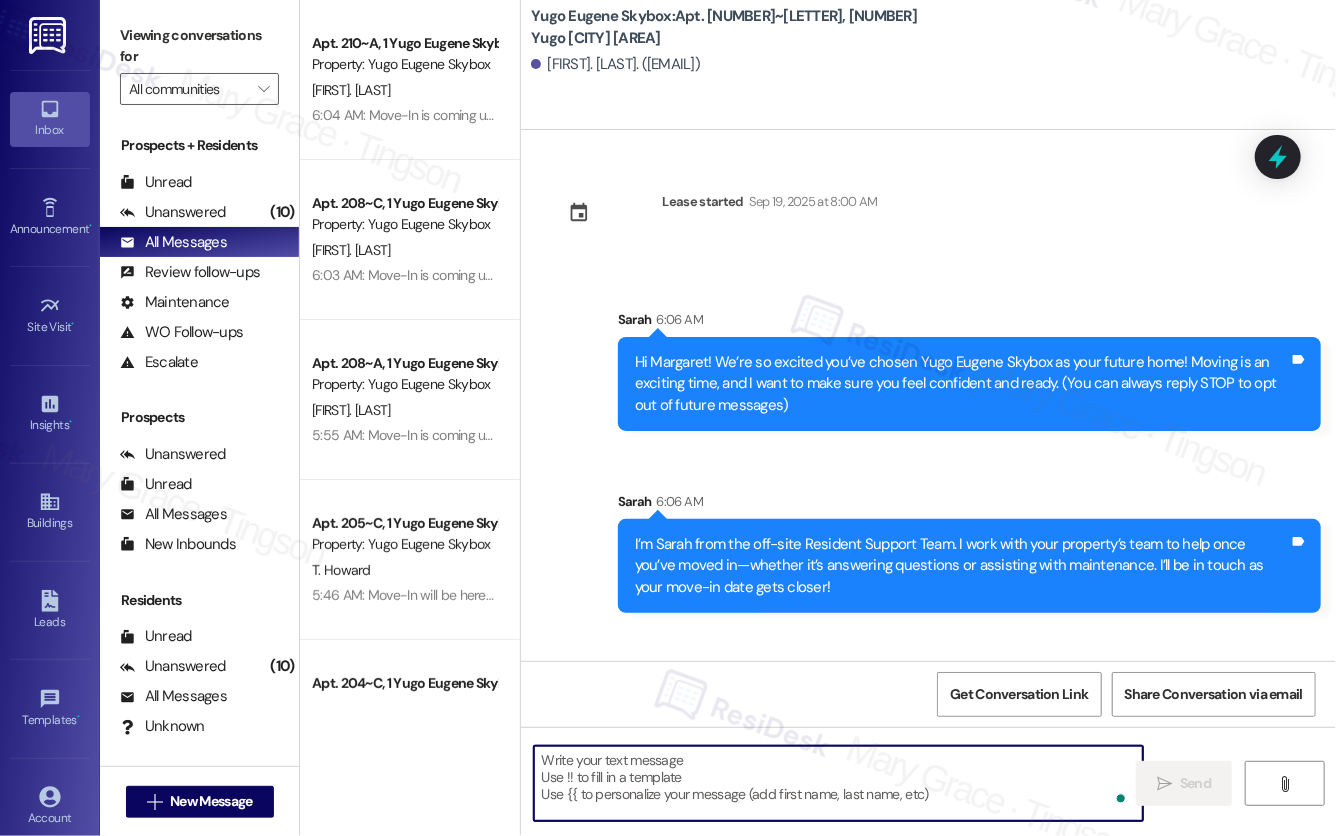 click at bounding box center (838, 783) 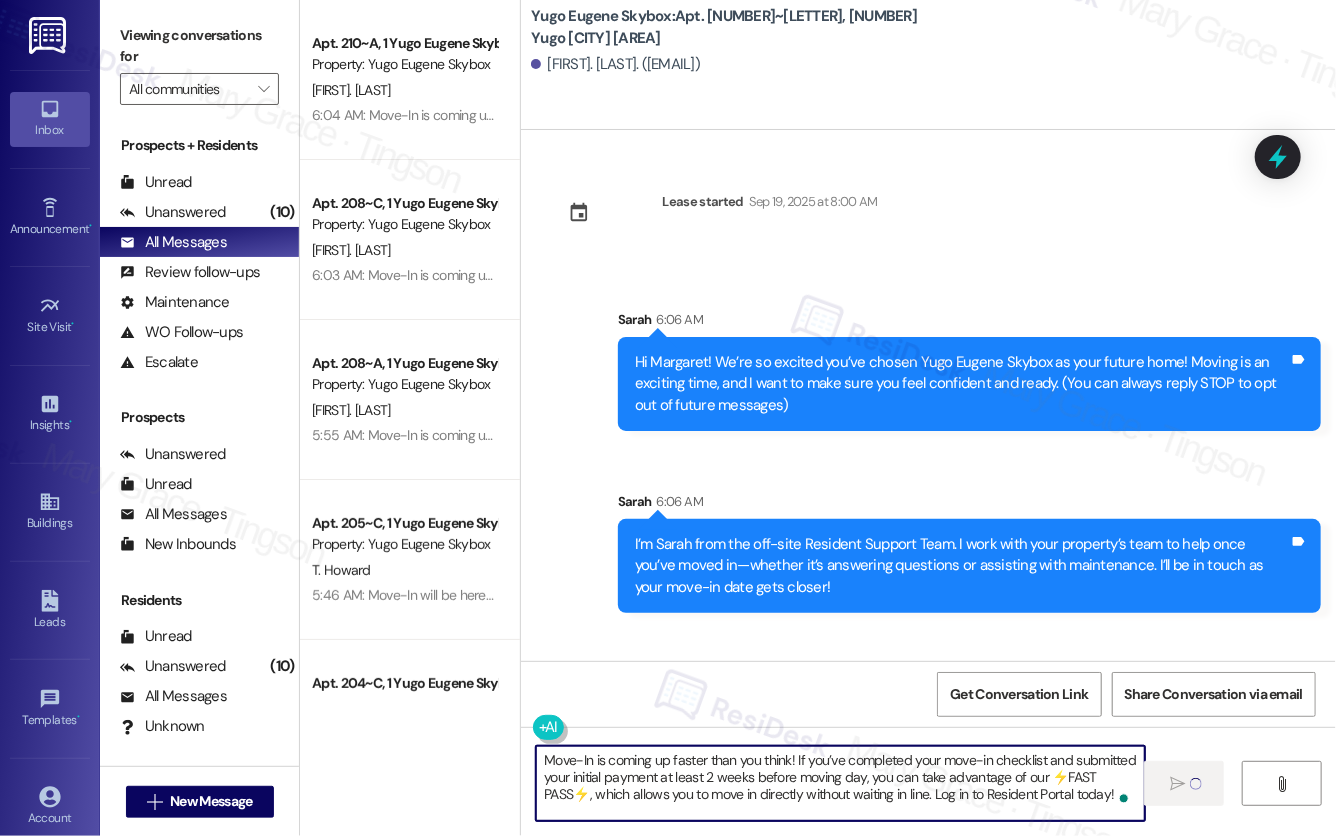 type on "Move-In is coming up faster than you think! If you’ve completed your move-in checklist and submitted your initial payment at least 2 weeks before moving day, you can take advantage of our ⚡️FAST PASS⚡️, which allows you to move in directly without waiting in line. Log in to Resident Portal today!" 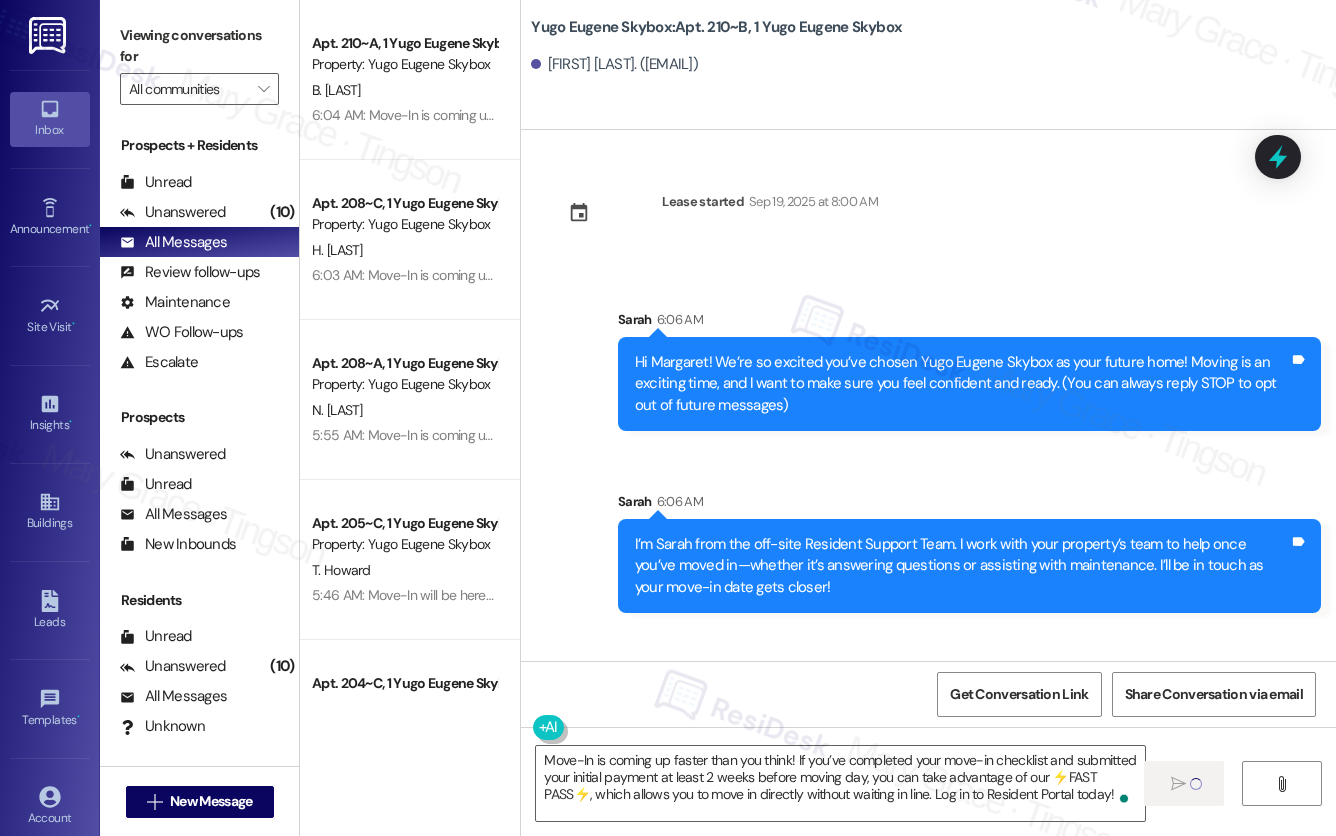 scroll, scrollTop: 0, scrollLeft: 0, axis: both 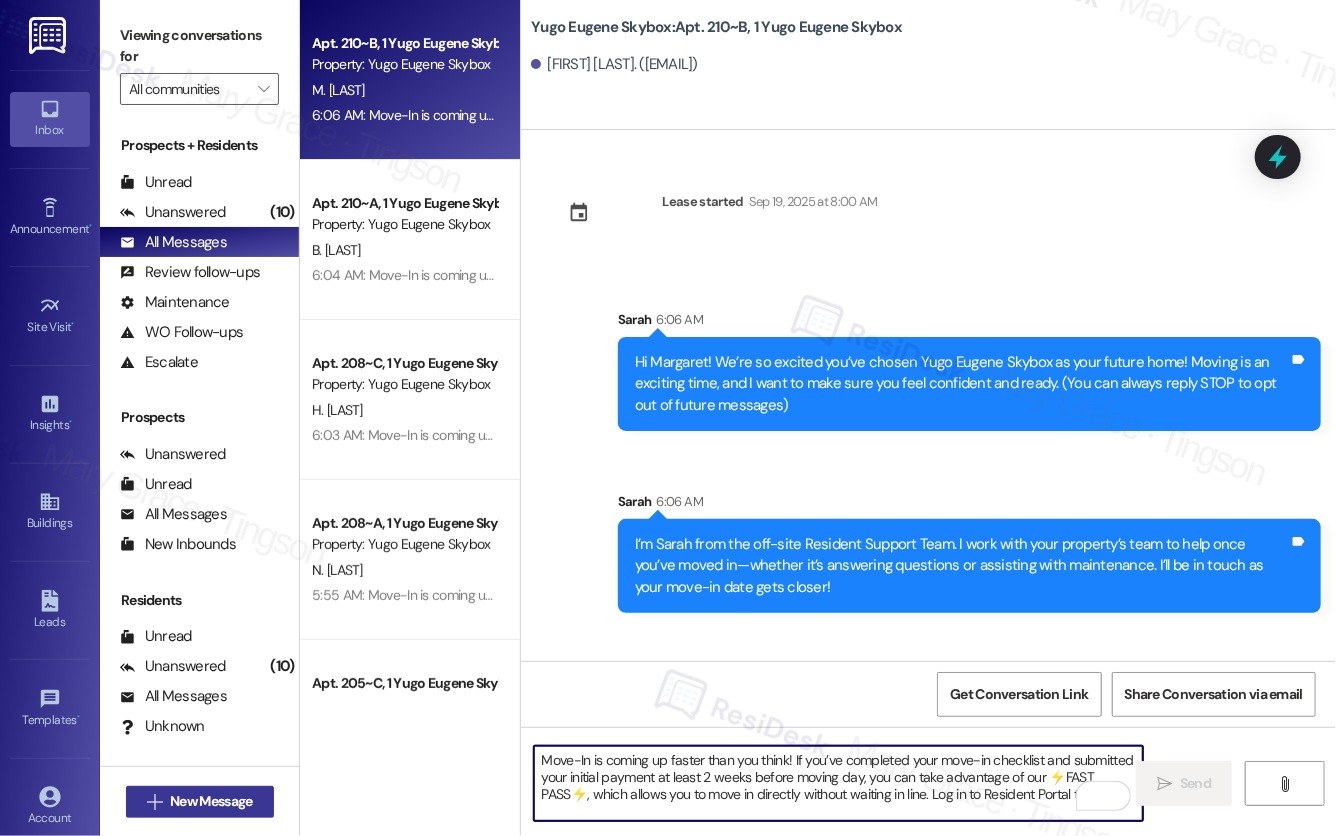 click on "New Message" at bounding box center [211, 801] 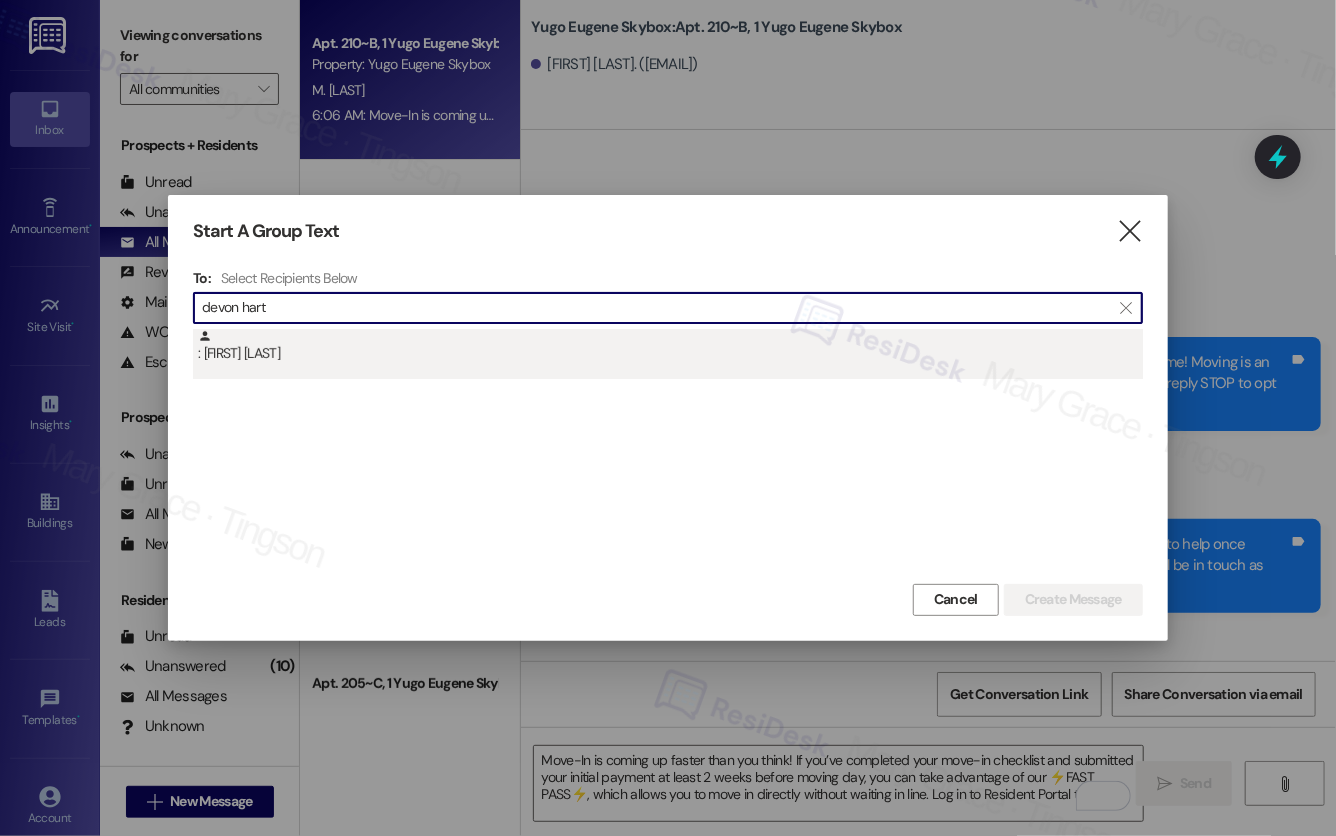 type on "devon hart" 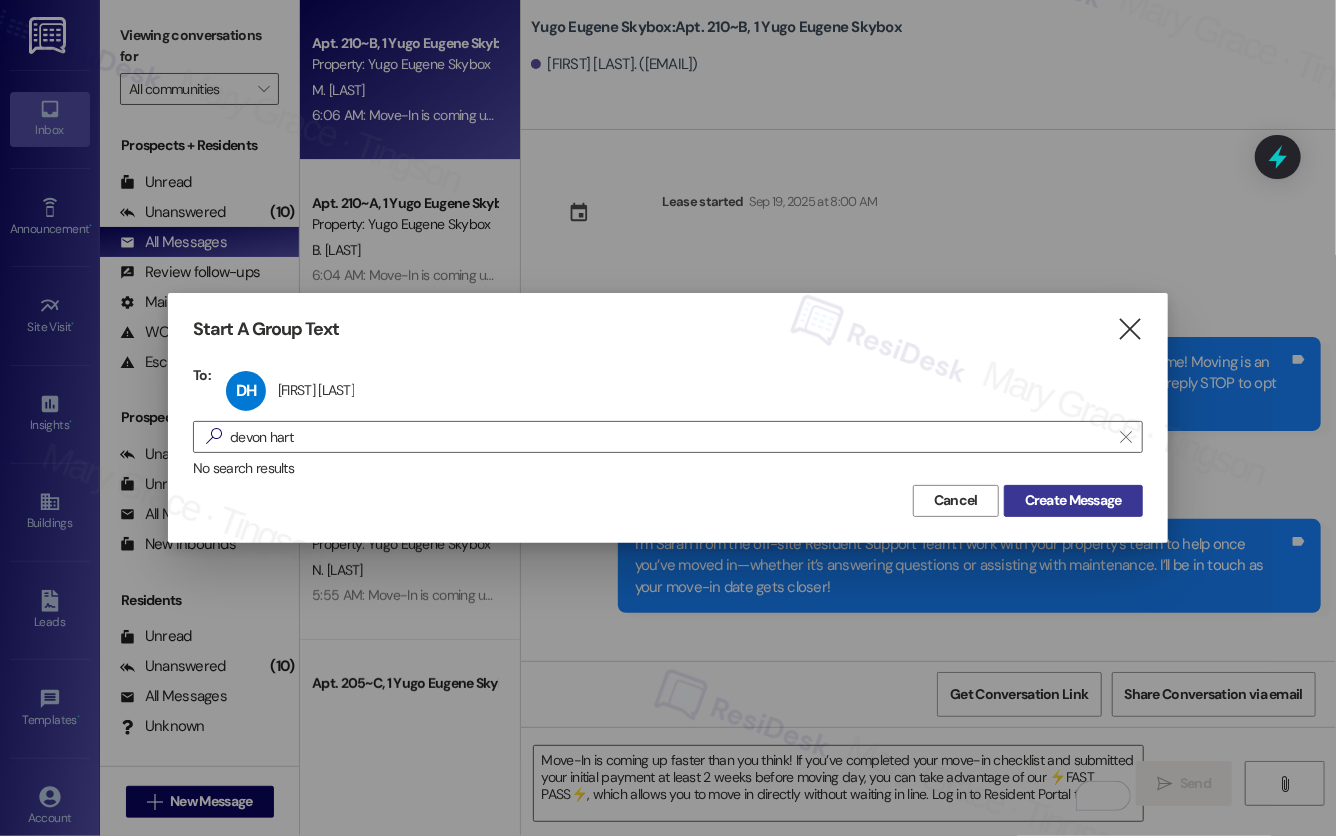 click on "Create Message" at bounding box center [1073, 500] 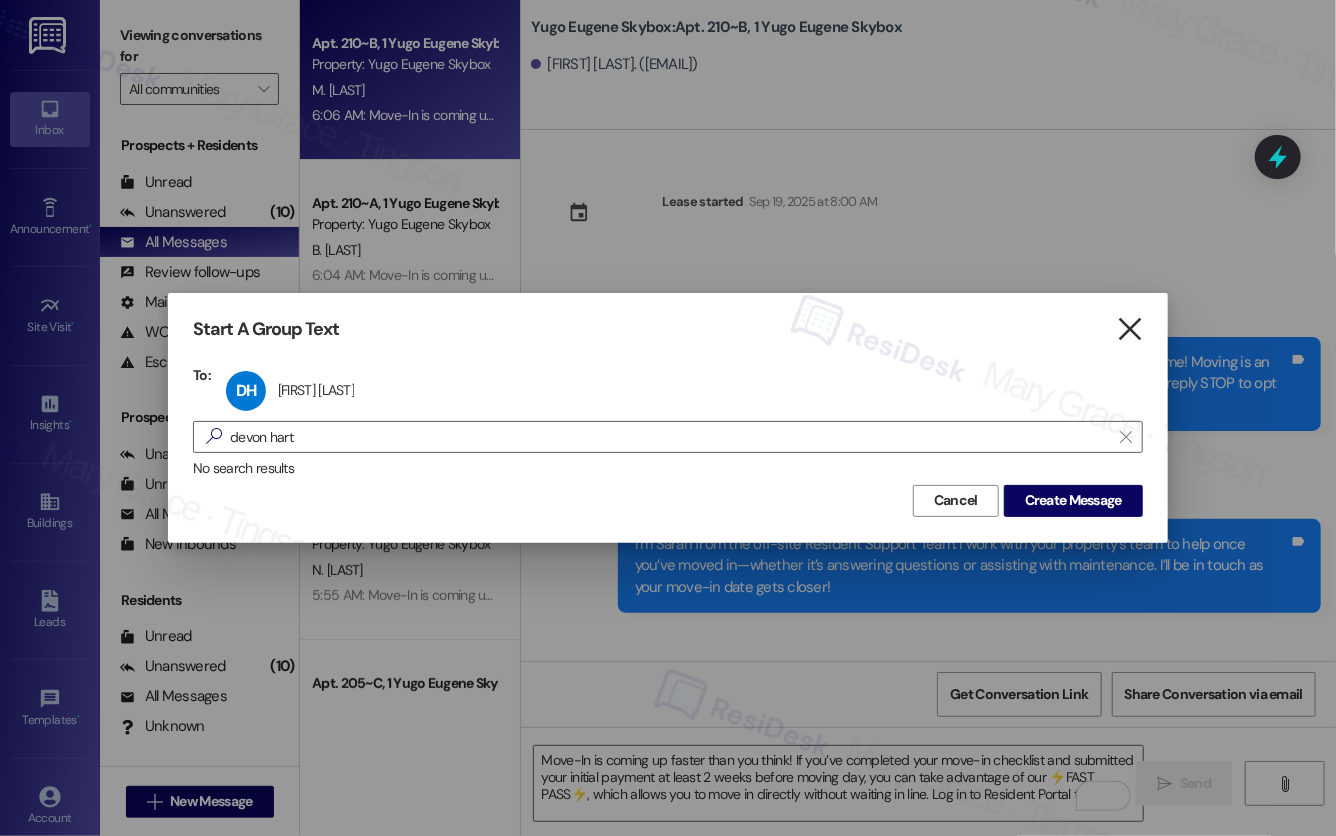 click on "[FIRST] 6:06 AM" at bounding box center [969, 323] 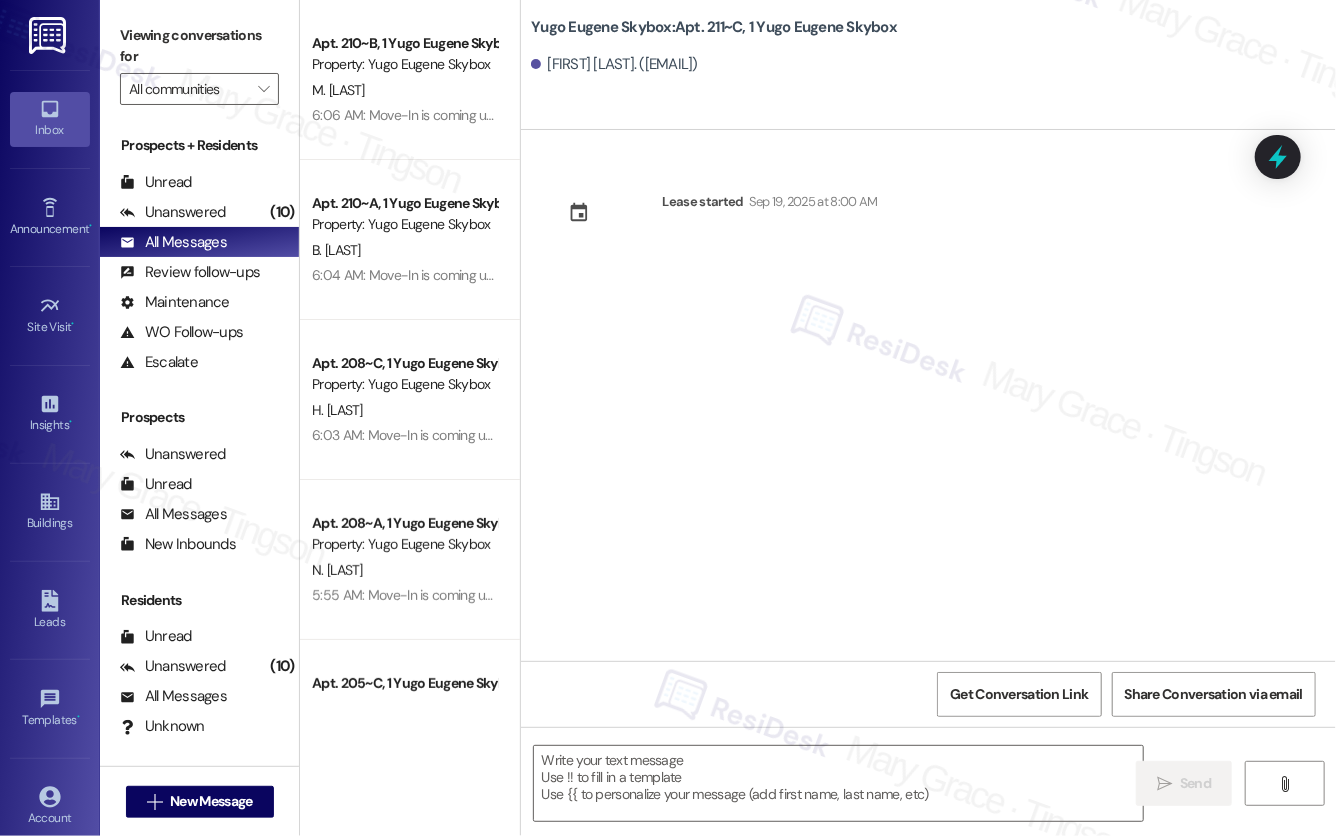 type on "Fetching suggested responses. Please feel free to read through the conversation in the meantime." 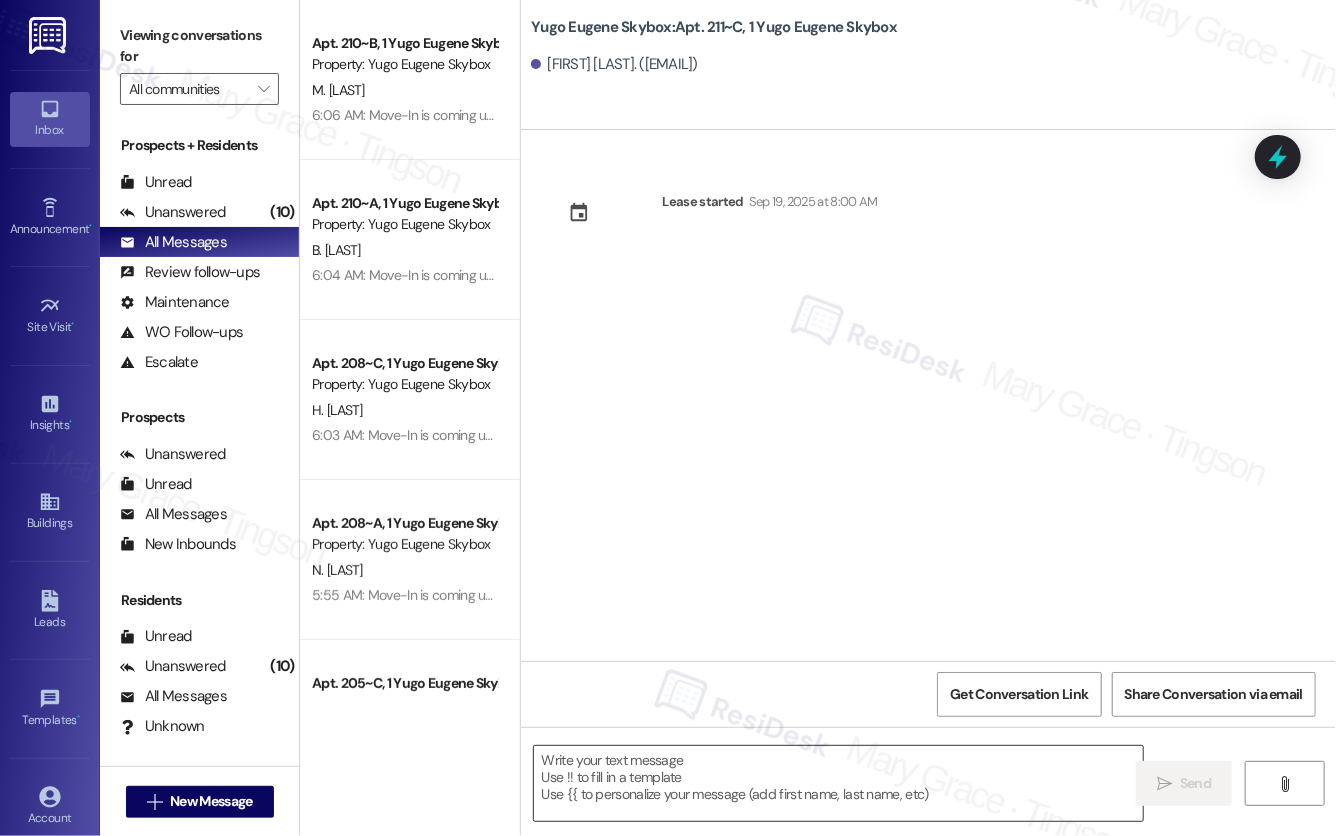 click at bounding box center (838, 783) 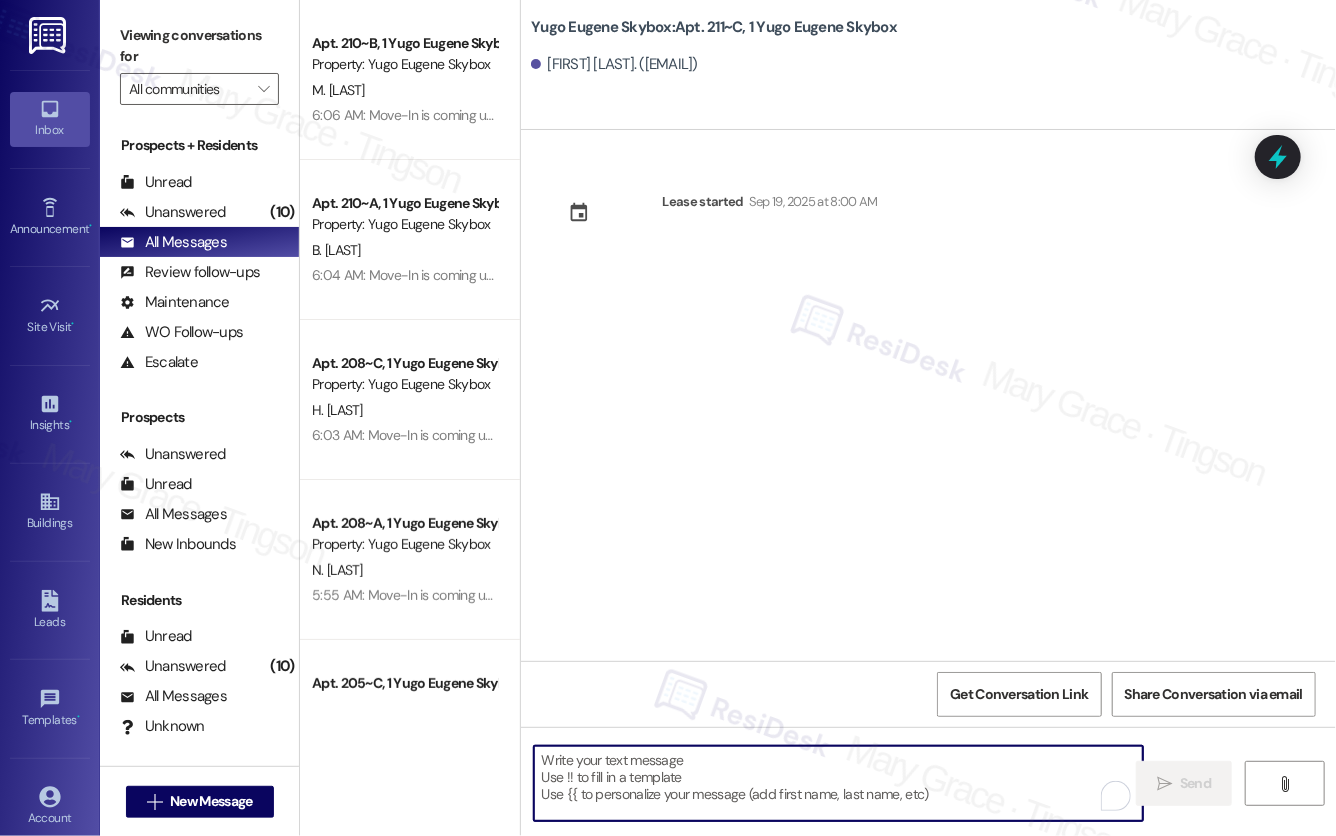 paste on "Hi {{first_name}}! We’re so excited you’ve chosen {{property}} as your future home! Moving is an exciting time, and I want to make sure you feel confident and ready." 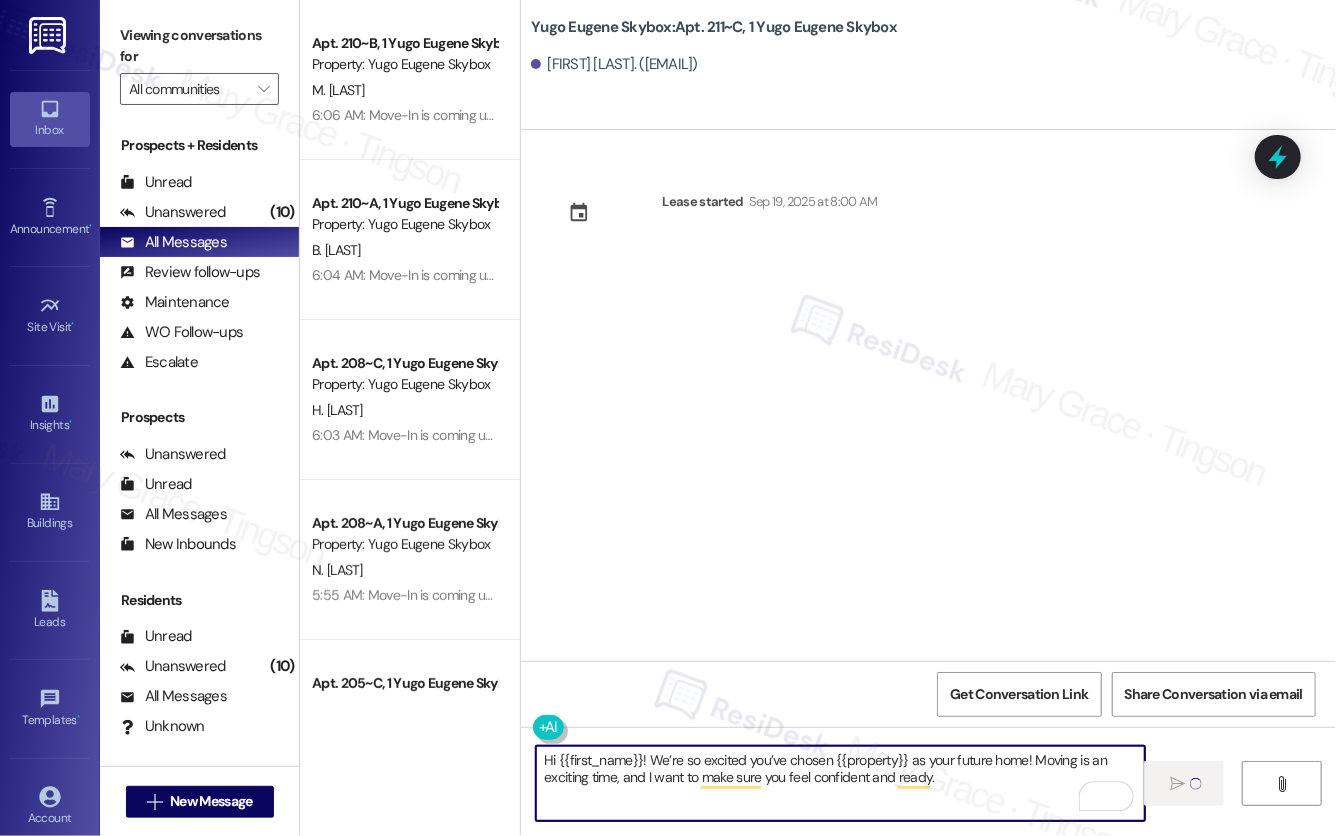 type on "Hi {{first_name}}! We’re so excited you’ve chosen {{property}} as your future home! Moving is an exciting time, and I want to make sure you feel confident and ready." 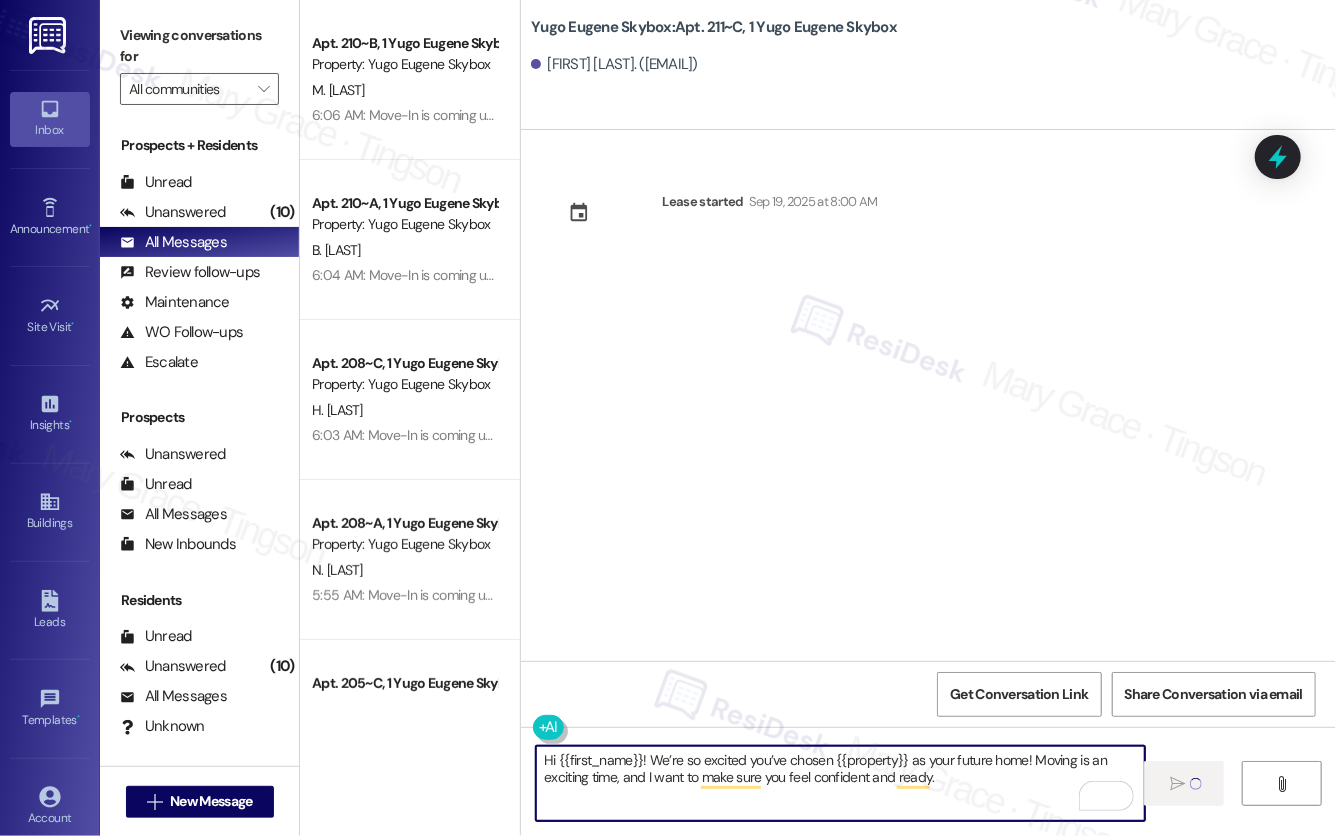 click on "Hi {{first_name}}! We’re so excited you’ve chosen {{property}} as your future home! Moving is an exciting time, and I want to make sure you feel confident and ready." at bounding box center [840, 783] 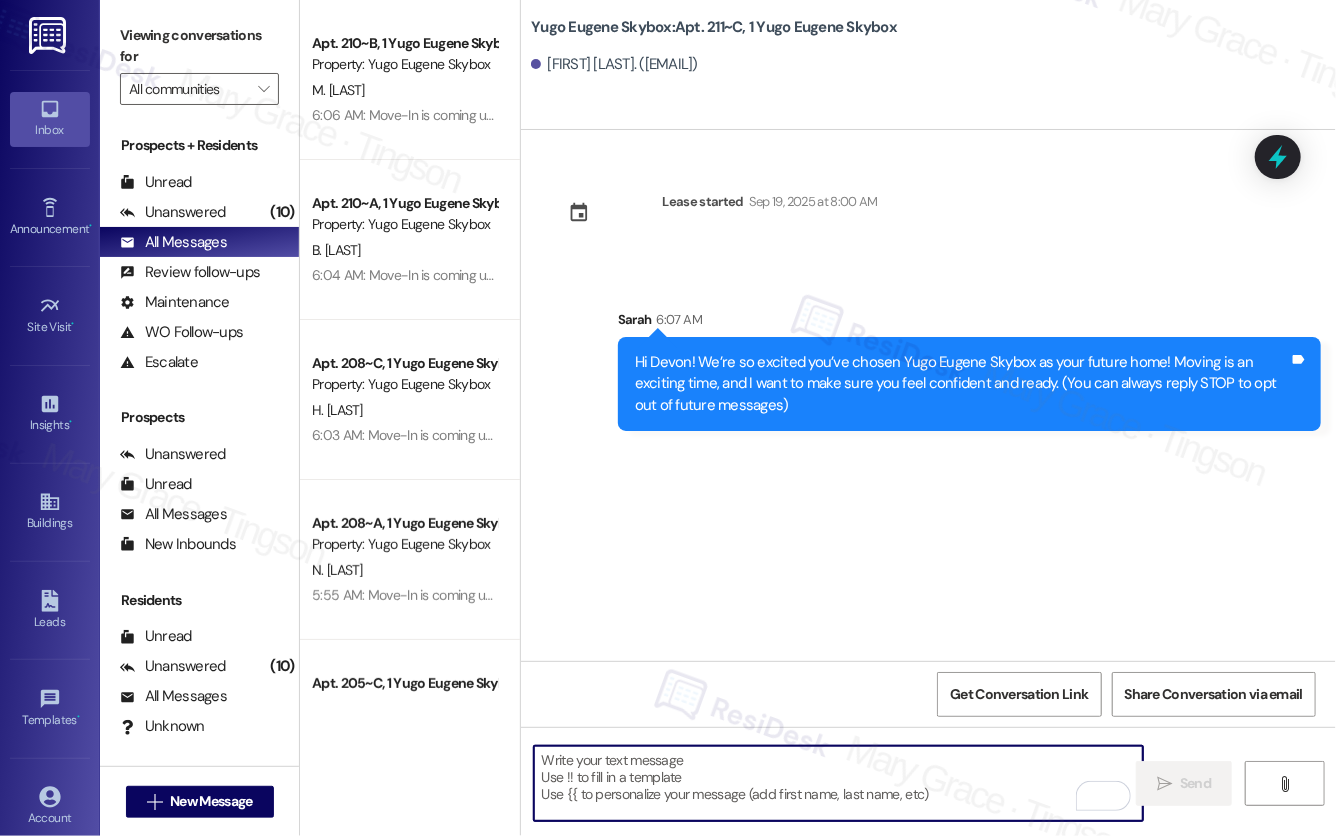 click at bounding box center [838, 783] 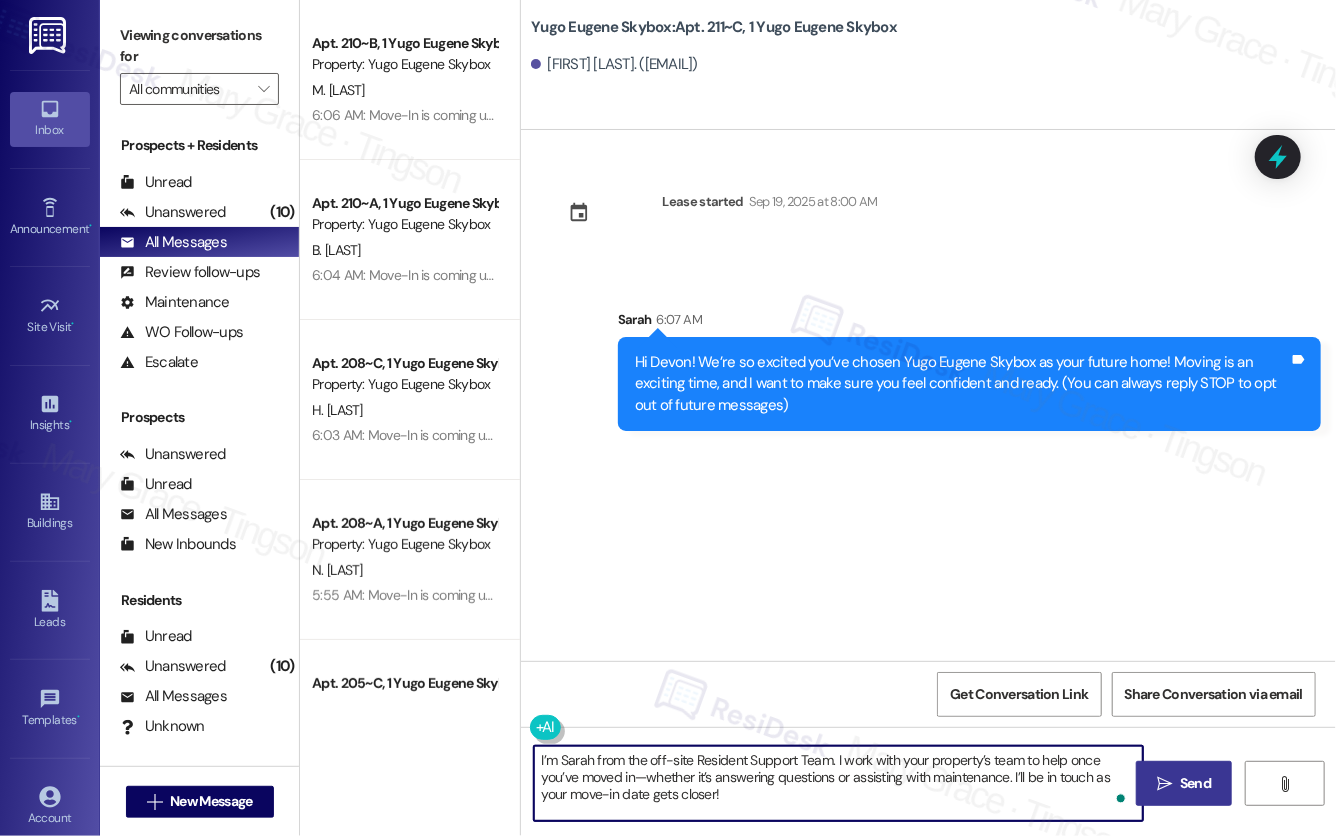 type on "I’m Sarah from the off-site Resident Support Team. I work with your property’s team to help once you’ve moved in—whether it’s answering questions or assisting with maintenance. I’ll be in touch as your move-in date gets closer!" 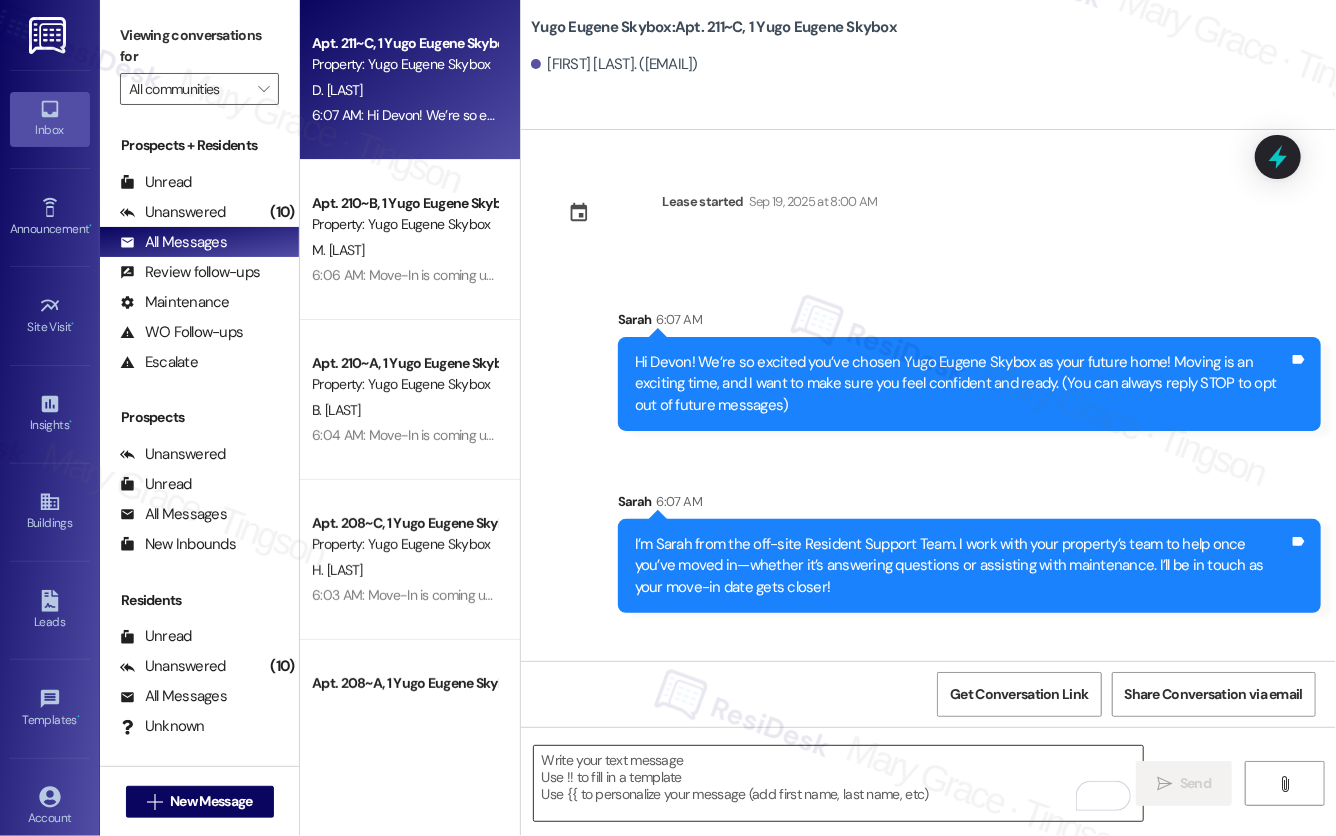 click at bounding box center (838, 783) 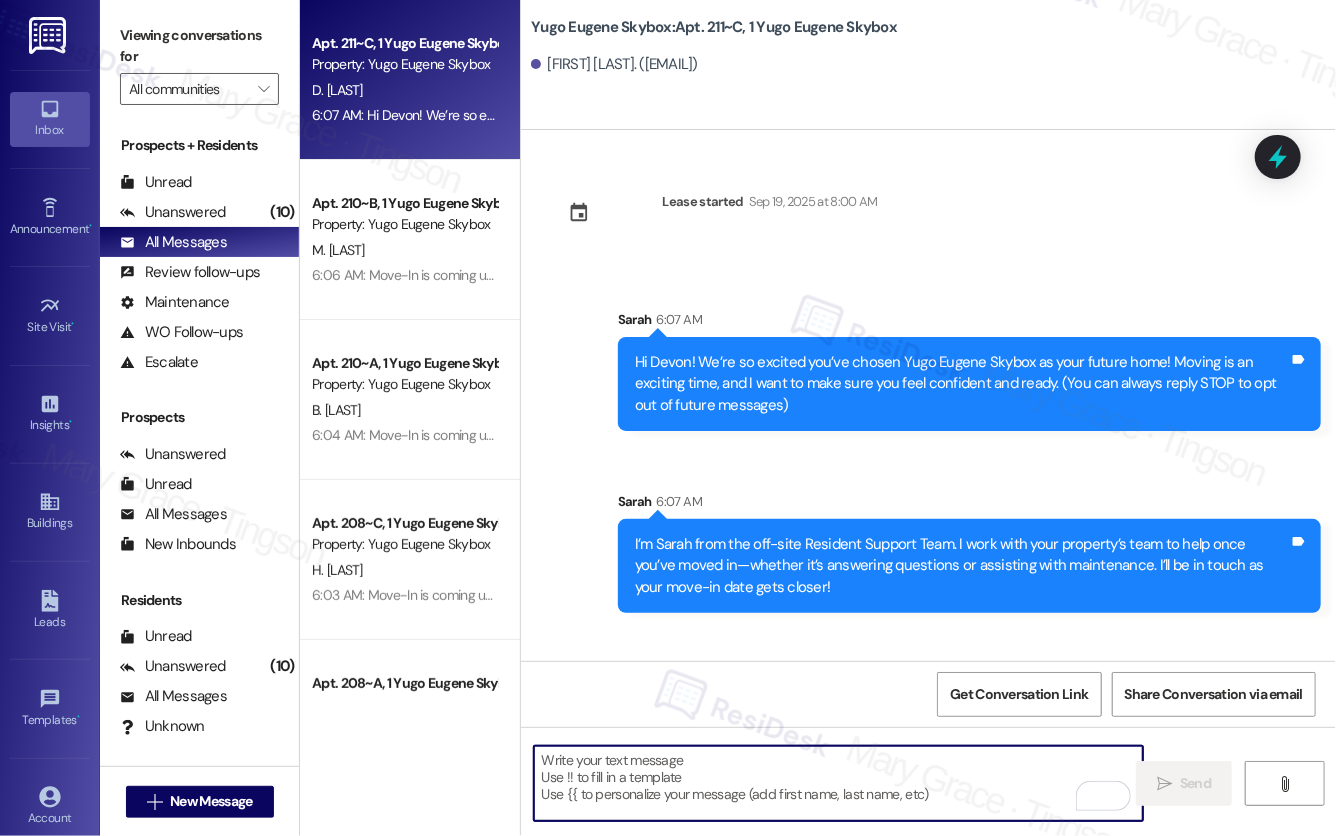 paste on "Move-In is coming up faster than you think! If you’ve completed your move-in checklist and submitted your initial payment at least 2 weeks before moving day, you can take advantage of our ⚡️FAST PASS⚡️, which allows you to move in directly without waiting in line. Log in to Resident Portal today!" 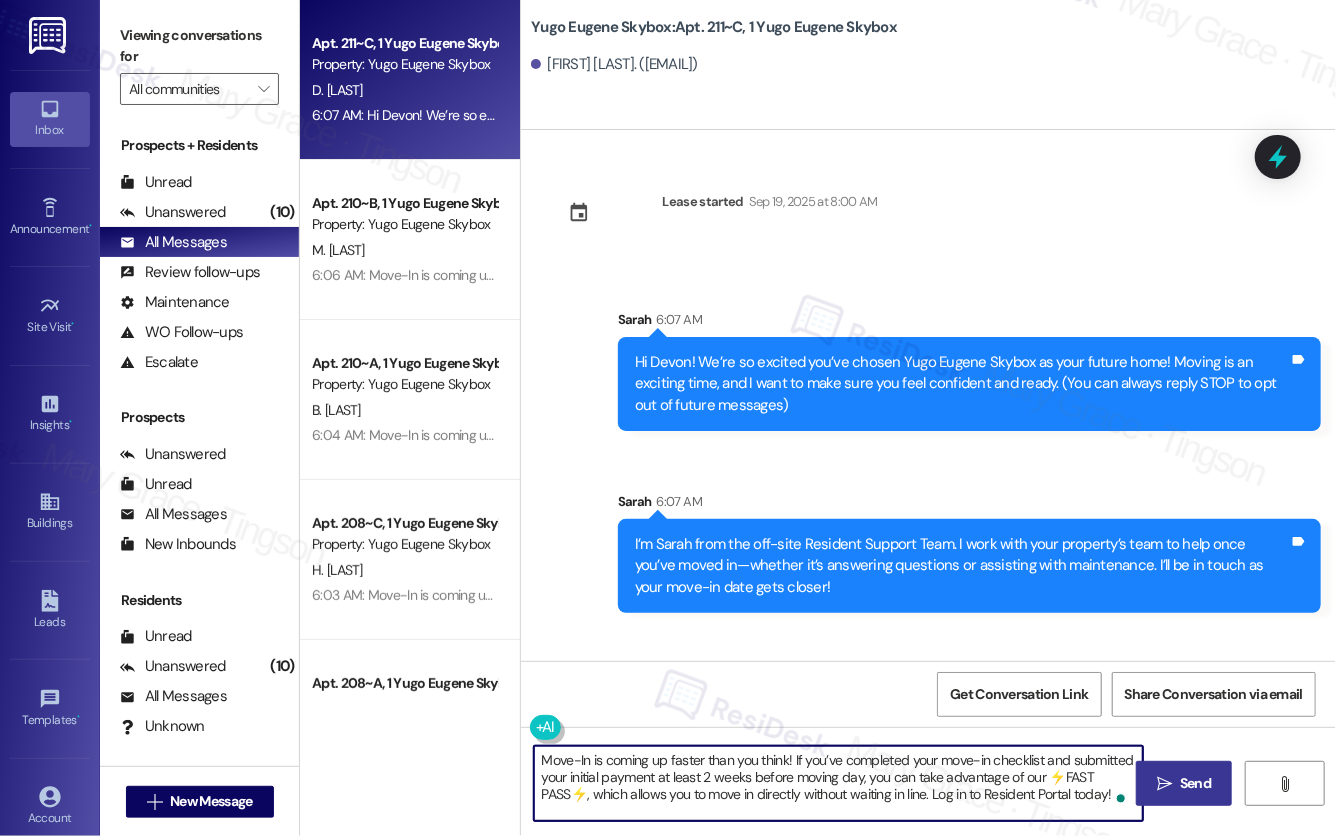 type on "Move-In is coming up faster than you think! If you’ve completed your move-in checklist and submitted your initial payment at least 2 weeks before moving day, you can take advantage of our ⚡️FAST PASS⚡️, which allows you to move in directly without waiting in line. Log in to Resident Portal today!" 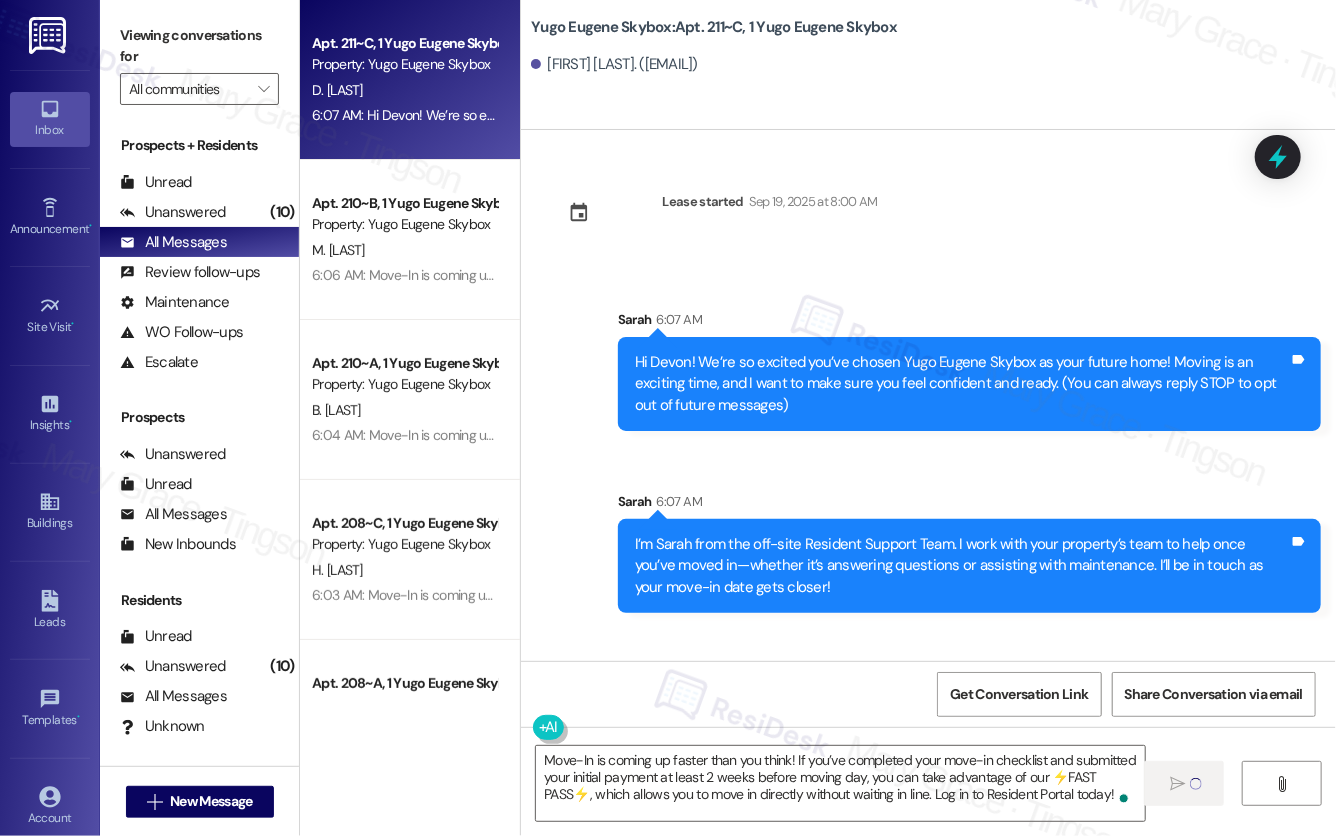 click on "[FIRST] 6:07 AM" at bounding box center [969, 505] 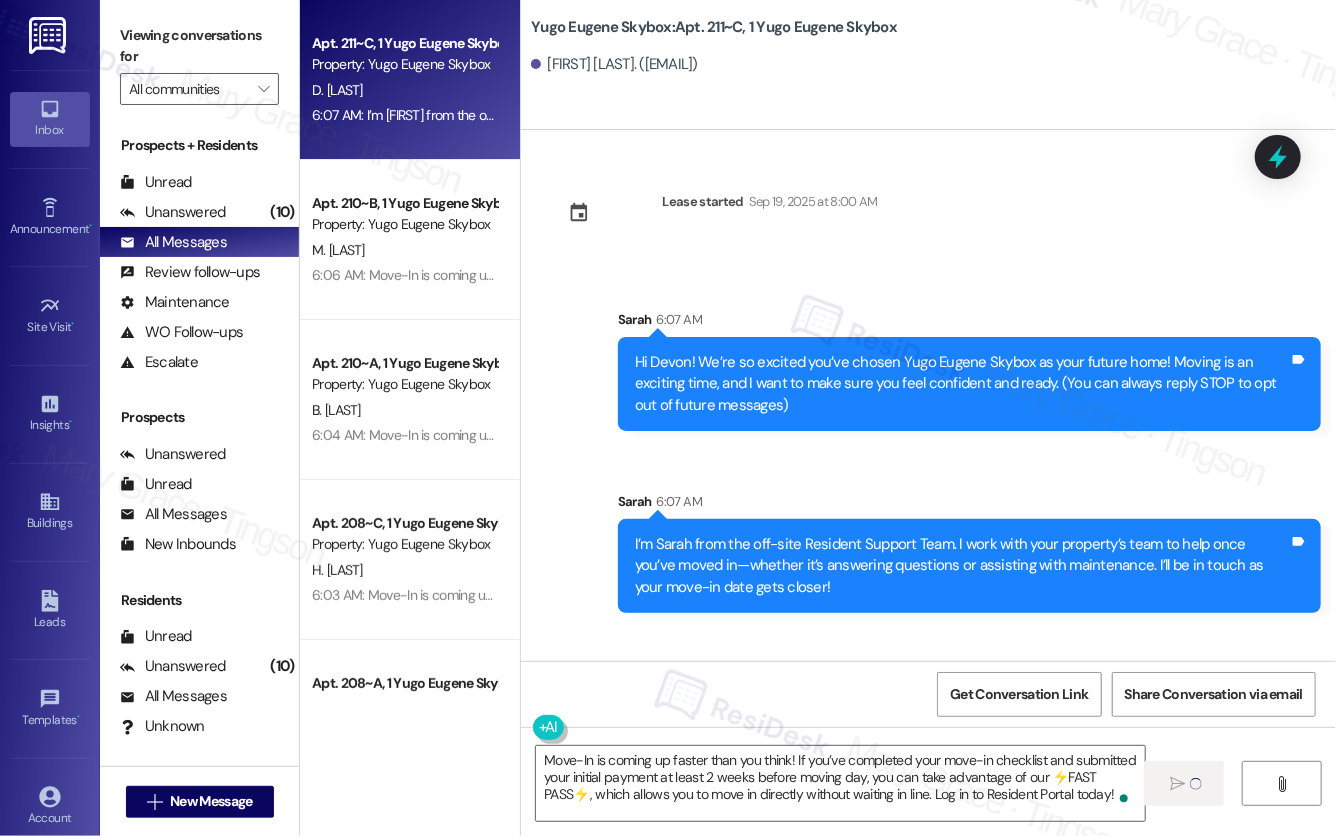 type 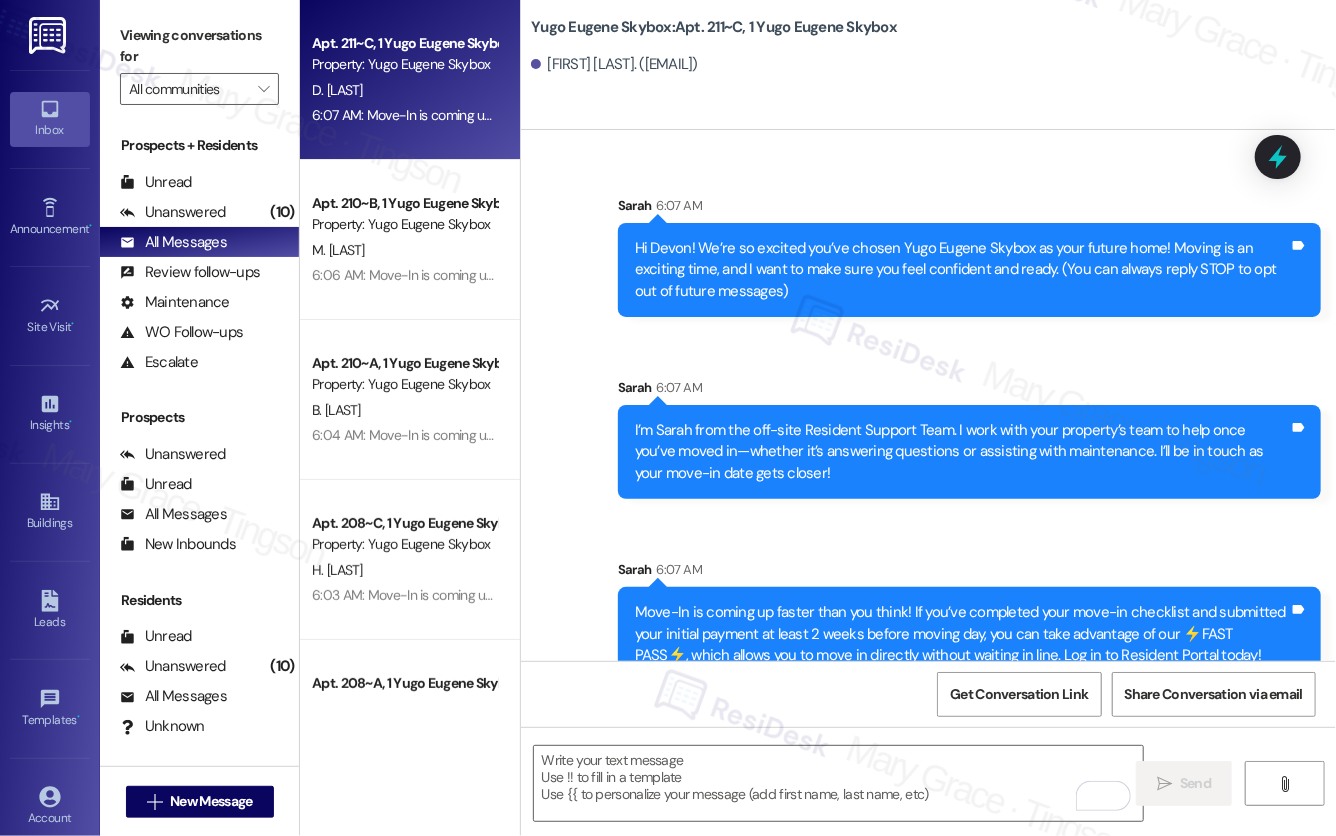 scroll, scrollTop: 150, scrollLeft: 0, axis: vertical 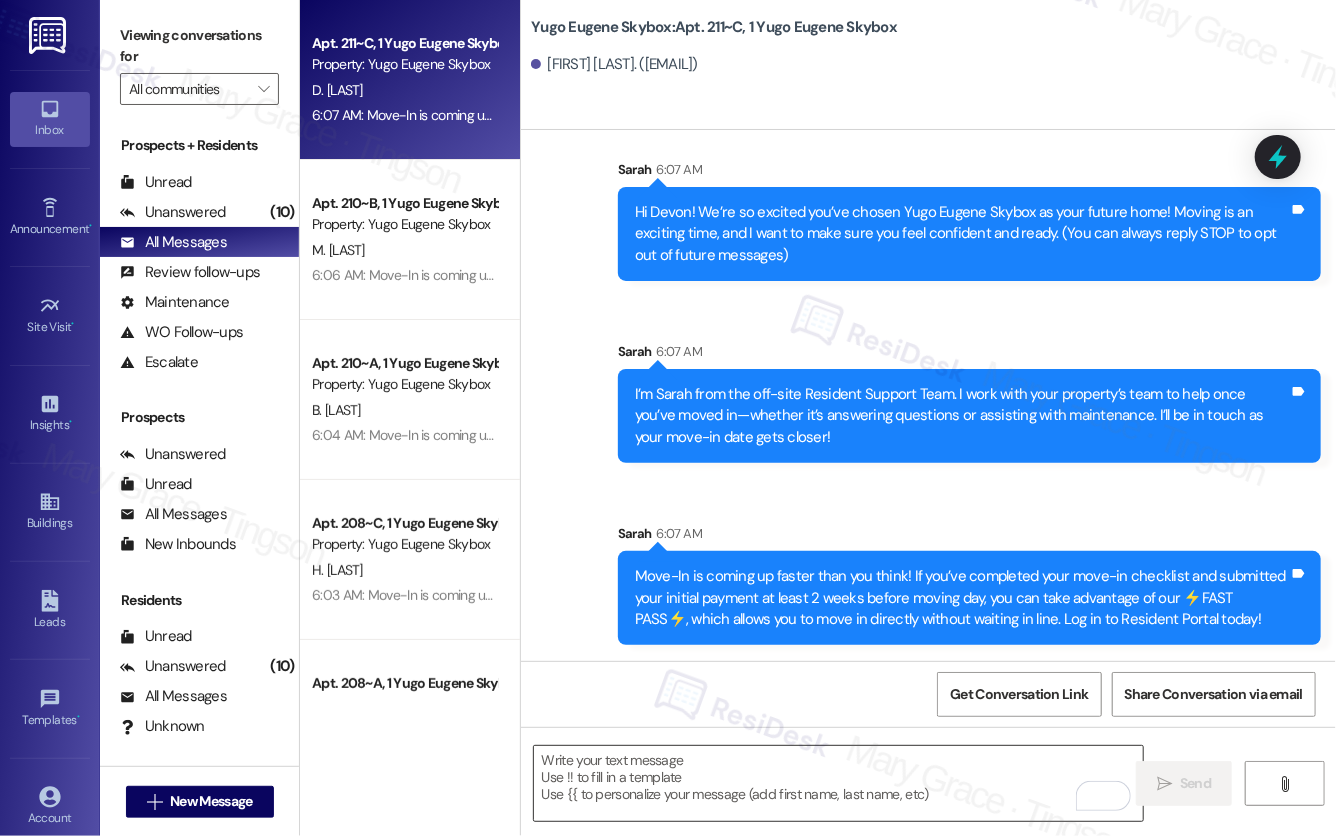 click at bounding box center [838, 783] 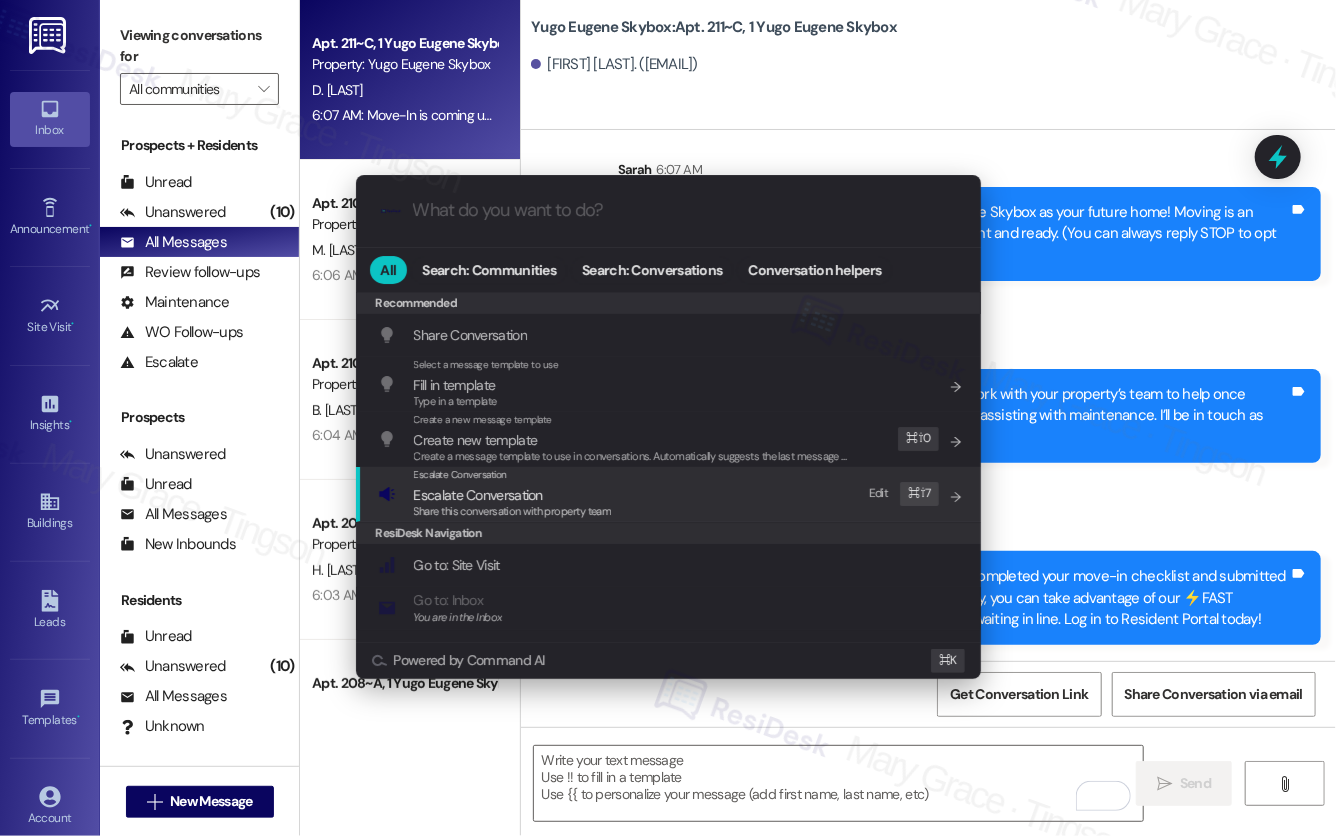 click on "Escalate Conversation" at bounding box center [478, 495] 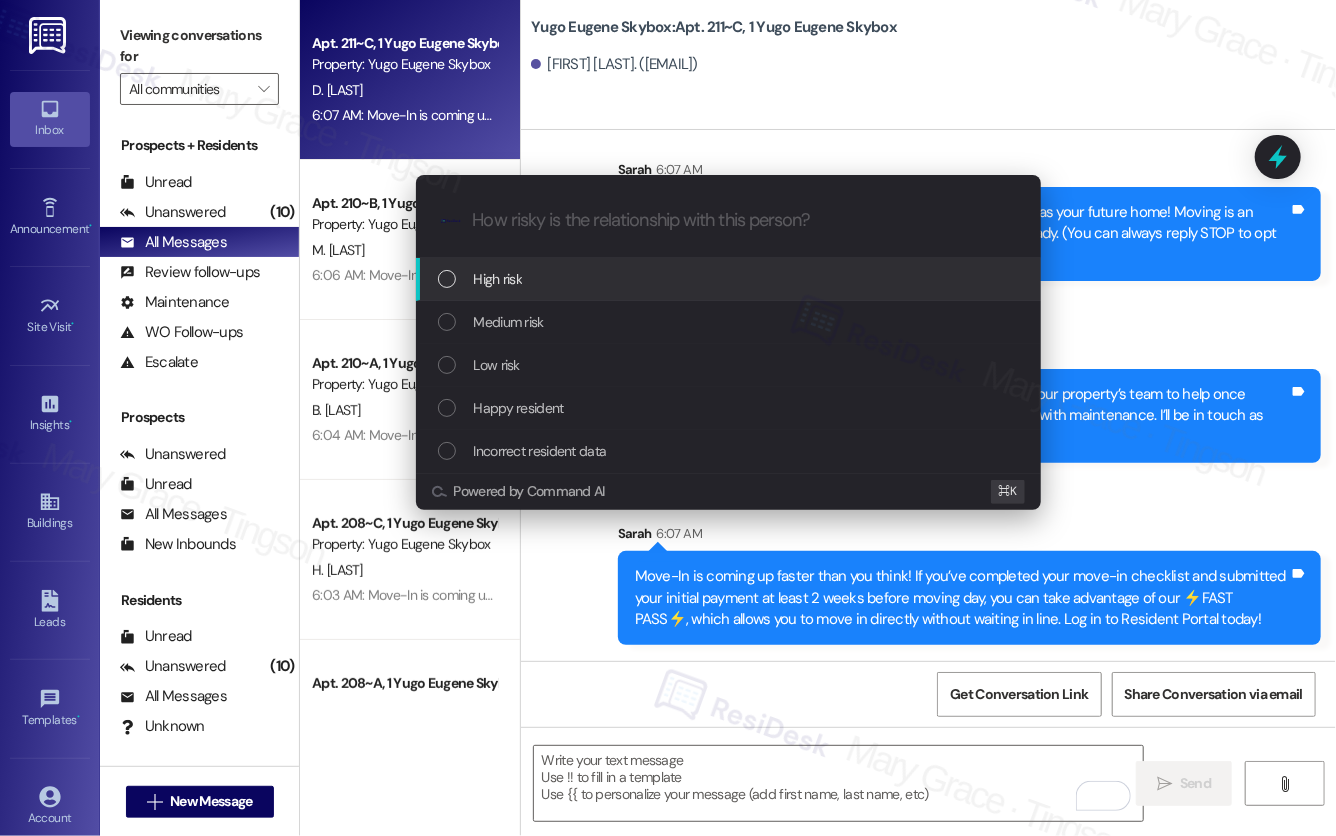 paste on "[FIRST]	[LAST]" 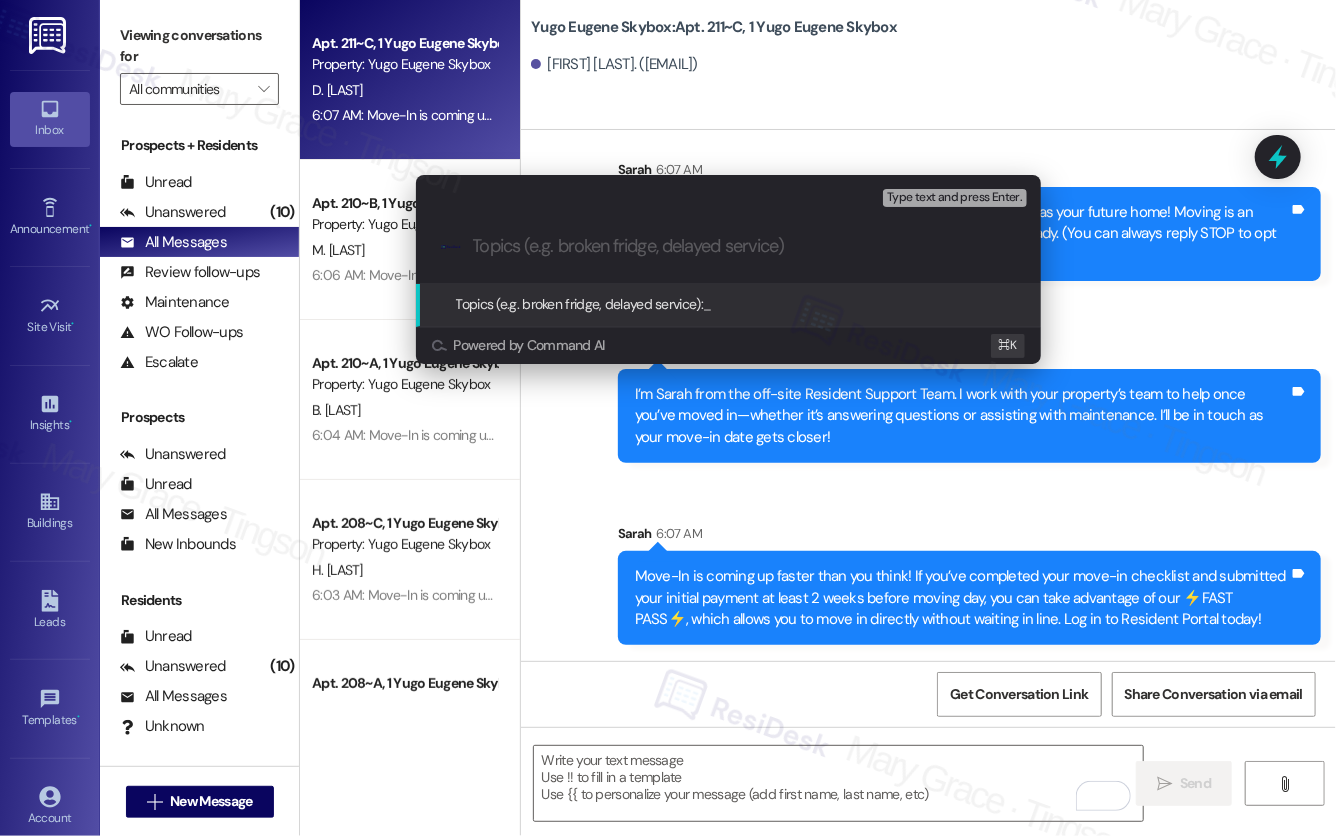 paste on "[FIRST]	[LAST]" 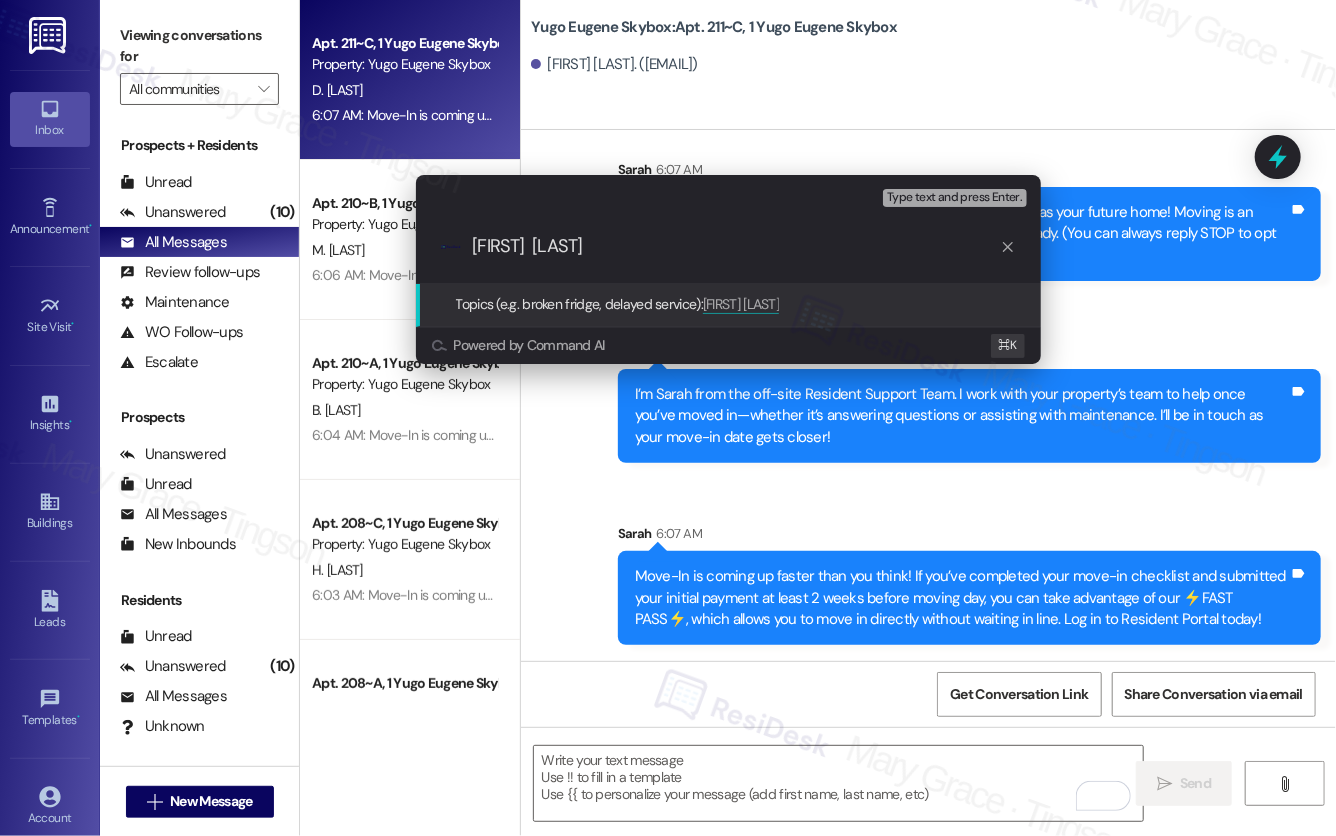 type 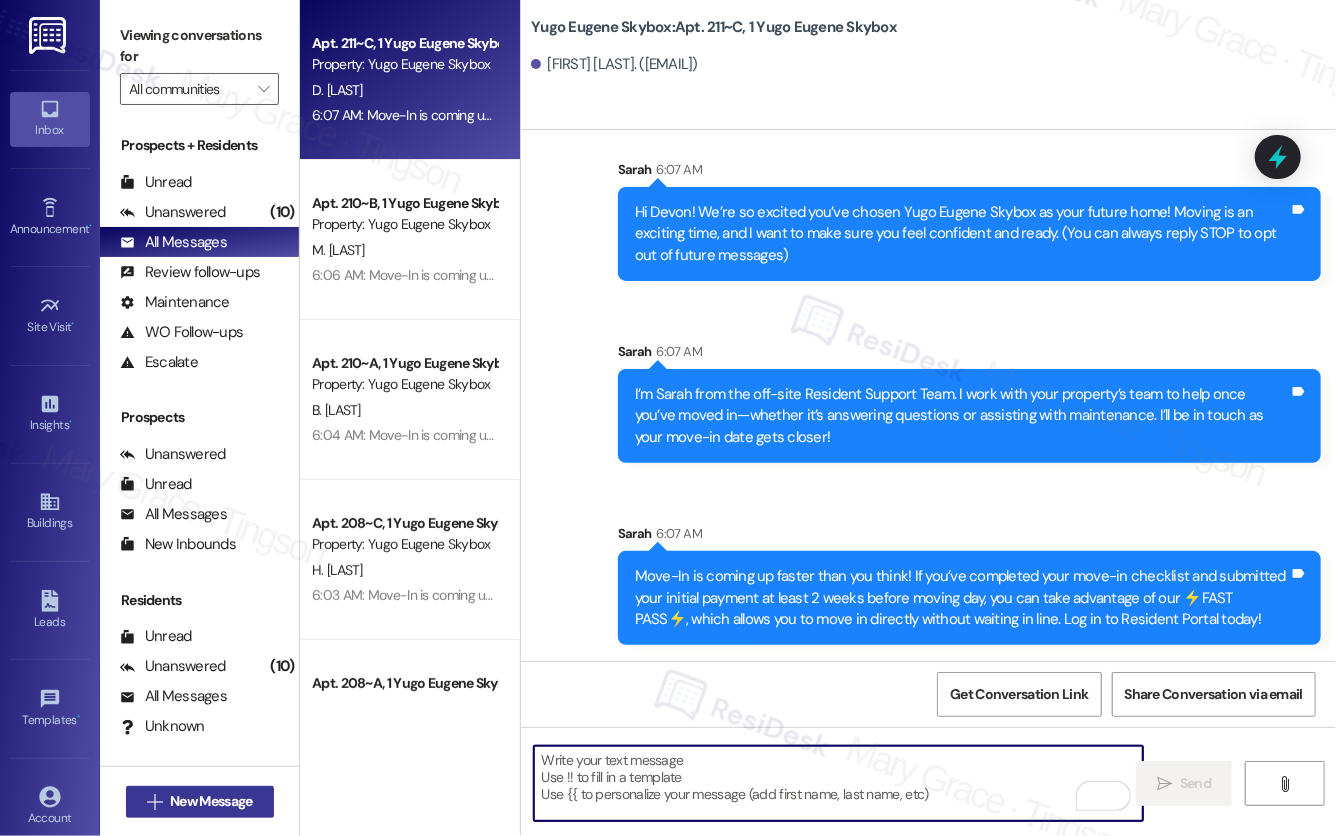 click on "New Message" at bounding box center (211, 801) 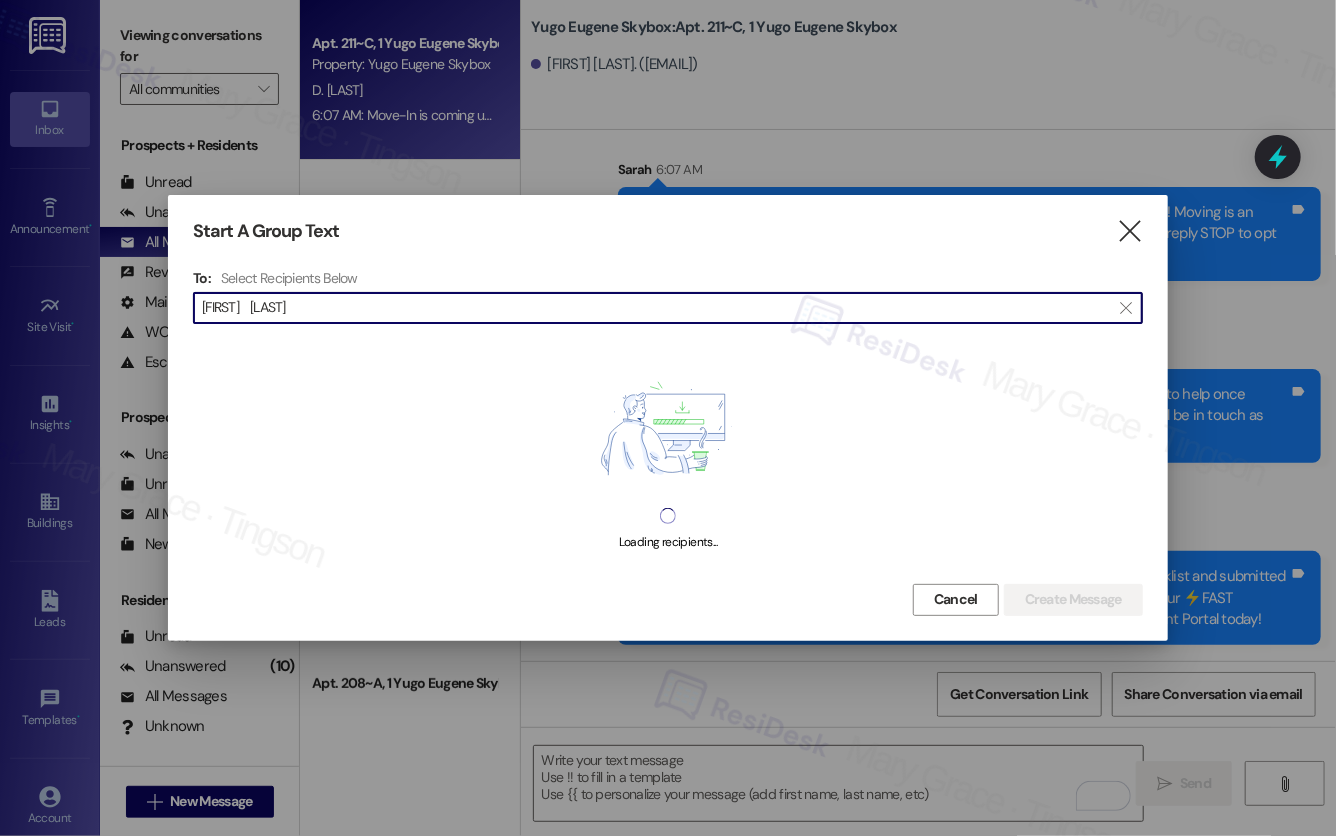 click on "[FIRST]	[LAST]" at bounding box center (656, 308) 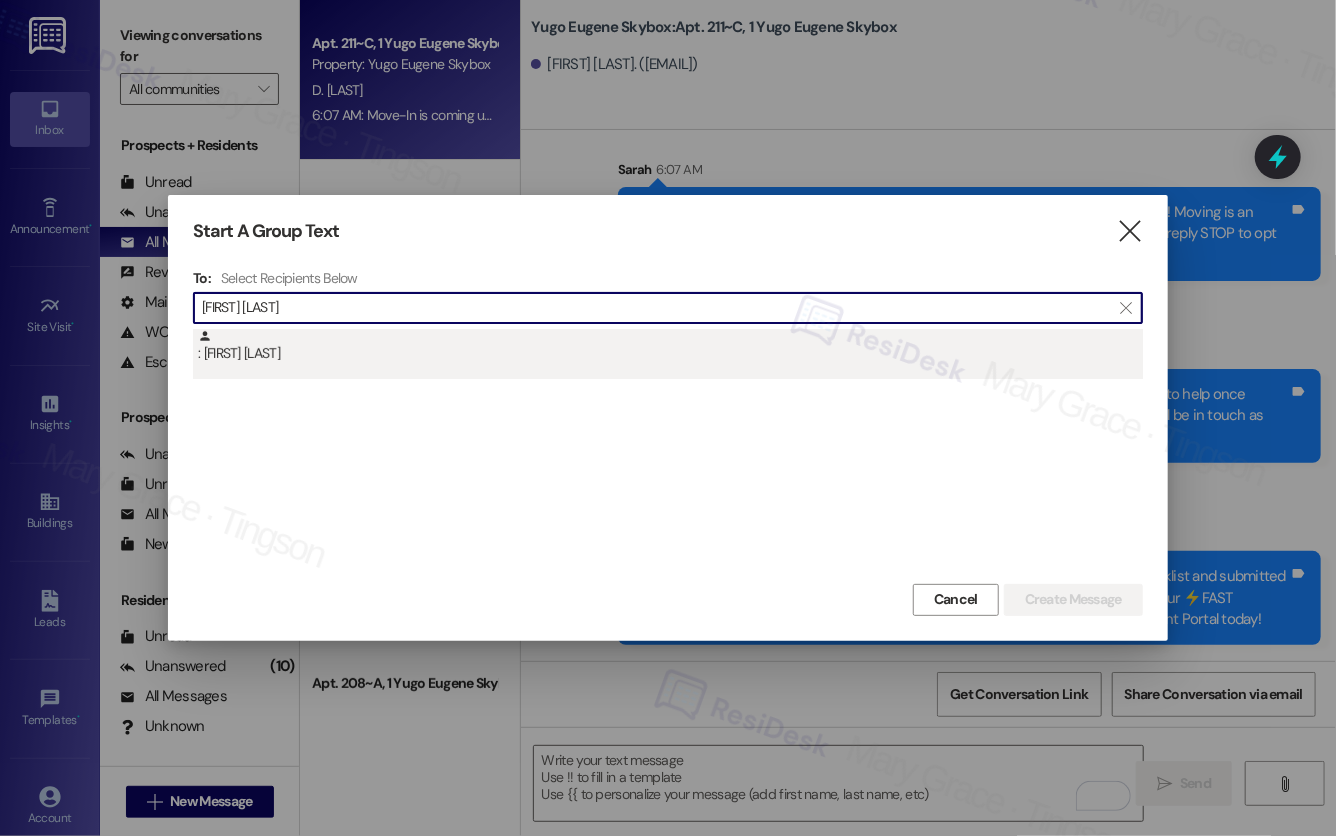 type on "[FIRST] [LAST]" 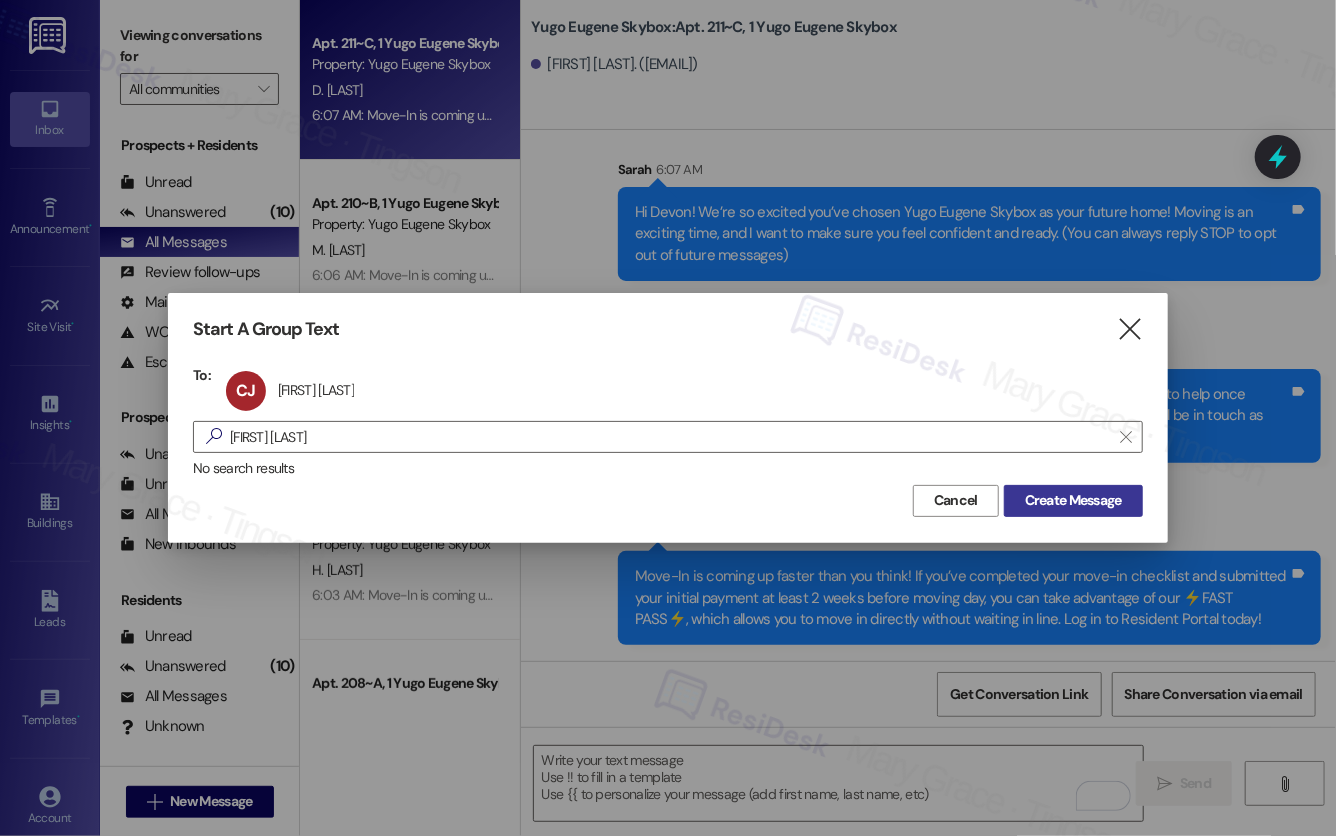 click on "Create Message" at bounding box center (1073, 500) 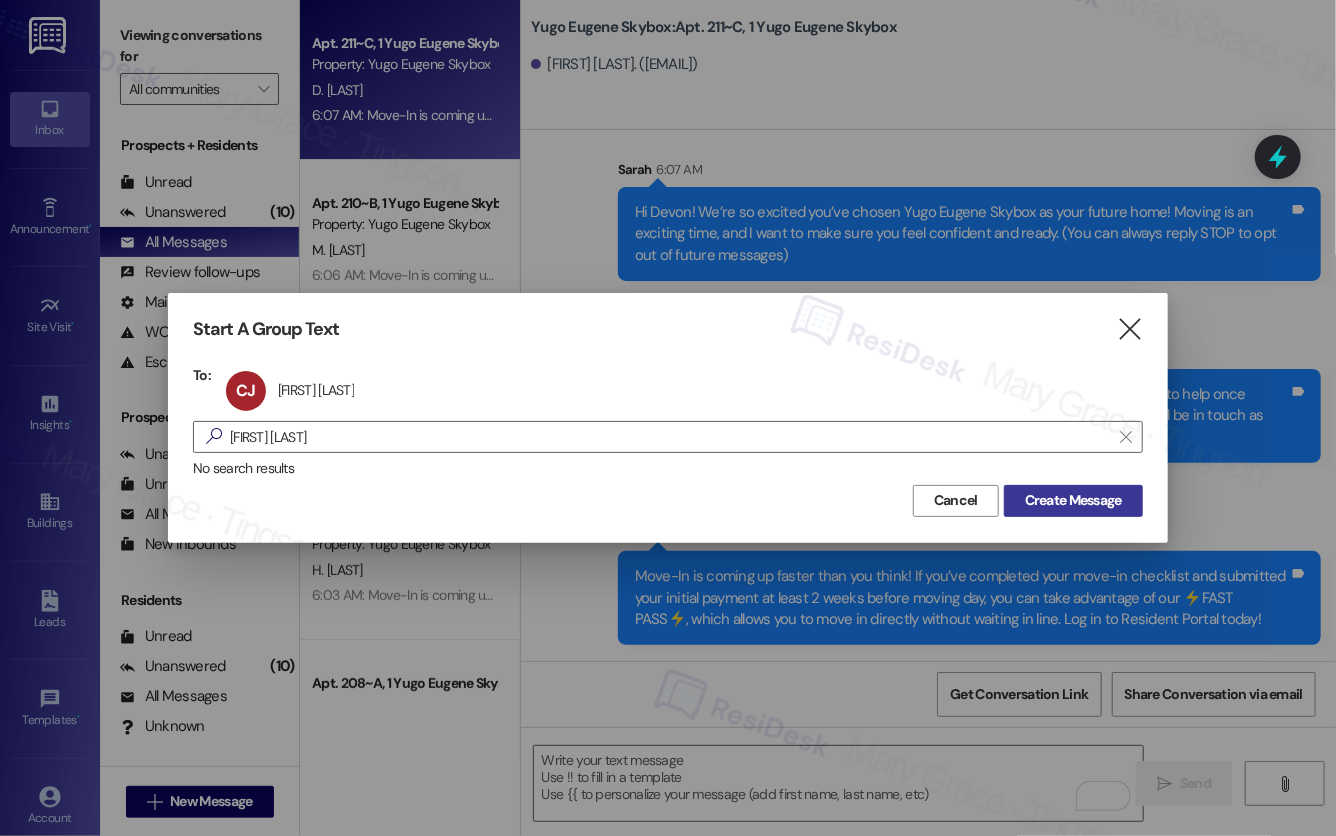click on "Create Message" at bounding box center (1073, 500) 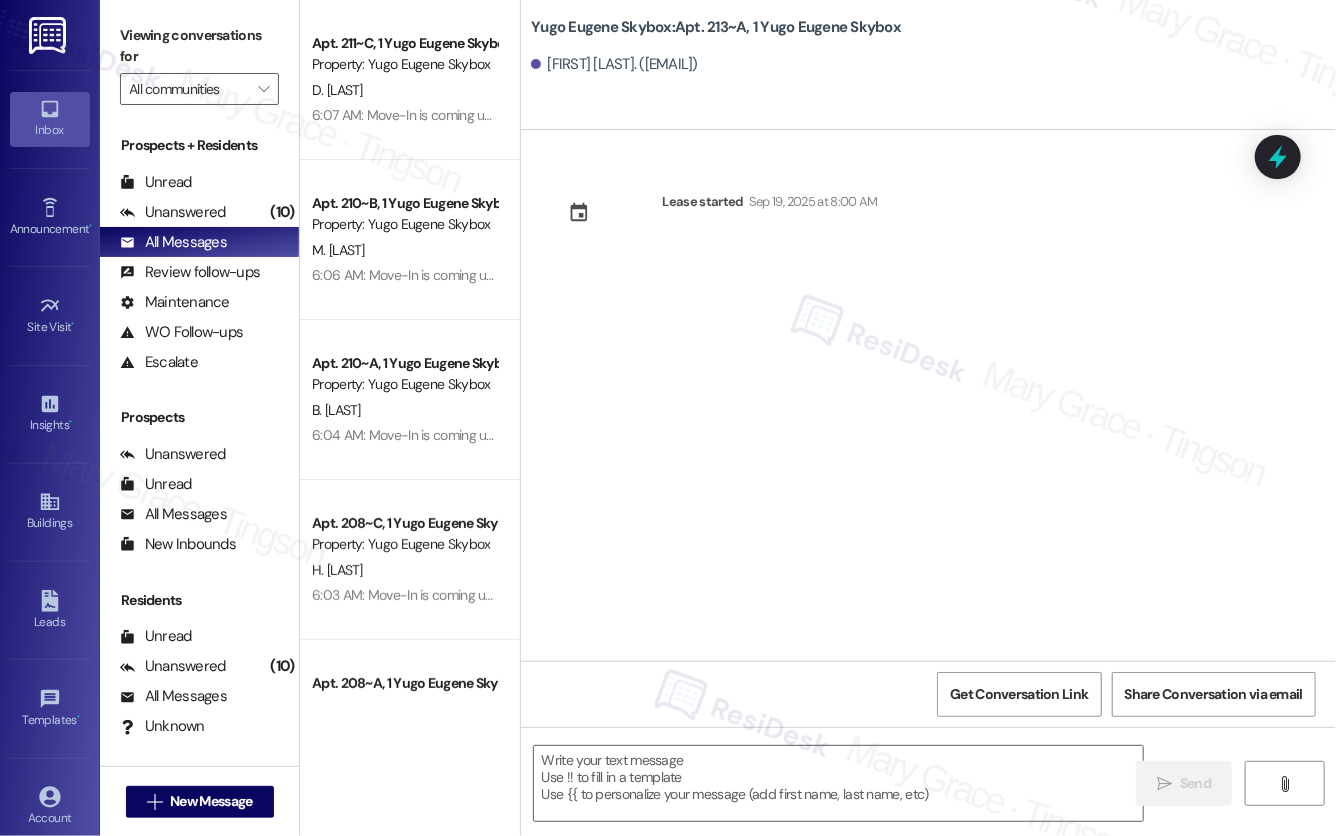 type on "Fetching suggested responses. Please feel free to read through the conversation in the meantime." 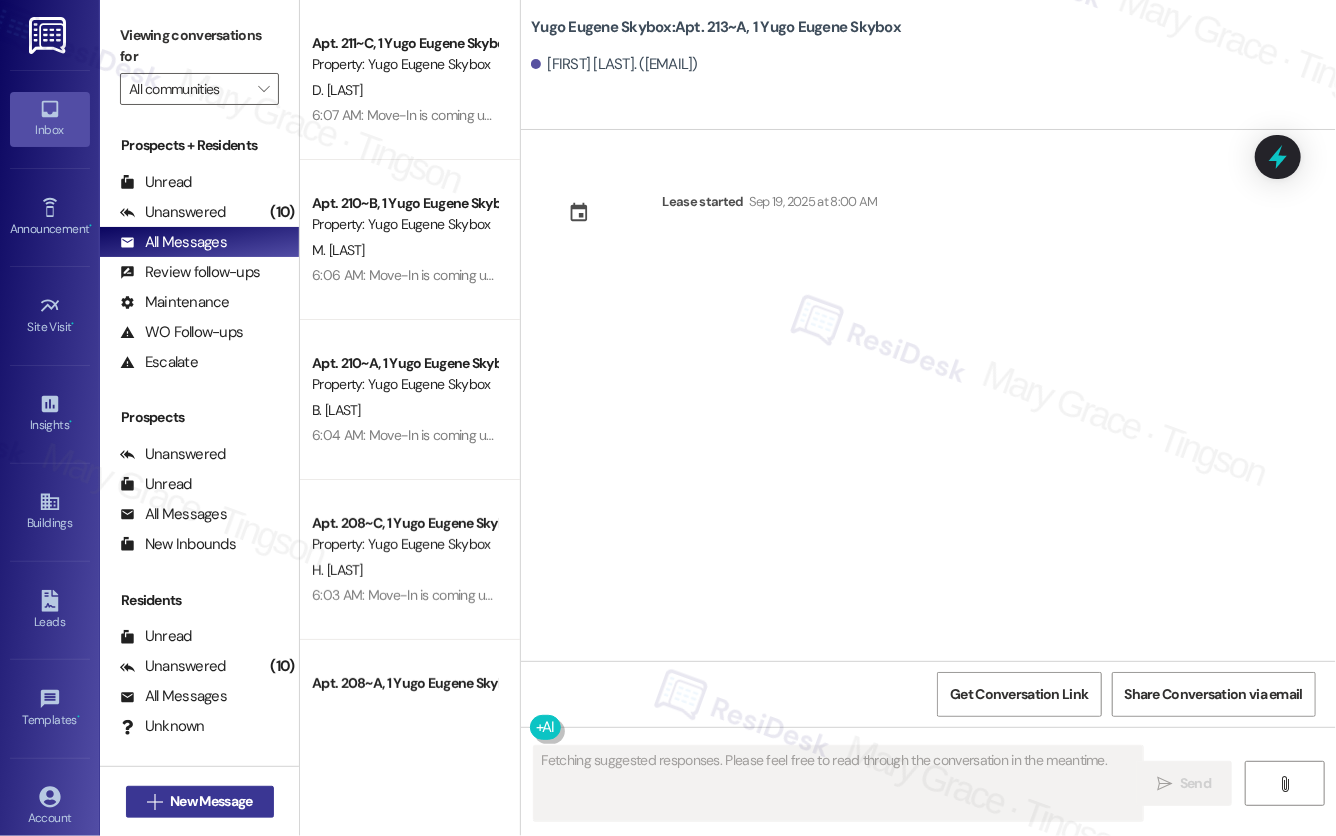 type 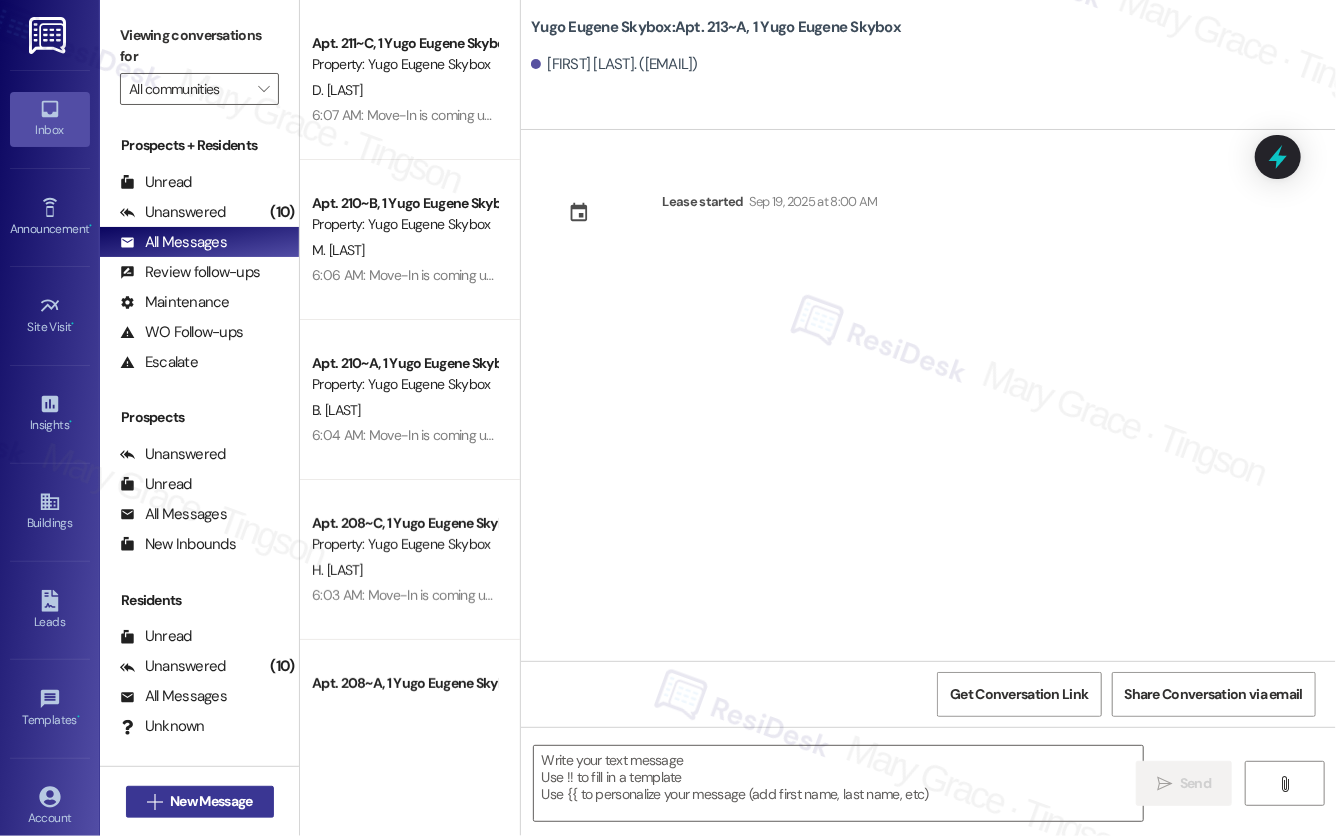 click on "New Message" at bounding box center [211, 801] 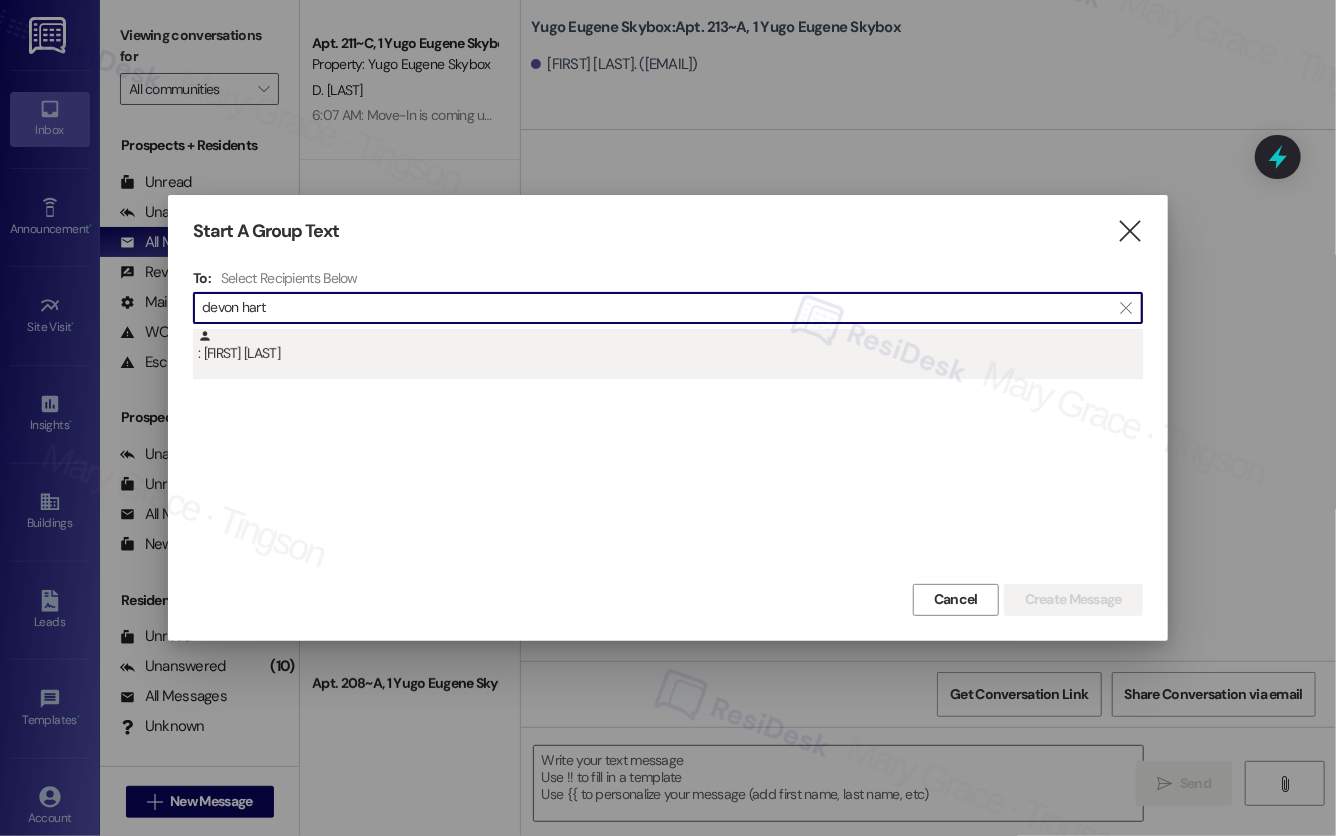 type on "devon hart" 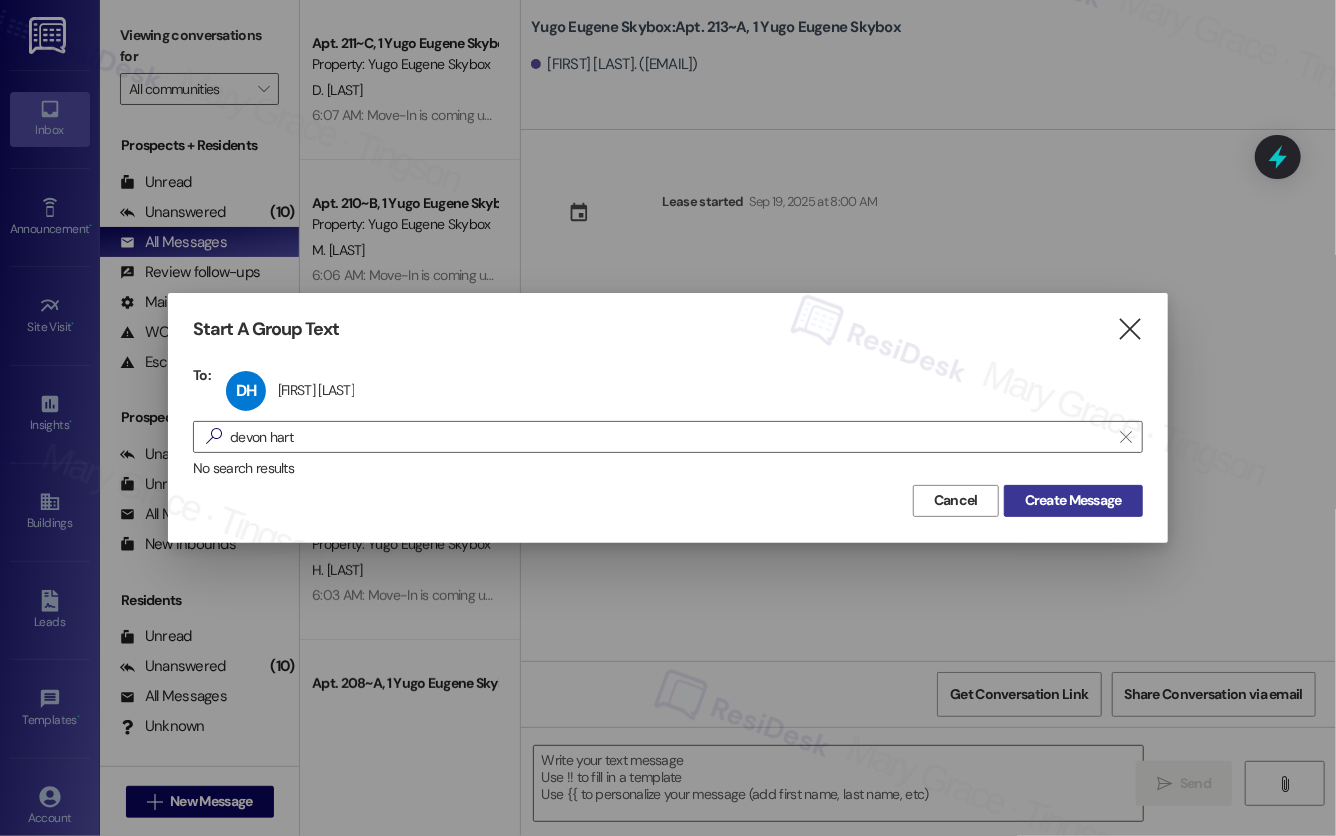 click on "Create Message" at bounding box center (1073, 500) 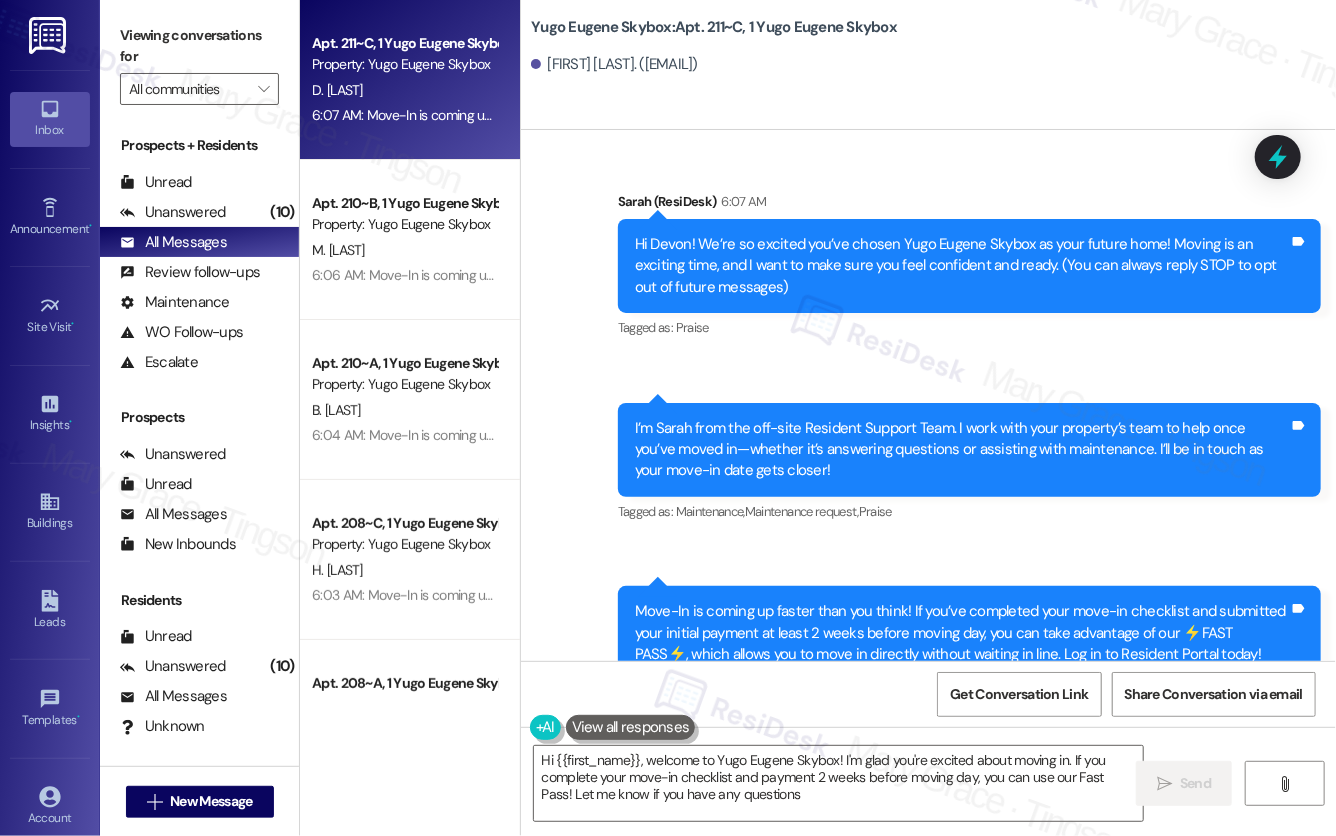 type on "Hi {{first_name}}, welcome to Yugo Eugene Skybox! I'm glad you're excited about moving in. If you complete your move-in checklist and payment 2 weeks before moving day, you can use our Fast Pass! Let me know if you have any questions." 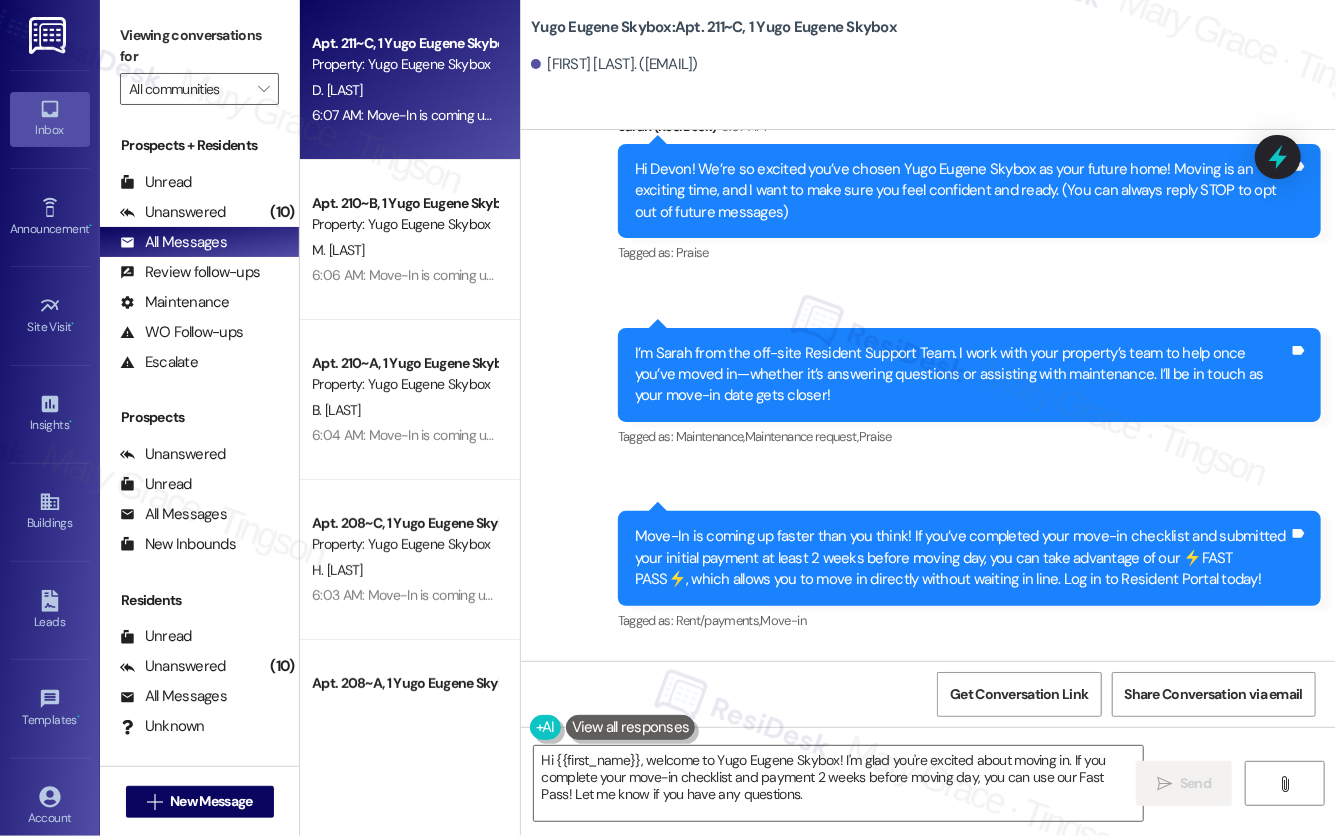 scroll, scrollTop: 182, scrollLeft: 0, axis: vertical 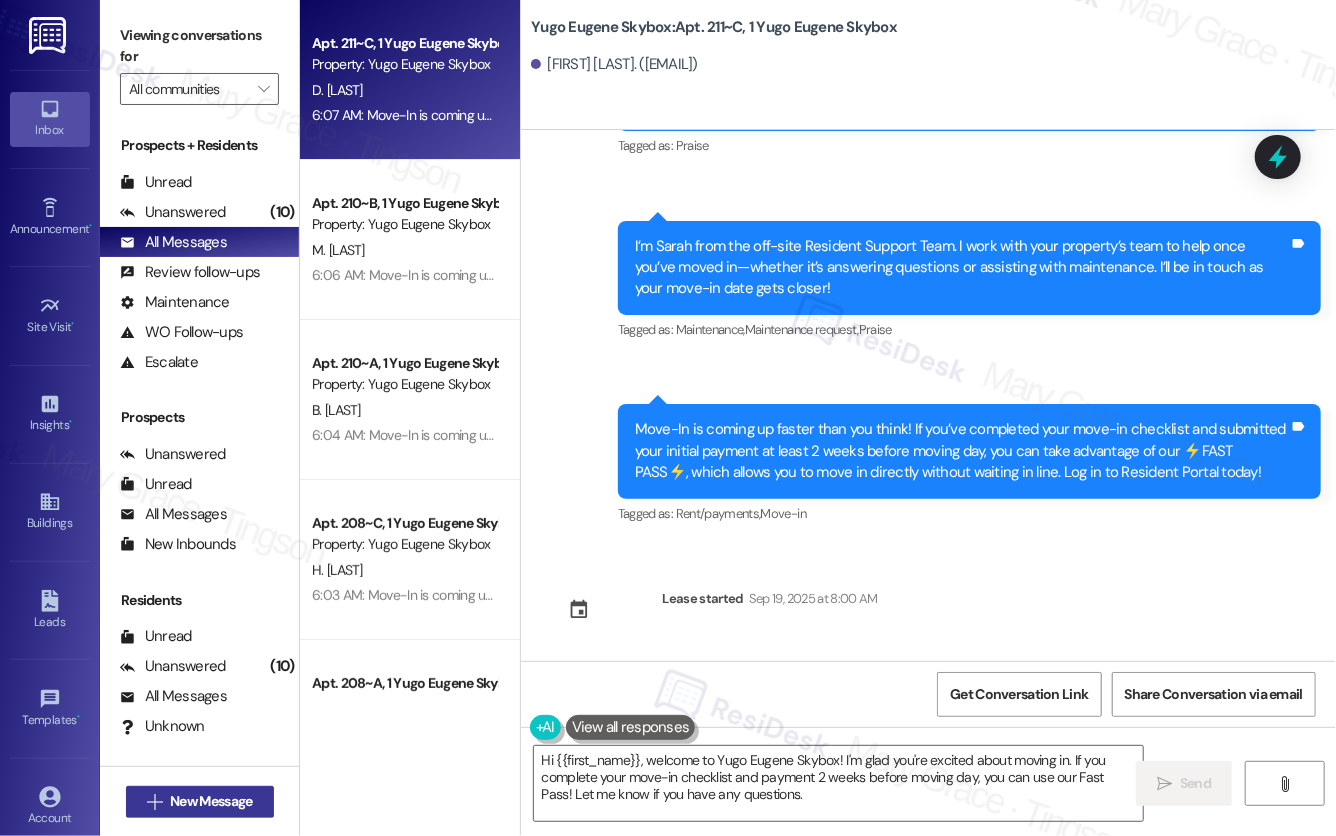 click on "New Message" at bounding box center (211, 801) 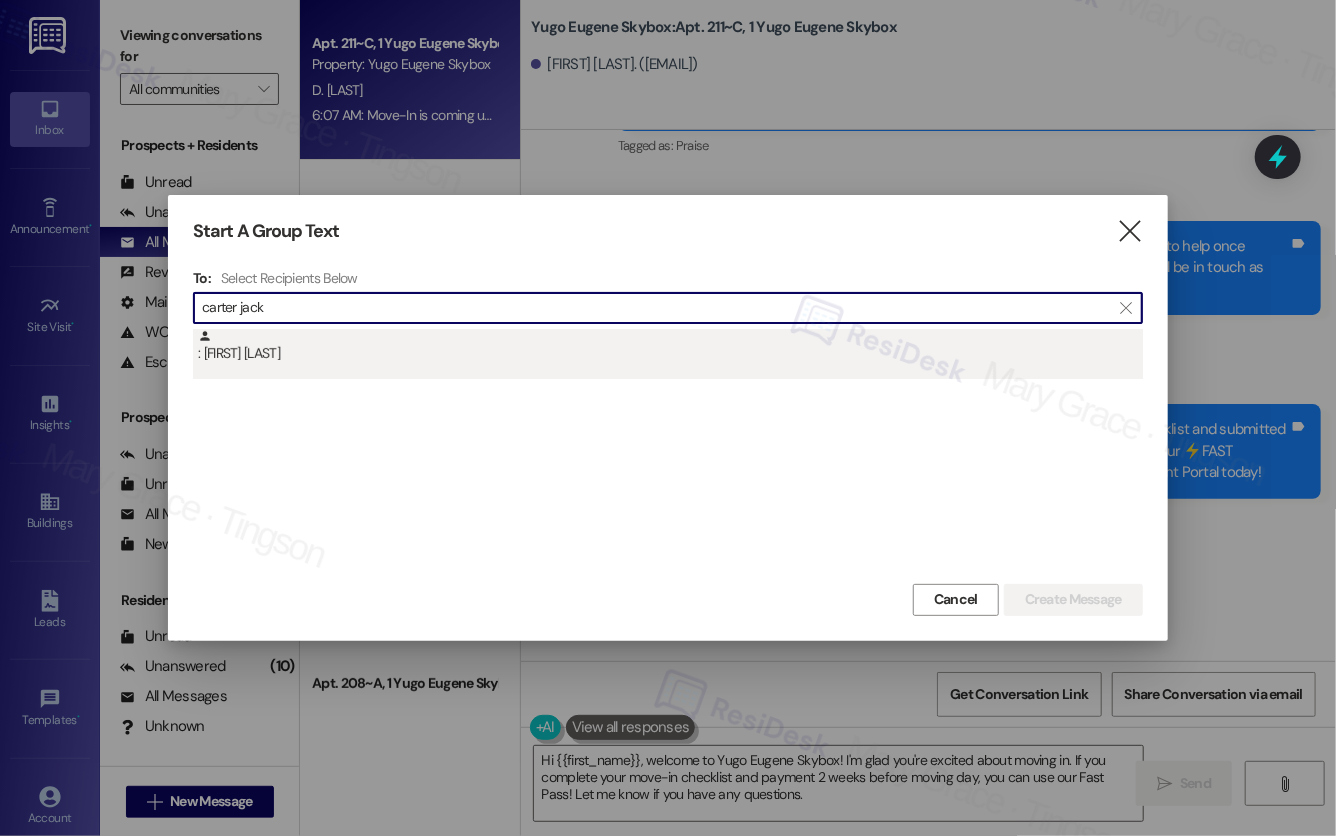 type on "carter jack" 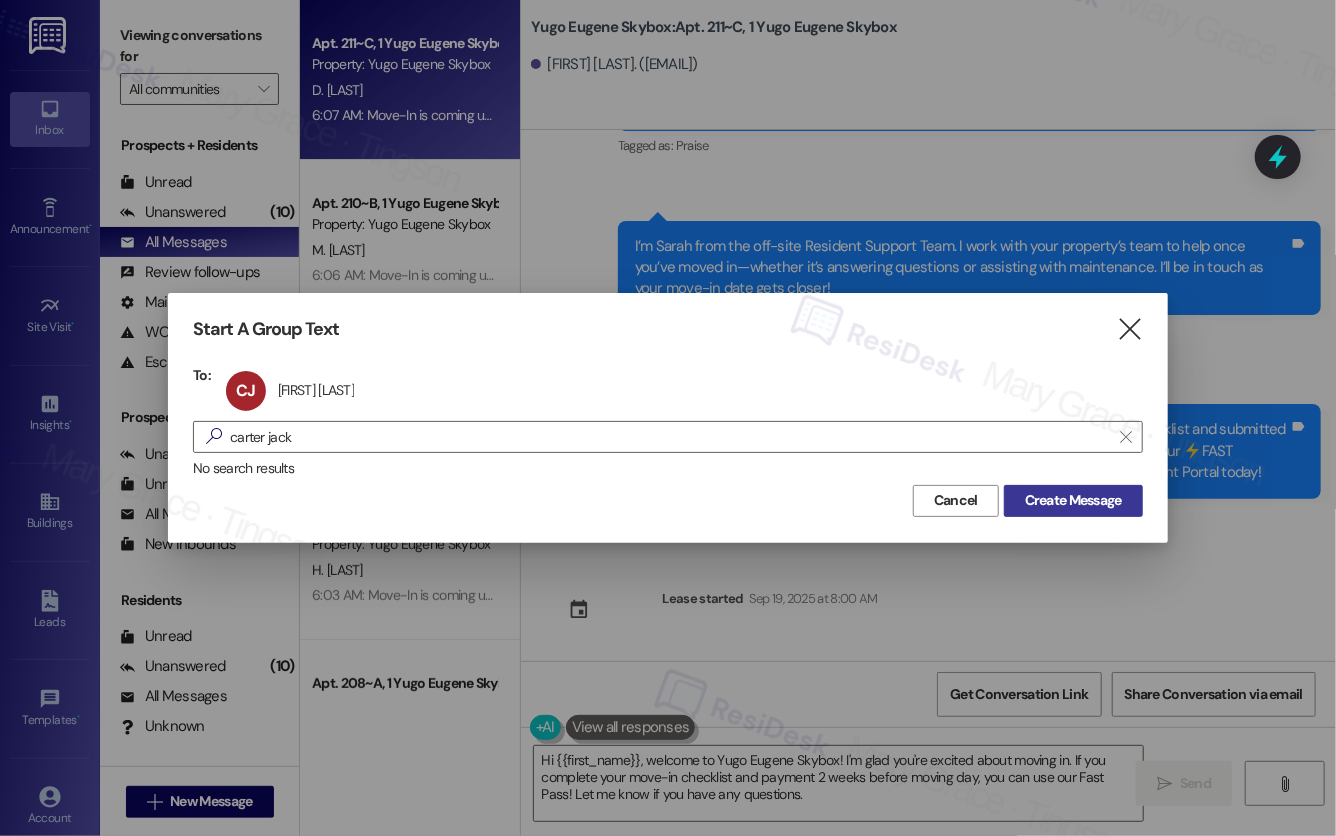 click on "Create Message" at bounding box center [1073, 500] 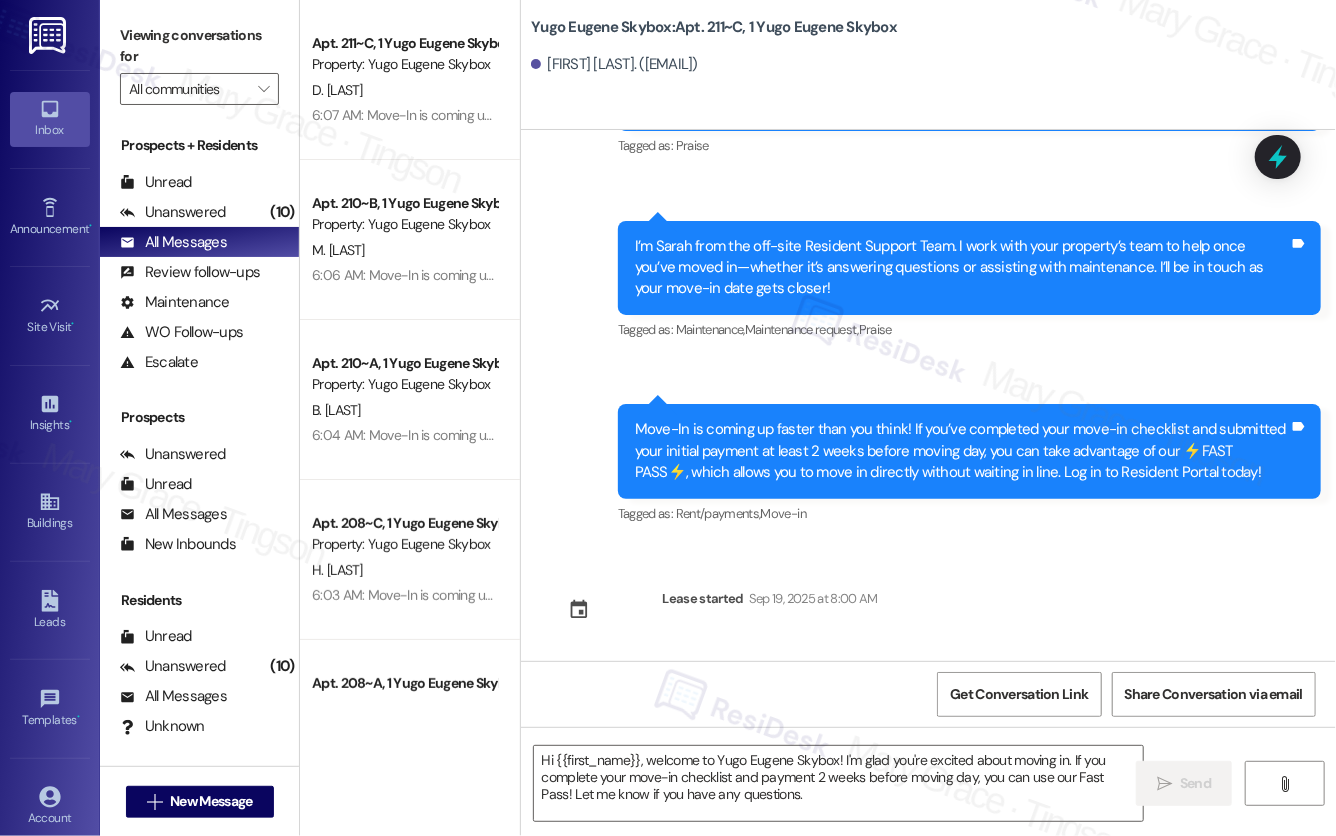 type on "Fetching suggested responses. Please feel free to read through the conversation in the meantime." 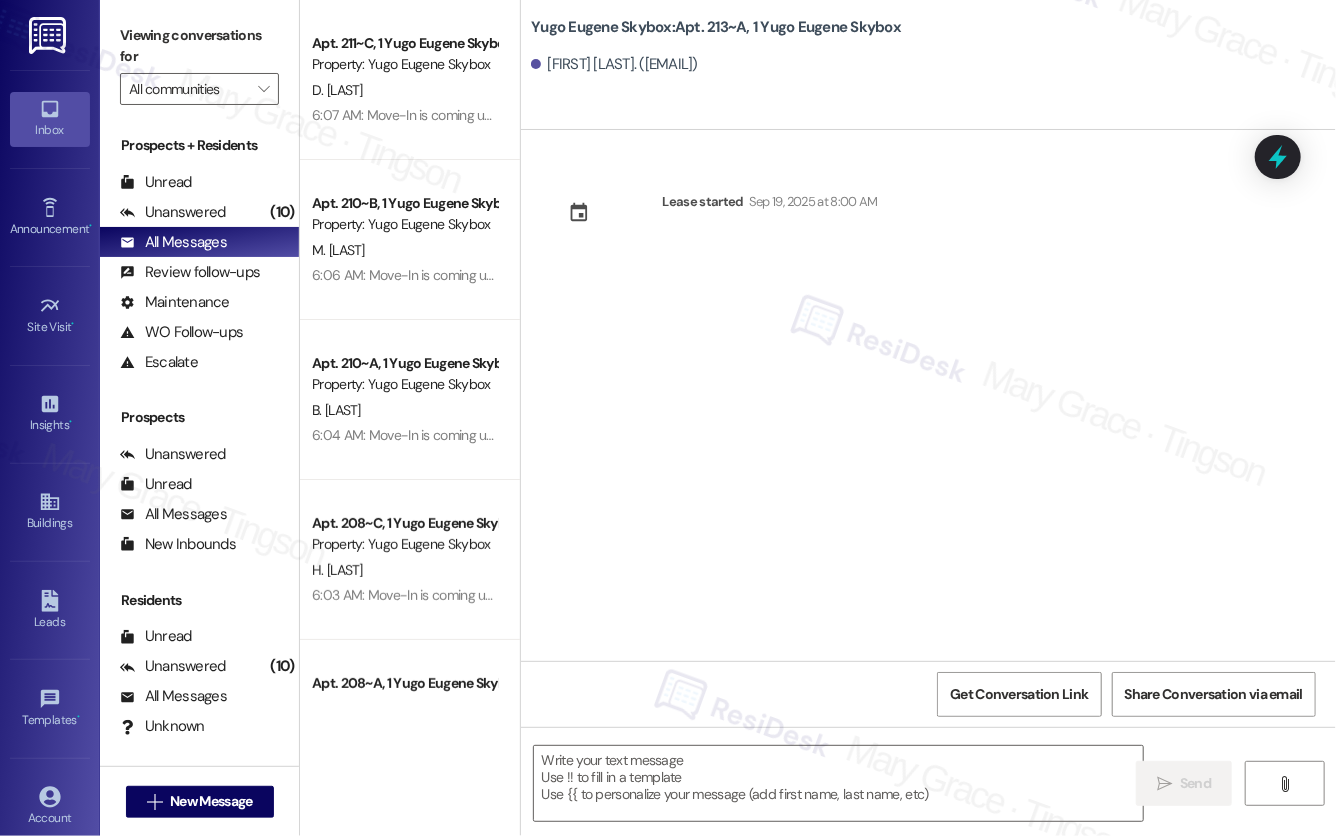 type on "Fetching suggested responses. Please feel free to read through the conversation in the meantime." 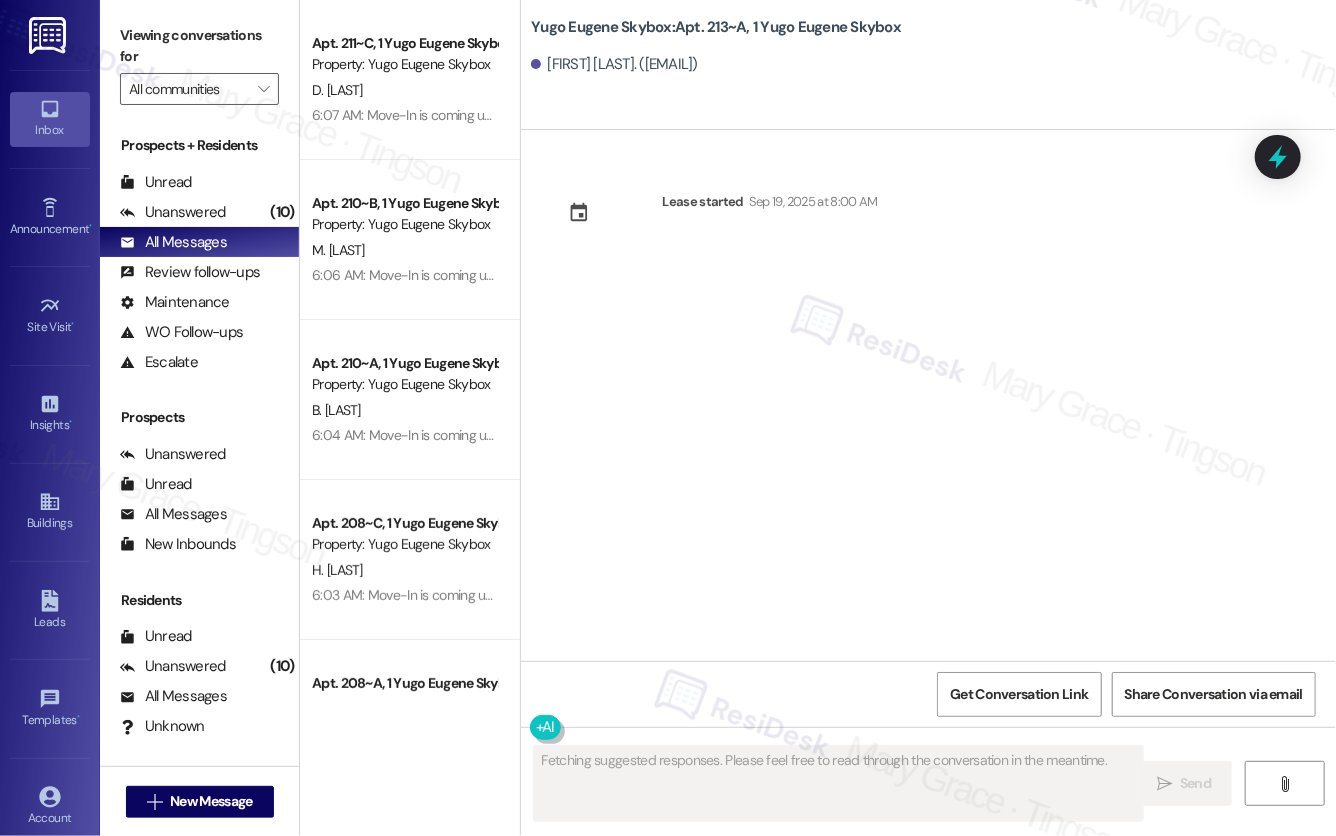 type 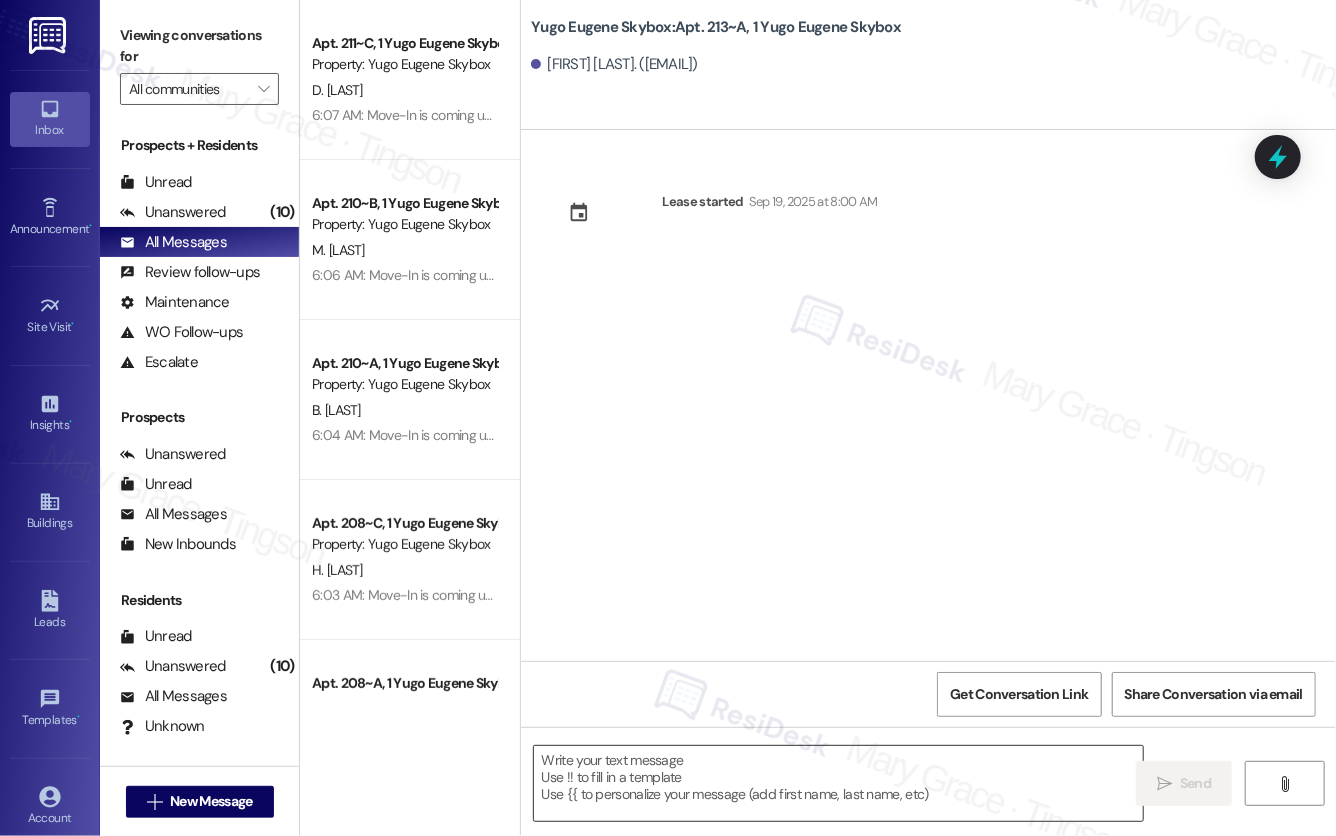 click at bounding box center [838, 783] 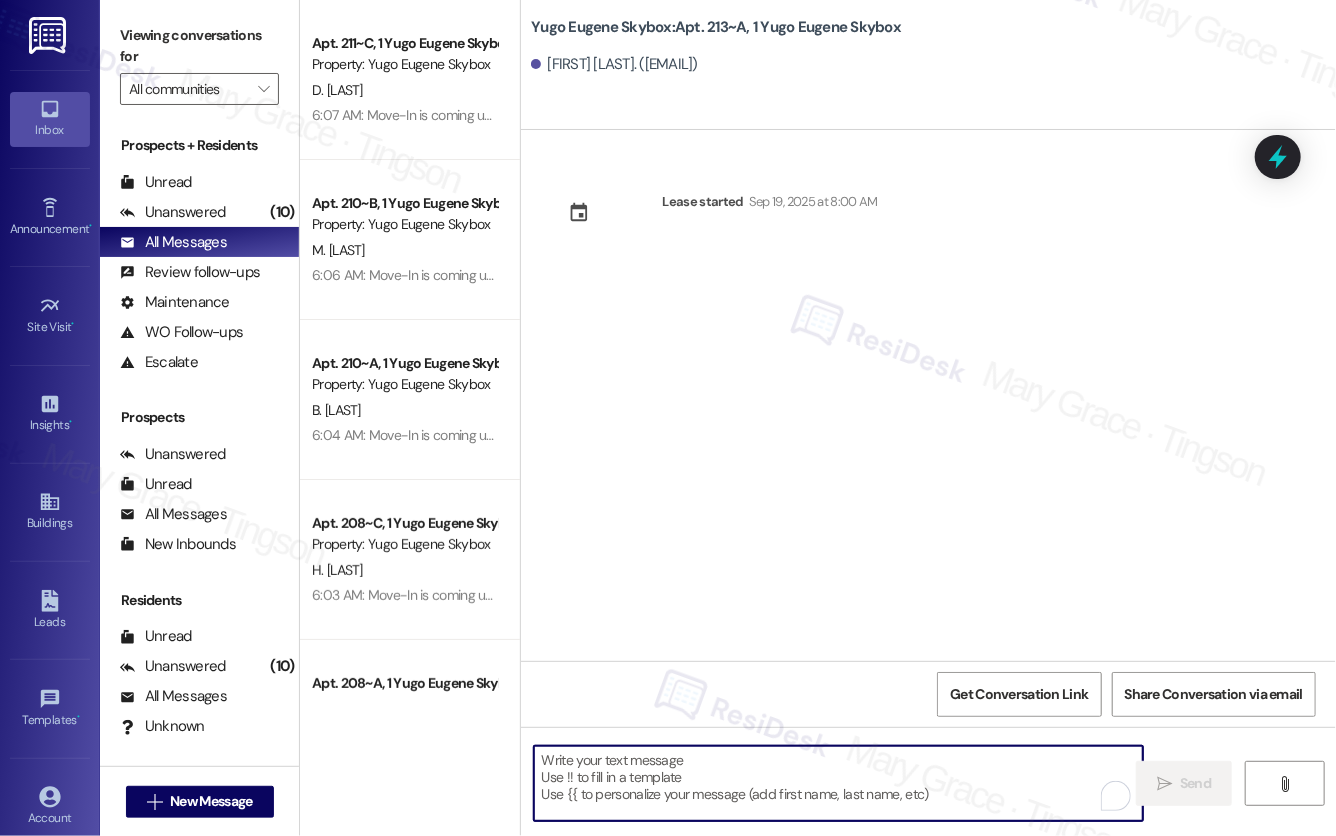 click at bounding box center [838, 783] 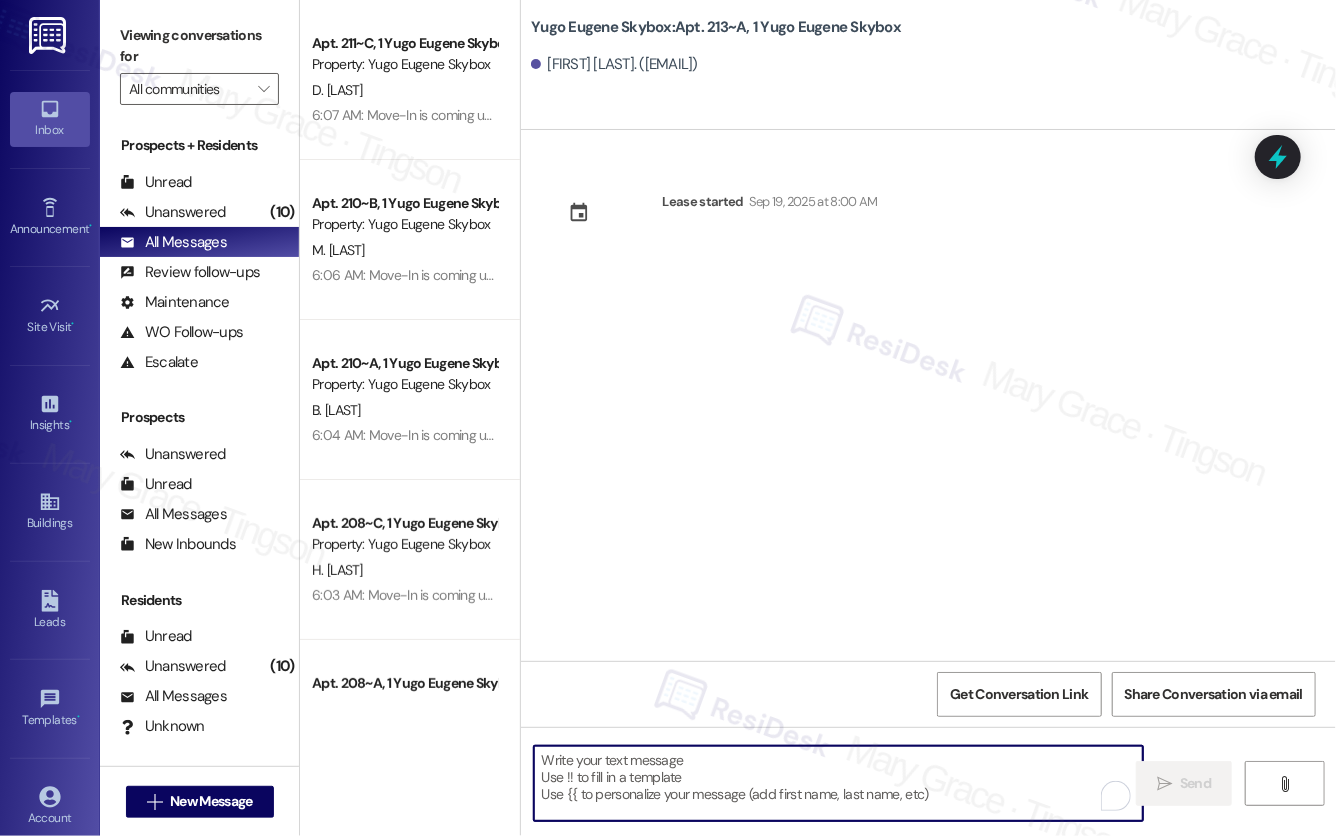 click at bounding box center [838, 783] 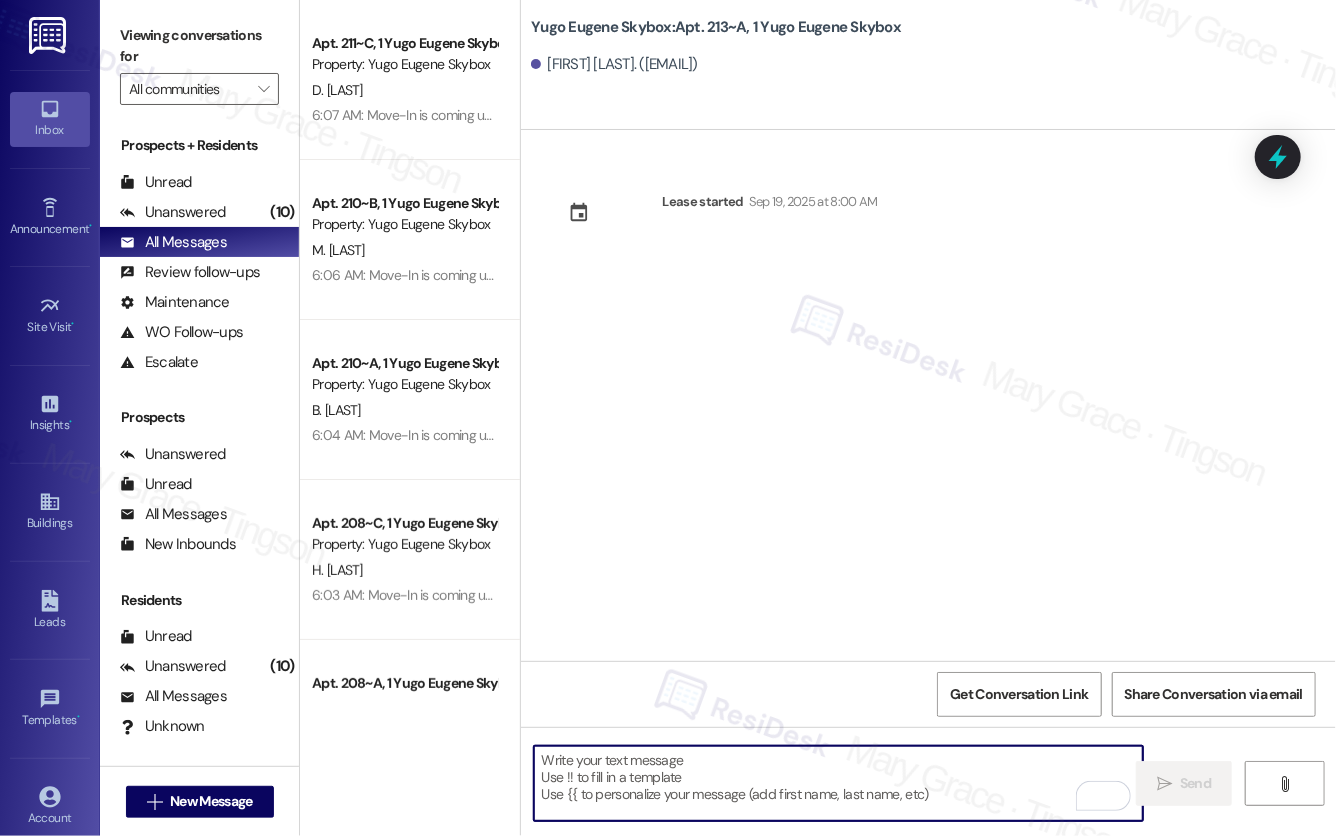 click at bounding box center (838, 783) 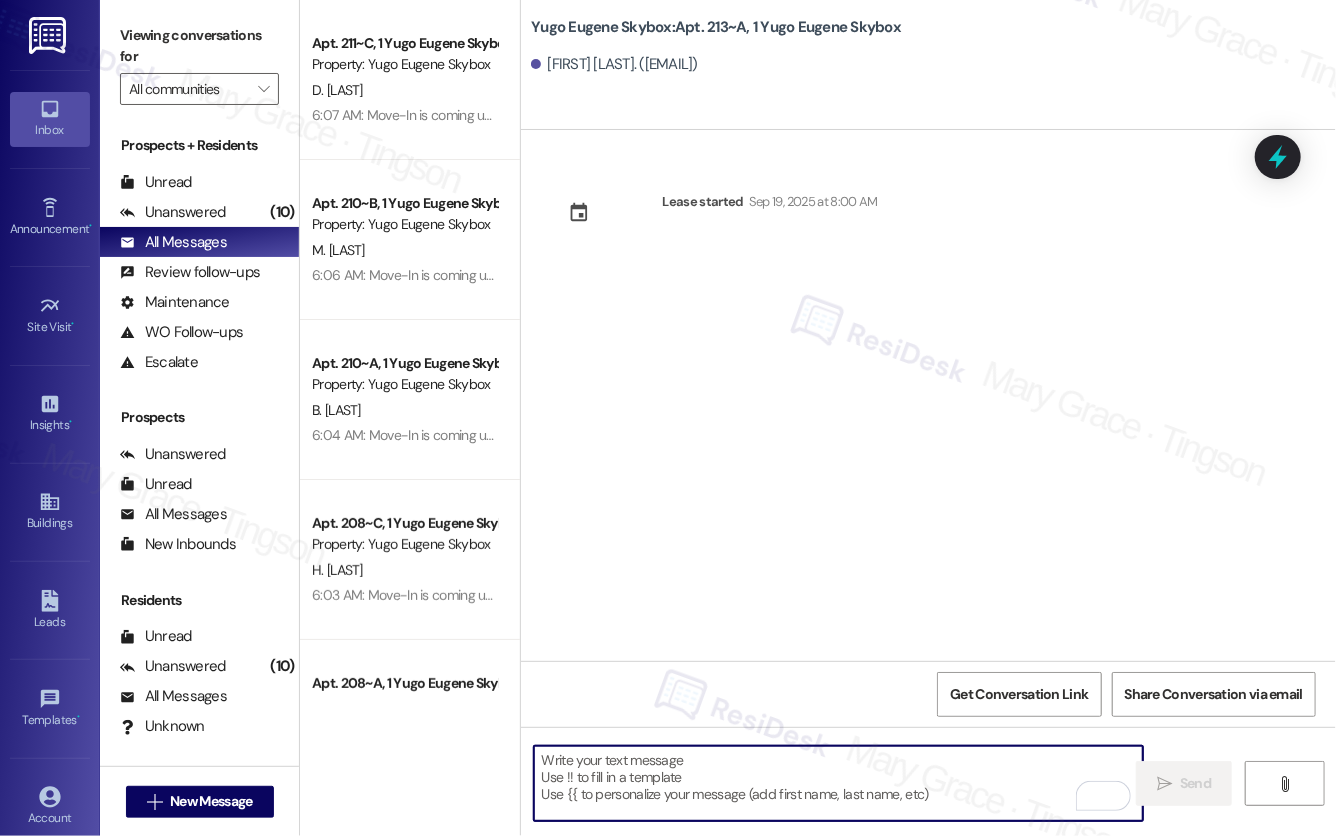 click on "Lease started Sep 19, 2025 at 8:00 AM" at bounding box center (928, 395) 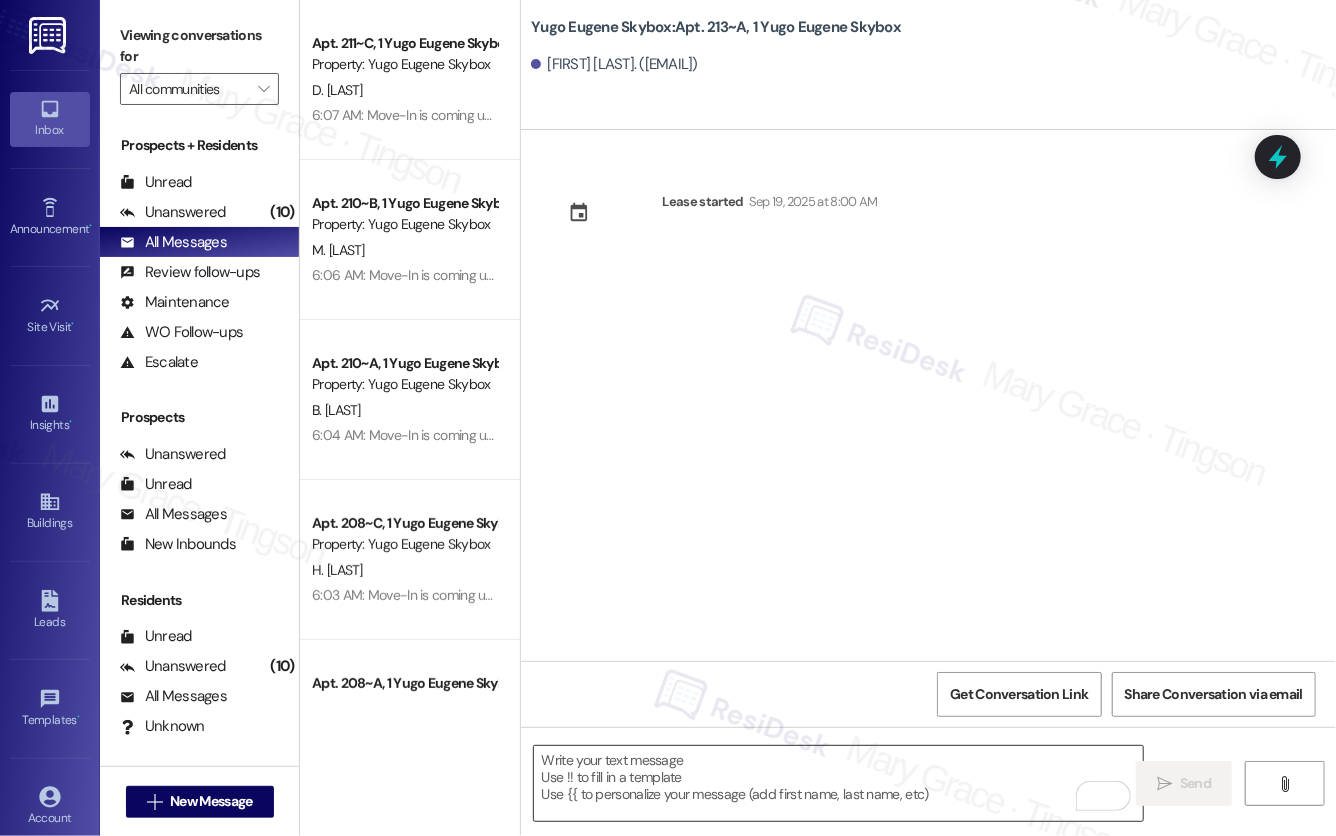 click at bounding box center [838, 783] 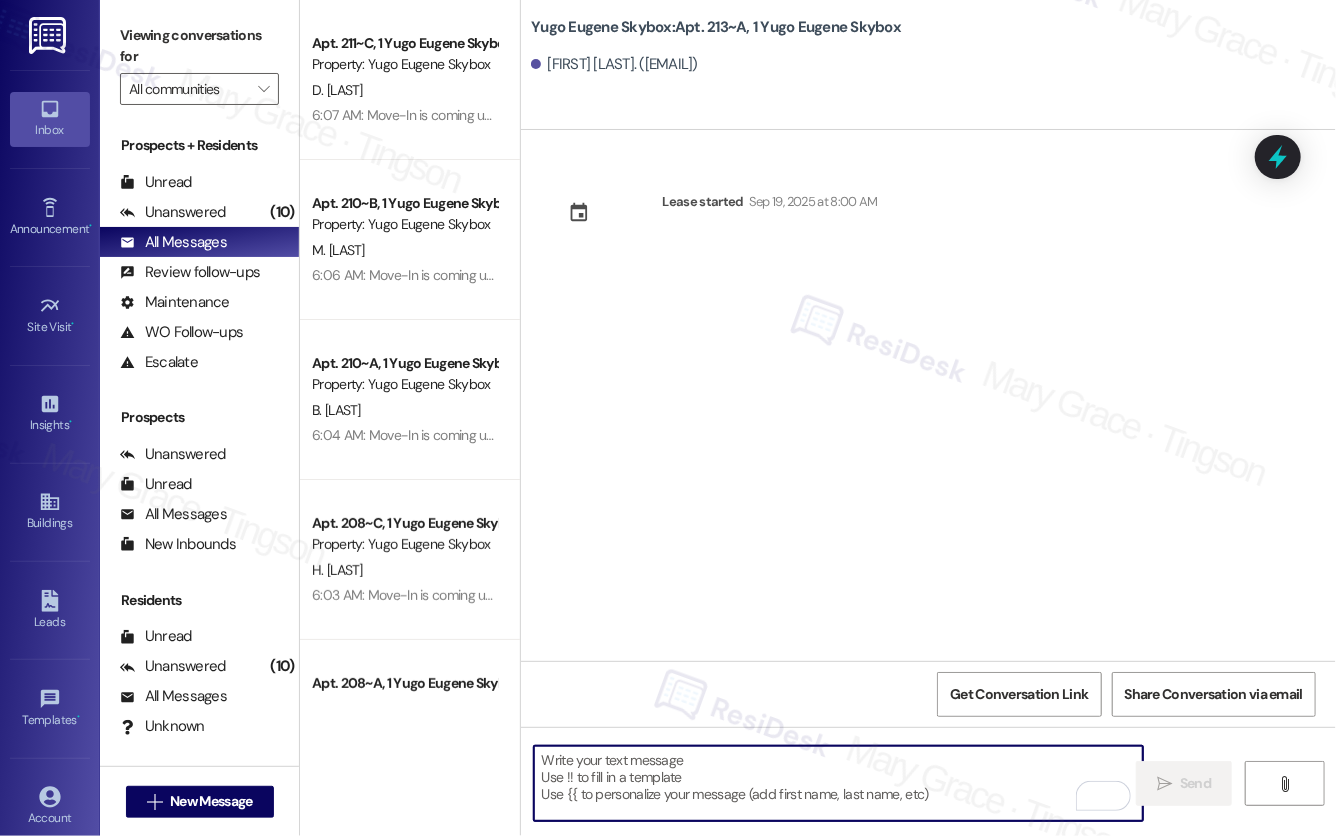 click at bounding box center (838, 783) 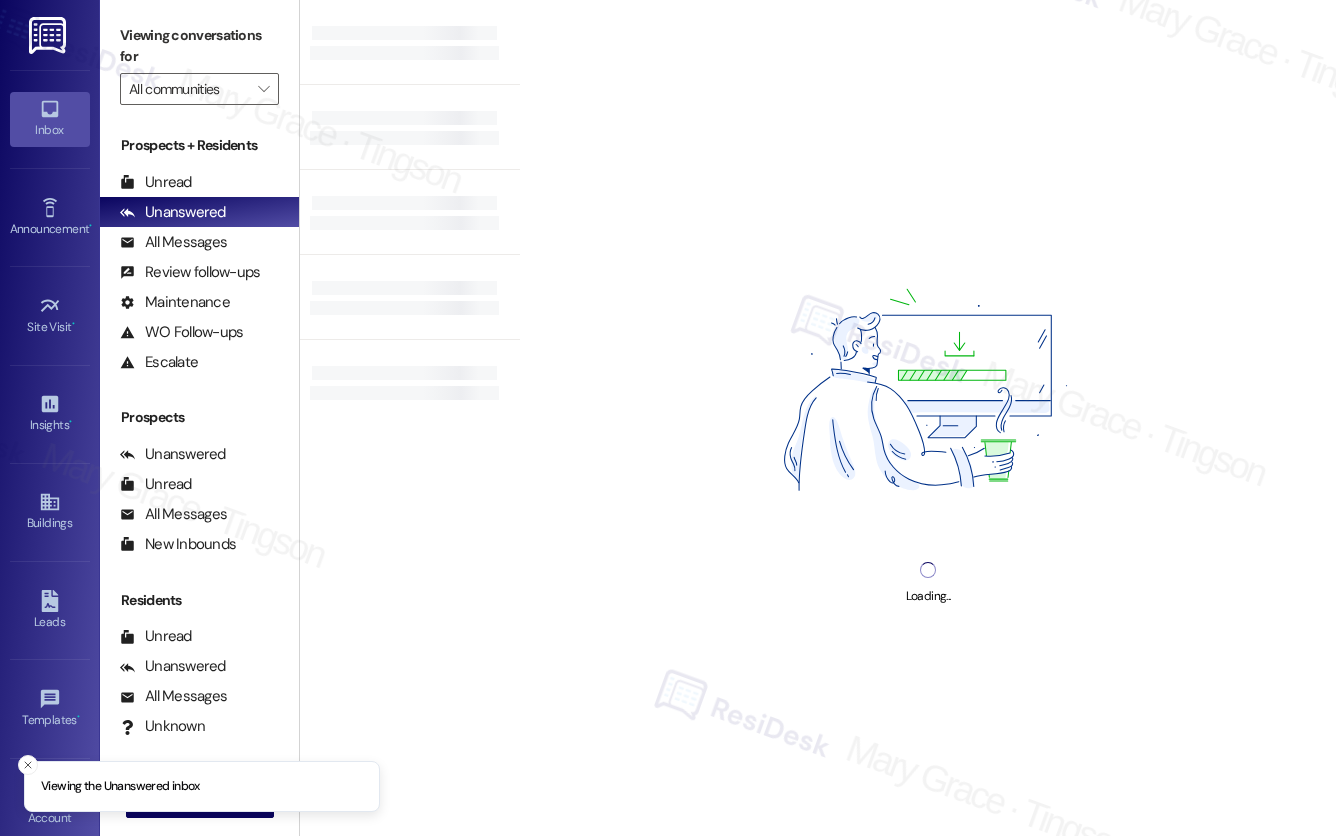 scroll, scrollTop: 0, scrollLeft: 0, axis: both 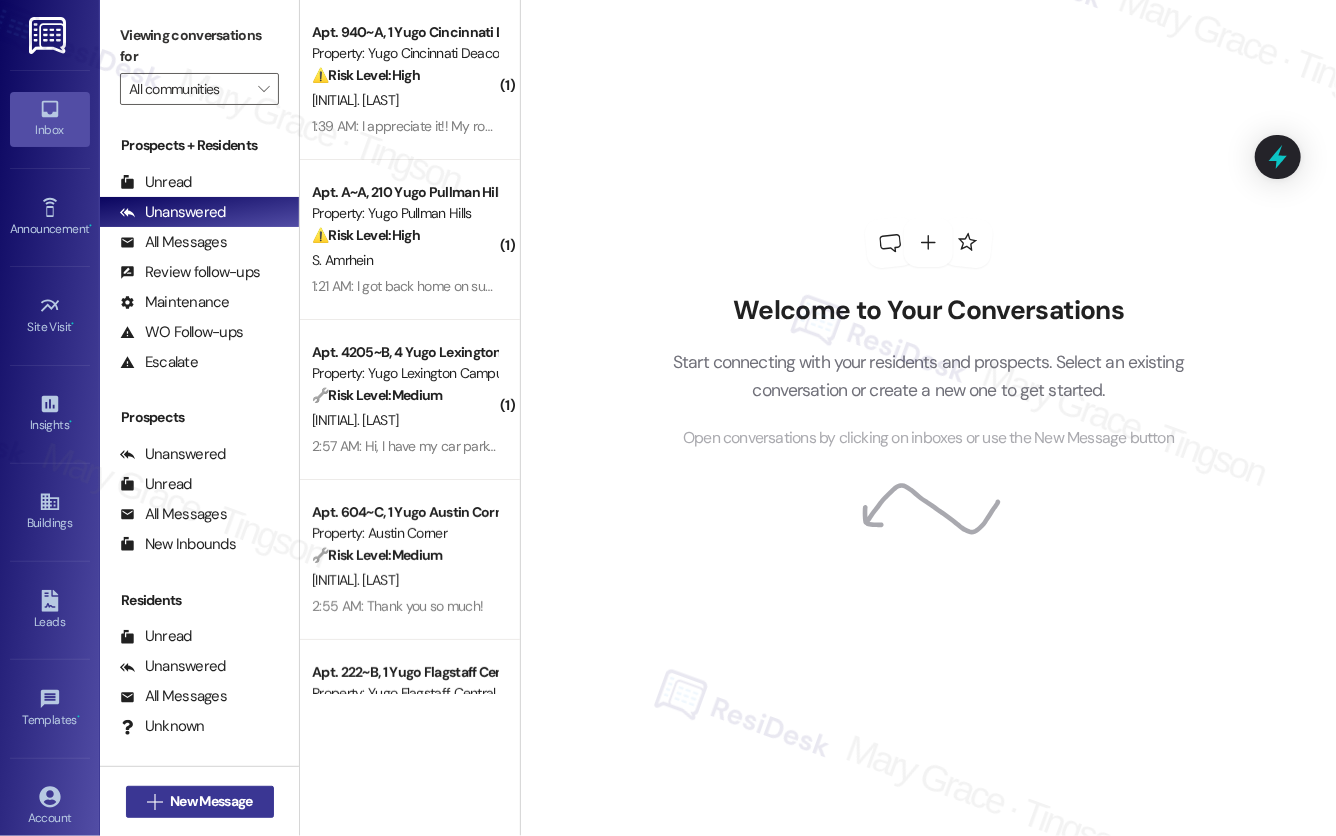 click on "New Message" at bounding box center (211, 801) 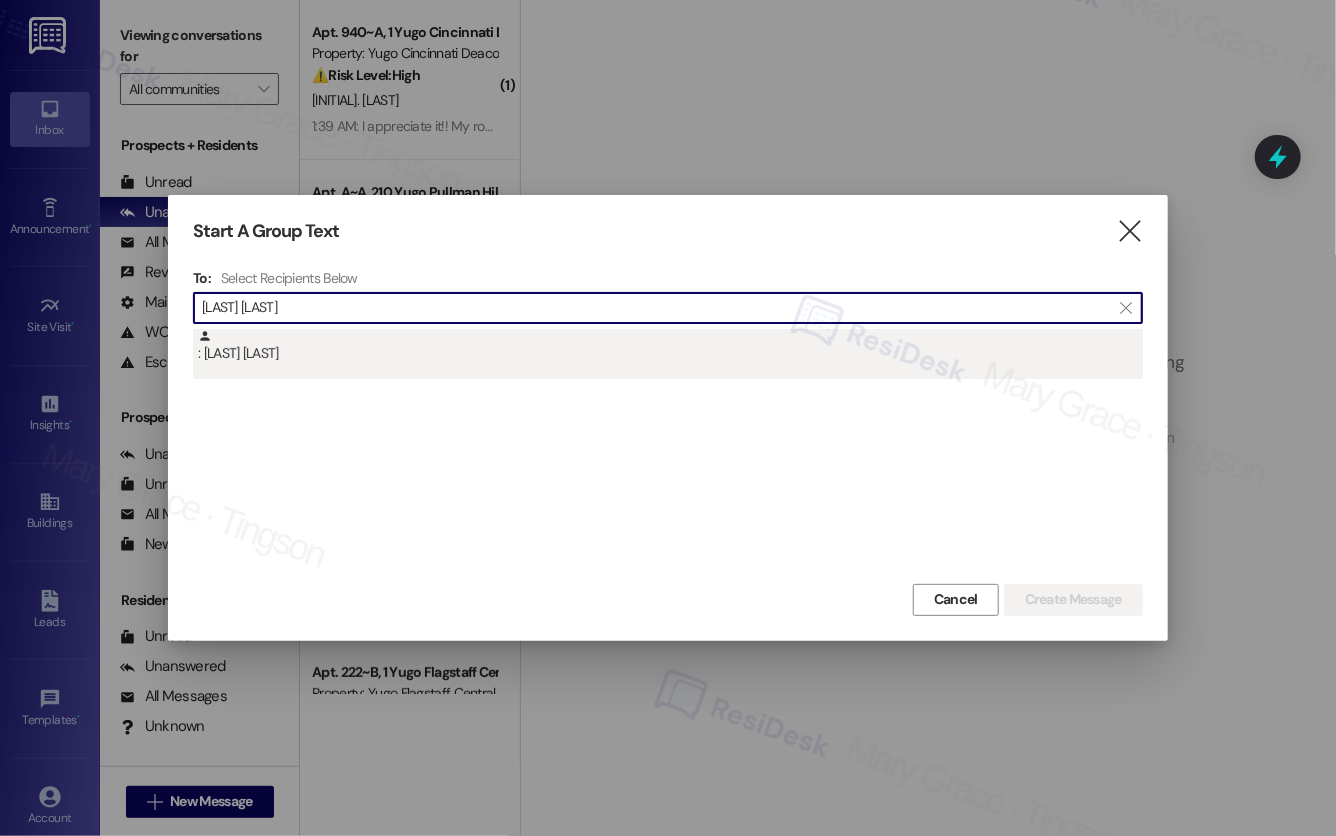 type on "[LAST] [LAST]" 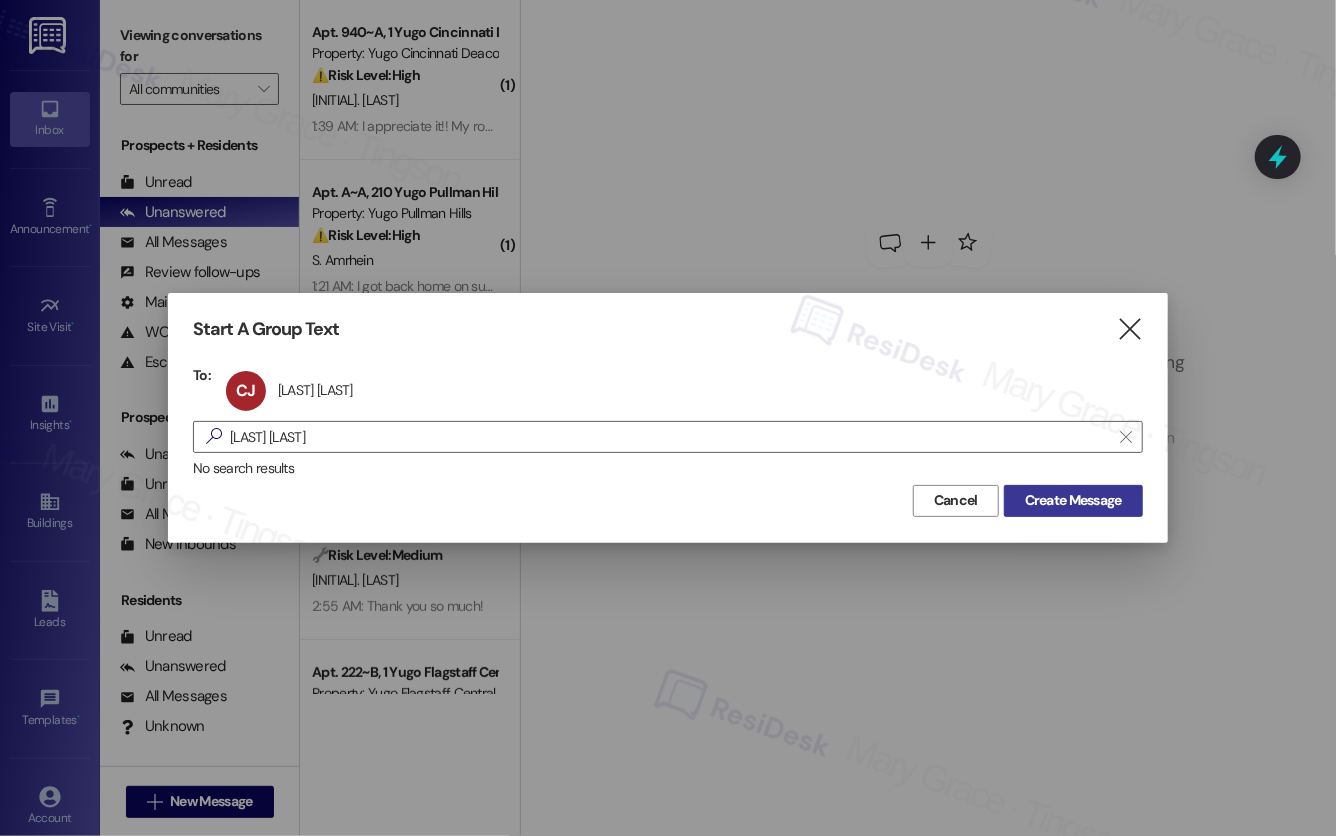 click on "Create Message" at bounding box center [1073, 500] 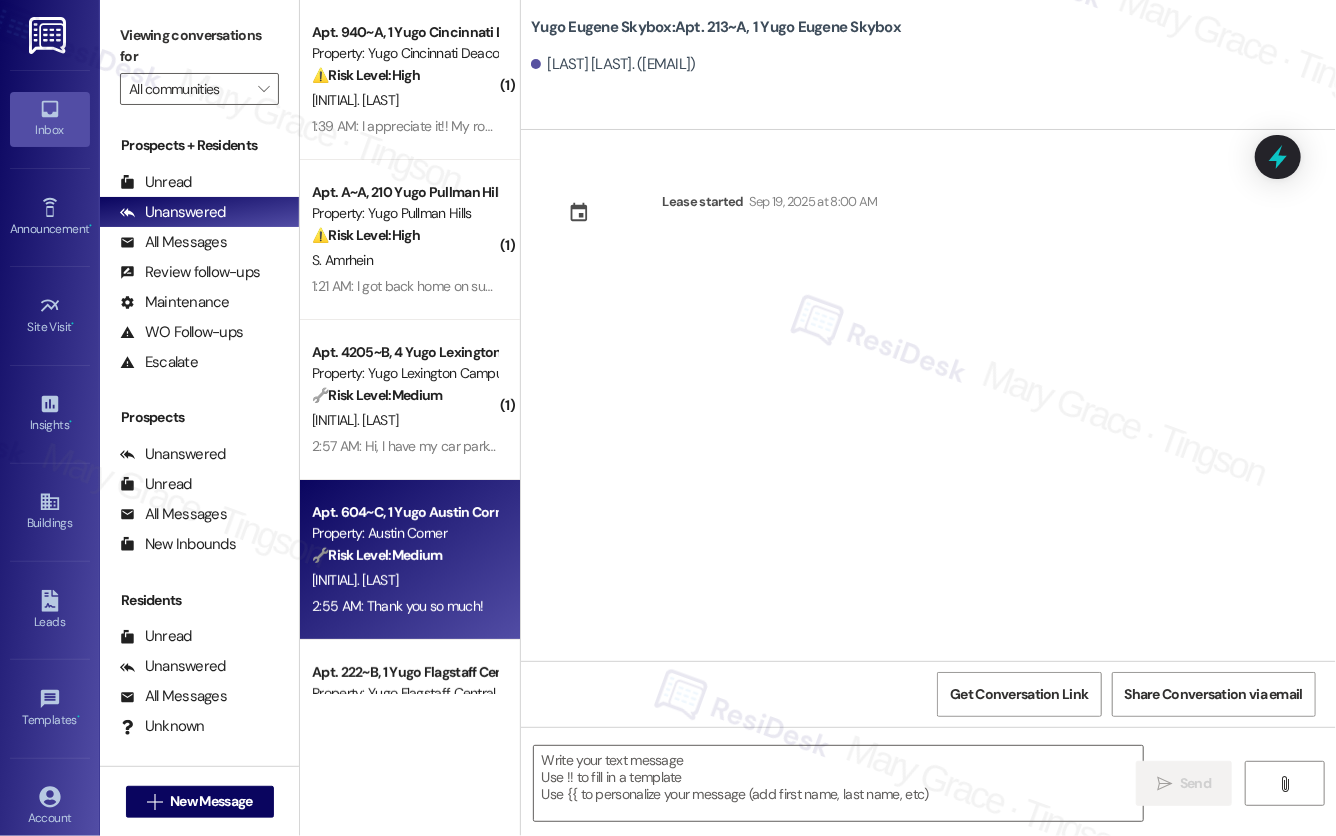 type on "Fetching suggested responses. Please feel free to read through the conversation in the meantime." 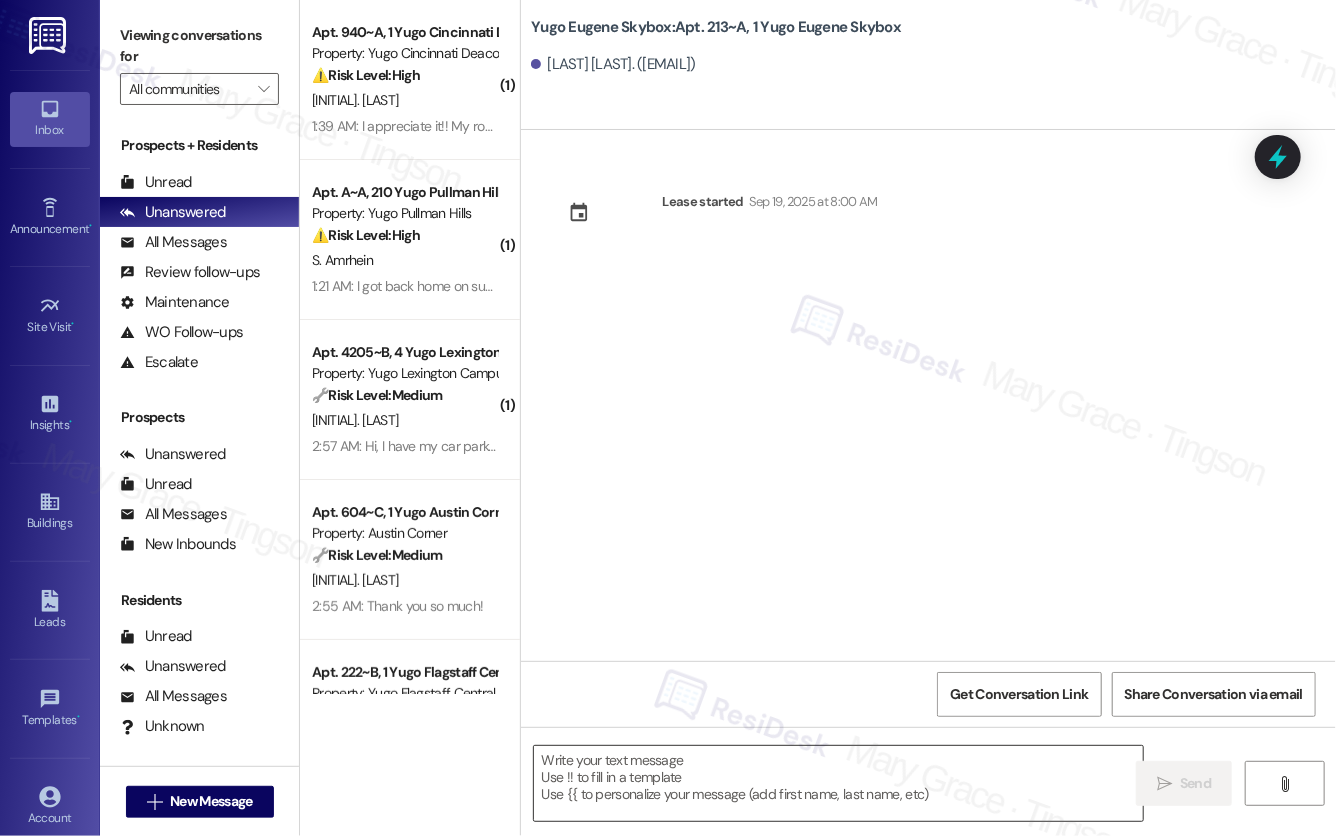 click at bounding box center [838, 783] 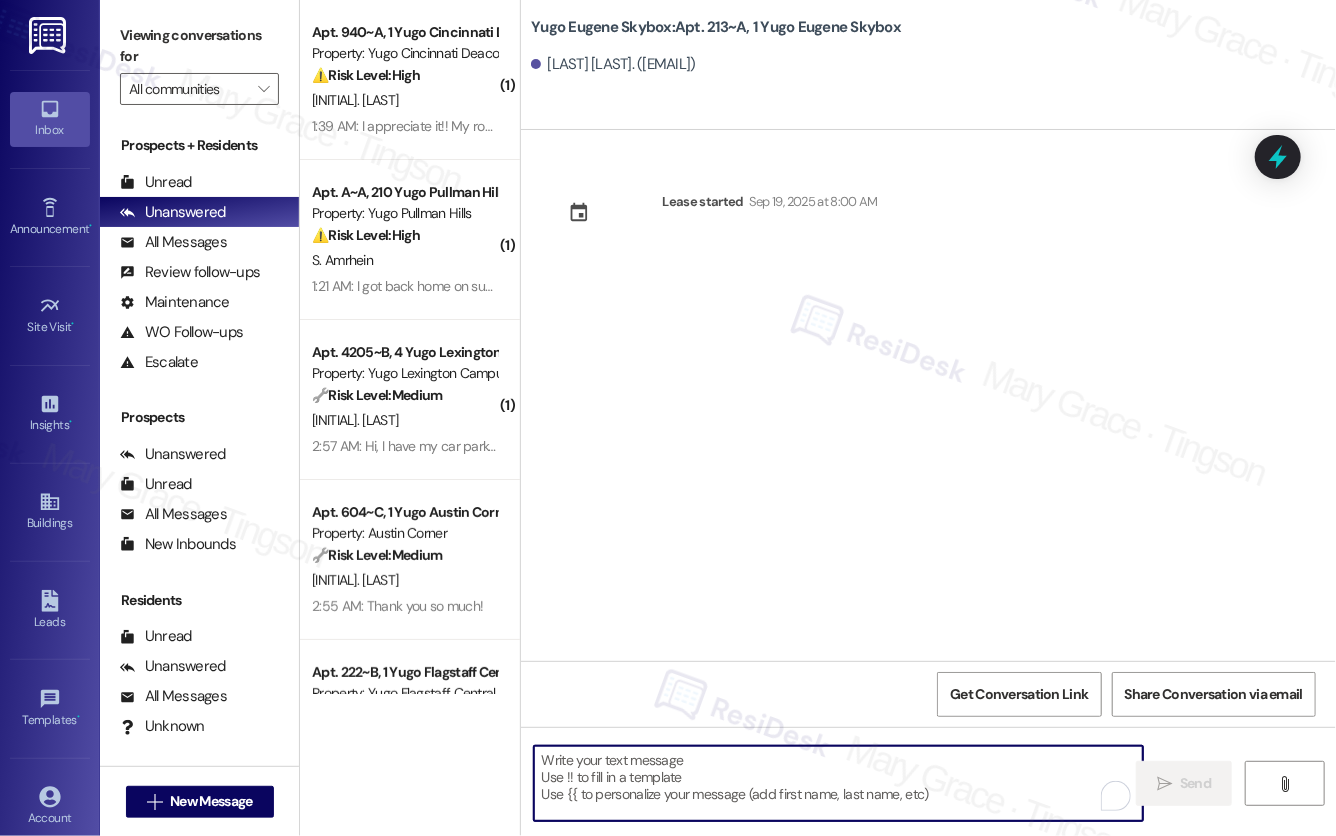 paste on "Hi {{first_name}}! We’re so excited you’ve chosen {{property}} as your future home! Moving is an exciting time, and I want to make sure you feel confident and ready." 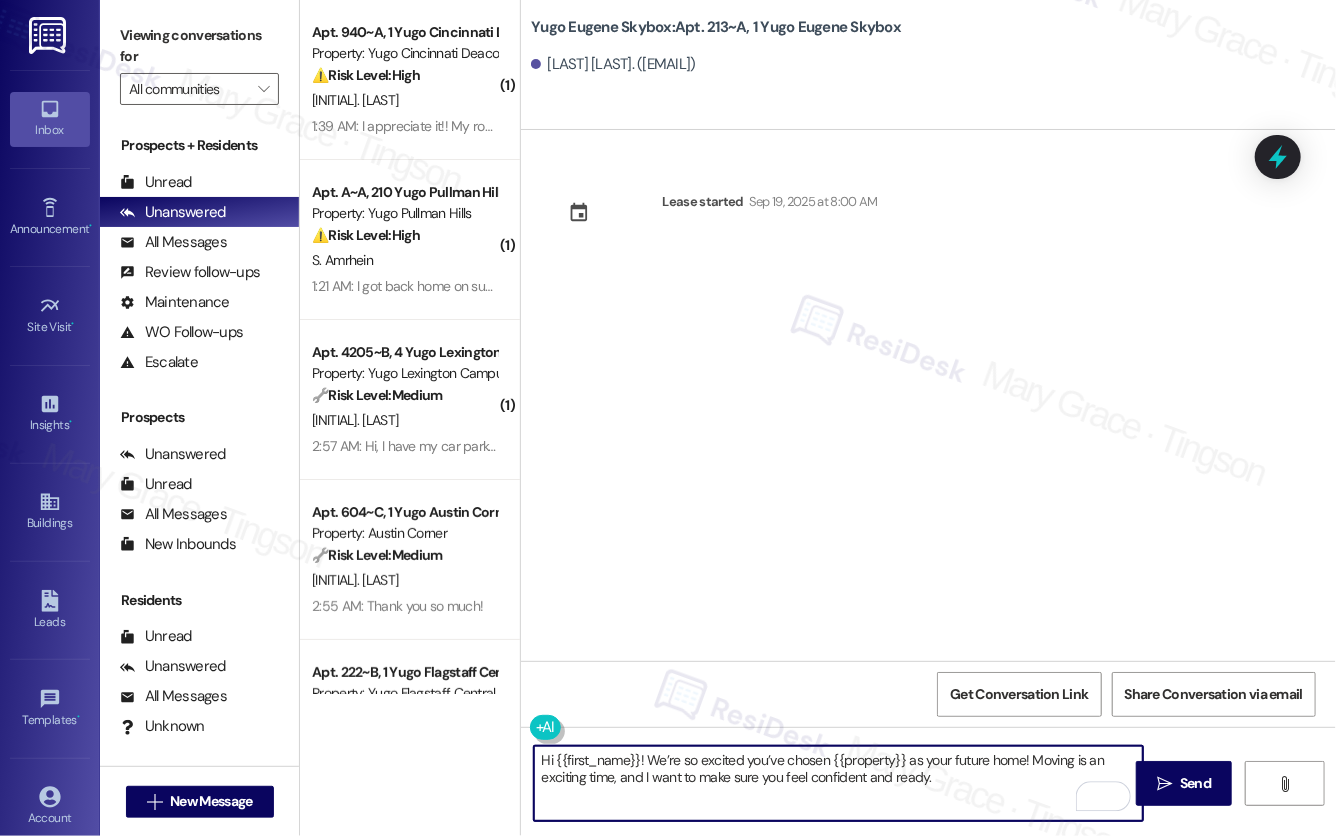 click on "Hi {{first_name}}! We’re so excited you’ve chosen {{property}} as your future home! Moving is an exciting time, and I want to make sure you feel confident and ready." at bounding box center [838, 783] 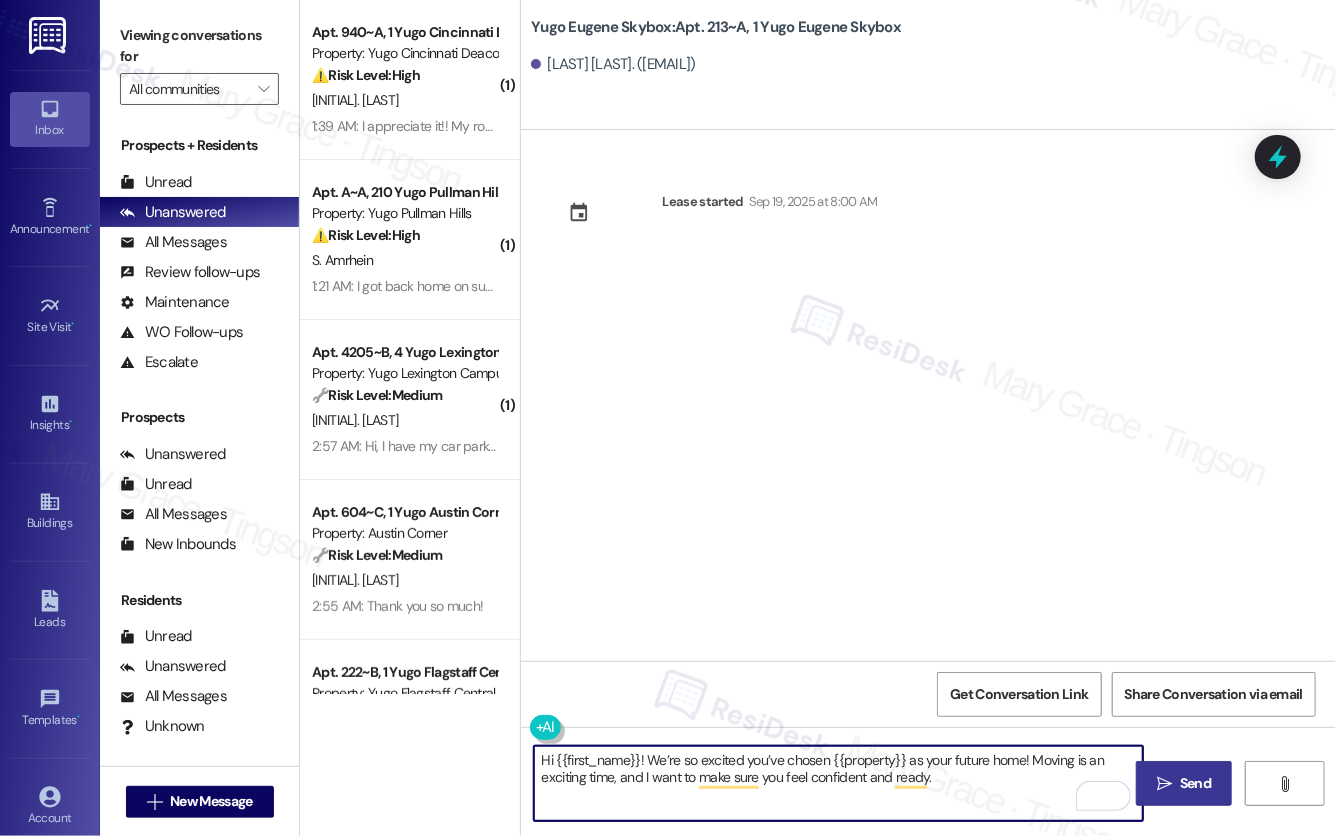 type on "Hi {{first_name}}! We’re so excited you’ve chosen {{property}} as your future home! Moving is an exciting time, and I want to make sure you feel confident and ready." 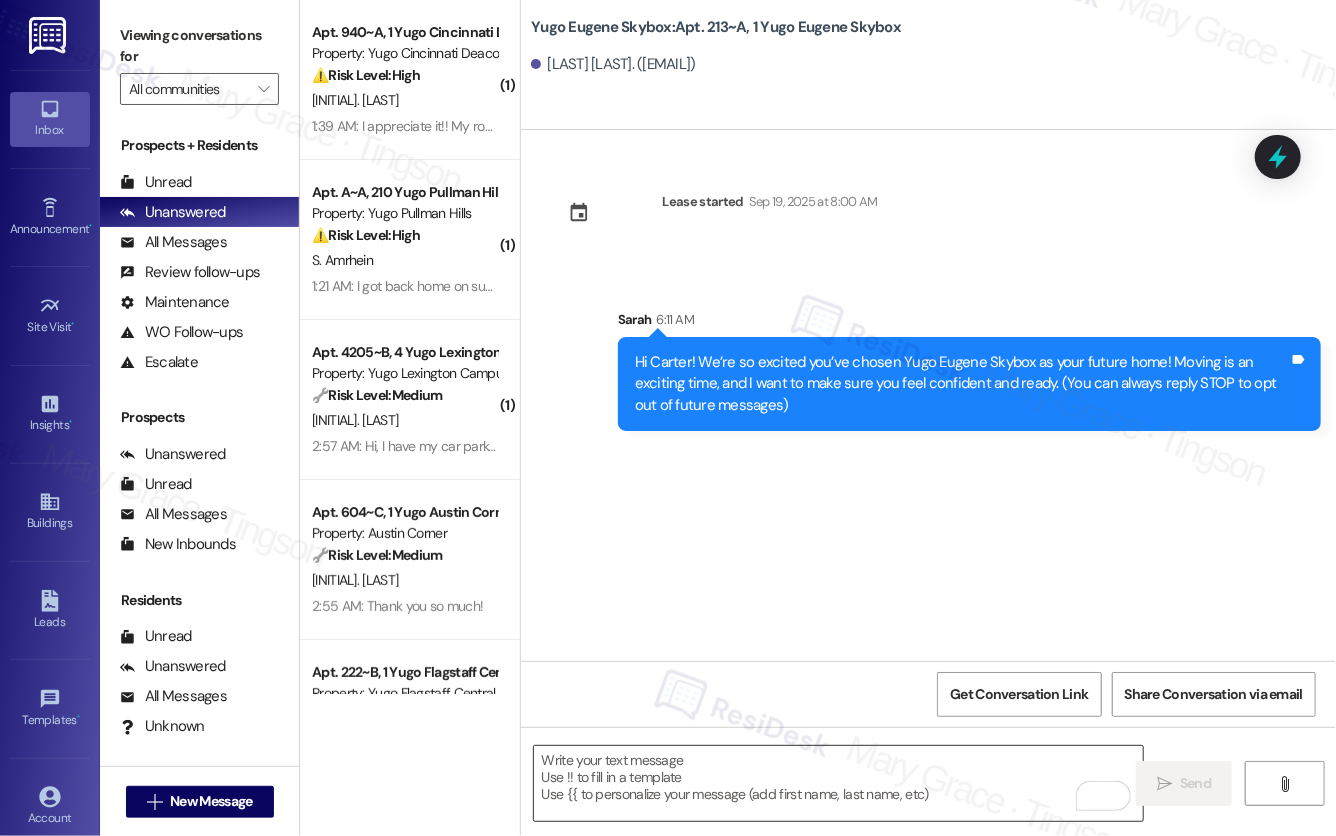 click at bounding box center (838, 783) 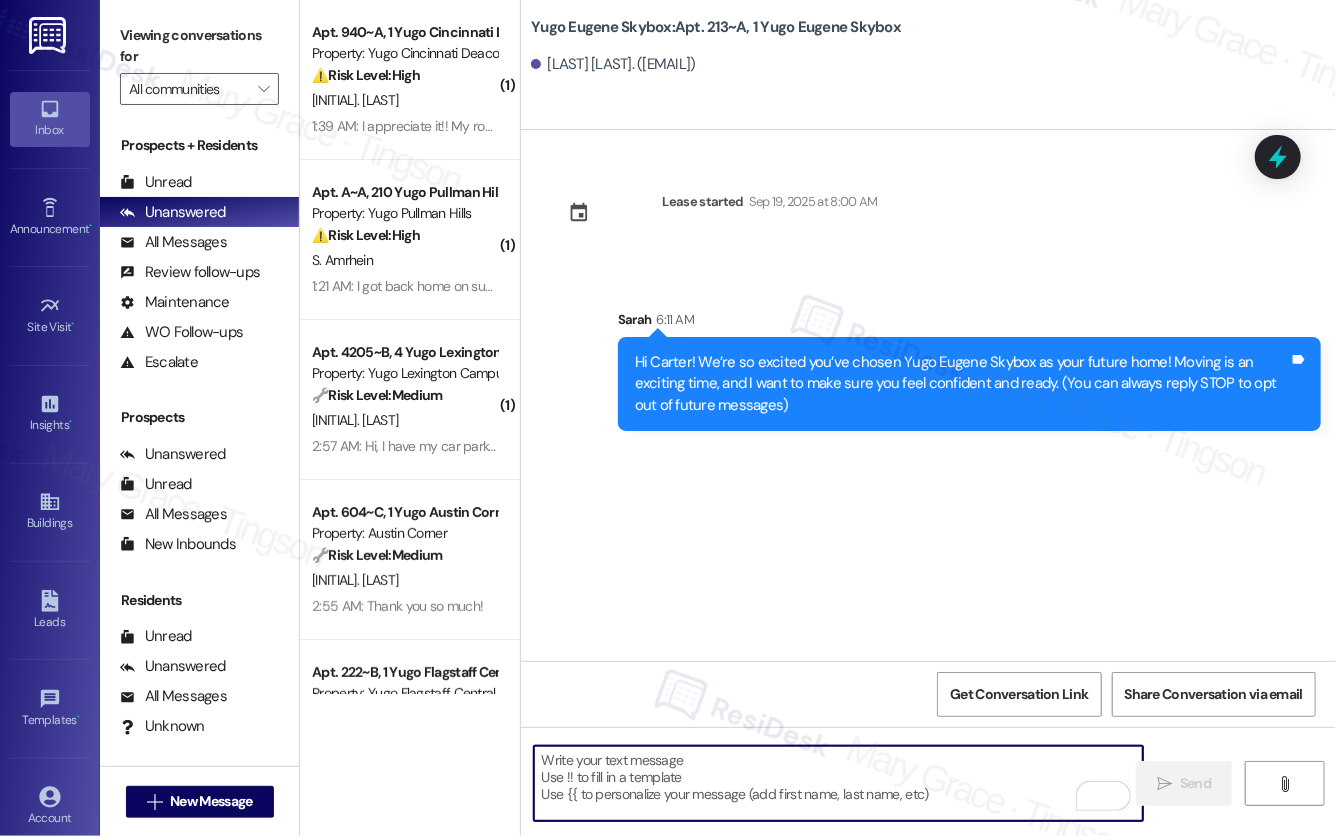 click at bounding box center (838, 783) 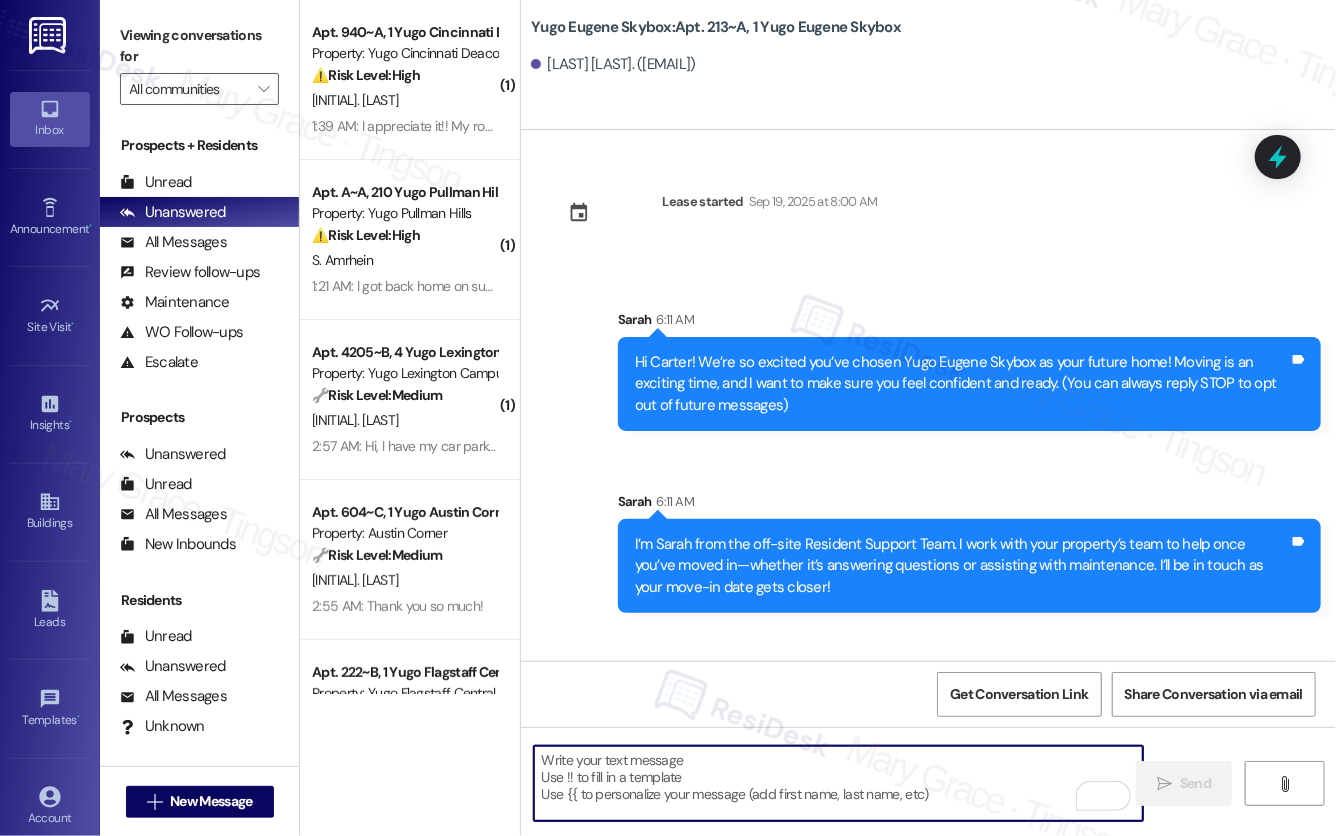 click at bounding box center (838, 783) 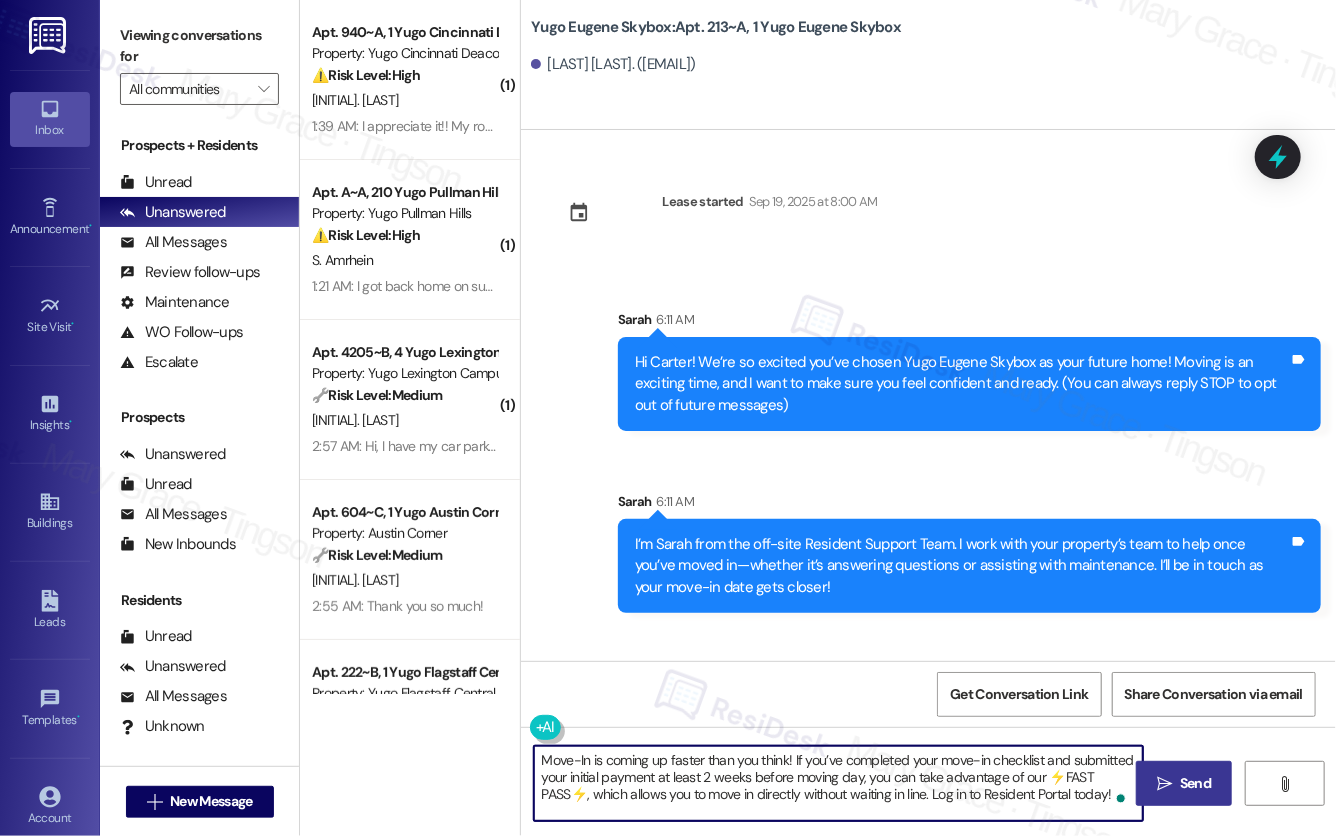 type on "Move-In is coming up faster than you think! If you’ve completed your move-in checklist and submitted your initial payment at least 2 weeks before moving day, you can take advantage of our ⚡️FAST PASS⚡️, which allows you to move in directly without waiting in line. Log in to Resident Portal today!" 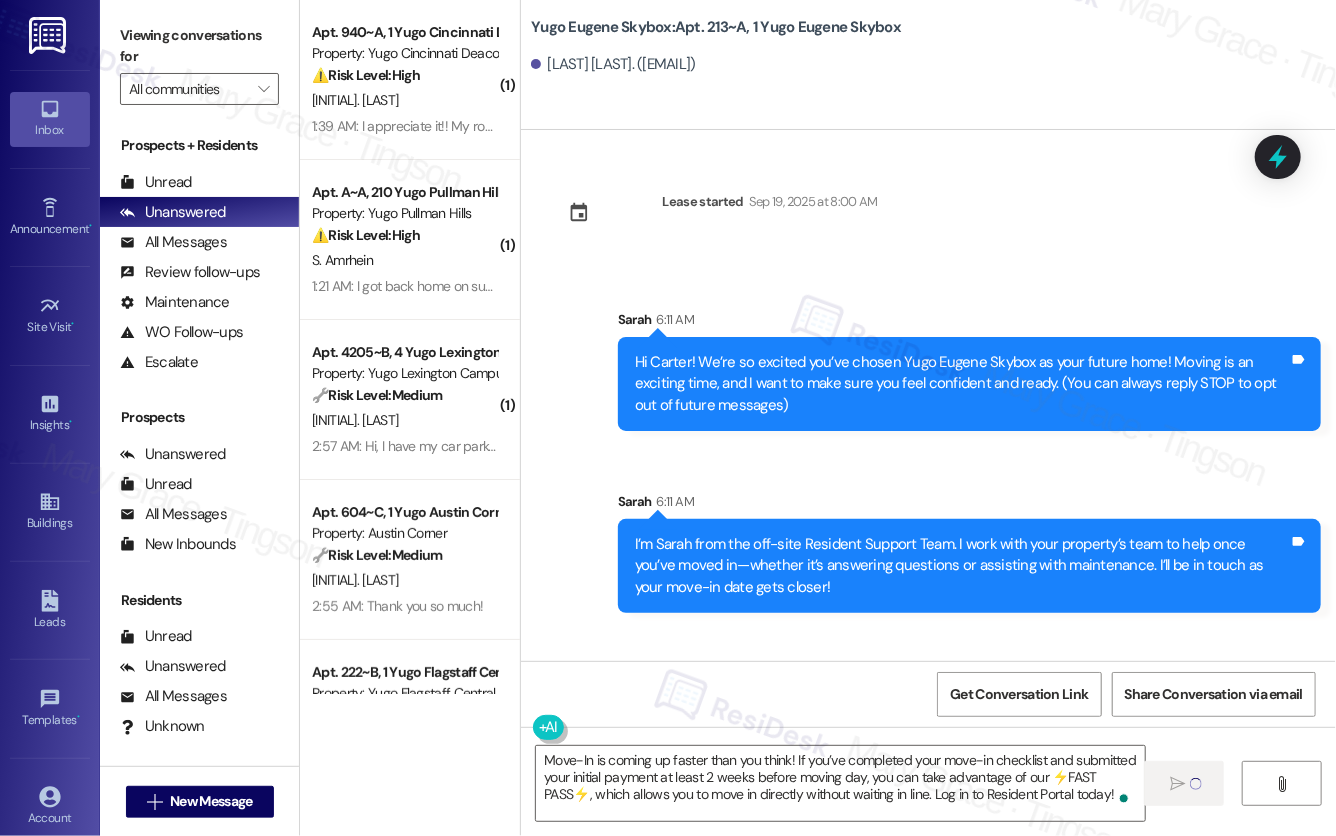 type 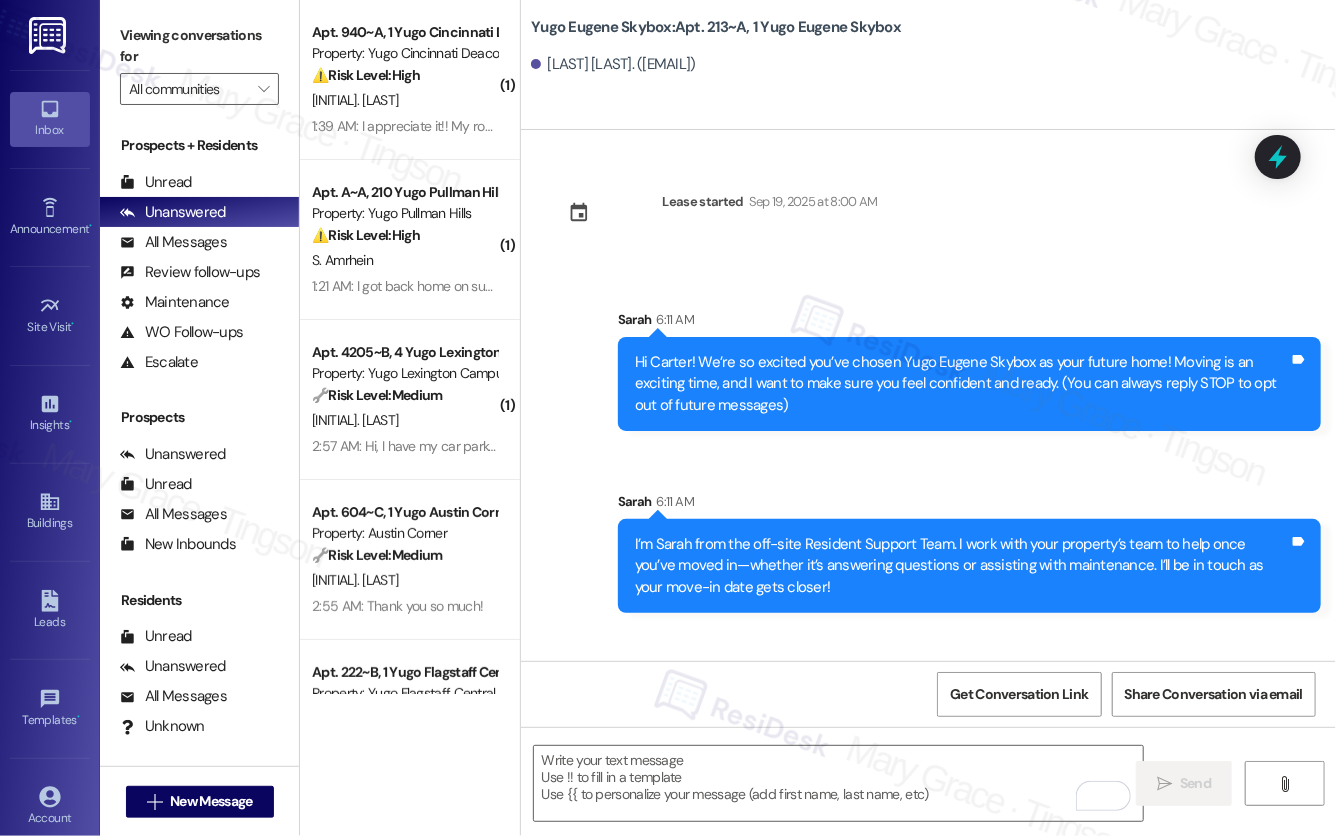 scroll, scrollTop: 150, scrollLeft: 0, axis: vertical 